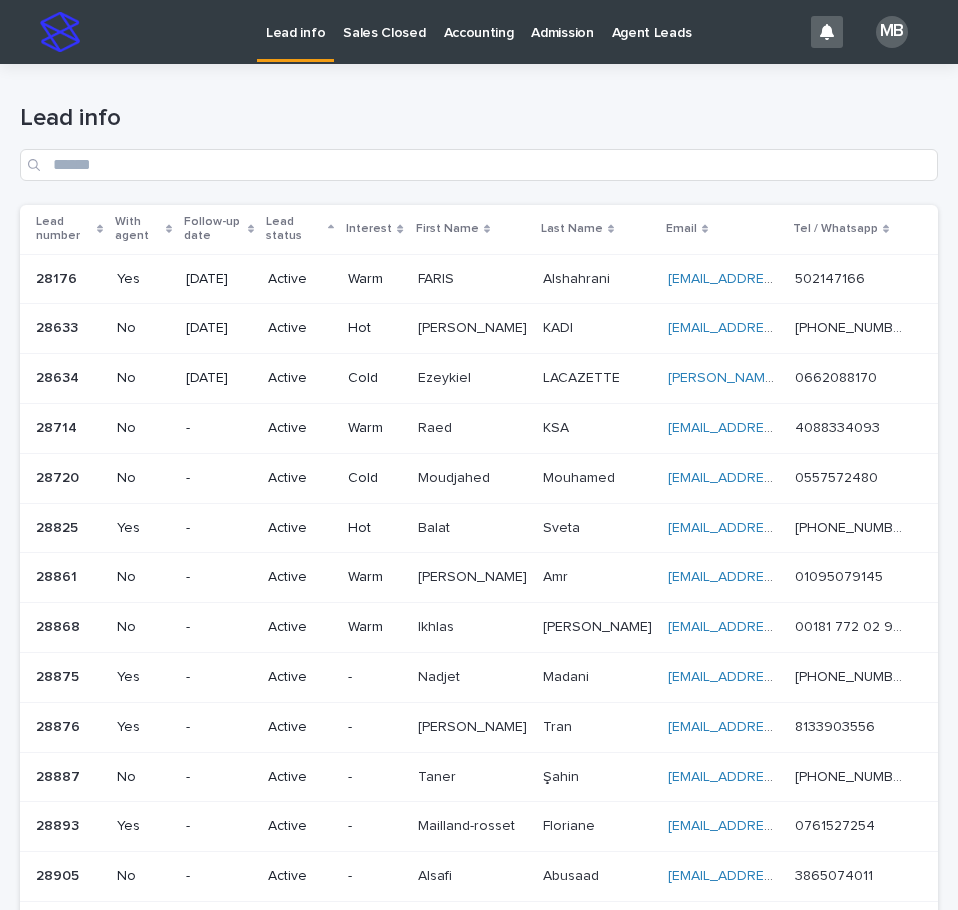 scroll, scrollTop: 0, scrollLeft: 0, axis: both 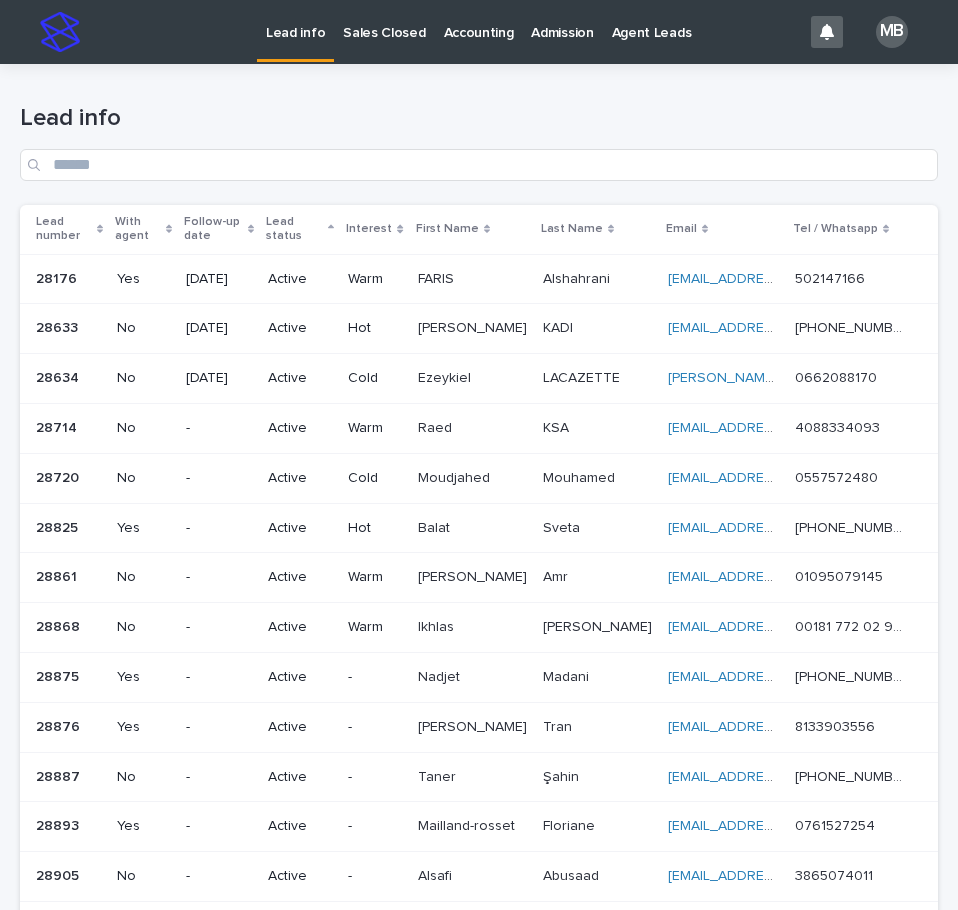 click on "Sales Closed" at bounding box center (384, 31) 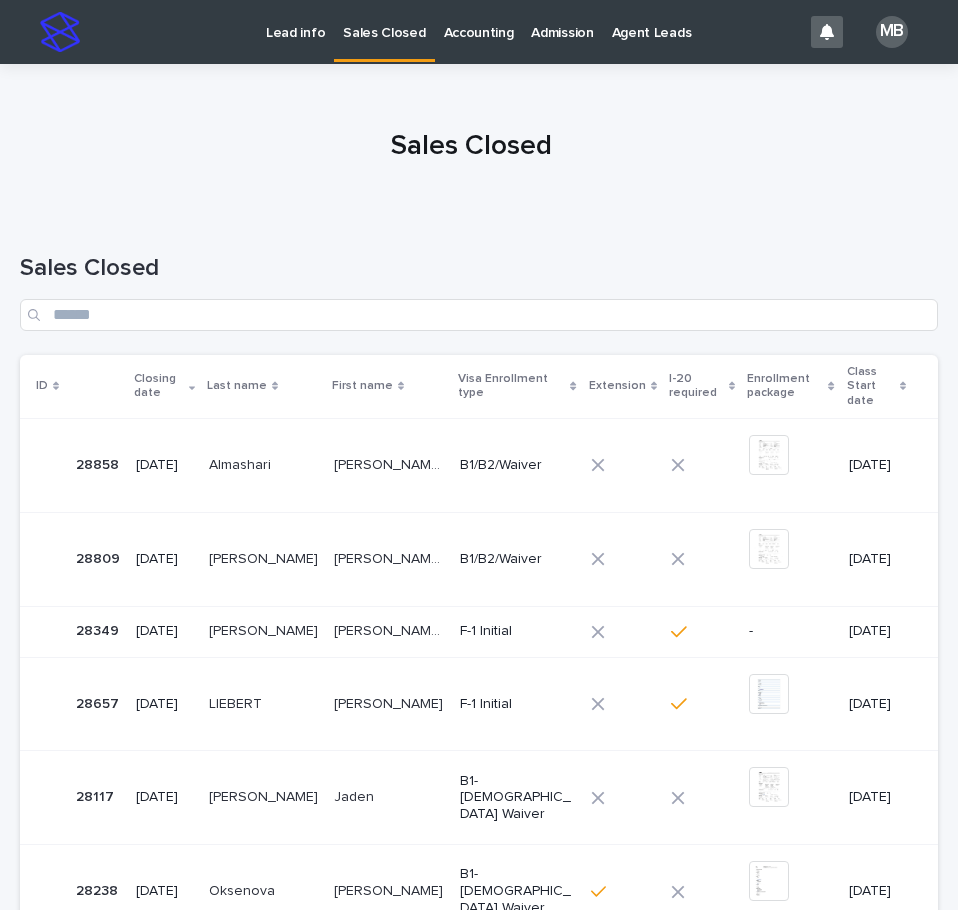 click at bounding box center (471, 138) 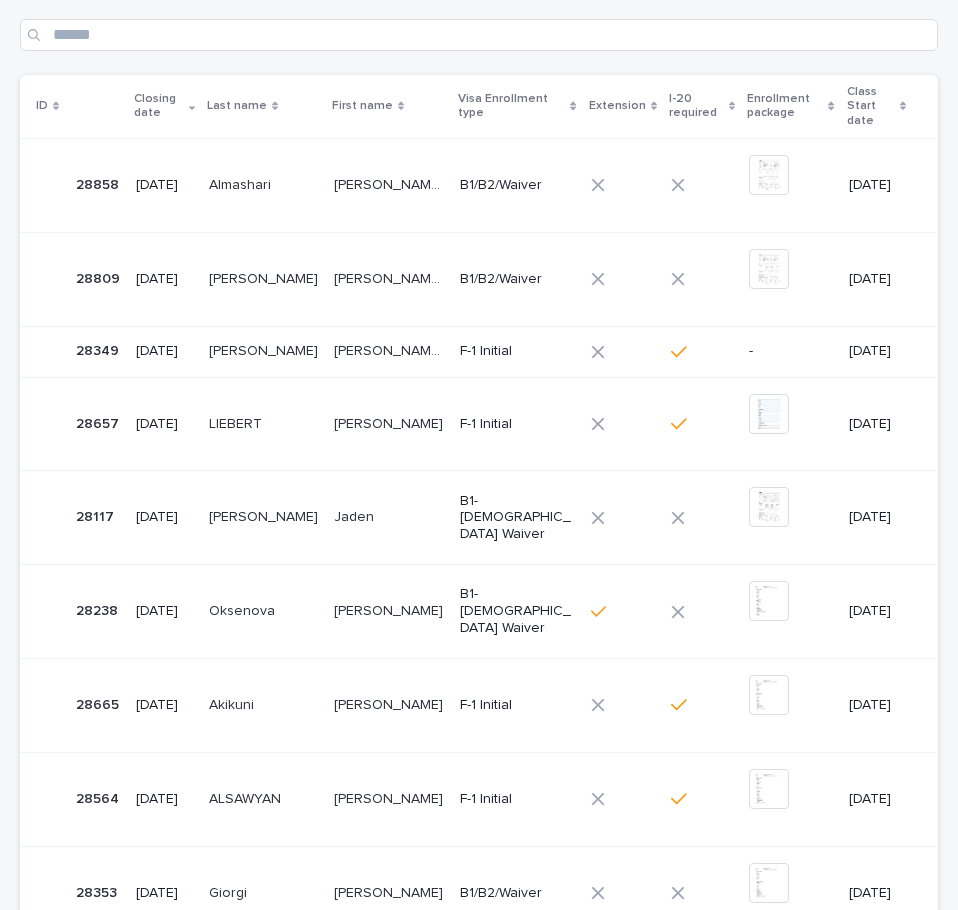 scroll, scrollTop: 286, scrollLeft: 0, axis: vertical 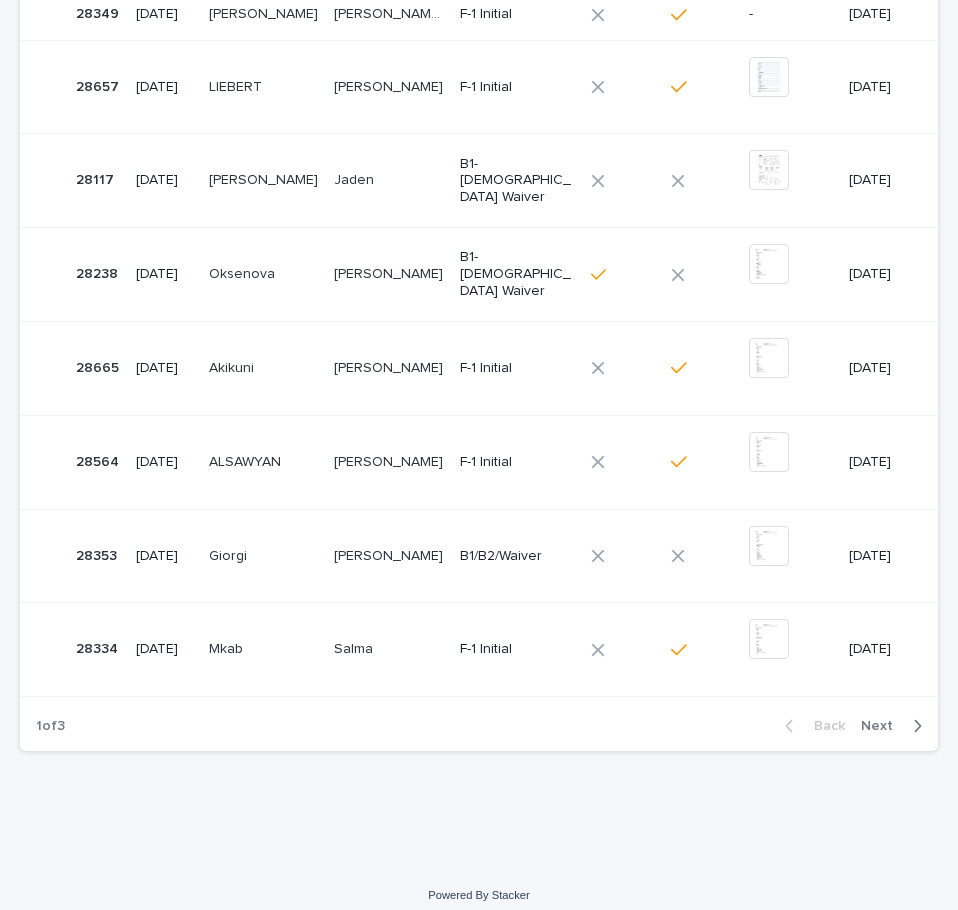 click on "Next" at bounding box center [883, 726] 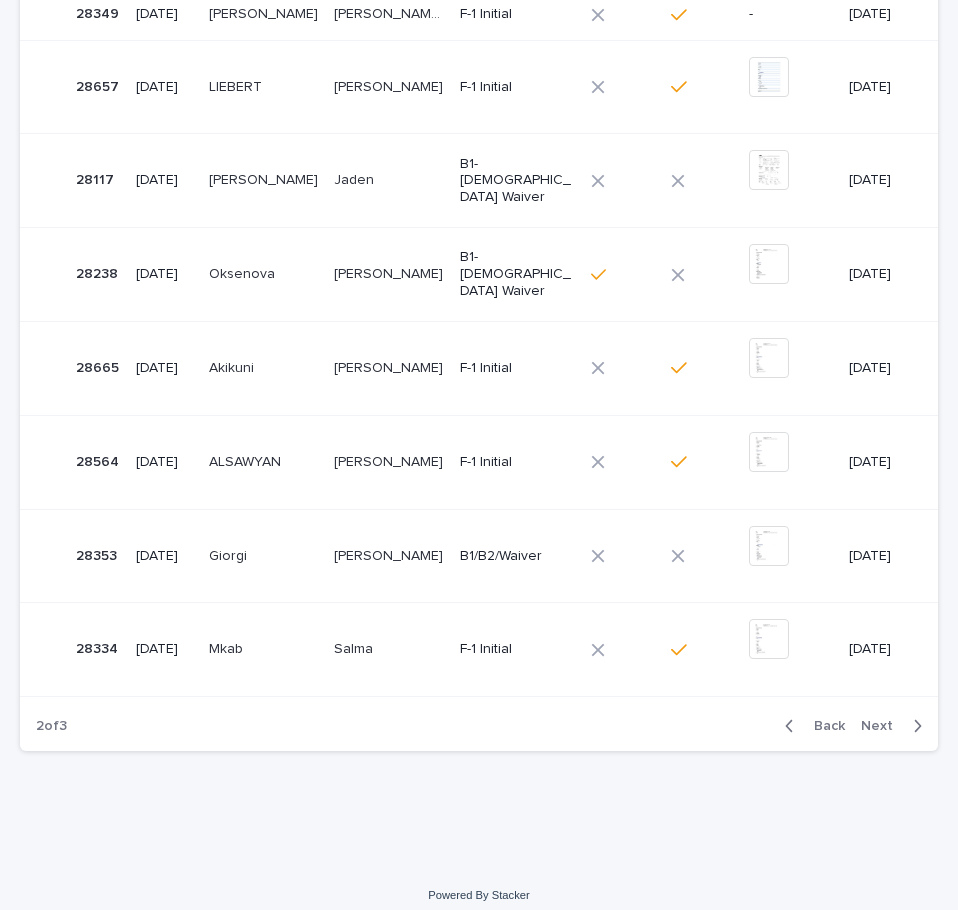 scroll, scrollTop: 639, scrollLeft: 0, axis: vertical 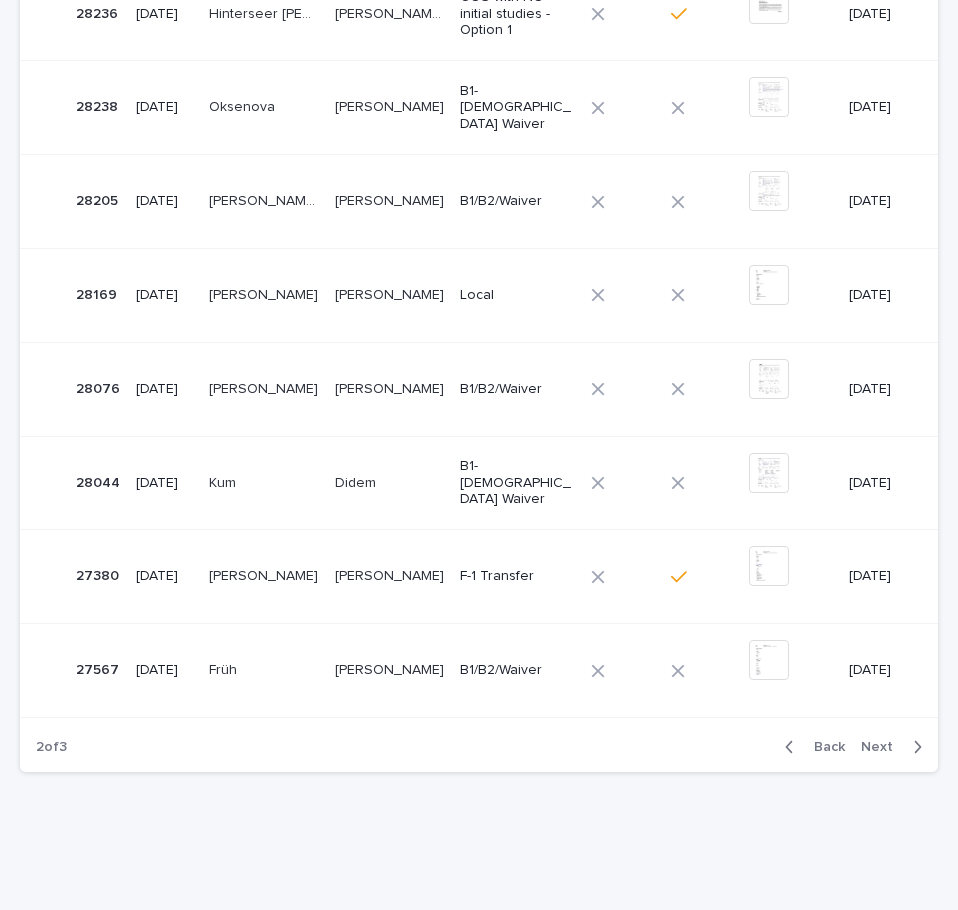 click on "Loading... Saving… Loading... Saving… Sales Closed ID Closing date Last name First name Visa Enrollment type Extension I-20 required Enrollment package Class Start date 28347 28347   [DATE] [PERSON_NAME]  [PERSON_NAME] De [PERSON_NAME] [PERSON_NAME]   B1-[DEMOGRAPHIC_DATA] Waiver + 0 This file cannot be opened Download File [DATE] 28282 28282   [DATE] Debuchy Debuchy   [PERSON_NAME]  [PERSON_NAME]    F-1 Initial + 0 This file cannot be opened Download File [DATE] 28236 28236   [DATE] Hinterseer [PERSON_NAME] [PERSON_NAME] [PERSON_NAME] [PERSON_NAME] [PERSON_NAME]   COS with NO initial studies - Option 1 + 0 This file cannot be opened Download File [DATE][MEDICAL_ID] 28238   [DATE] Oksenova Oksenova   [PERSON_NAME]   B1-[DEMOGRAPHIC_DATA] Waiver + 0 This file cannot be opened Download File [DATE] 28205 28205   [DATE] [PERSON_NAME] [PERSON_NAME] [PERSON_NAME] [PERSON_NAME] [PERSON_NAME] [PERSON_NAME]   B1/B2/Waiver + 0 This file cannot be opened Download File [DATE] 28169 28169   [DATE] [PERSON_NAME] [PERSON_NAME]" at bounding box center [479, 231] 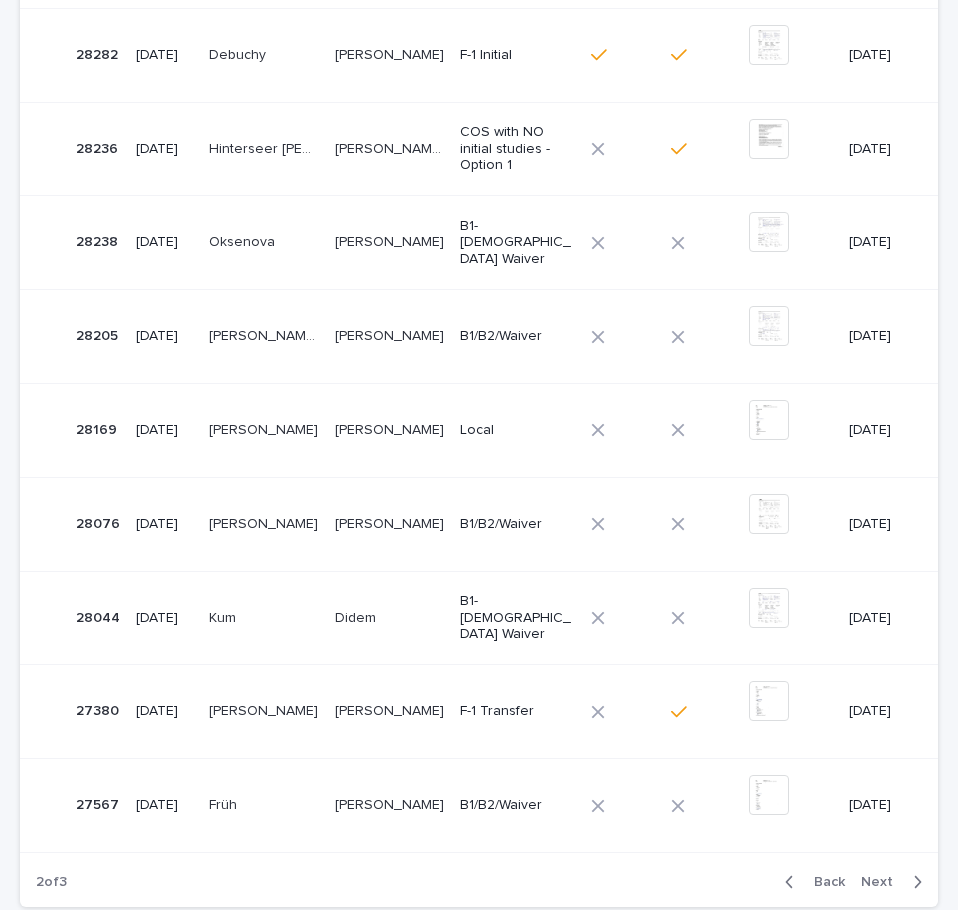 scroll, scrollTop: 497, scrollLeft: 0, axis: vertical 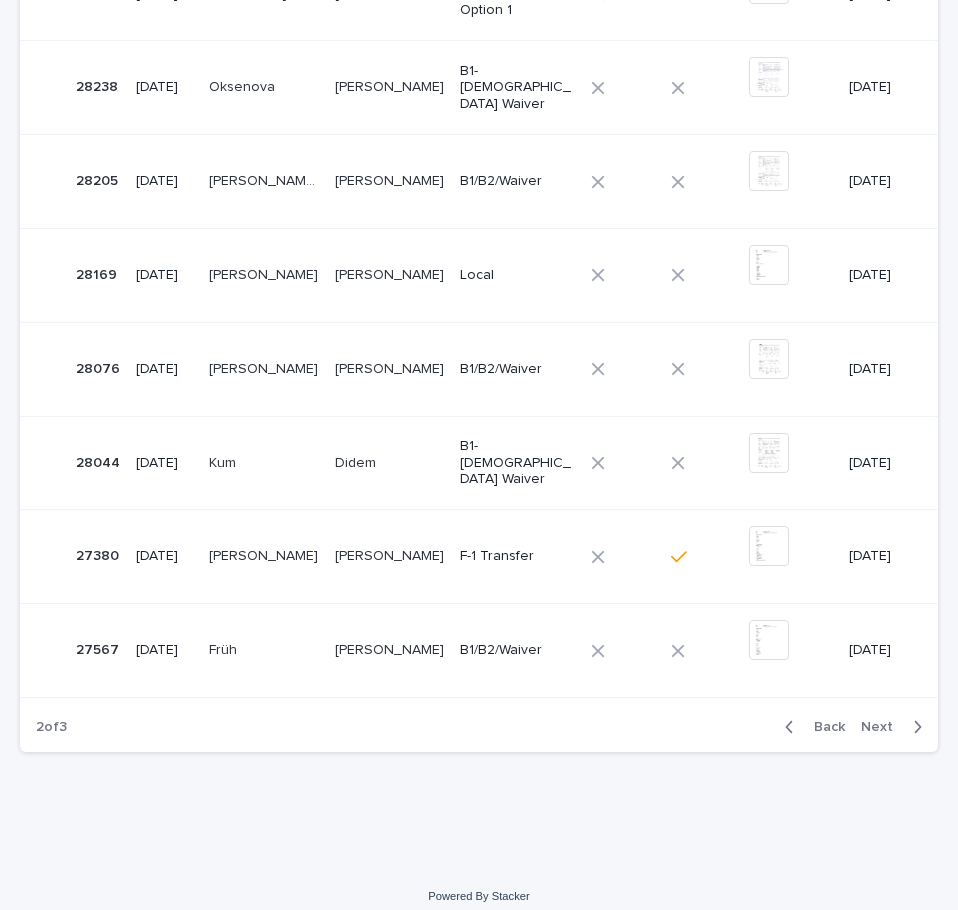 click on "Next" at bounding box center [883, 727] 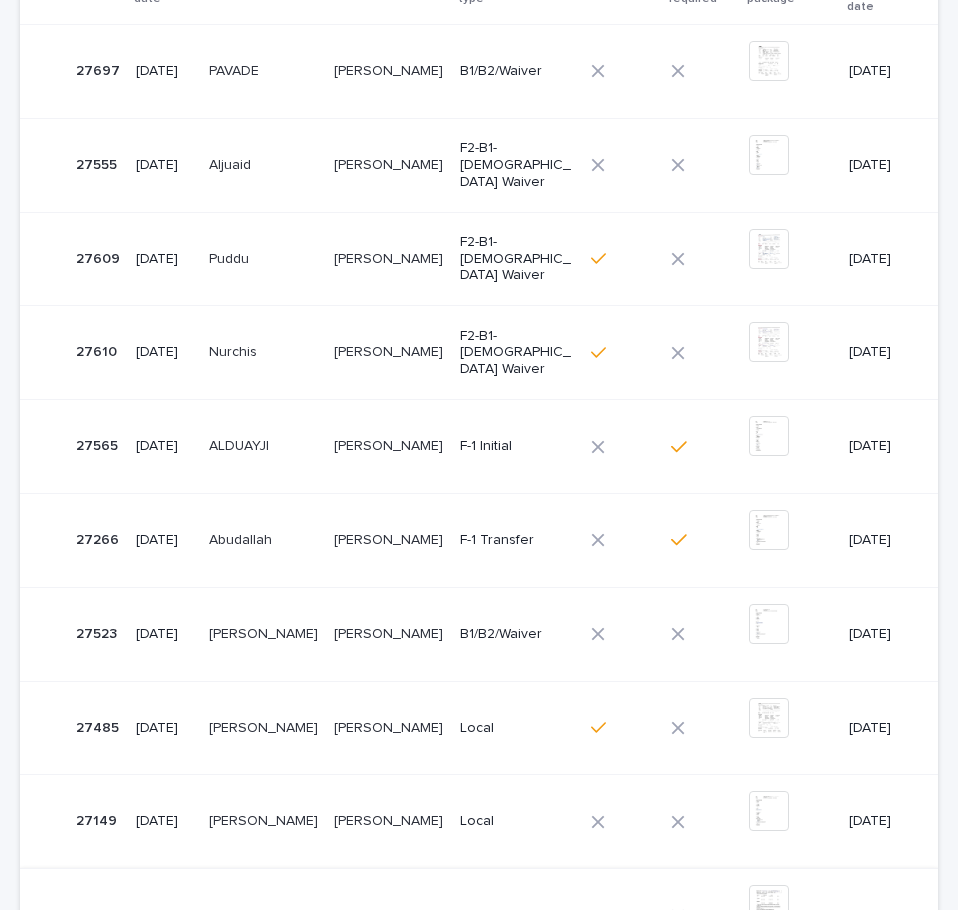 scroll, scrollTop: 359, scrollLeft: 0, axis: vertical 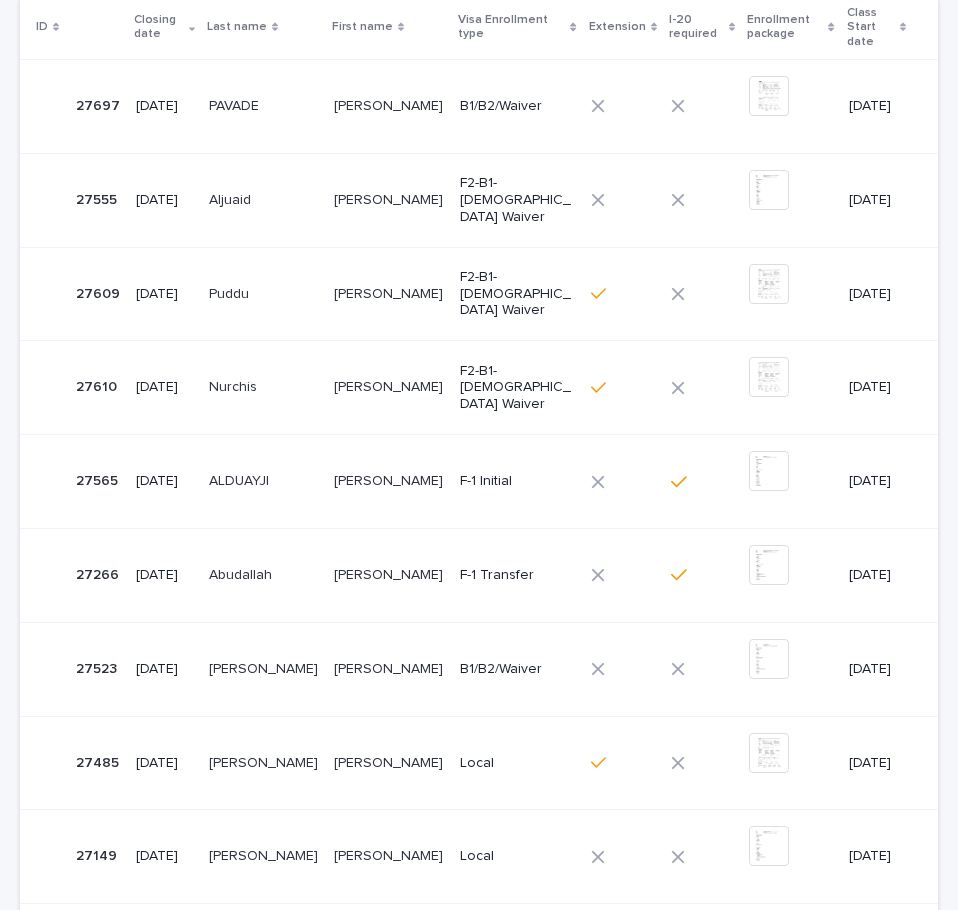 click on "Hind [PERSON_NAME] [PERSON_NAME]" at bounding box center (389, 200) 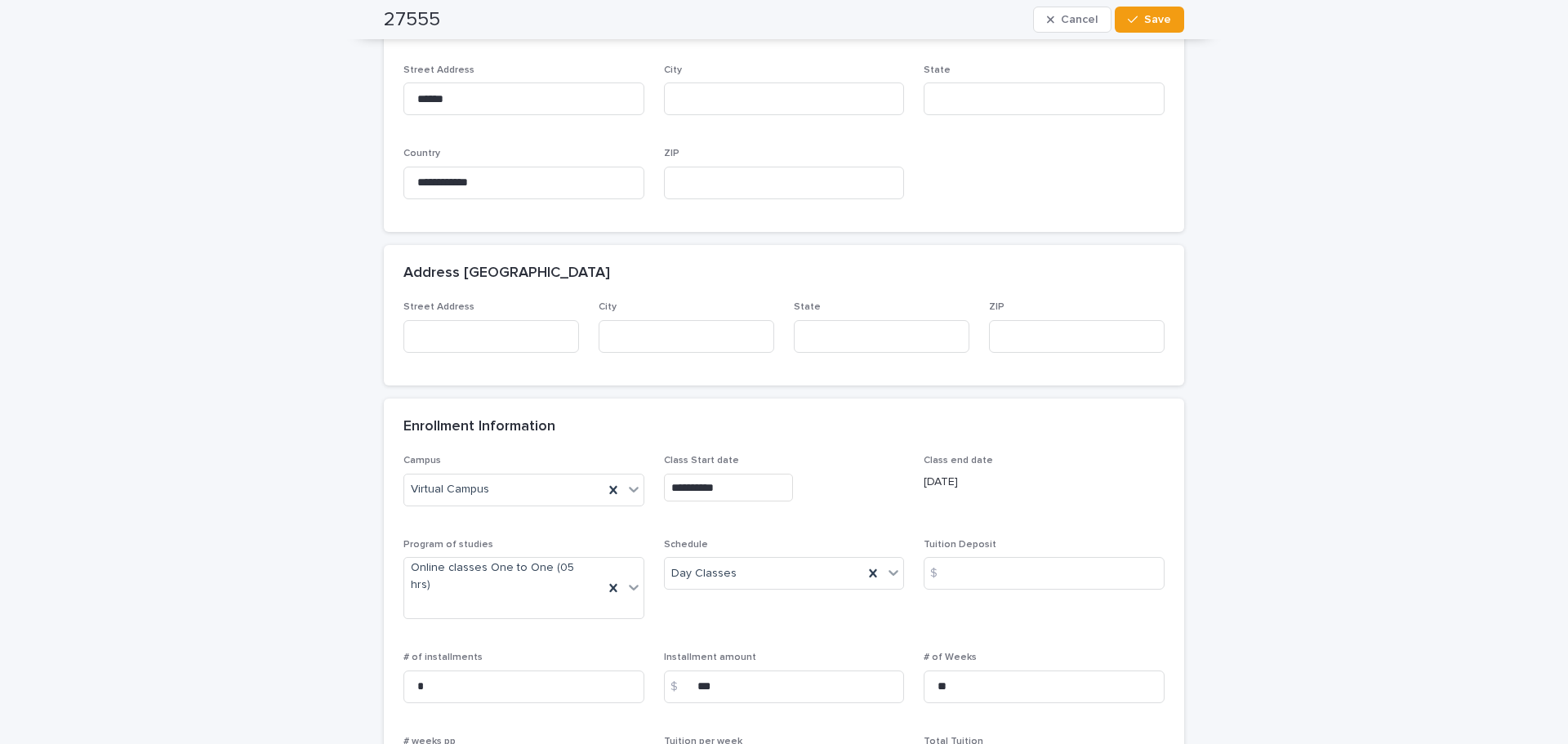 scroll, scrollTop: 817, scrollLeft: 0, axis: vertical 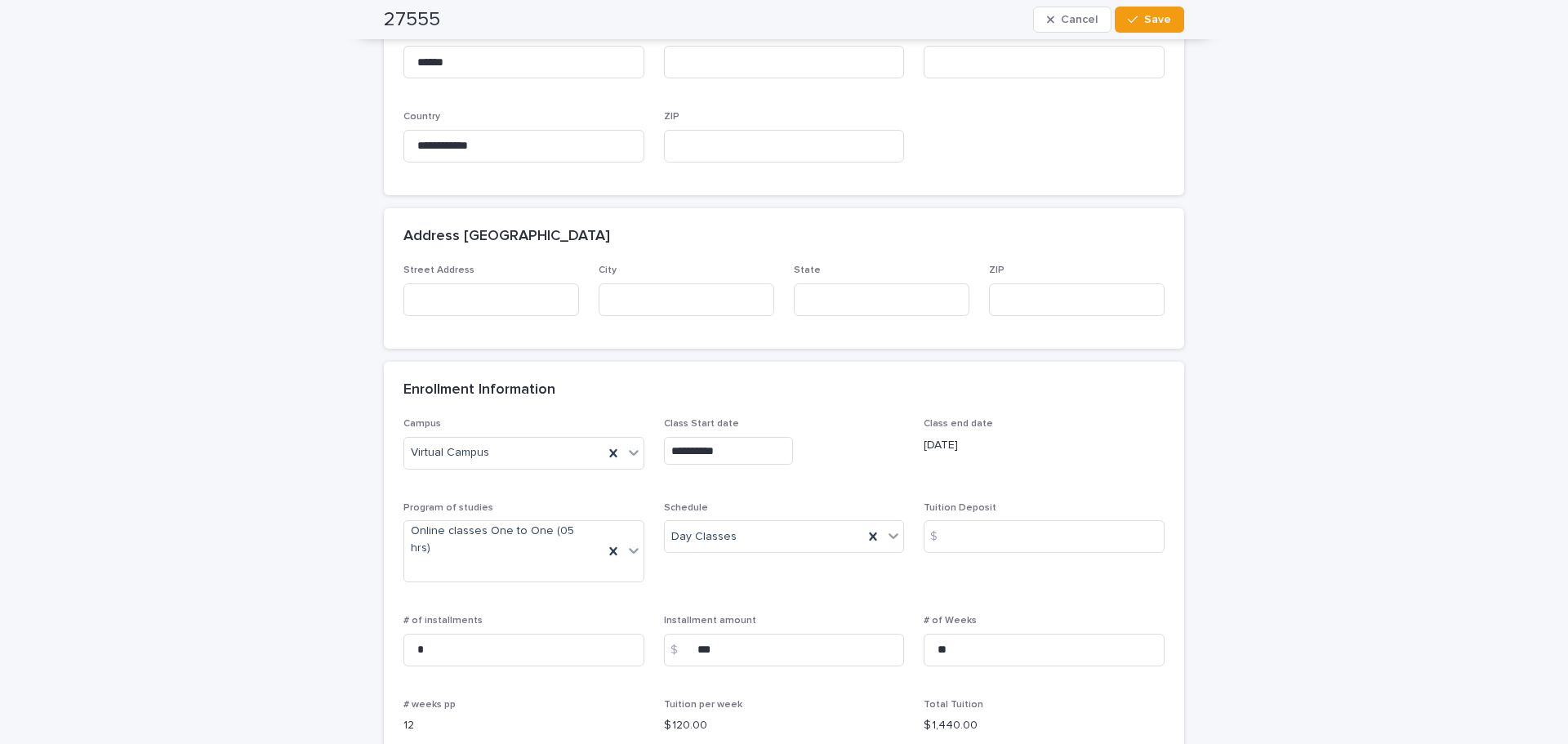 click on "**********" at bounding box center (784, 349) 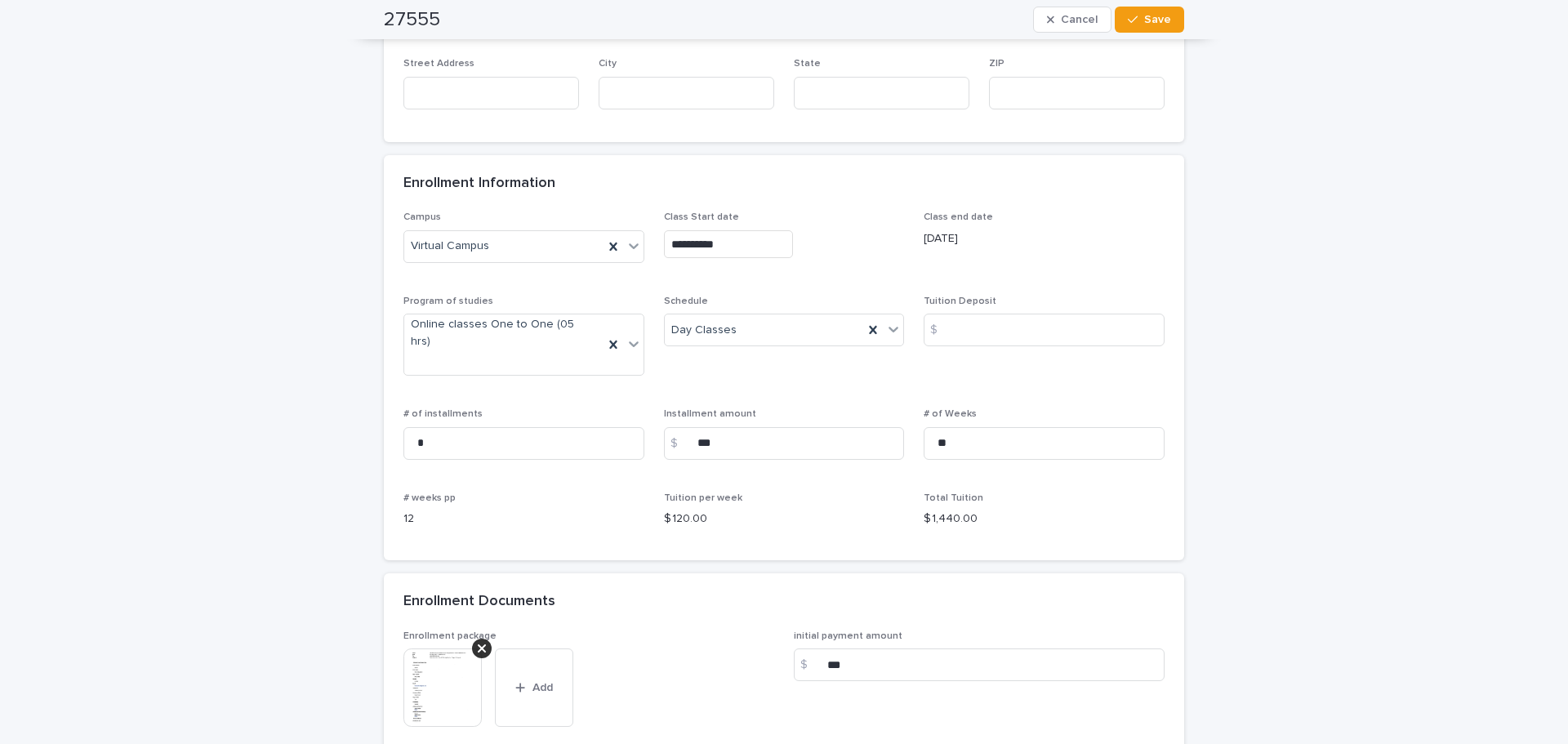 scroll, scrollTop: 1062, scrollLeft: 0, axis: vertical 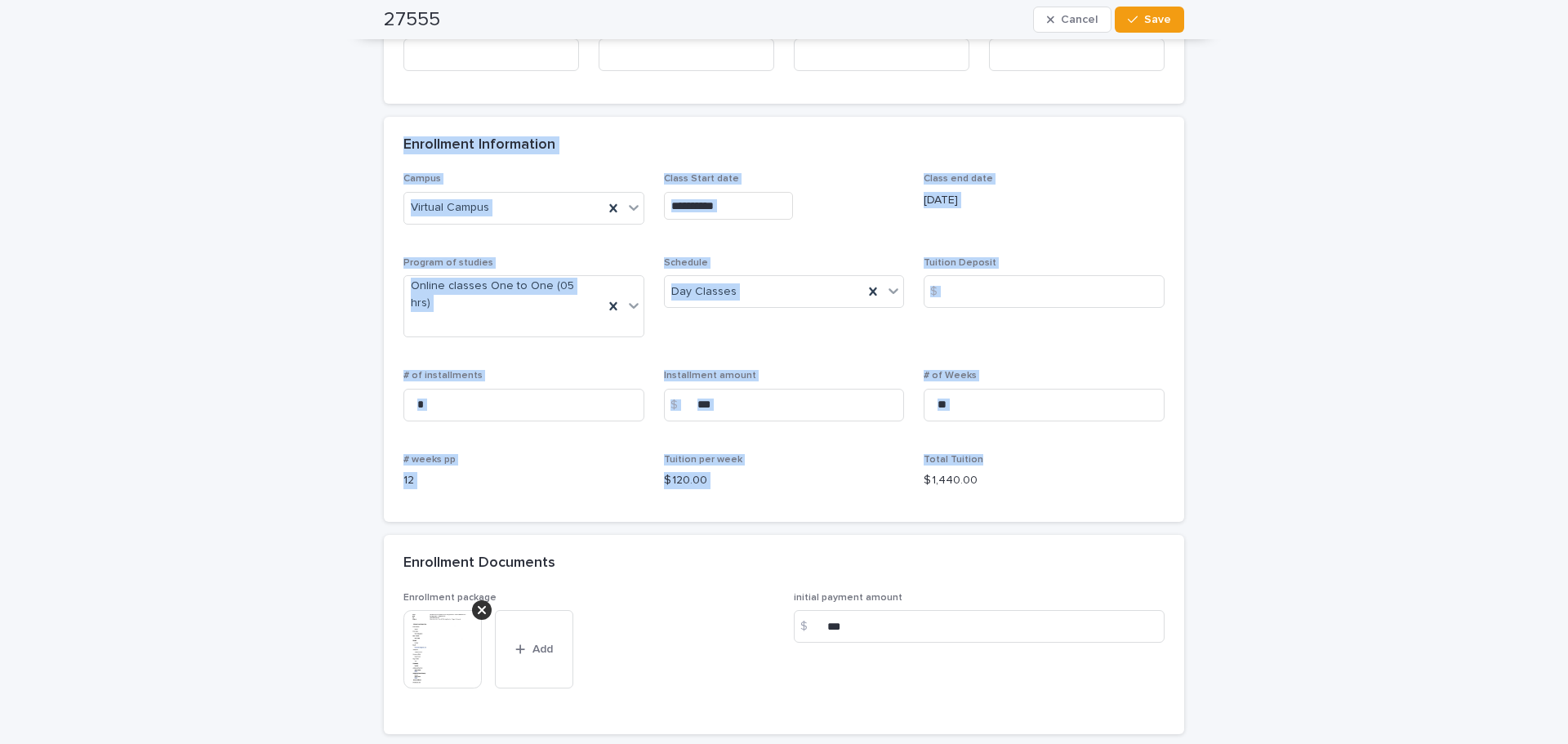 drag, startPoint x: 425, startPoint y: 93, endPoint x: 1268, endPoint y: 379, distance: 890.1938 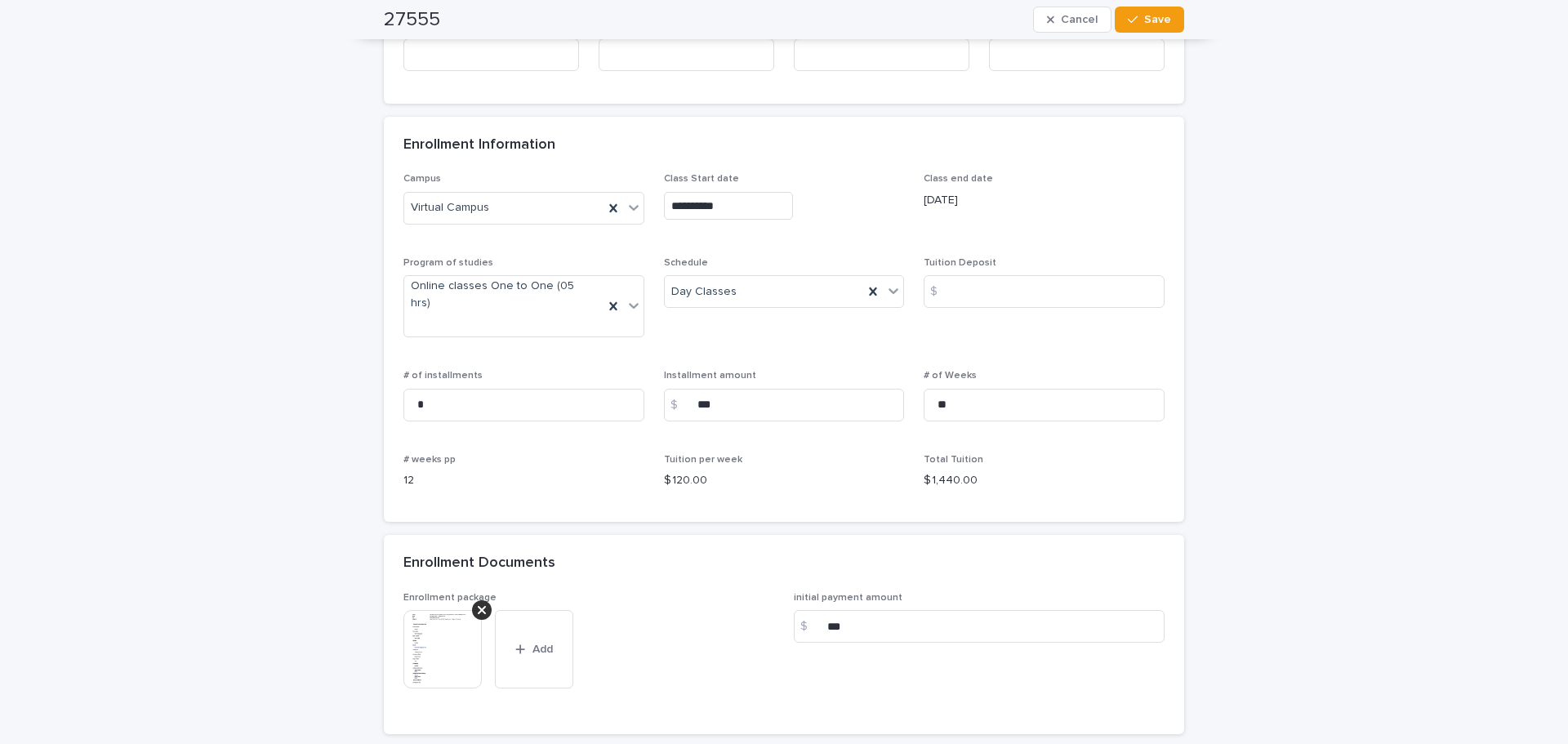 click on "**********" at bounding box center [784, 104] 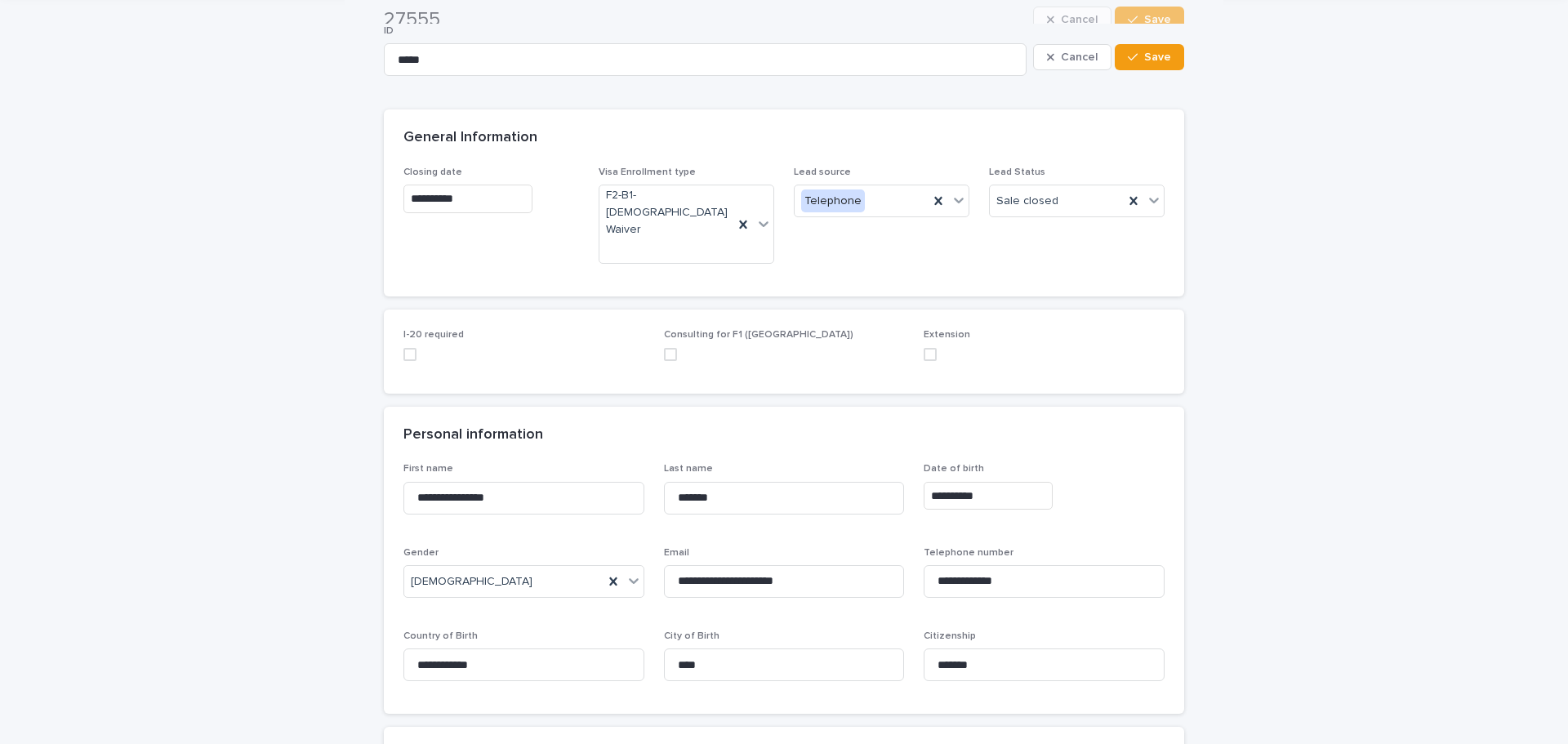 scroll, scrollTop: 0, scrollLeft: 0, axis: both 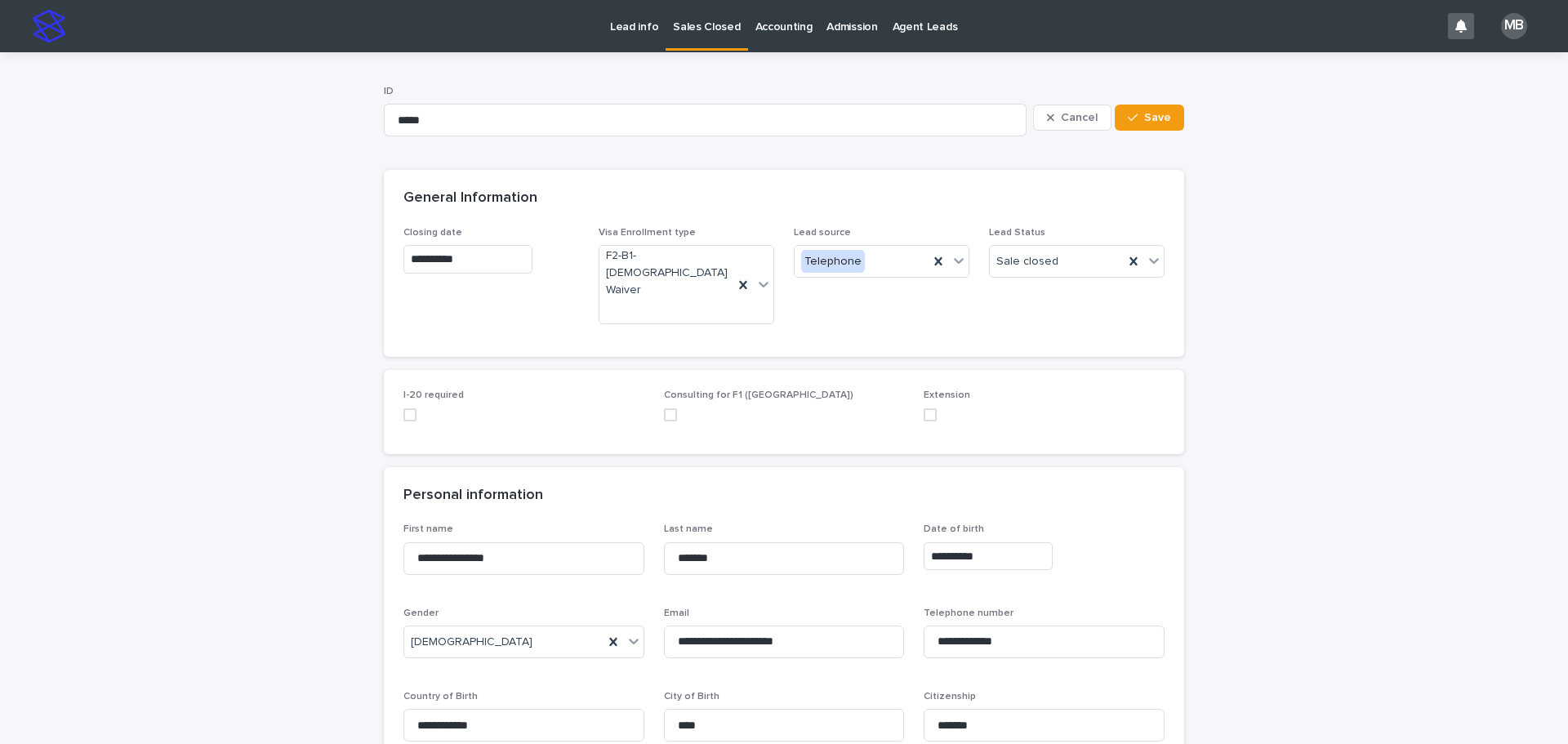 click on "Lead info" at bounding box center (634, 17) 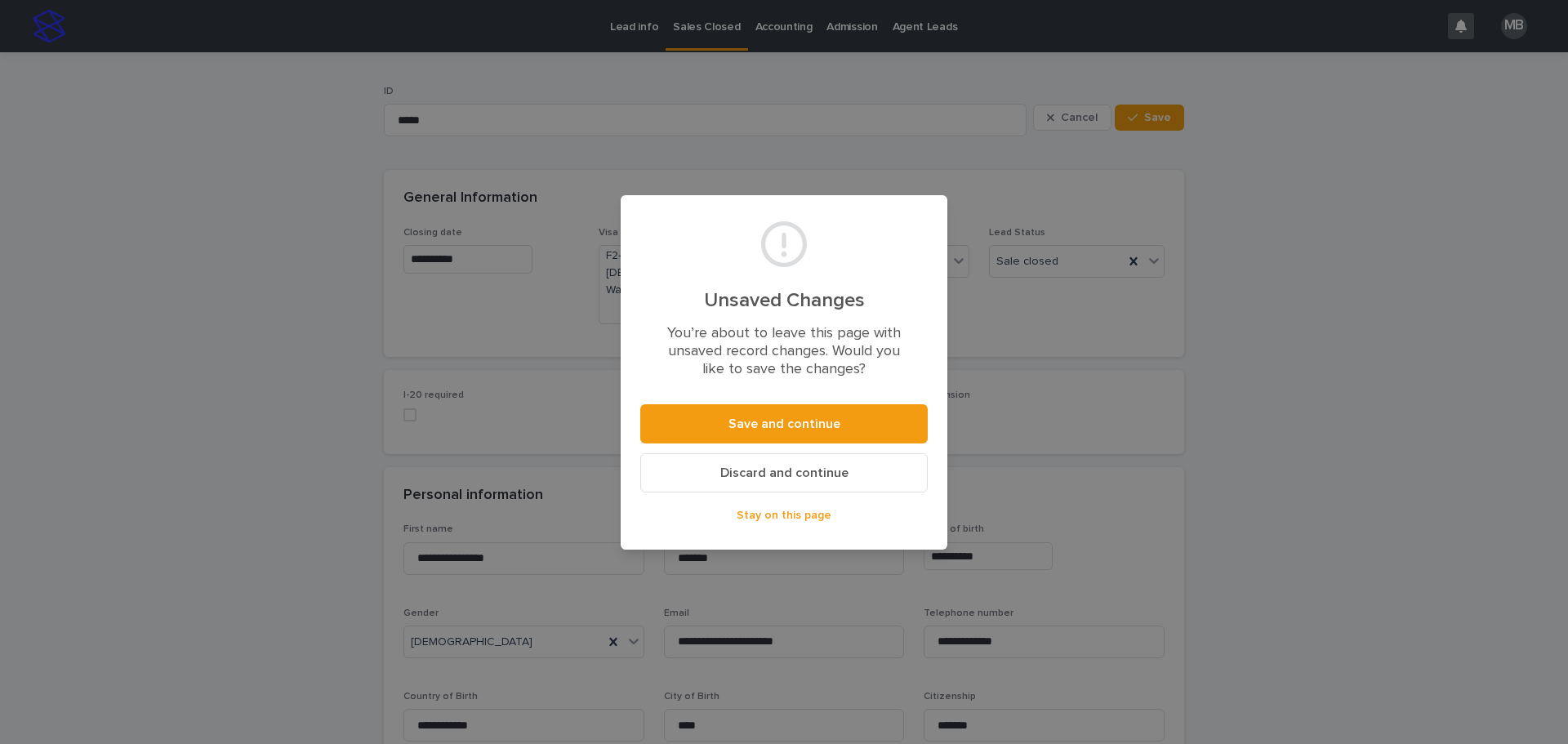 click on "Discard and continue" at bounding box center [784, 473] 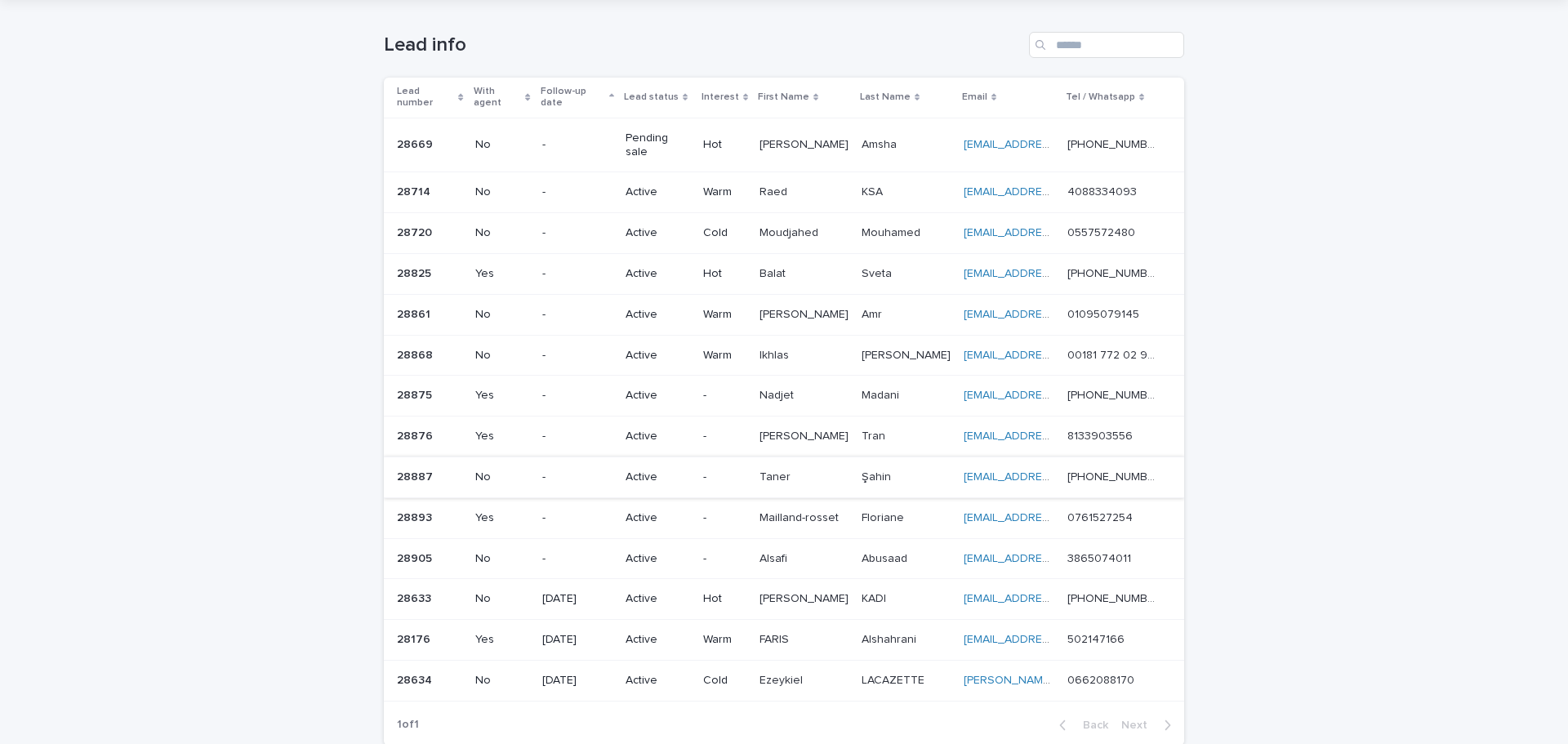 scroll, scrollTop: 82, scrollLeft: 0, axis: vertical 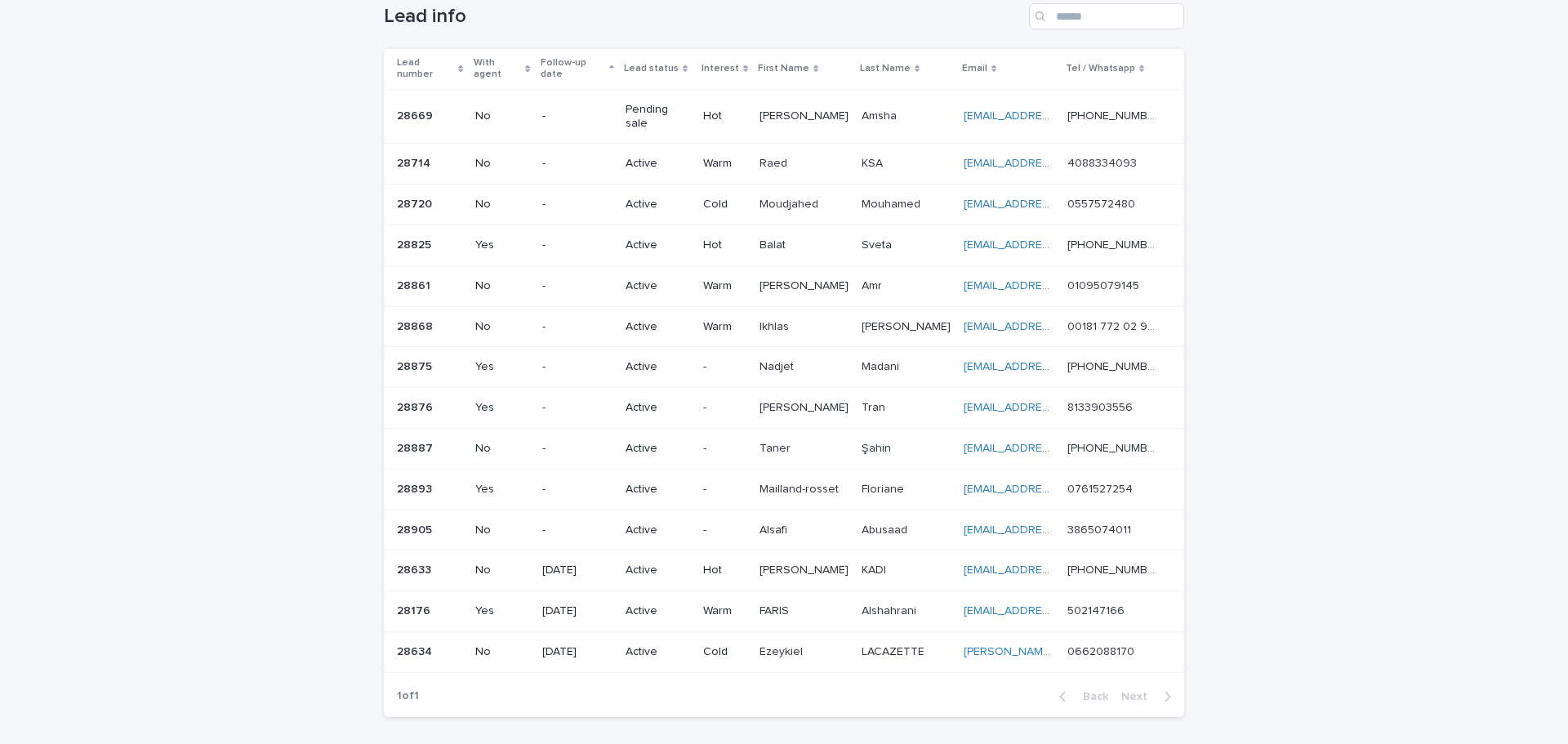 drag, startPoint x: 0, startPoint y: 305, endPoint x: 13, endPoint y: 306, distance: 13.0384 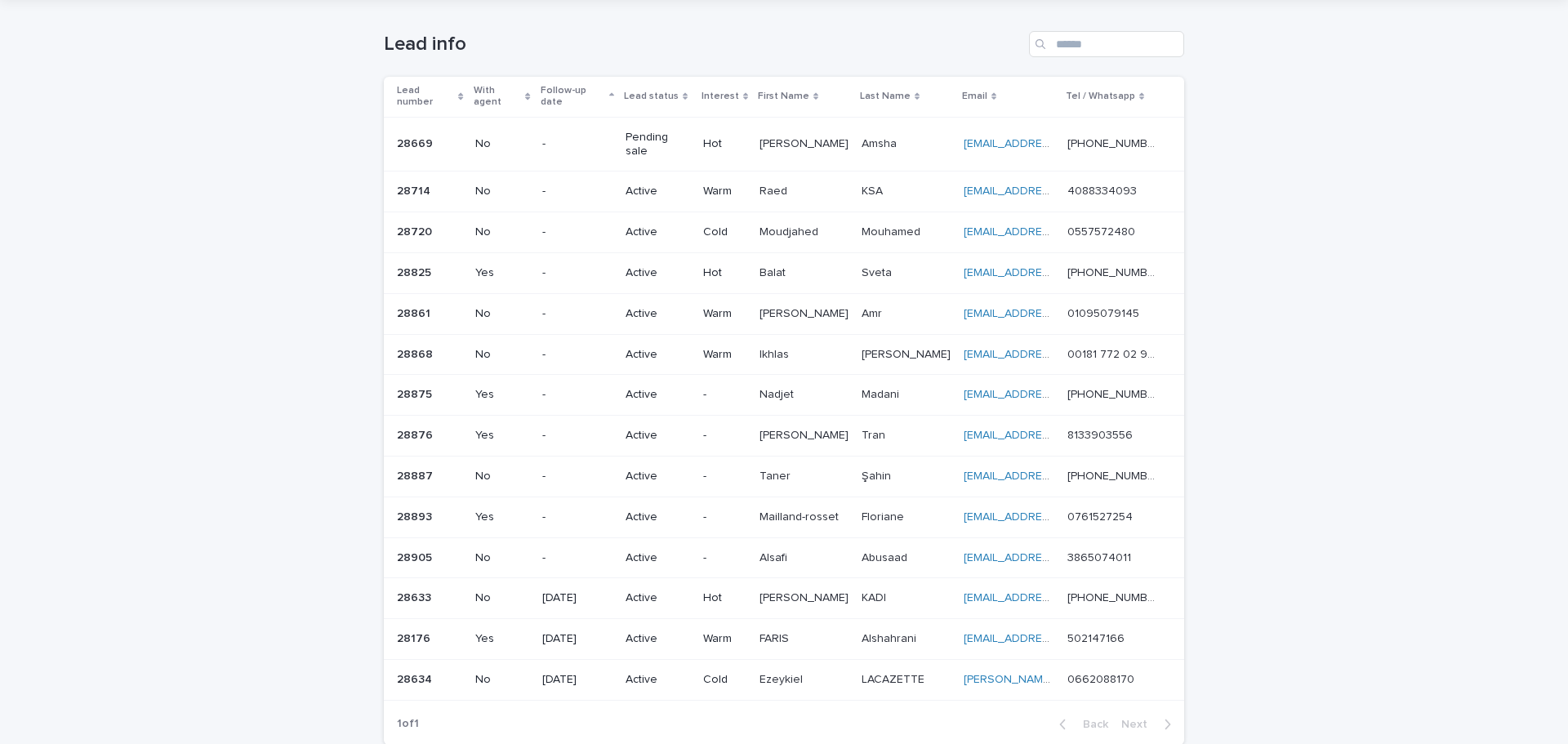 scroll, scrollTop: 82, scrollLeft: 0, axis: vertical 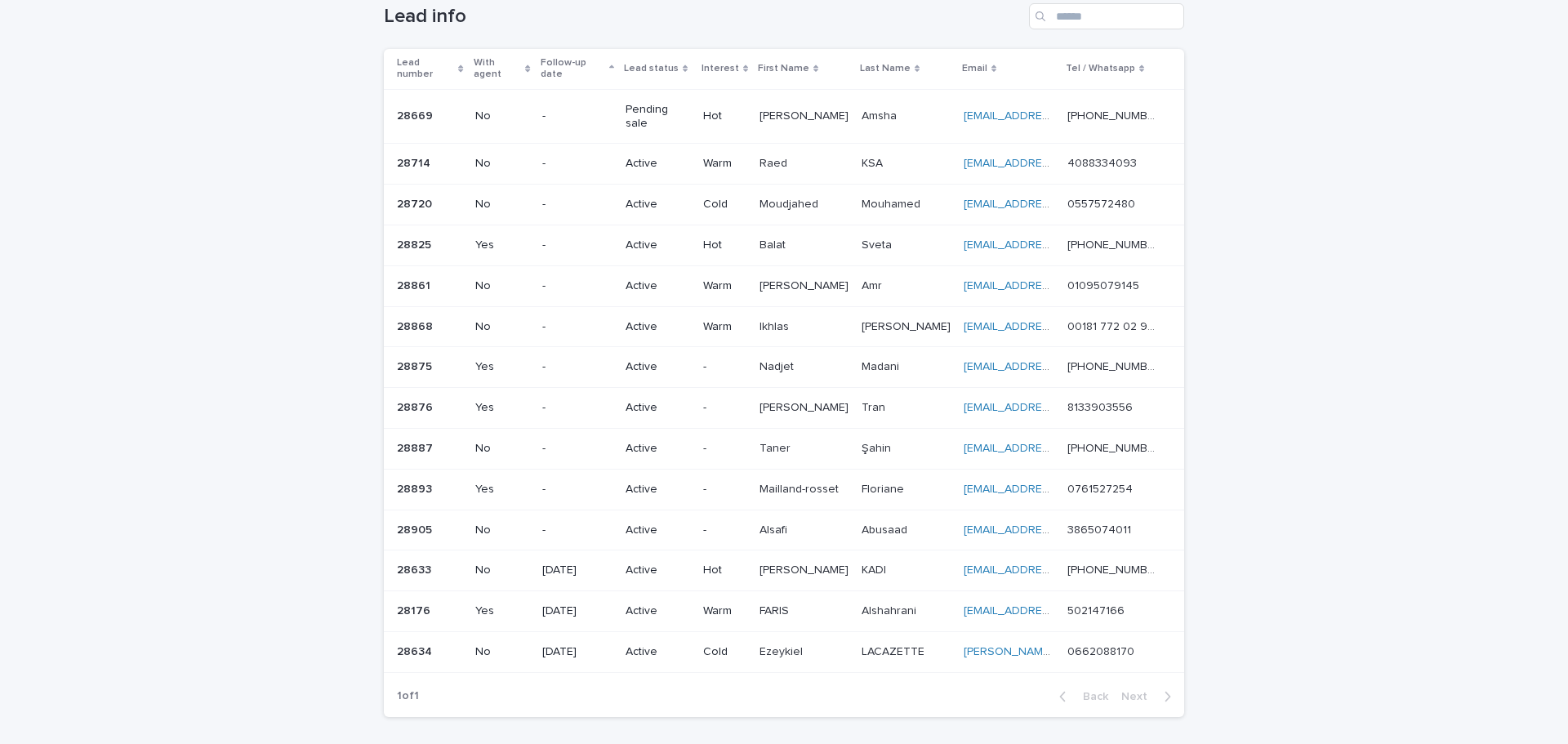 click on "Lead status" at bounding box center (657, 69) 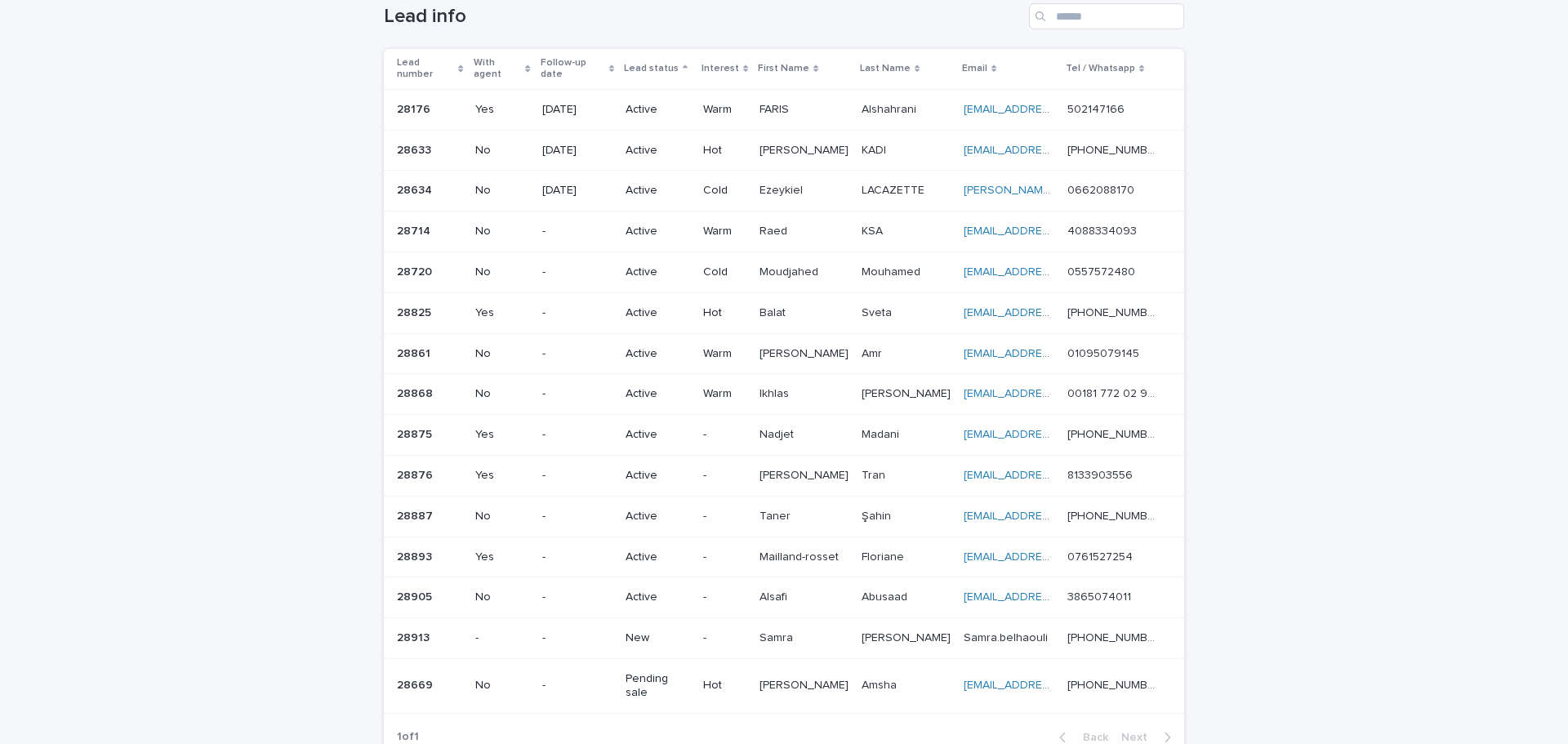 scroll, scrollTop: 102, scrollLeft: 0, axis: vertical 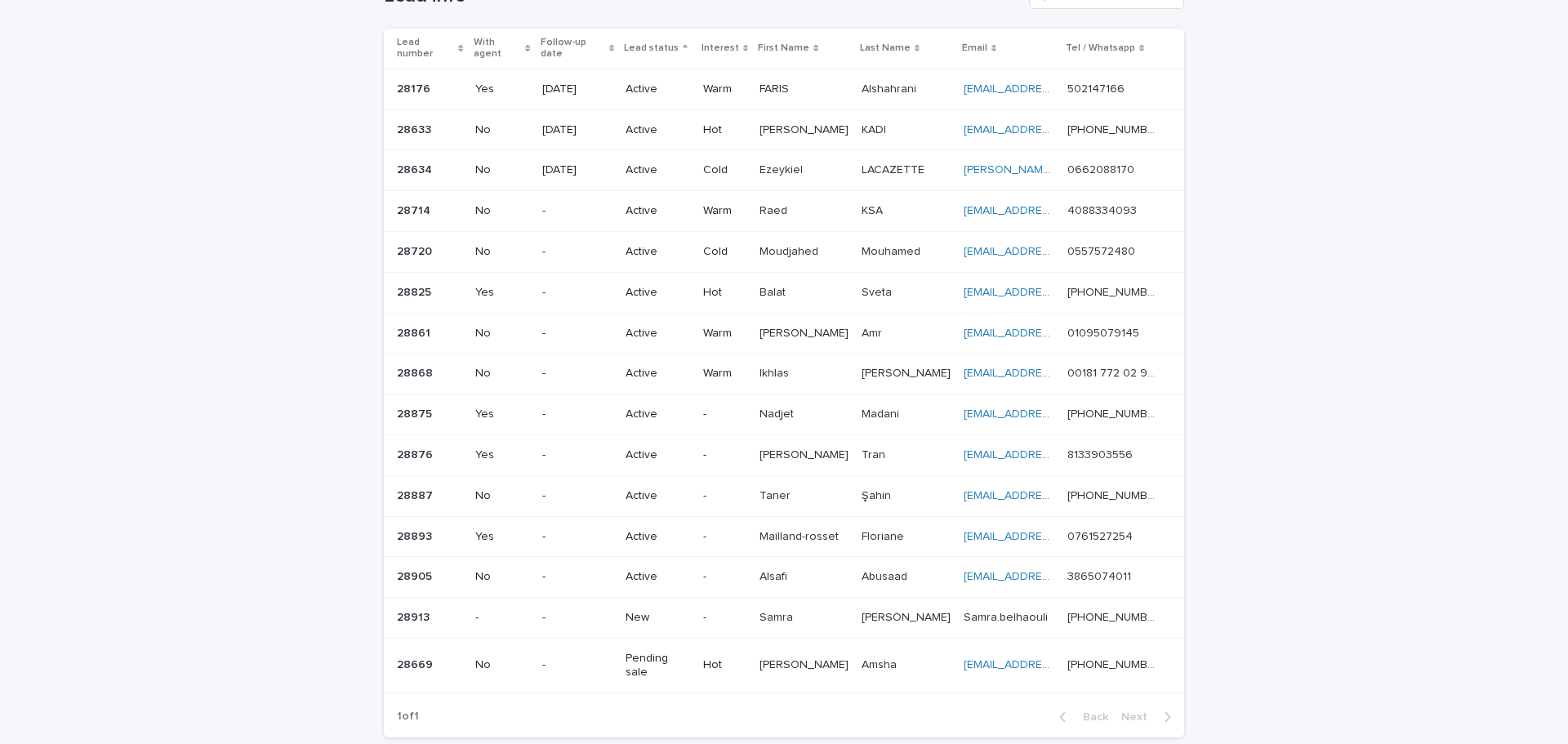 click on "Loading... Saving… Loading... Saving… Lead info Lead number With agent Follow-up date Lead status Interest First Name Last Name Email Tel / Whatsapp 28176 28176   Yes [DATE] Active Warm [PERSON_NAME]   [PERSON_NAME]   [EMAIL_ADDRESS][DOMAIN_NAME] [EMAIL_ADDRESS][DOMAIN_NAME]   502147166 502147166   28633 28633   No [DATE] Active Hot [PERSON_NAME] [PERSON_NAME] KADI   [EMAIL_ADDRESS][DOMAIN_NAME] [EMAIL_ADDRESS][DOMAIN_NAME]   [PHONE_NUMBER] [PHONE_NUMBER]   28634 28634   No [DATE] Active Cold Ezeykiel Ezeykiel   LACAZETTE LACAZETTE   [EMAIL_ADDRESS][DOMAIN_NAME] [DOMAIN_NAME][EMAIL_ADDRESS][DOMAIN_NAME]   0662088170 0662088170   28714 28714   No - Active Warm Raed Raed   KSA KSA   [EMAIL_ADDRESS][DOMAIN_NAME] [EMAIL_ADDRESS][DOMAIN_NAME]   4088334093 4088334093   28720 28720   No - Active Cold [PERSON_NAME]   [PERSON_NAME]   [EMAIL_ADDRESS][DOMAIN_NAME] [EMAIL_ADDRESS][DOMAIN_NAME]   0557572480 0557572480   28825 28825   Yes - Active Hot Balat Balat   Sveta Sveta   [EMAIL_ADDRESS][DOMAIN_NAME] [EMAIL_ADDRESS][DOMAIN_NAME]" at bounding box center (784, 391) 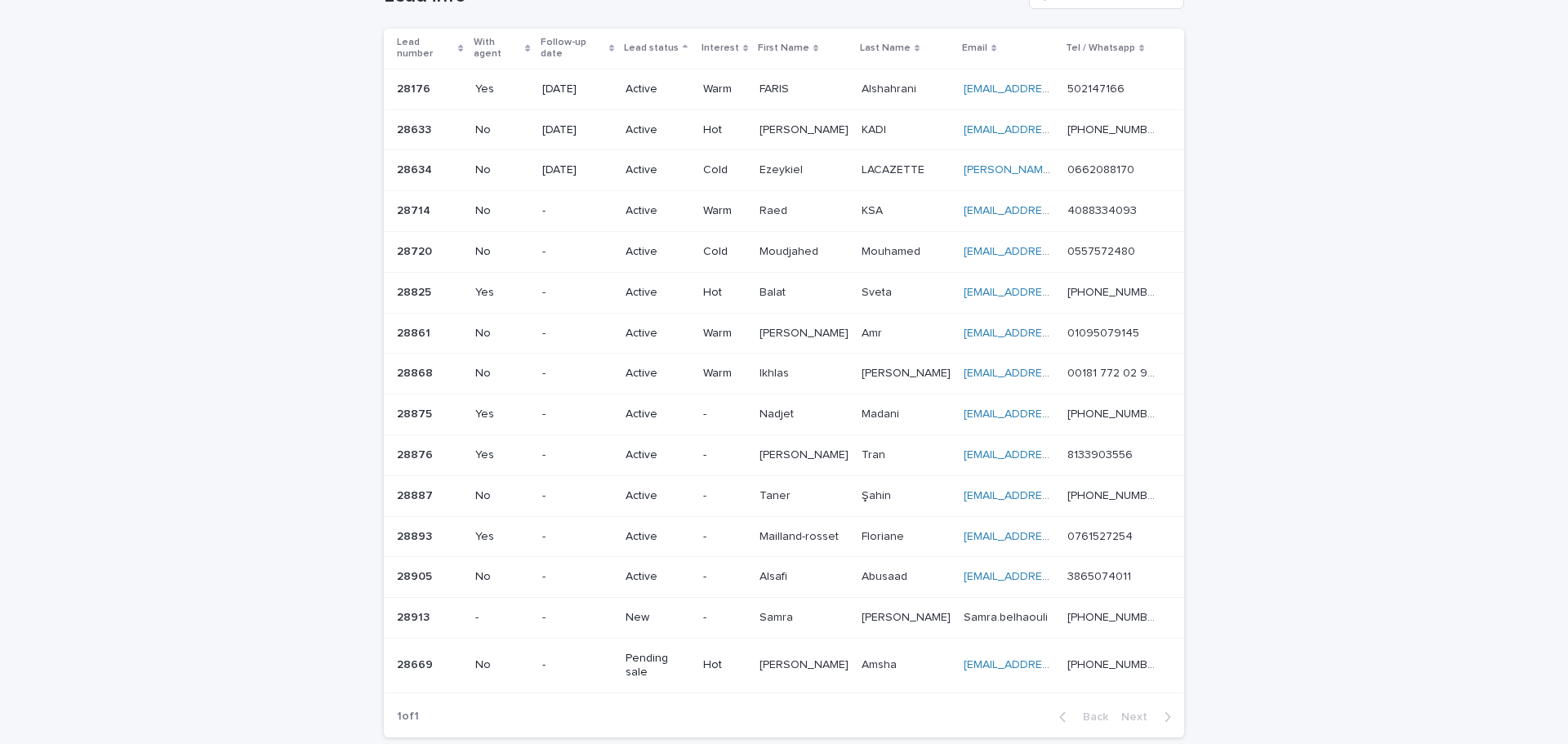 click on "-" at bounding box center (577, 618) 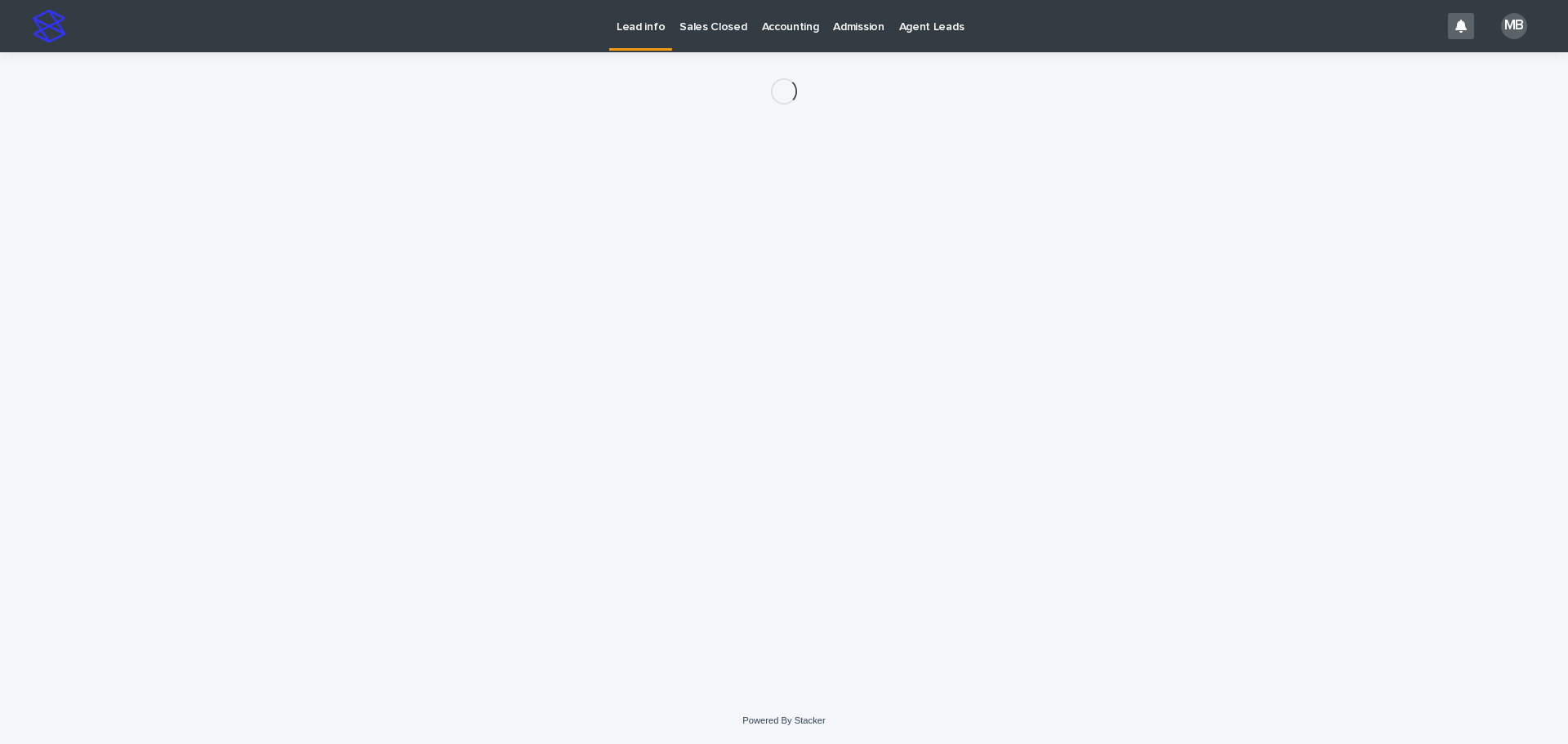 scroll, scrollTop: 0, scrollLeft: 0, axis: both 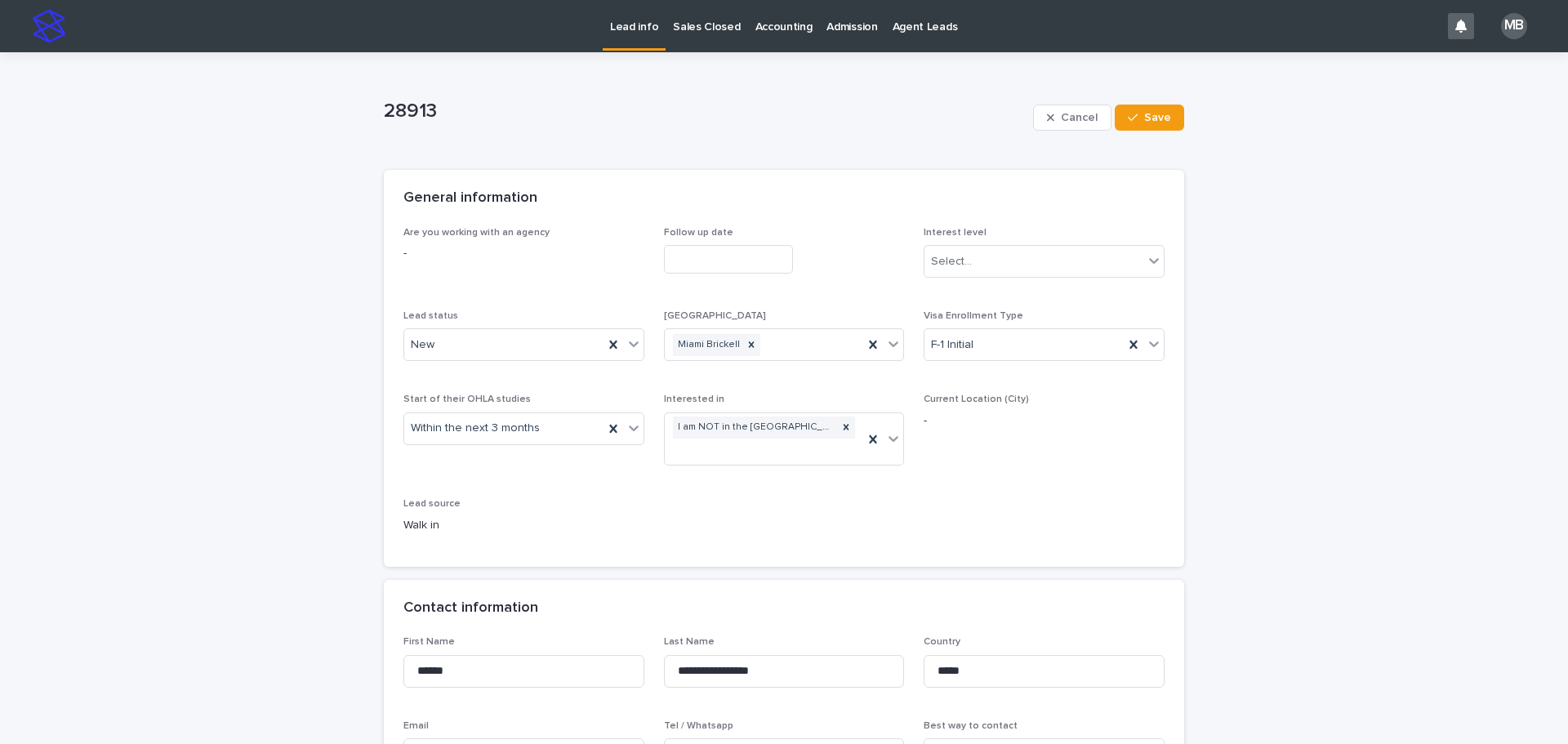 click at bounding box center [728, 259] 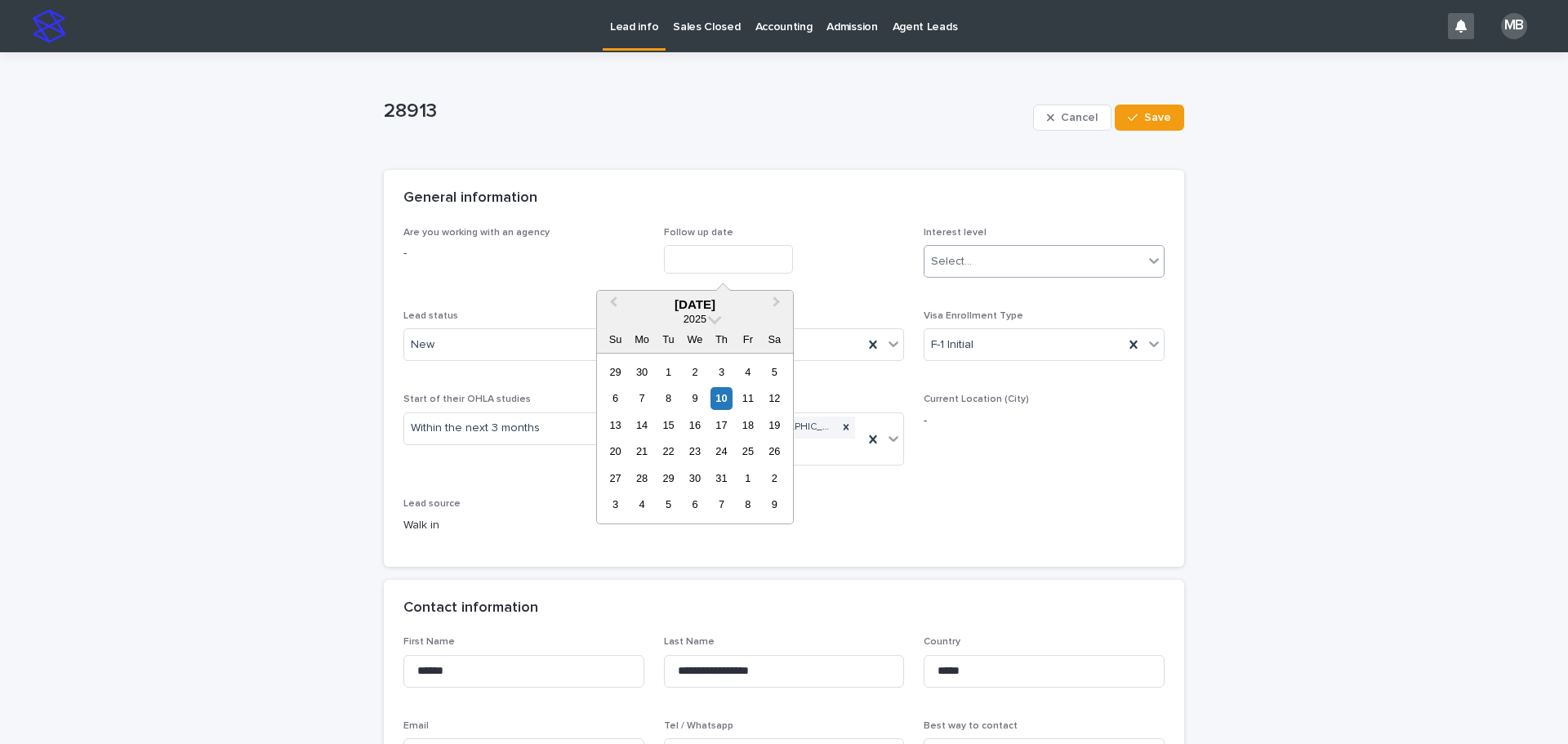 click at bounding box center (1154, 261) 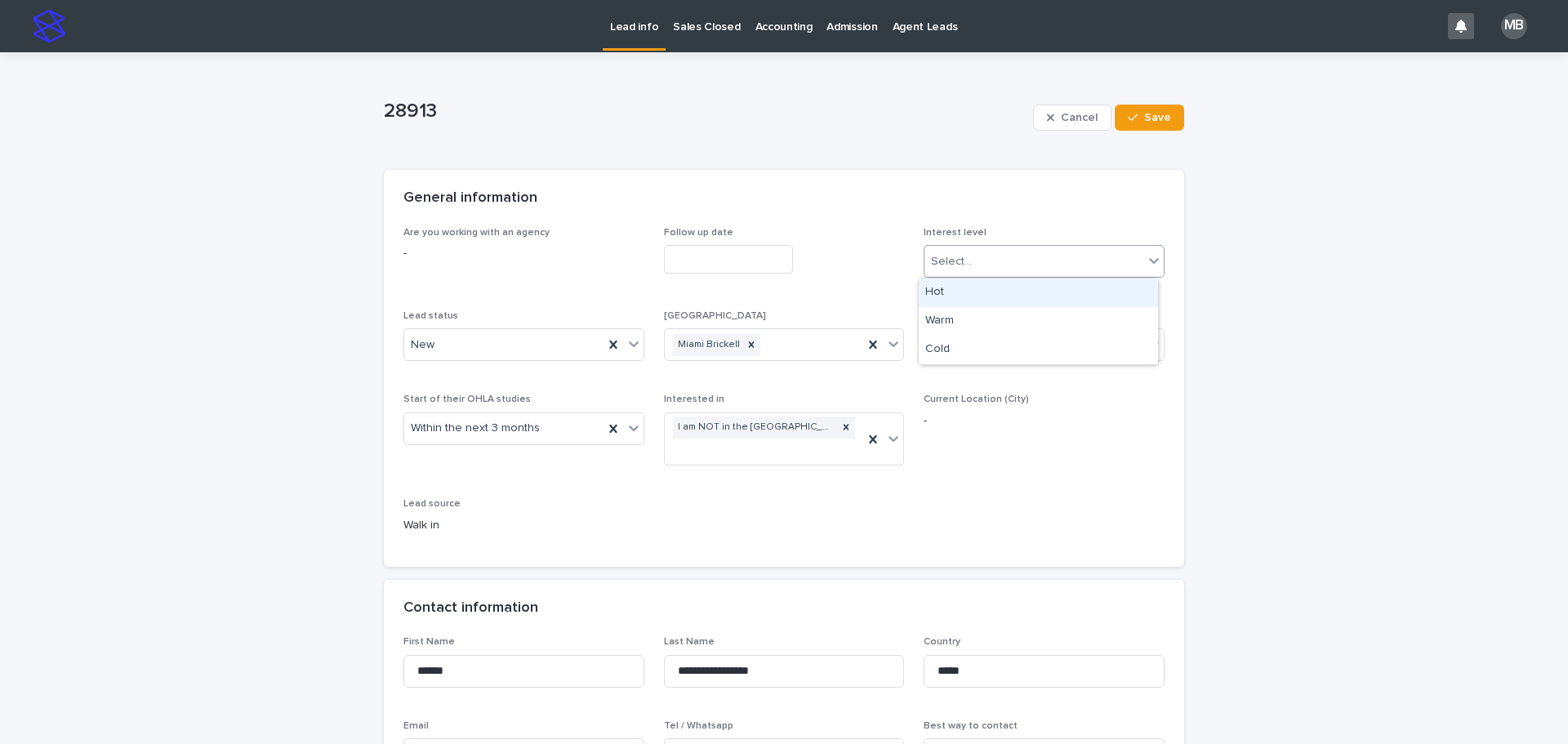 click on "Hot" at bounding box center (1038, 292) 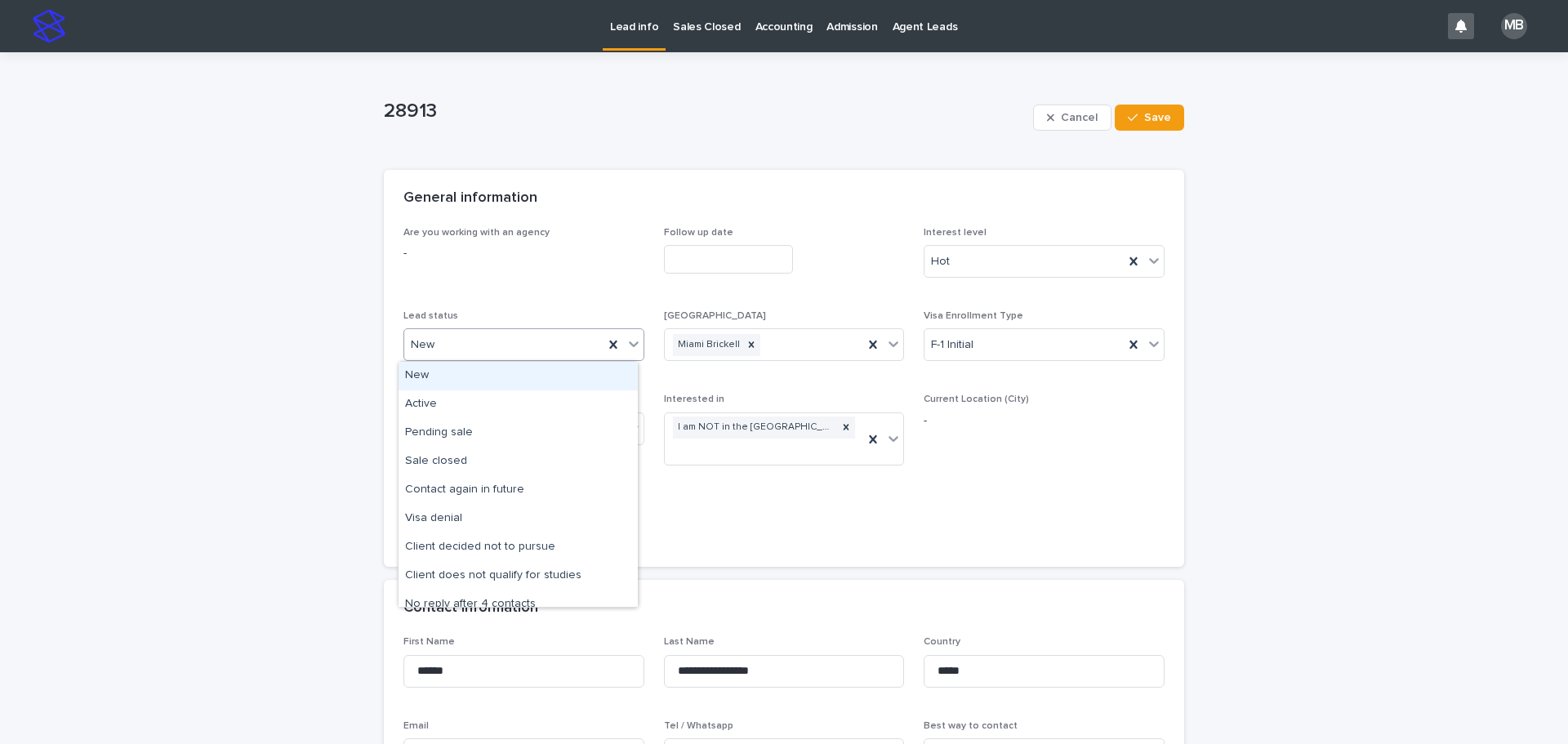 click on "New" at bounding box center (504, 345) 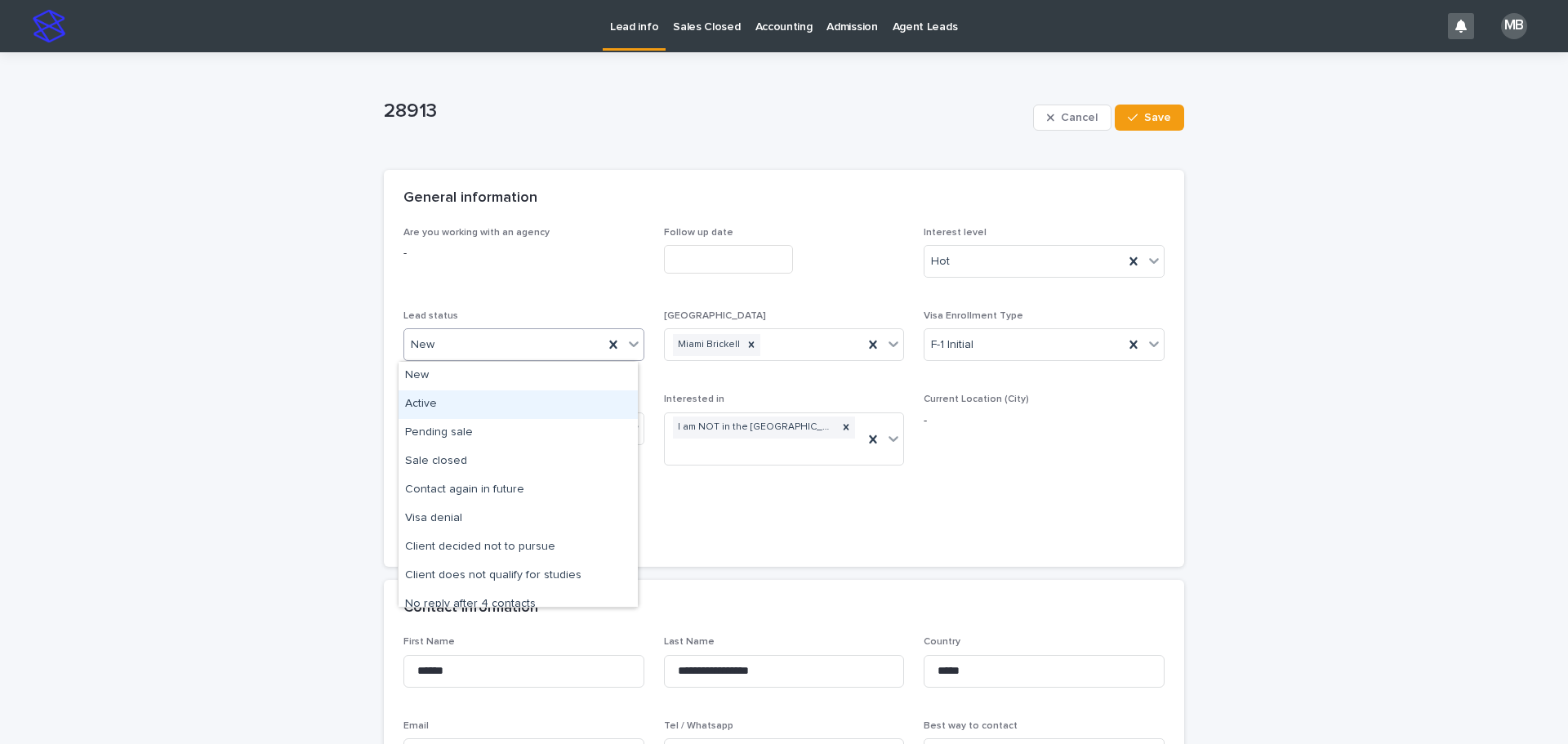 click on "Active" at bounding box center (518, 404) 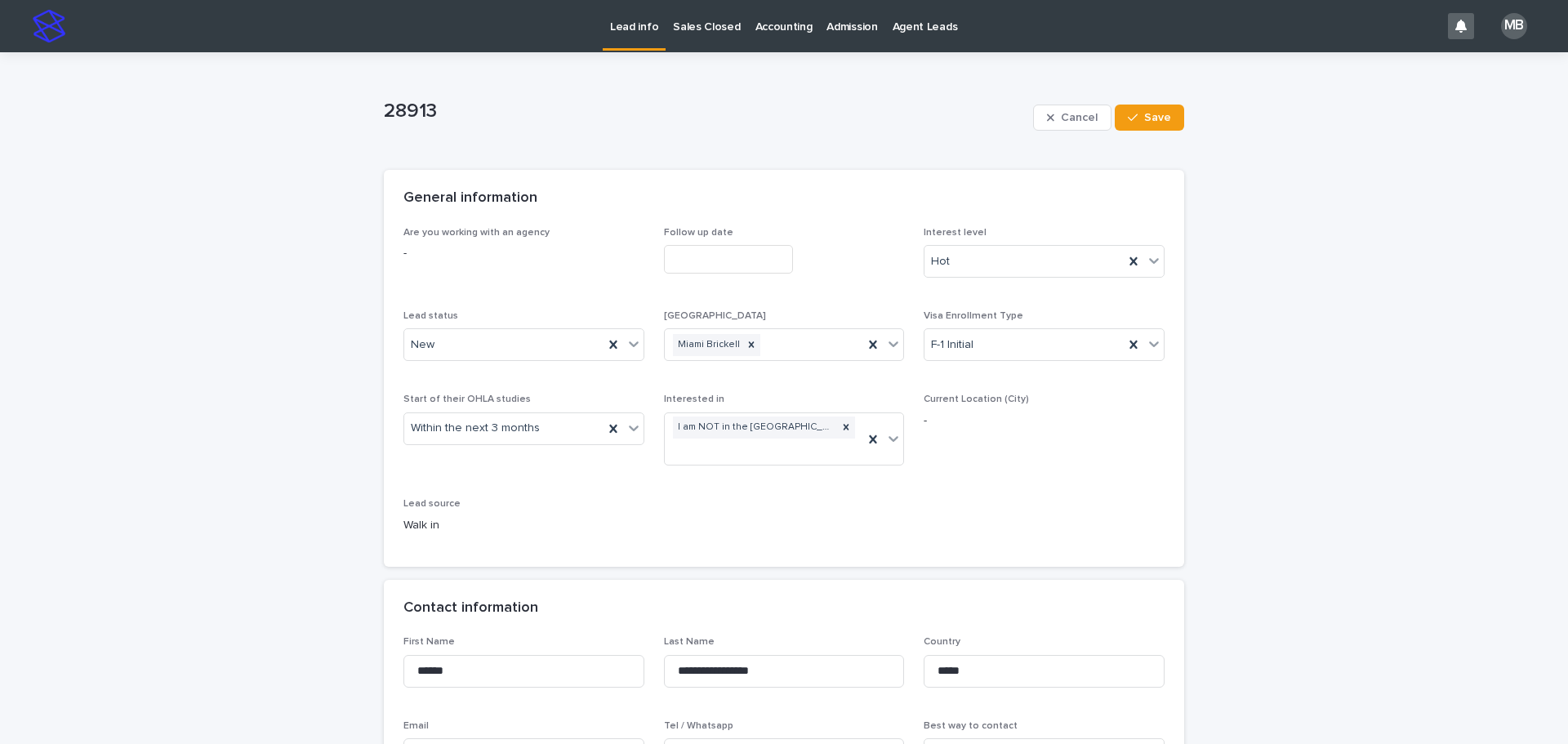 click on "**********" at bounding box center [784, 1121] 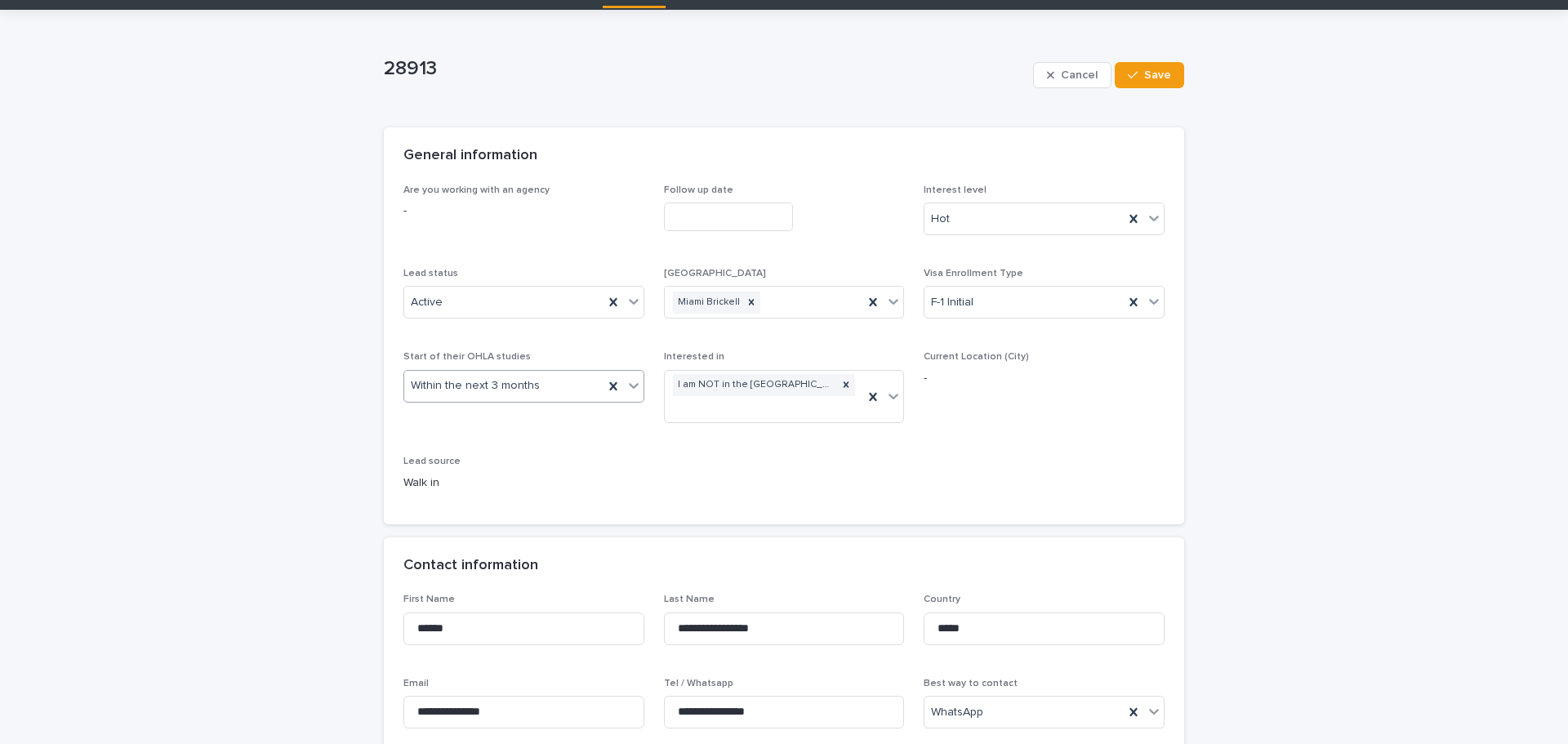 scroll, scrollTop: 82, scrollLeft: 0, axis: vertical 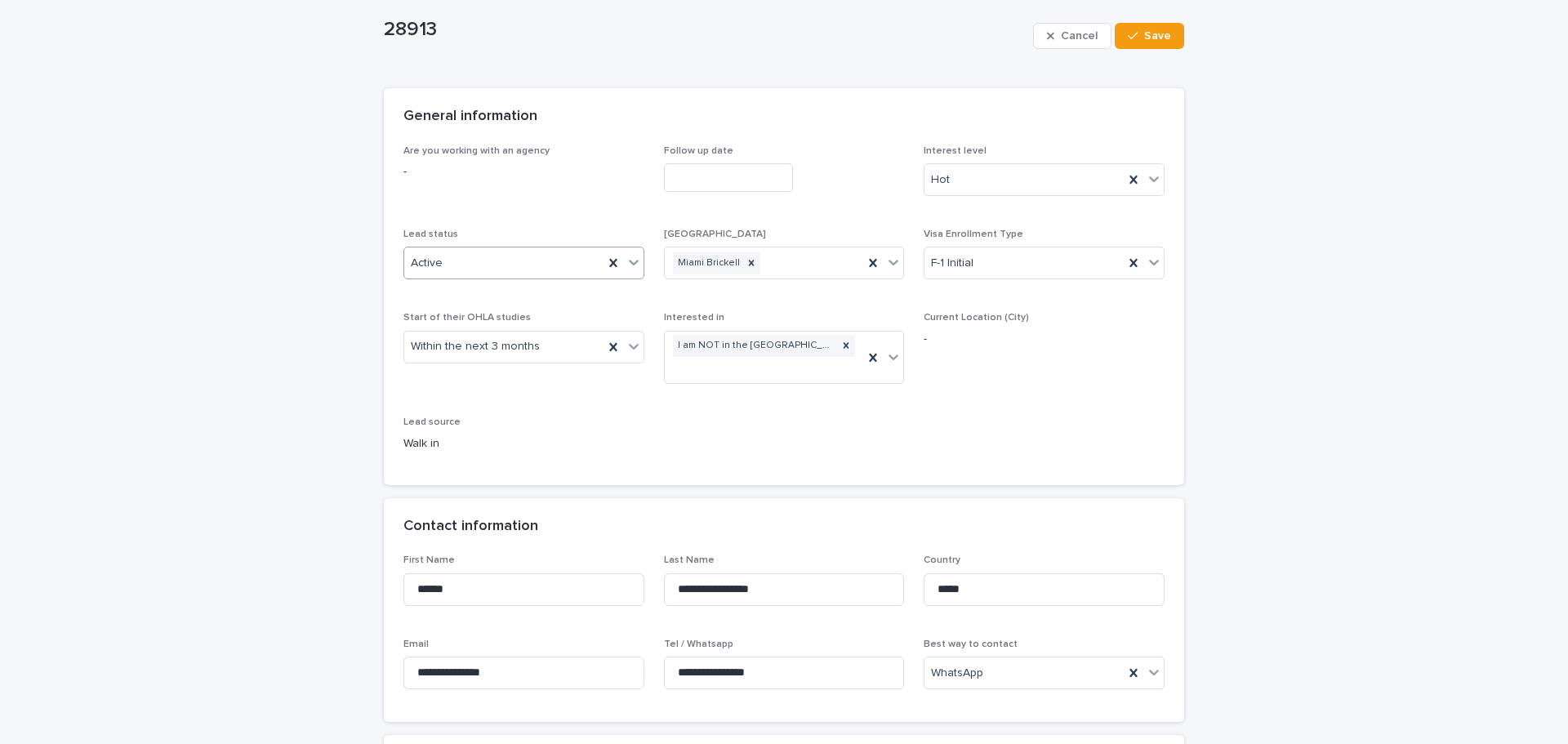 click on "Active" at bounding box center (504, 263) 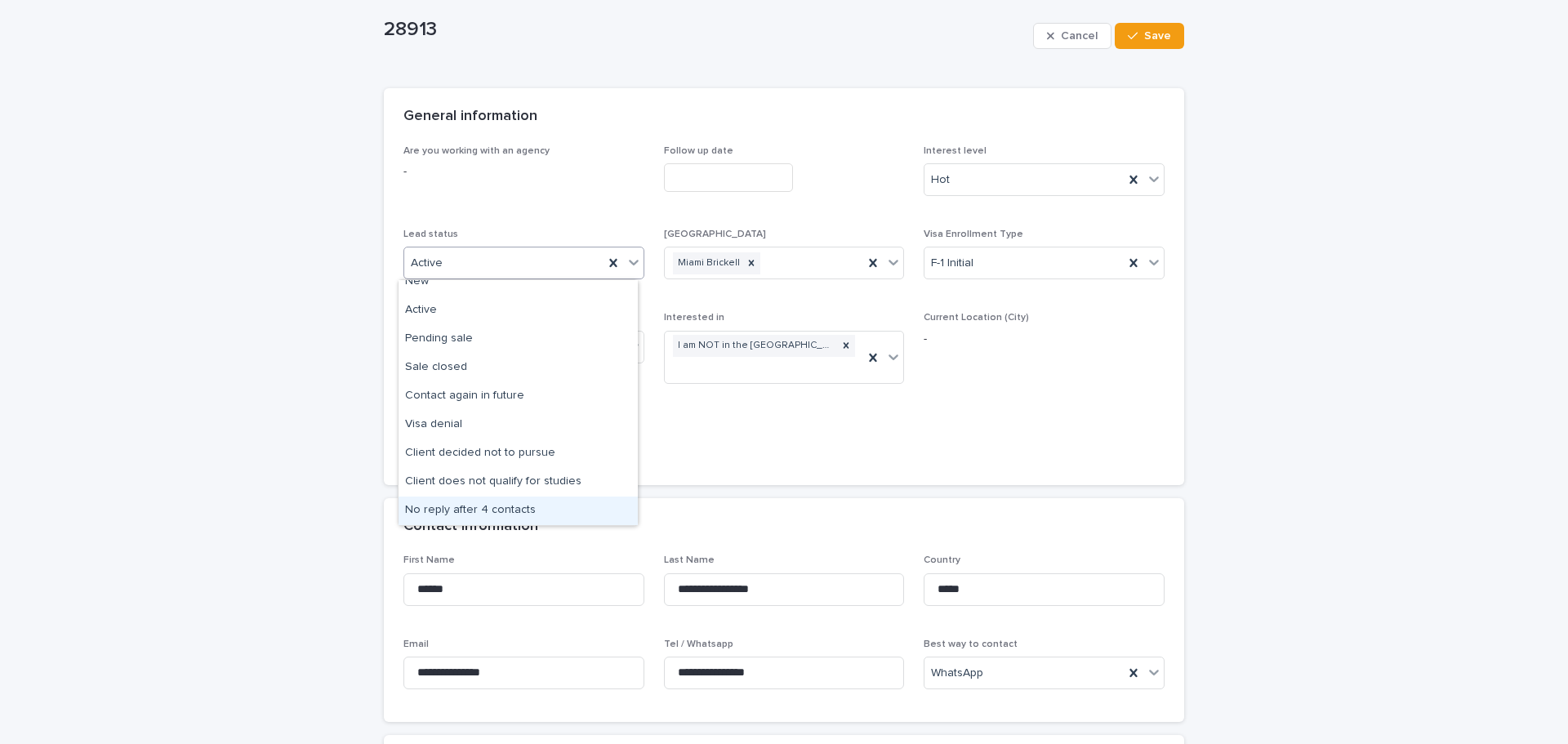 scroll, scrollTop: 0, scrollLeft: 0, axis: both 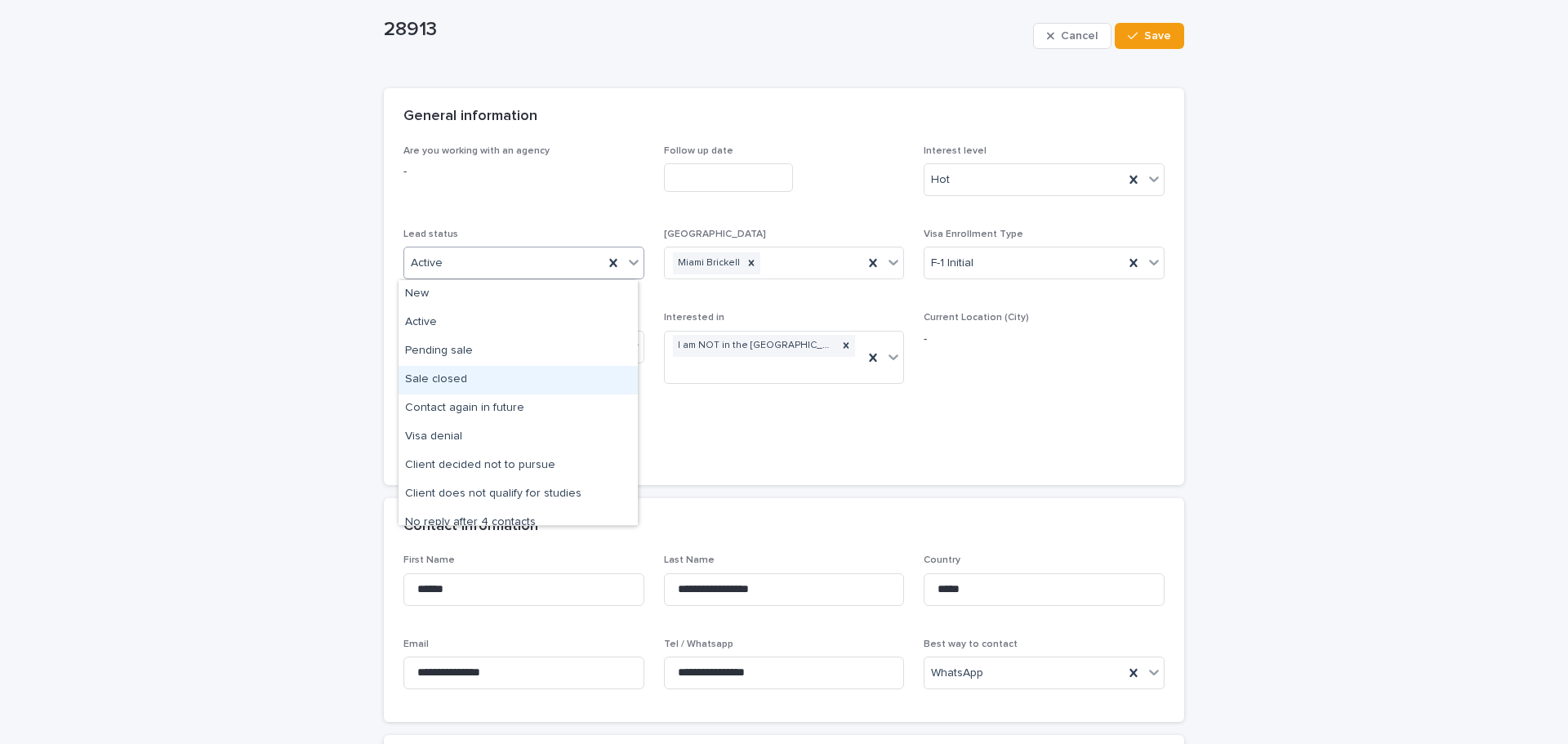 click on "Sale closed" at bounding box center (518, 380) 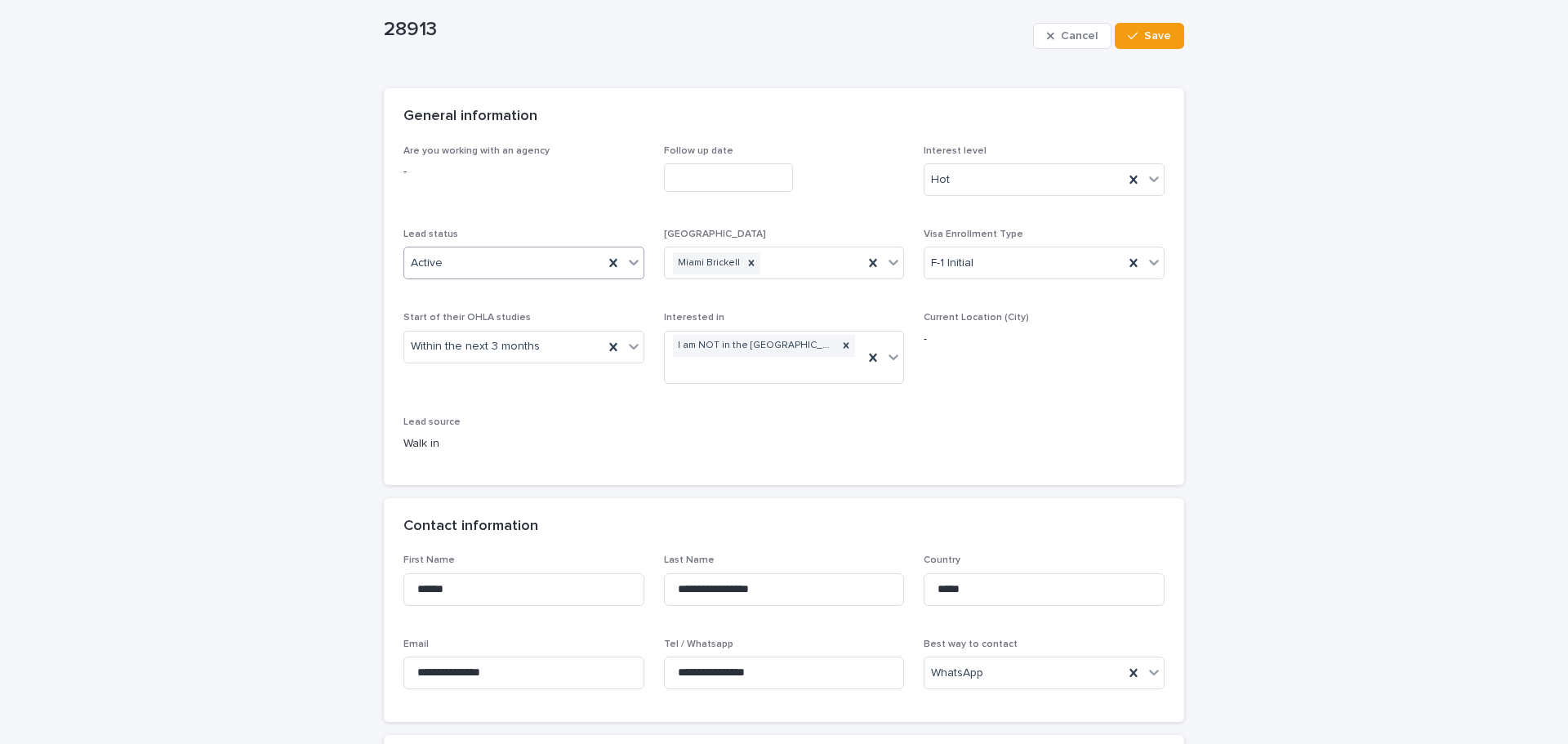 click on "**********" at bounding box center (784, 1040) 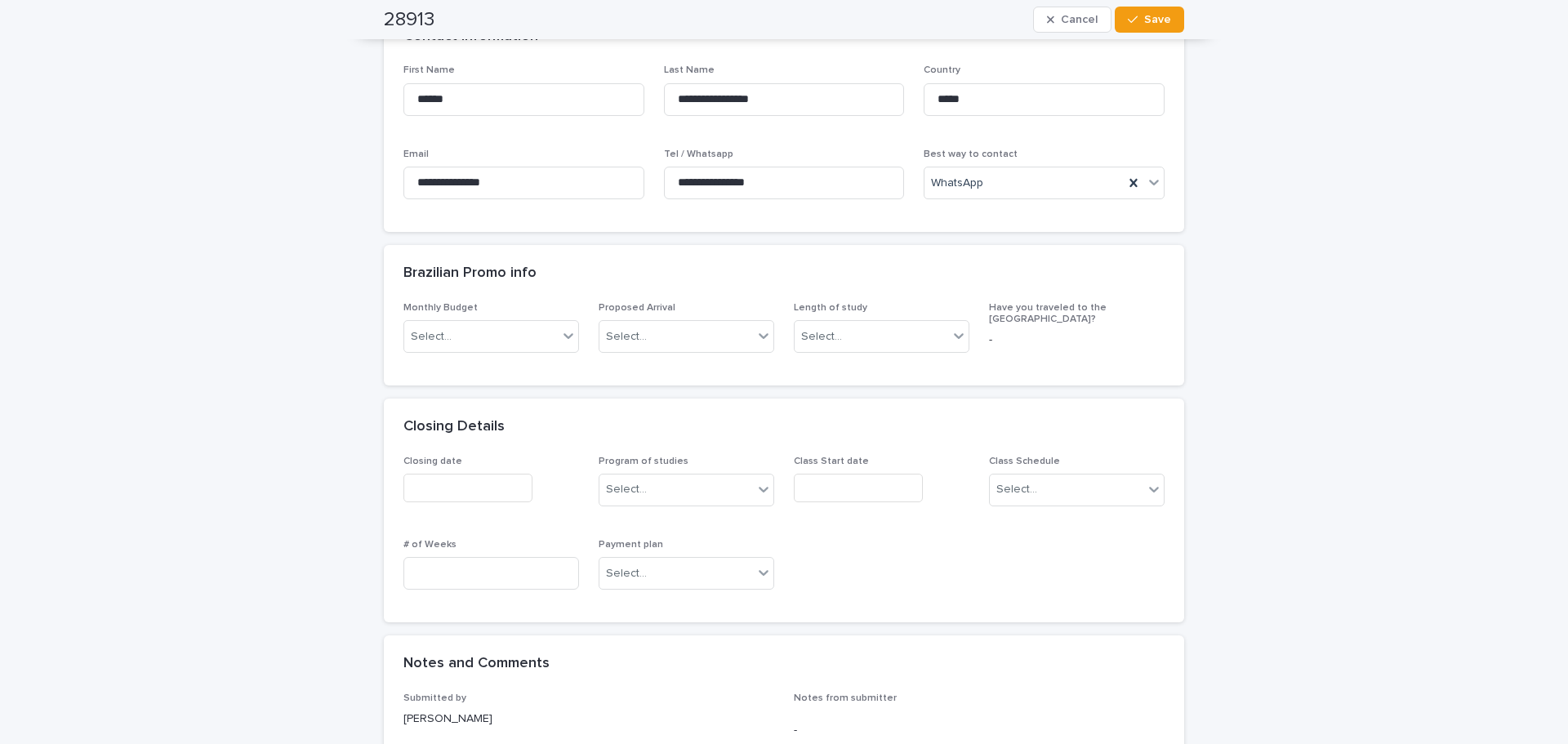 click on "**********" at bounding box center [784, 550] 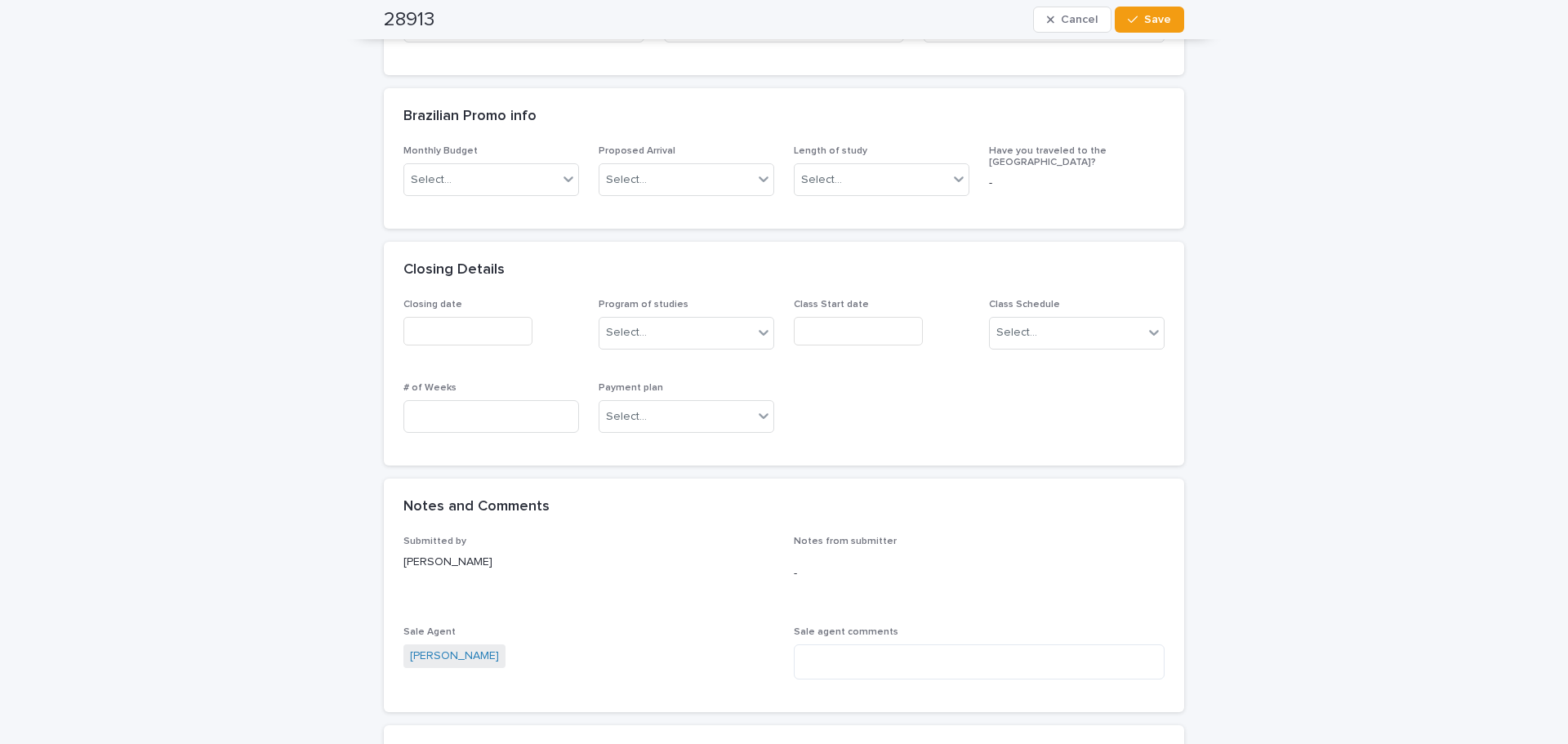 scroll, scrollTop: 735, scrollLeft: 0, axis: vertical 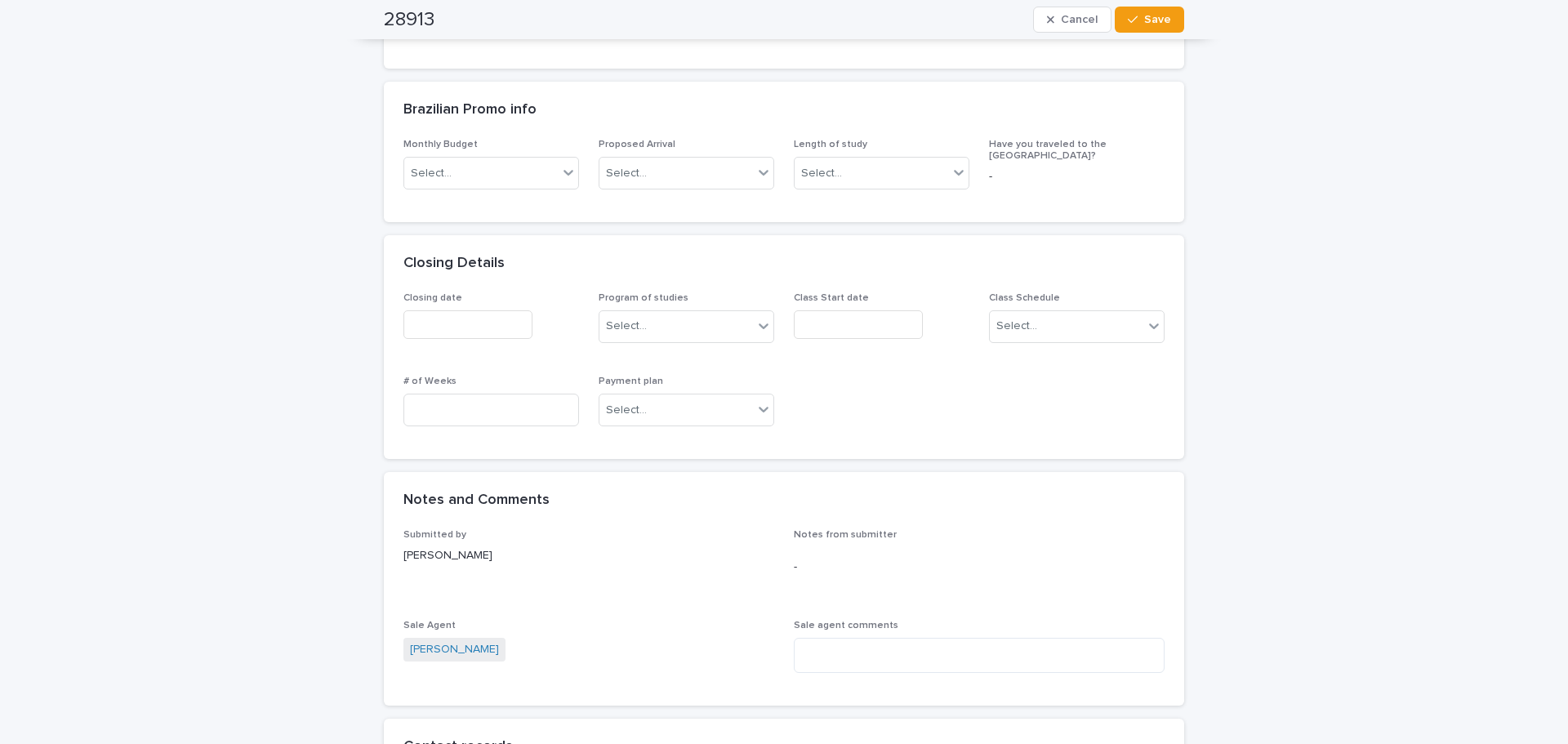 click at bounding box center [468, 324] 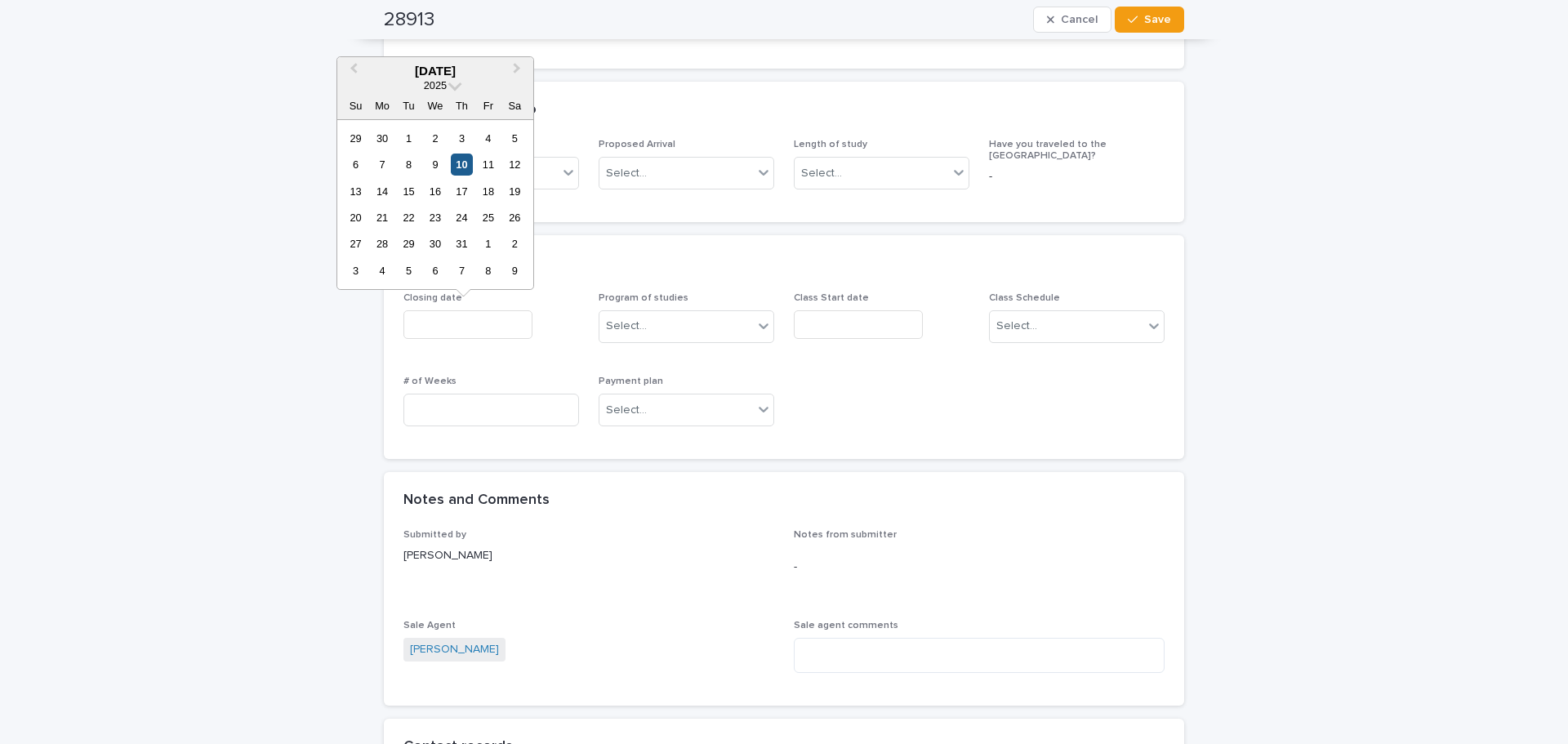 click on "10" at bounding box center [461, 164] 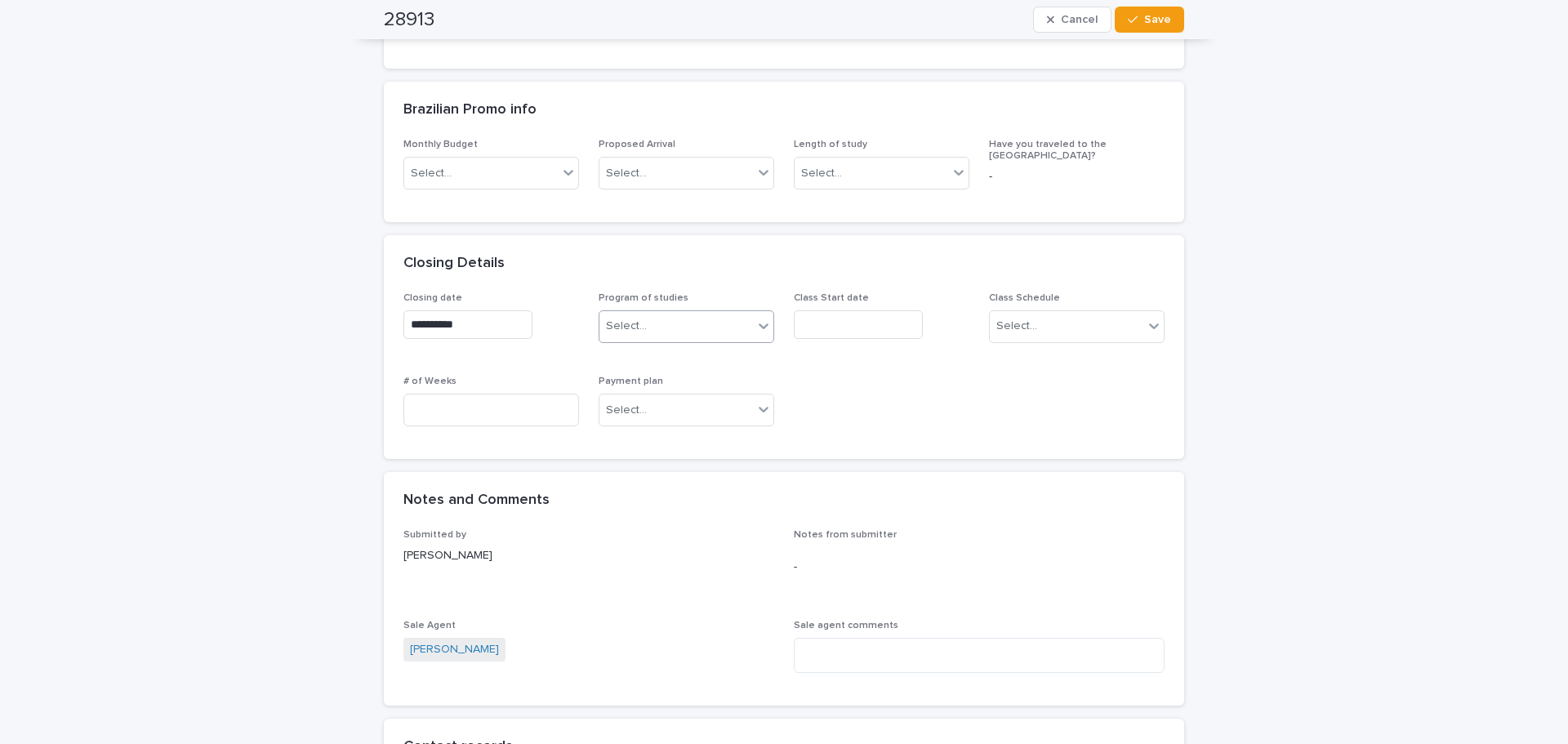 click on "Select..." at bounding box center [676, 326] 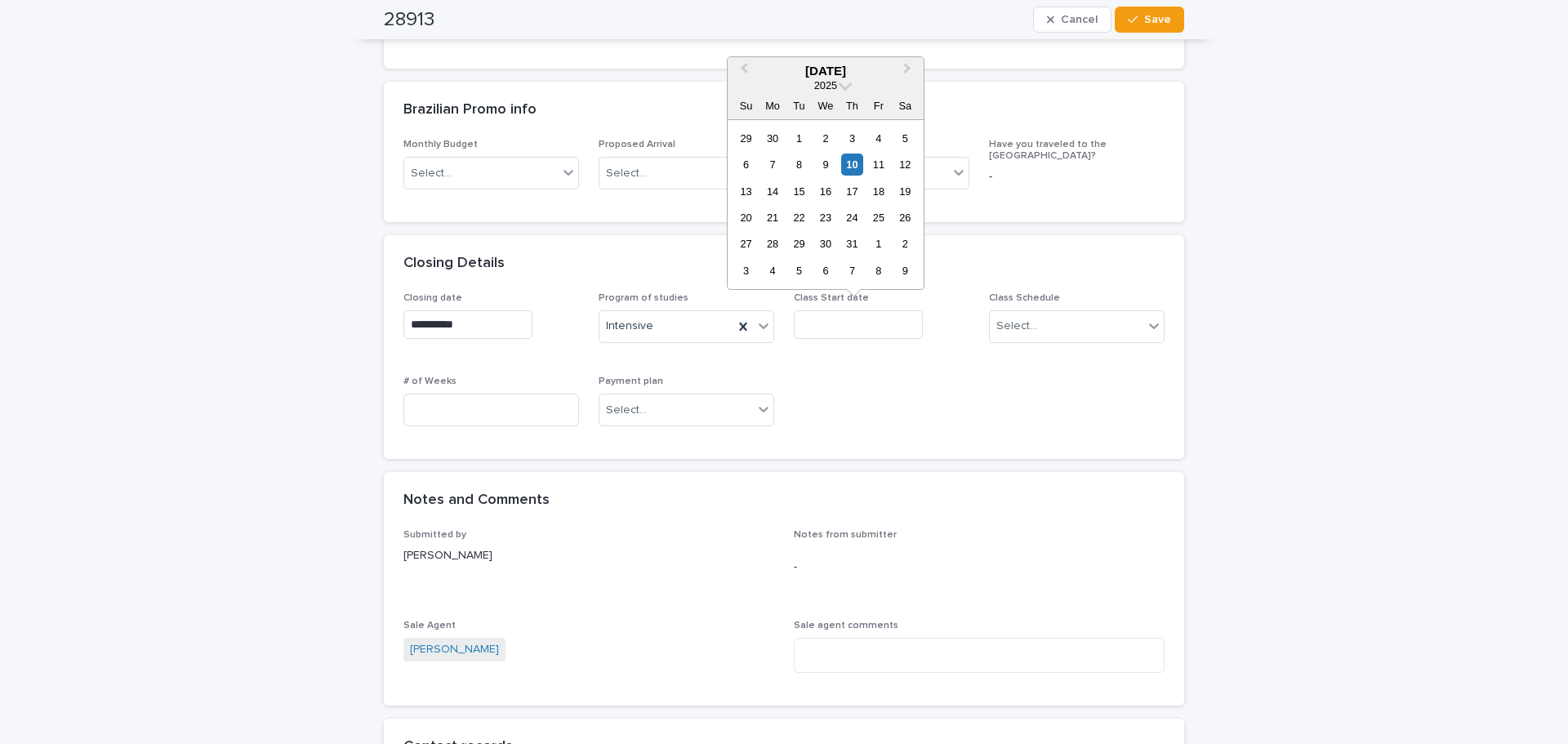 click at bounding box center (858, 324) 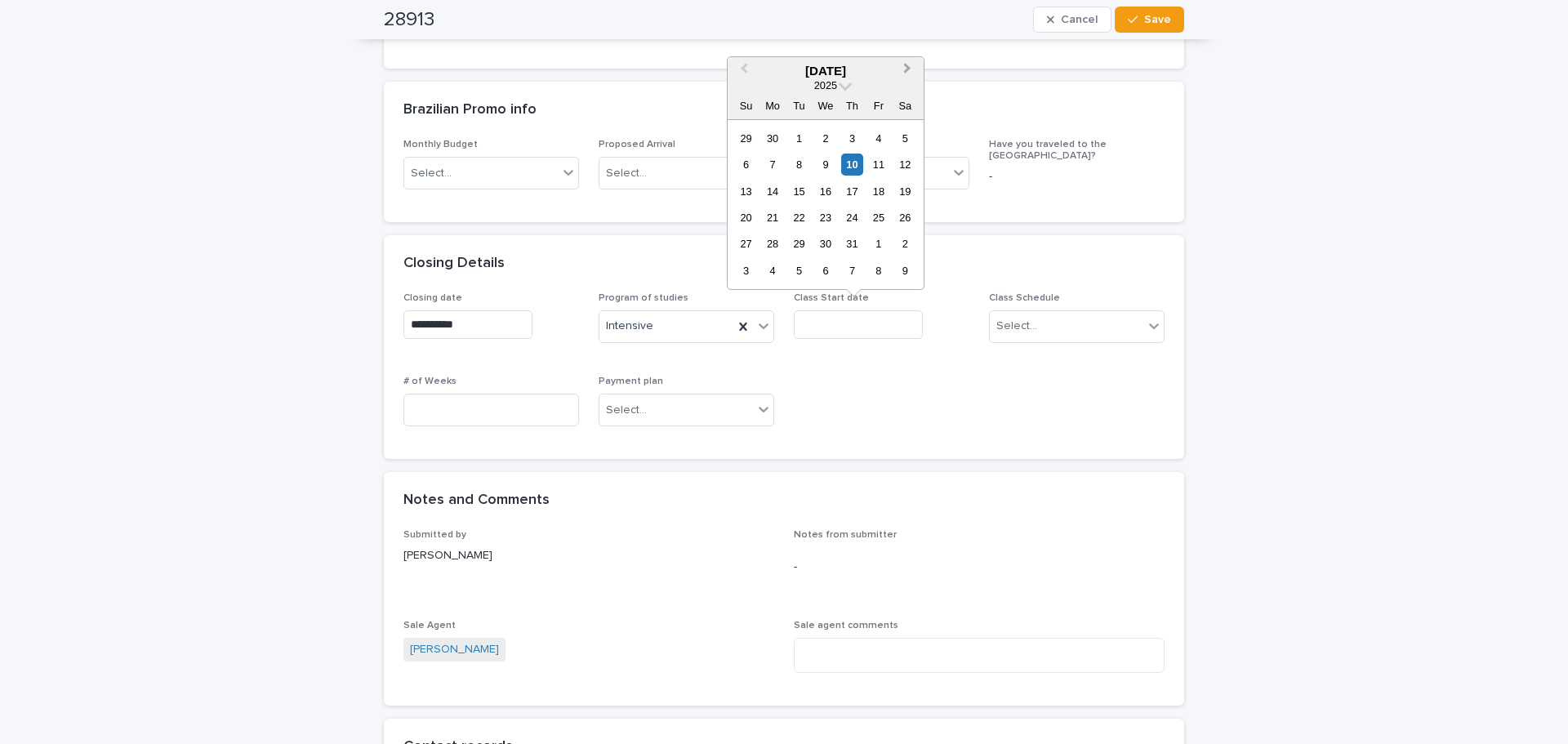 click on "Next Month" at bounding box center (907, 70) 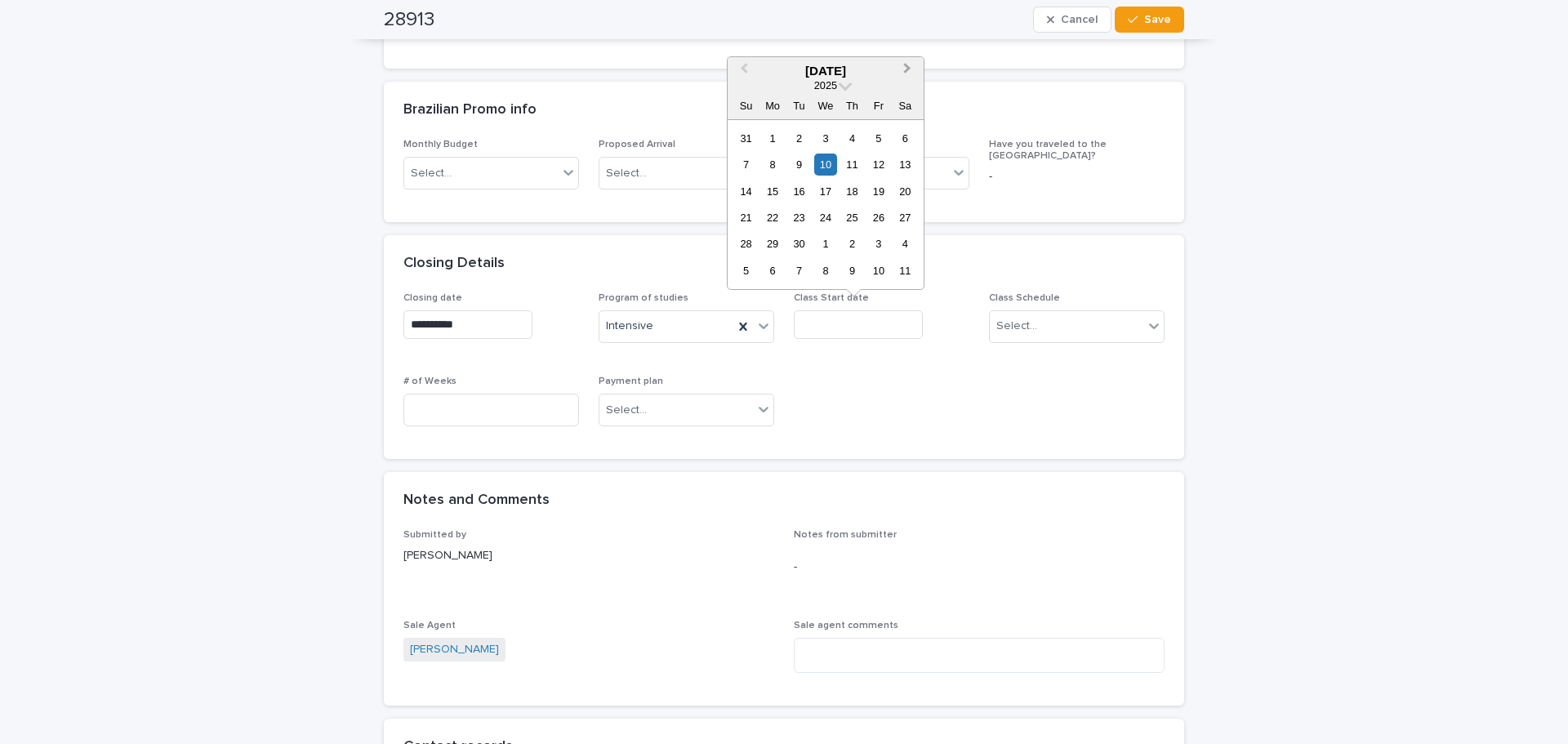 click on "Next Month" at bounding box center [907, 70] 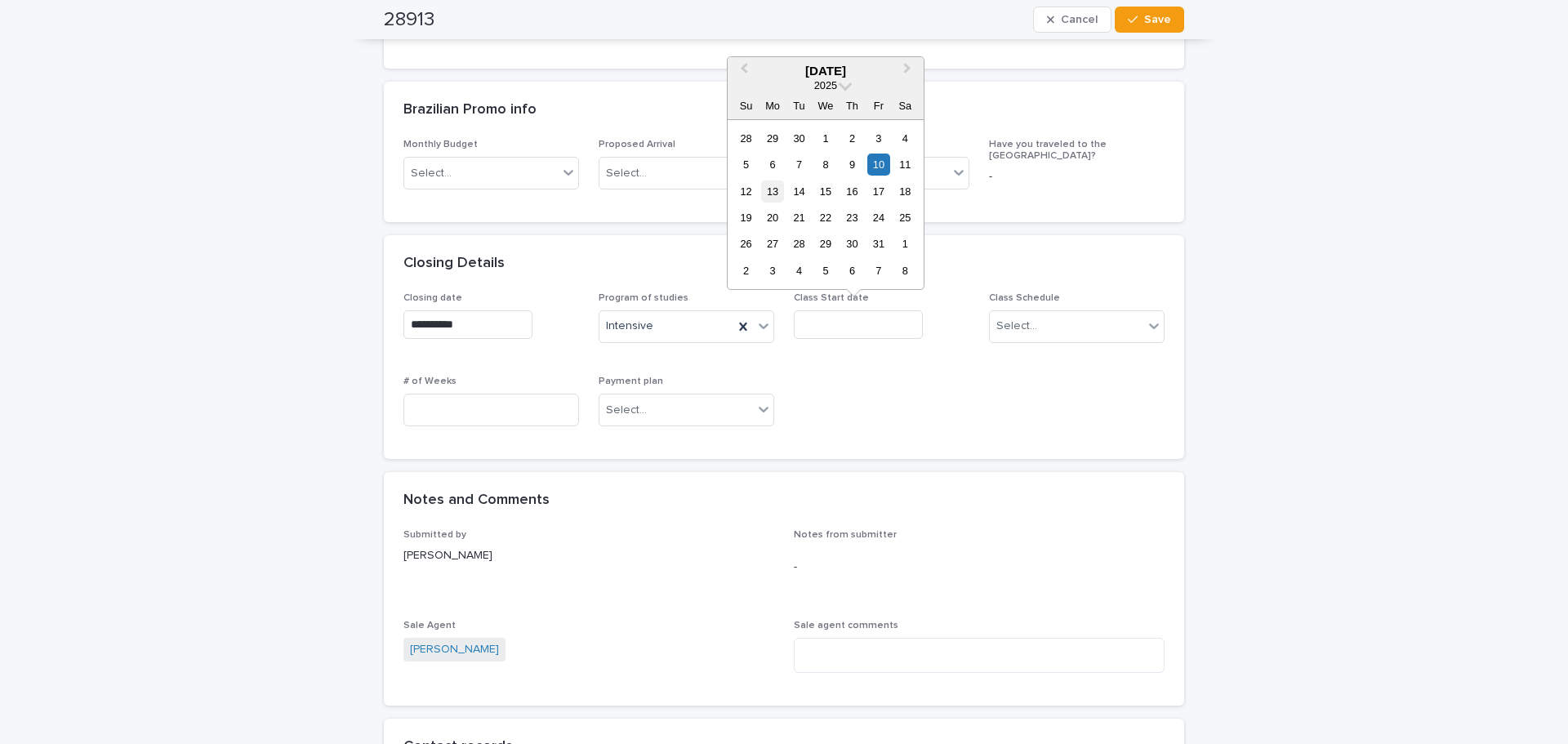 click on "13" at bounding box center (772, 191) 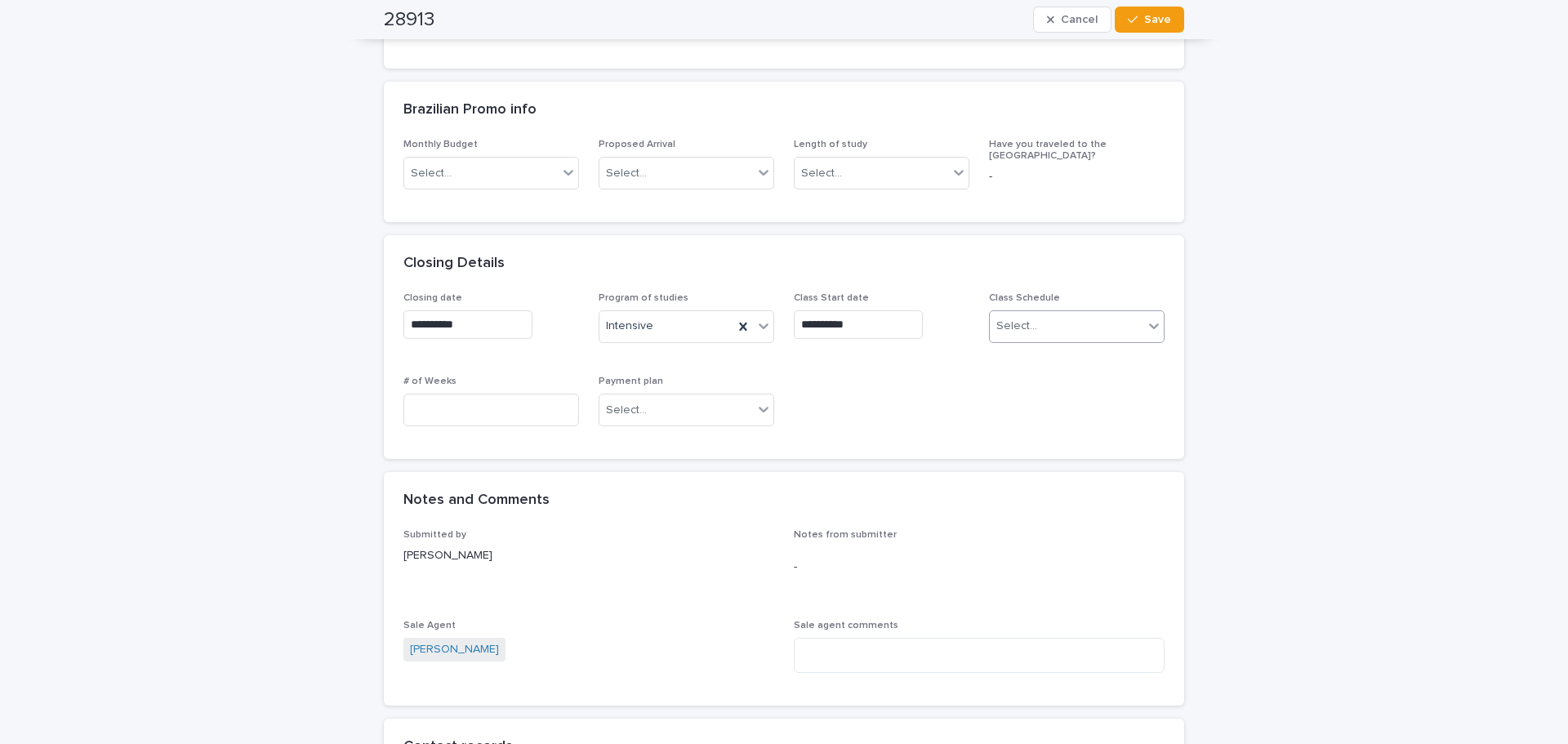 click on "Select..." at bounding box center [1067, 326] 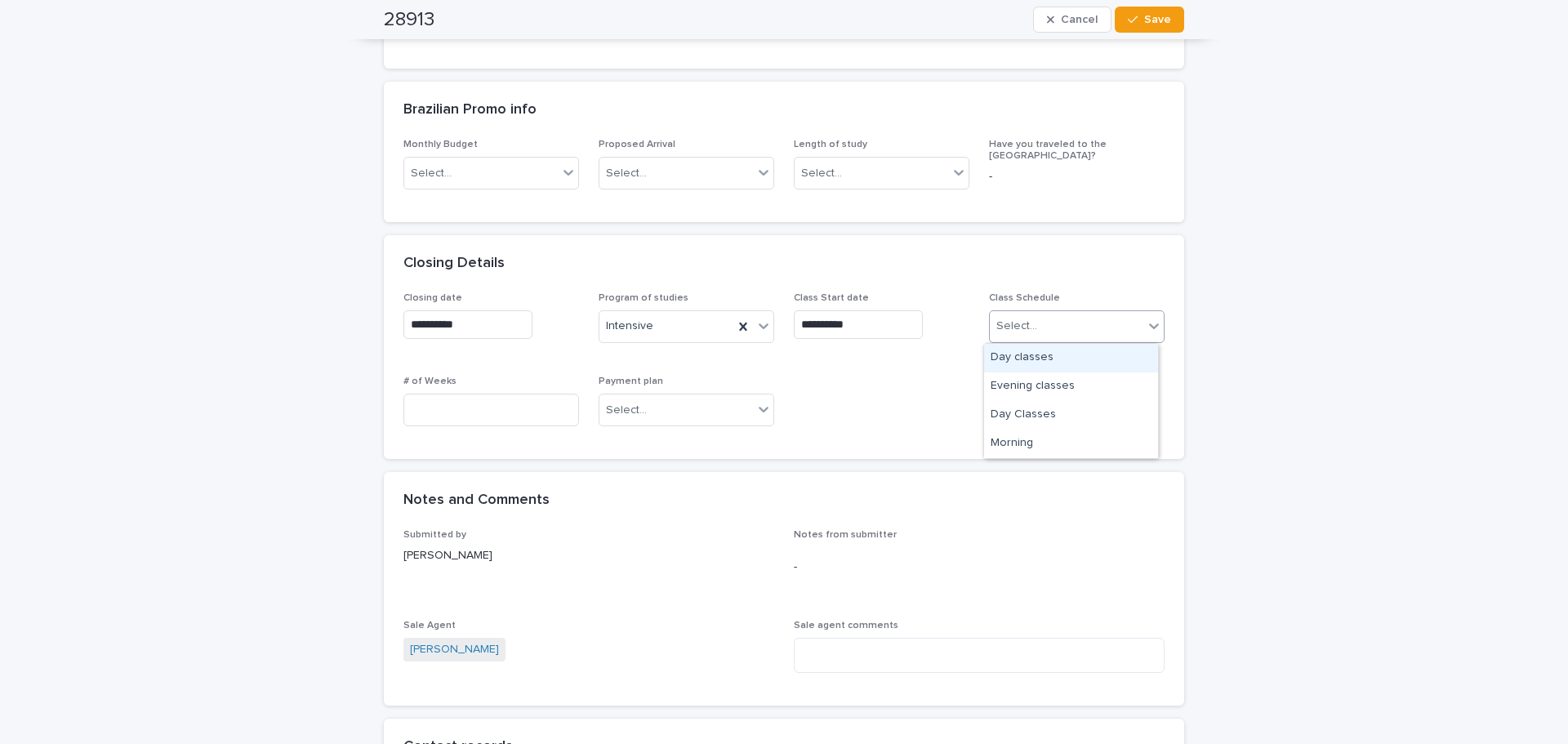 click on "Day classes" at bounding box center (1071, 358) 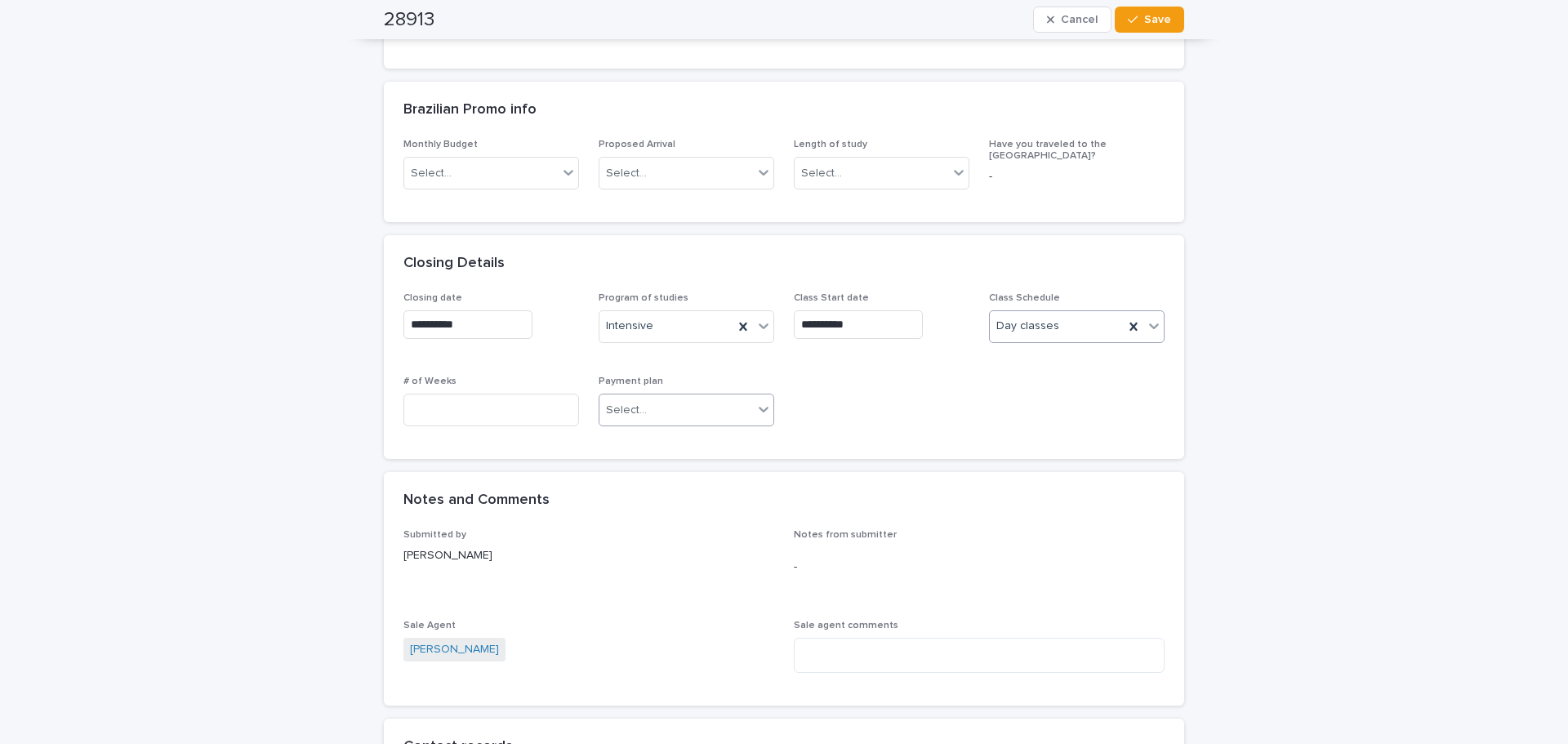 click on "Select..." at bounding box center (676, 410) 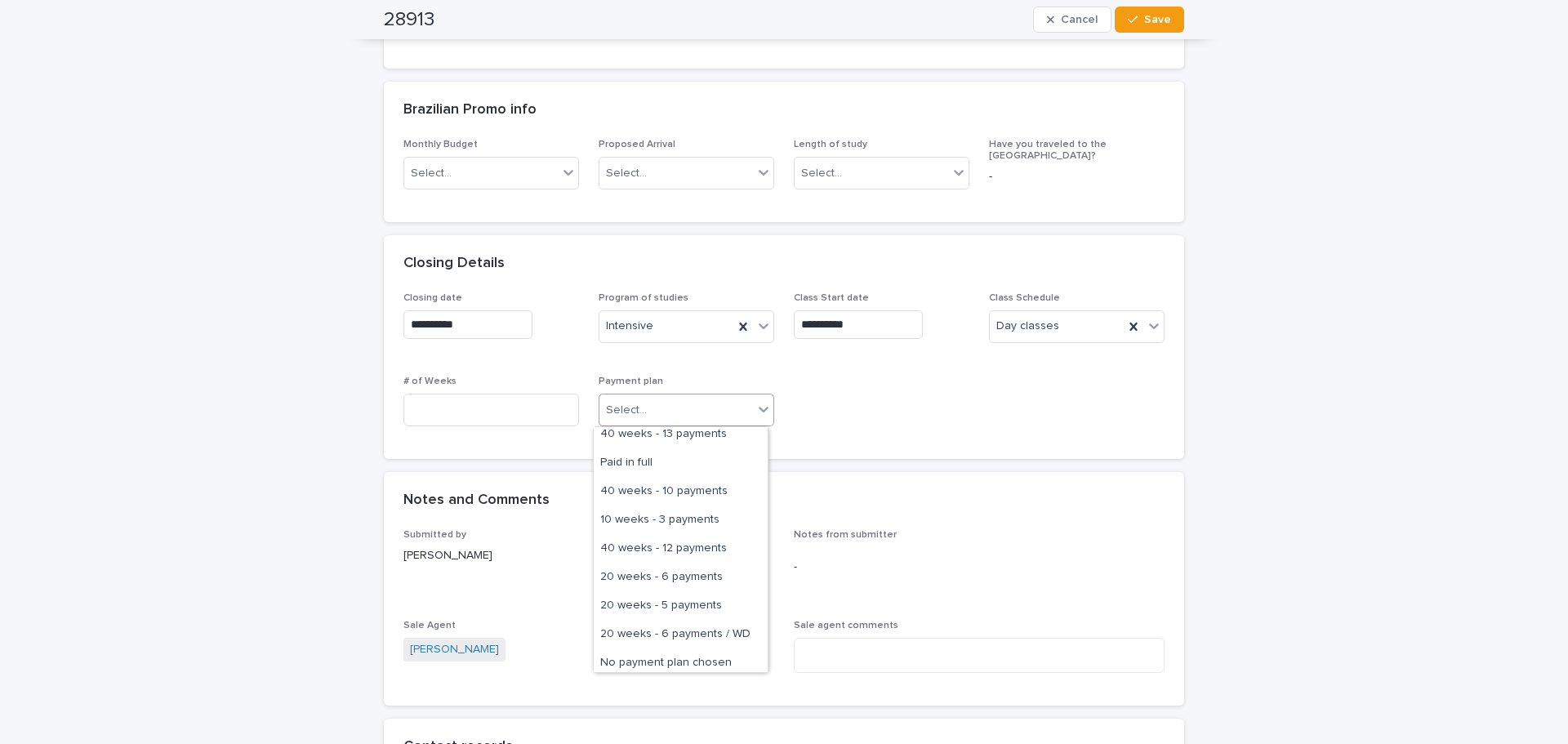 scroll, scrollTop: 470, scrollLeft: 0, axis: vertical 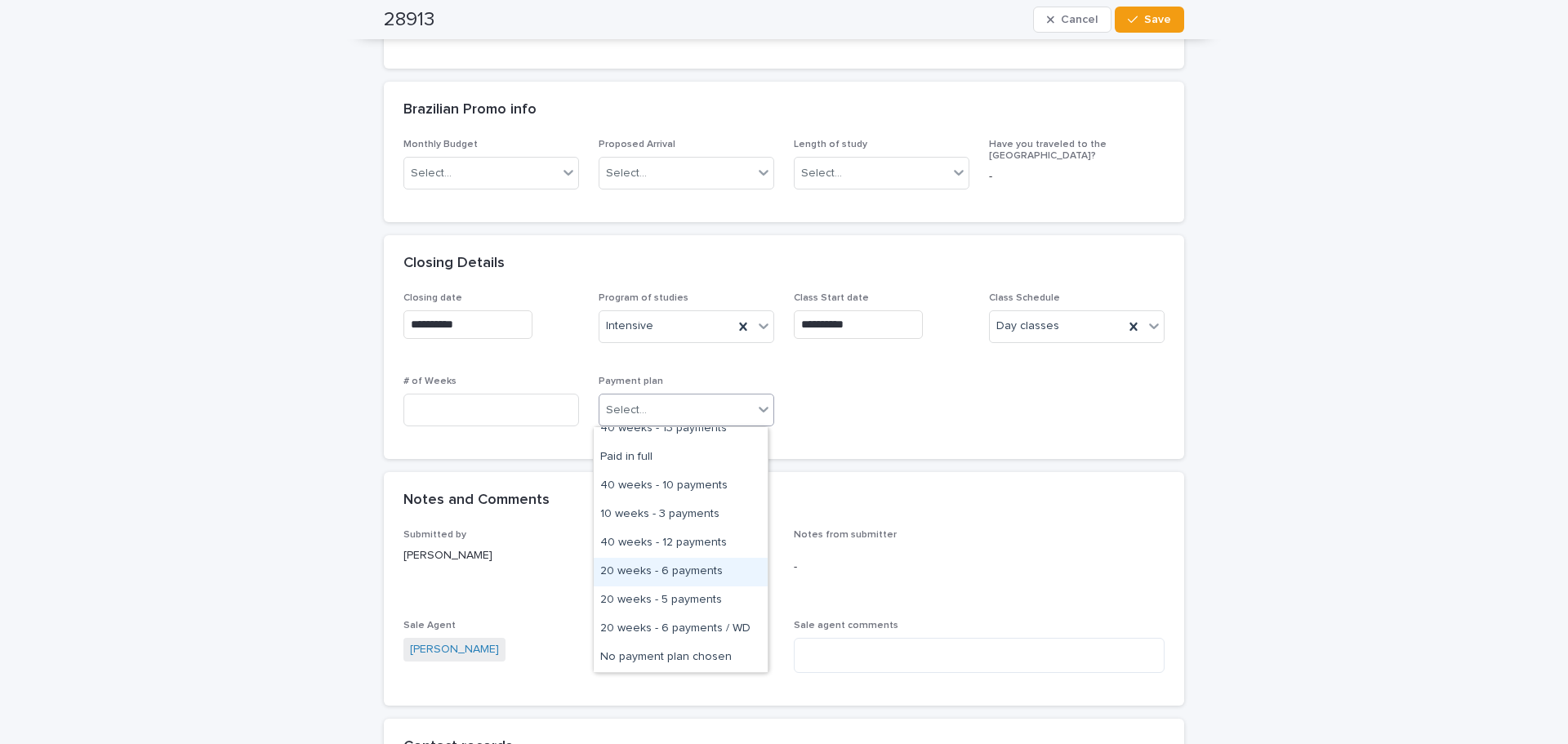 click on "20 weeks - 6 payments" at bounding box center (680, 572) 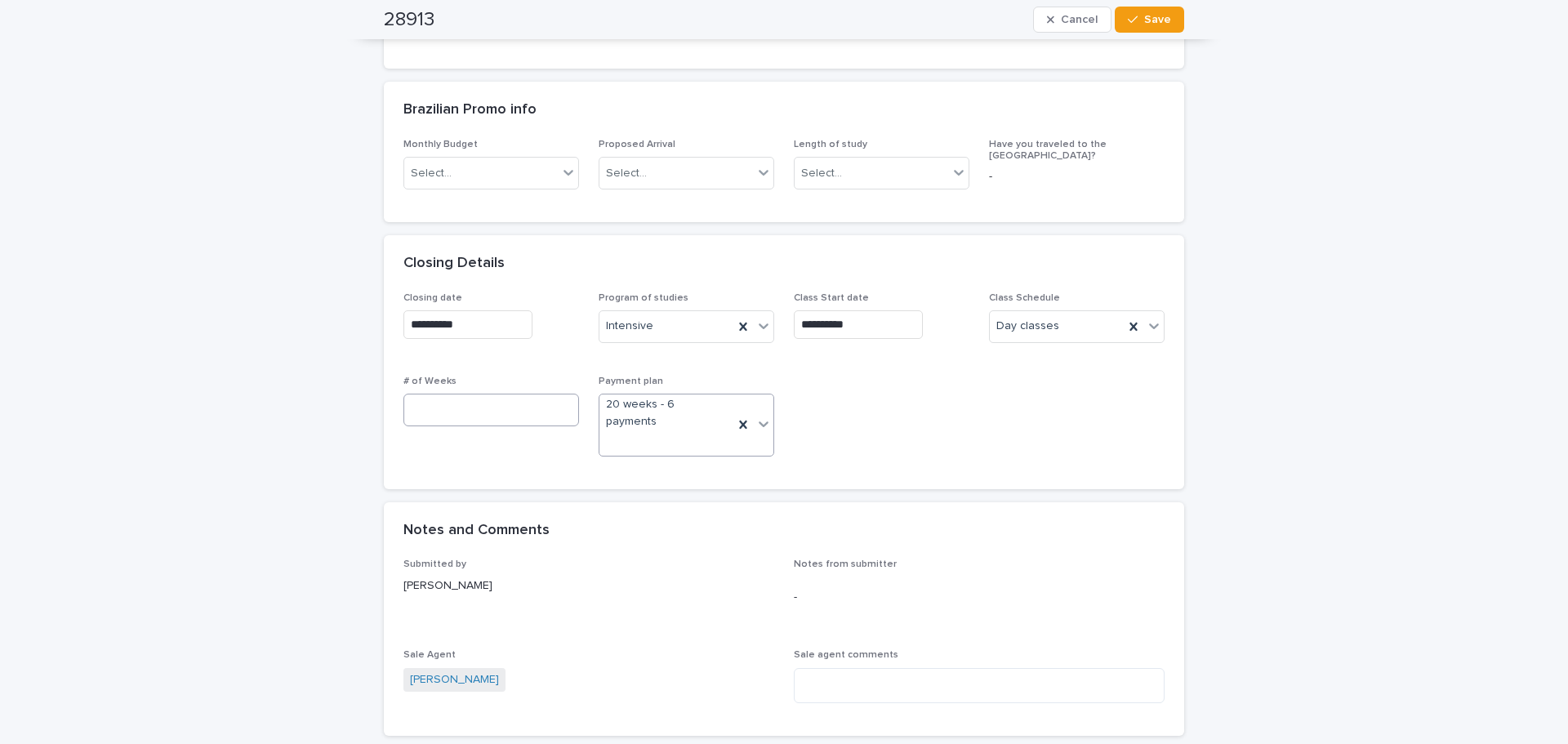 scroll, scrollTop: 742, scrollLeft: 0, axis: vertical 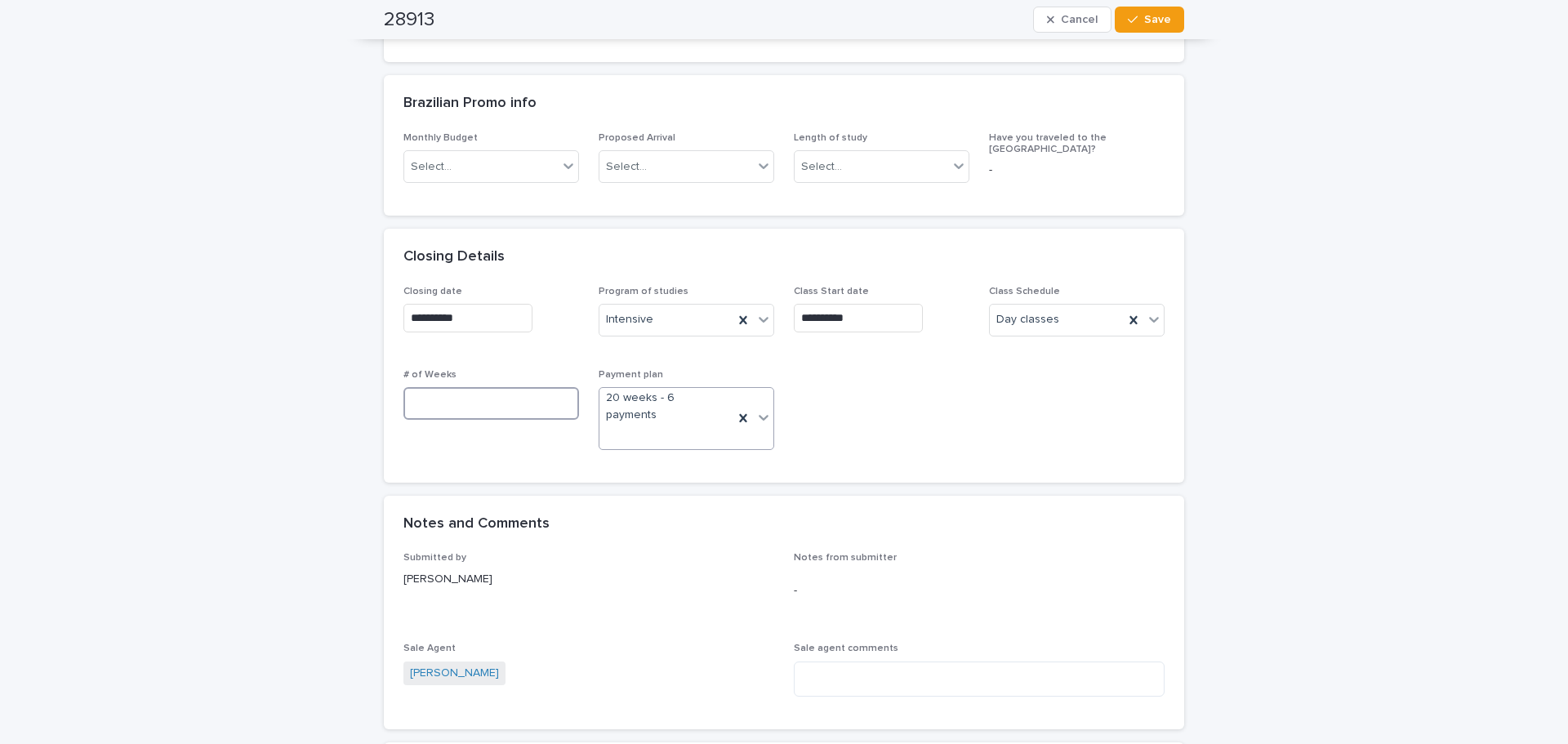 click at bounding box center (491, 403) 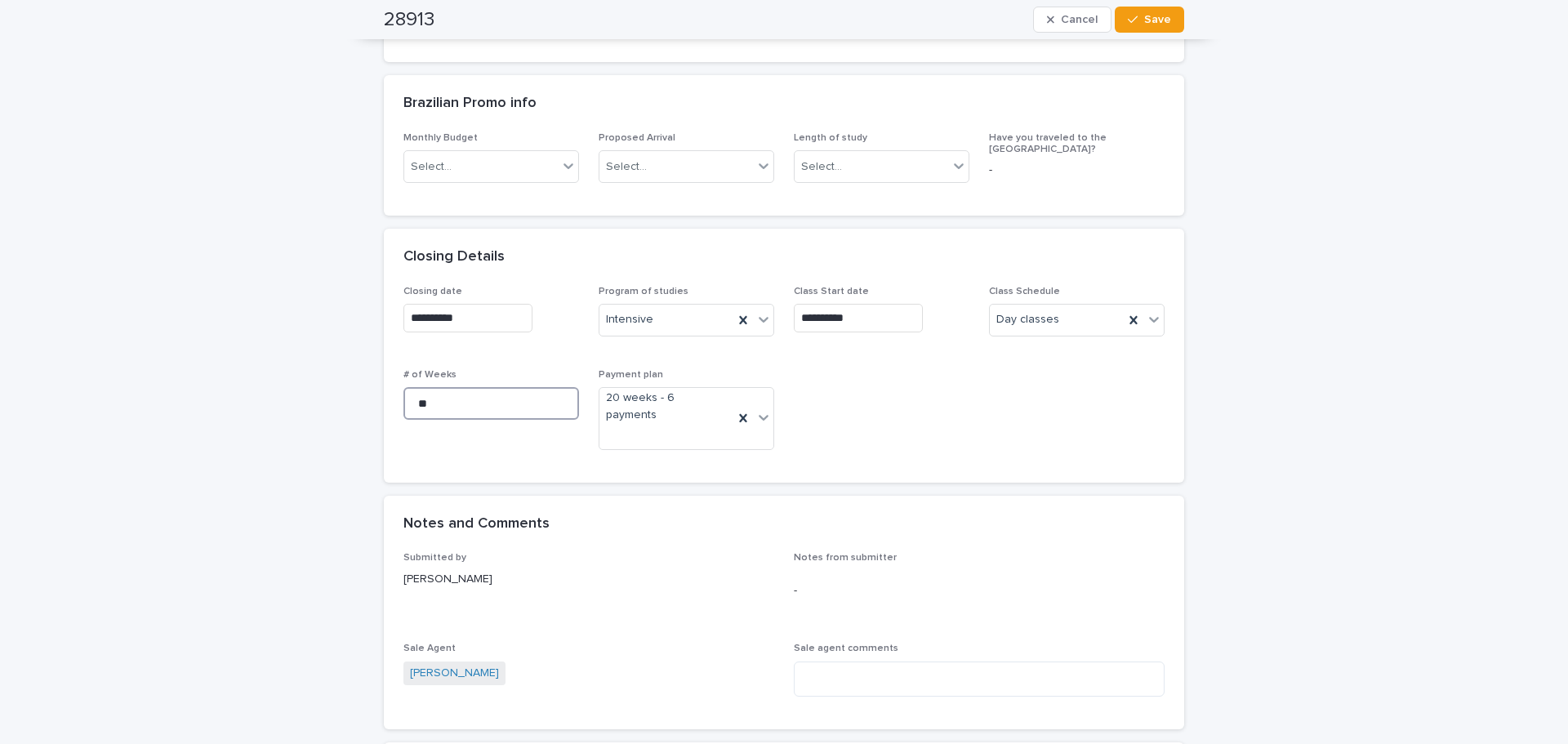 type on "**" 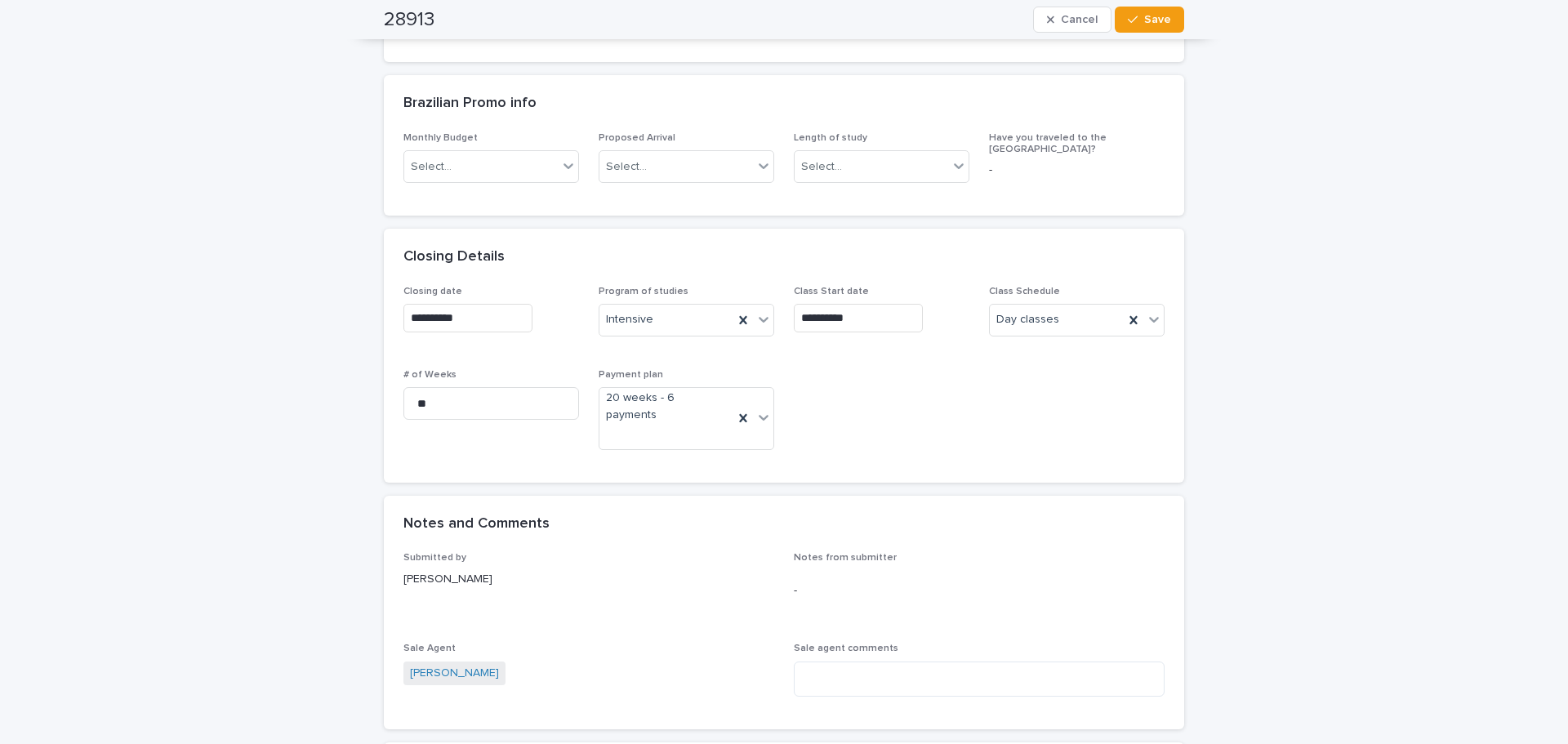 click on "**********" at bounding box center [784, 394] 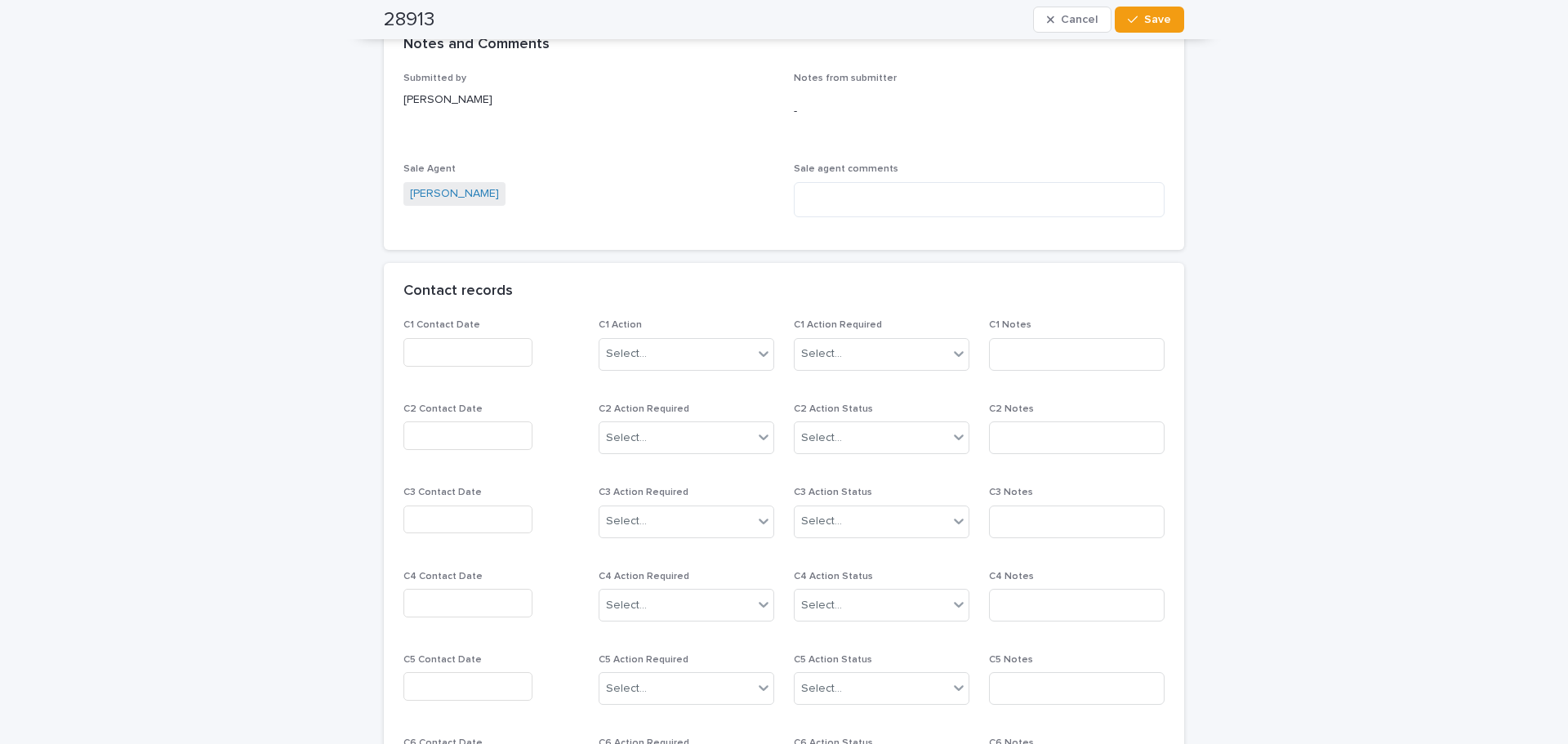 scroll, scrollTop: 1313, scrollLeft: 0, axis: vertical 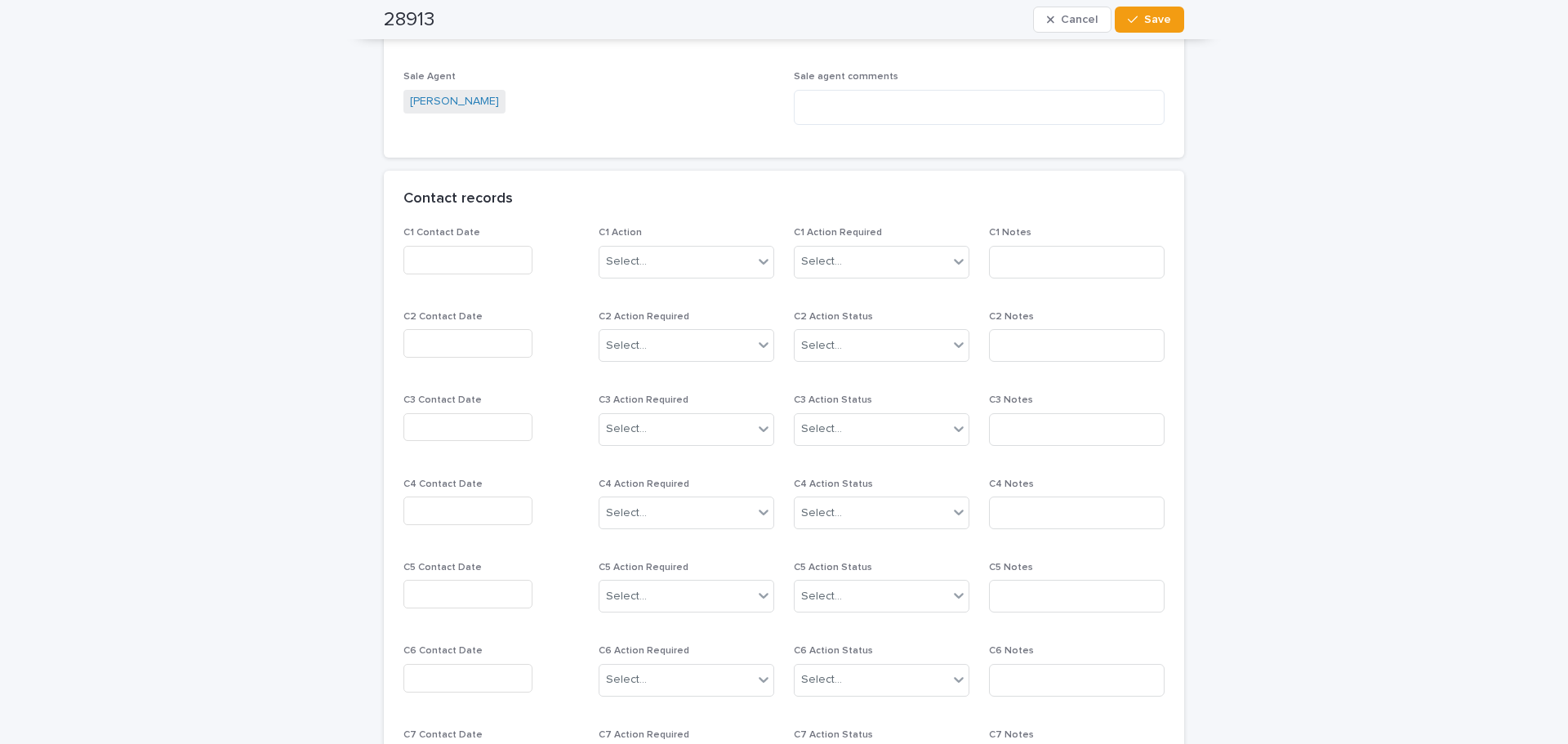 click at bounding box center (468, 260) 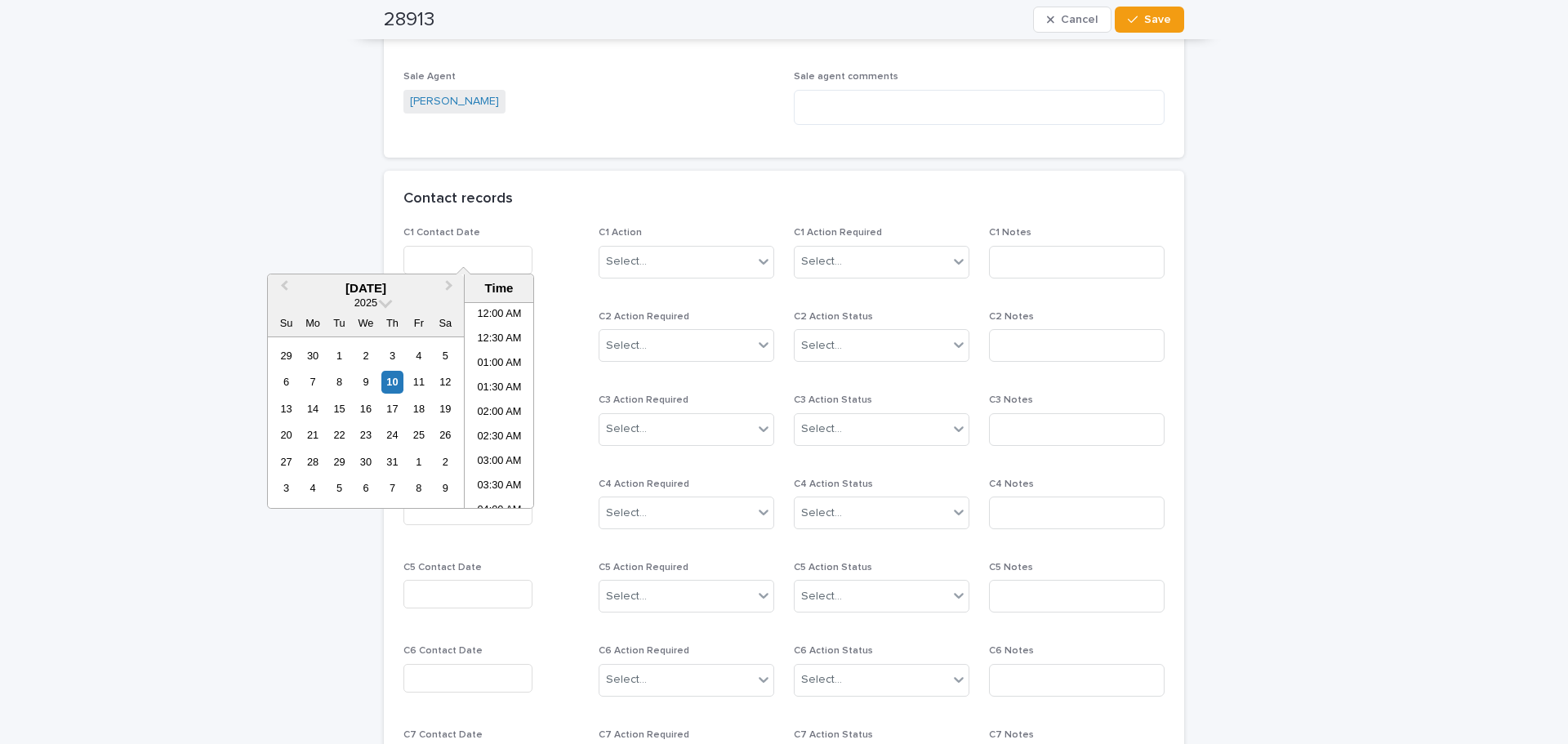scroll, scrollTop: 523, scrollLeft: 0, axis: vertical 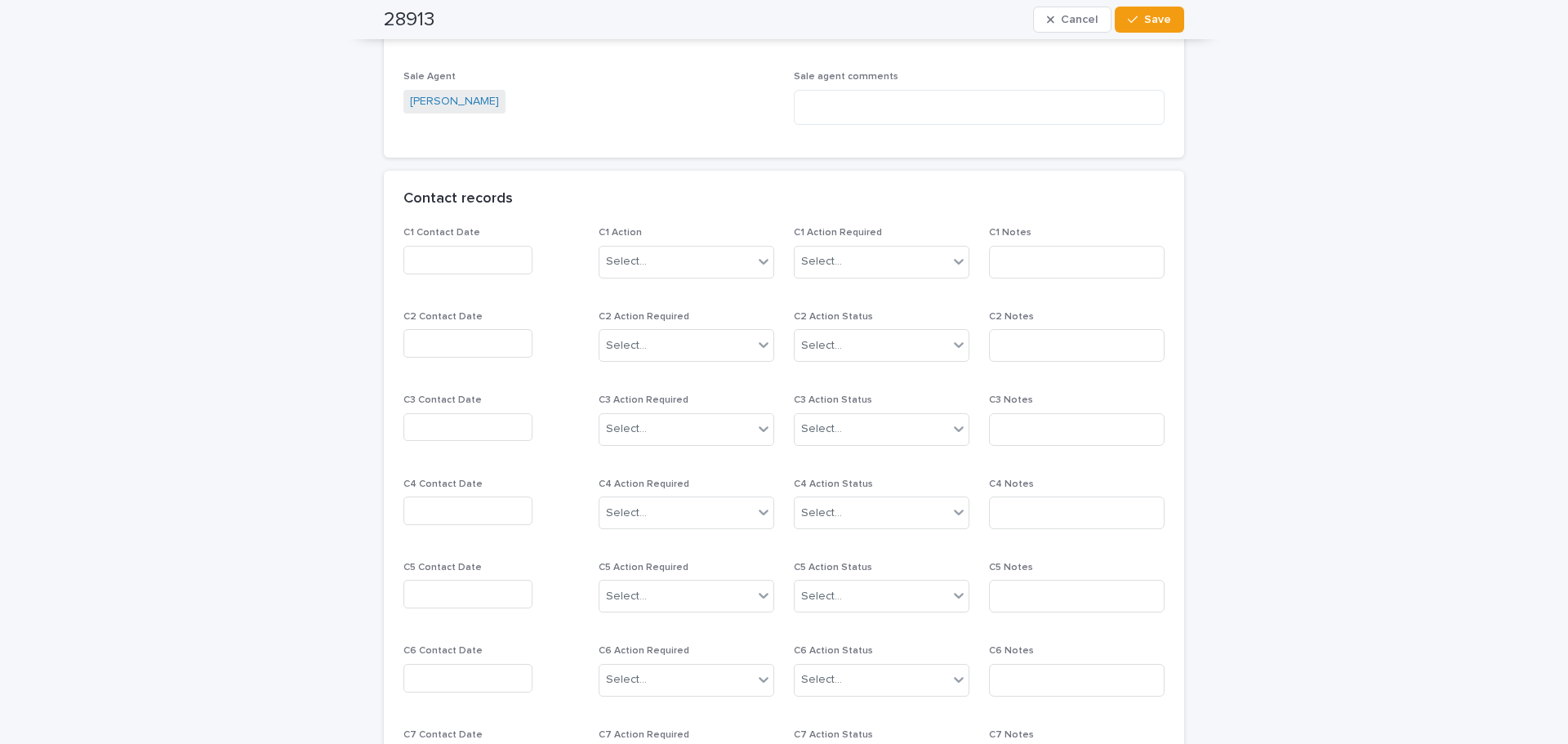 click on "**********" at bounding box center (784, -177) 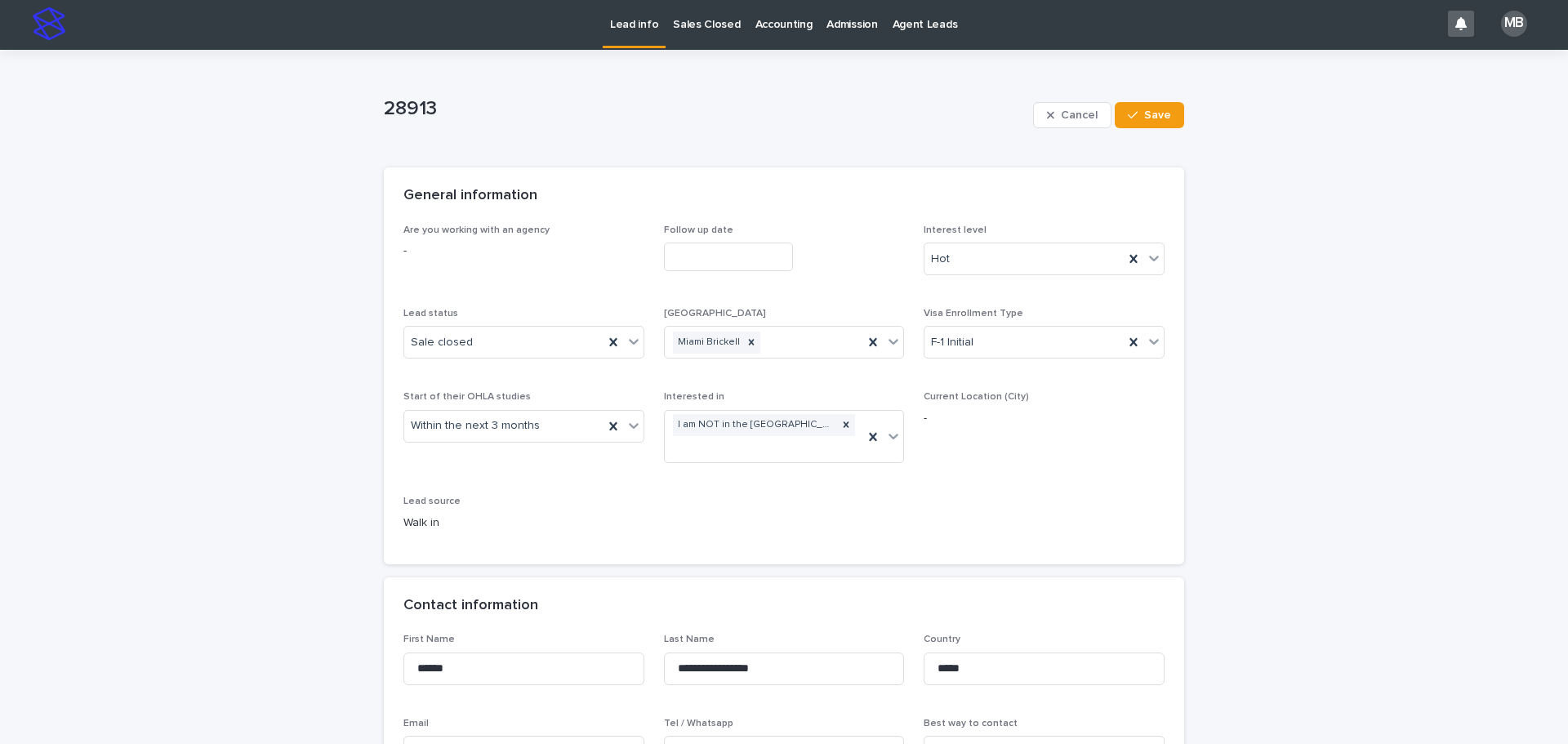 scroll, scrollTop: 0, scrollLeft: 0, axis: both 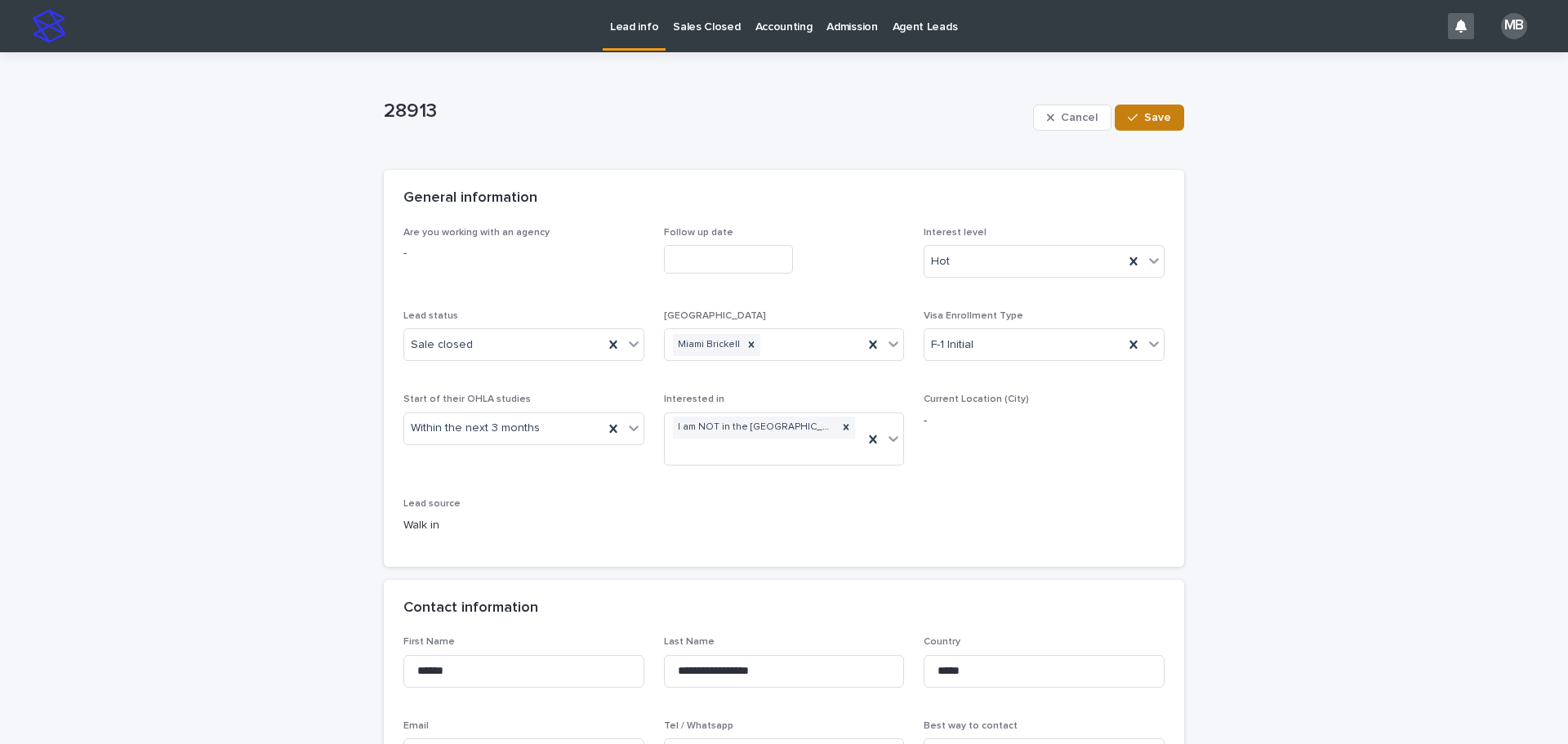 click on "Save" at bounding box center [1157, 118] 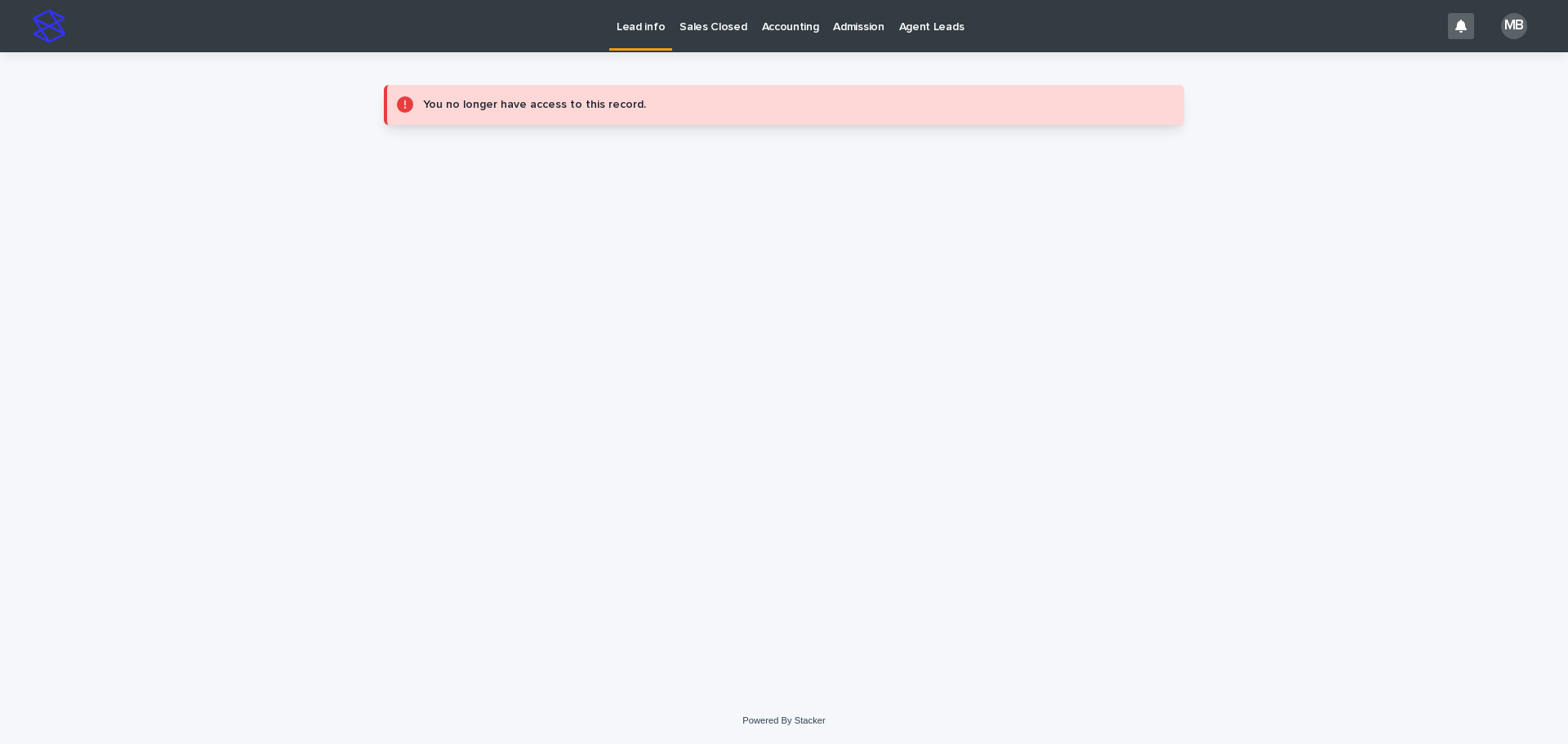 click on "Sales Closed" at bounding box center (713, 25) 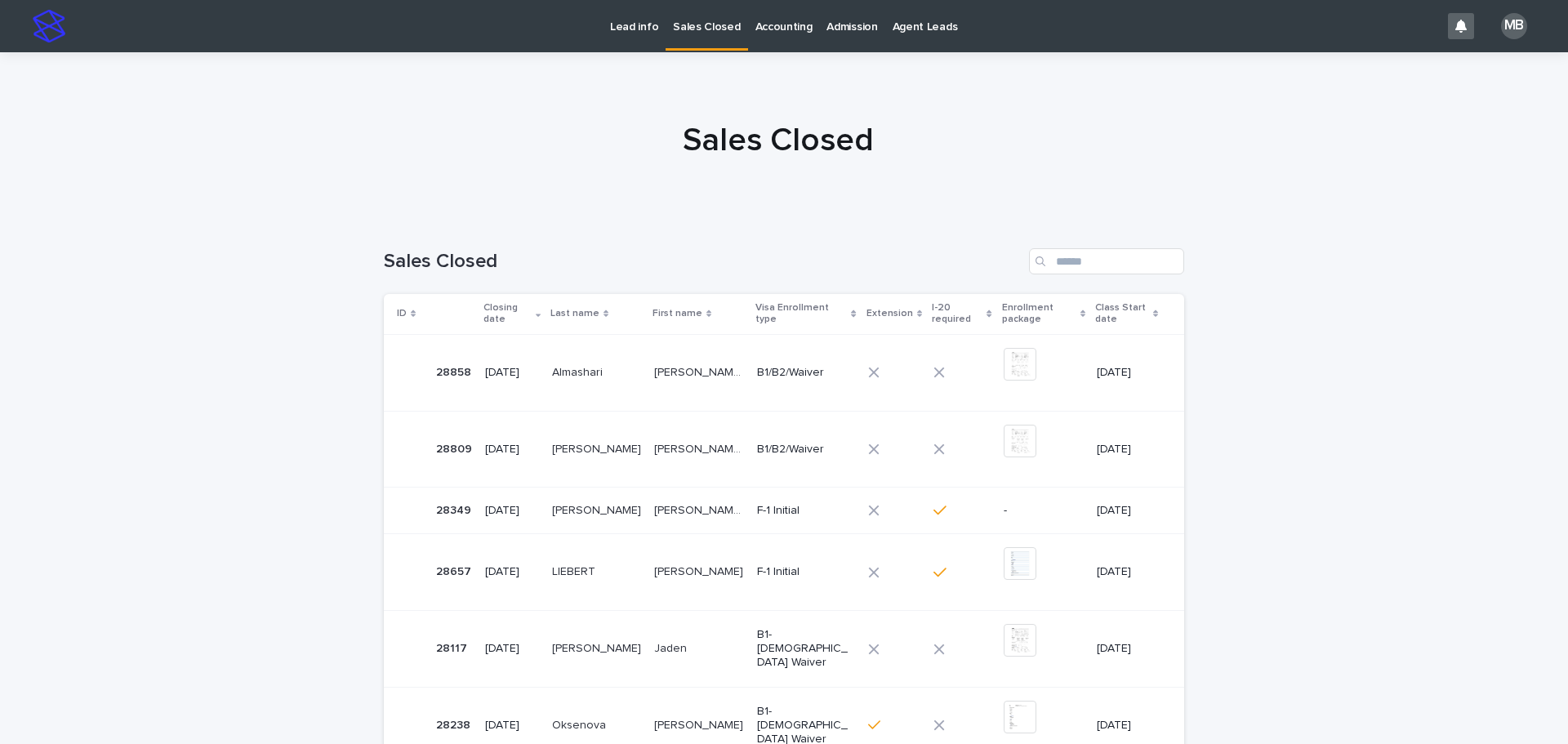 click at bounding box center (777, 133) 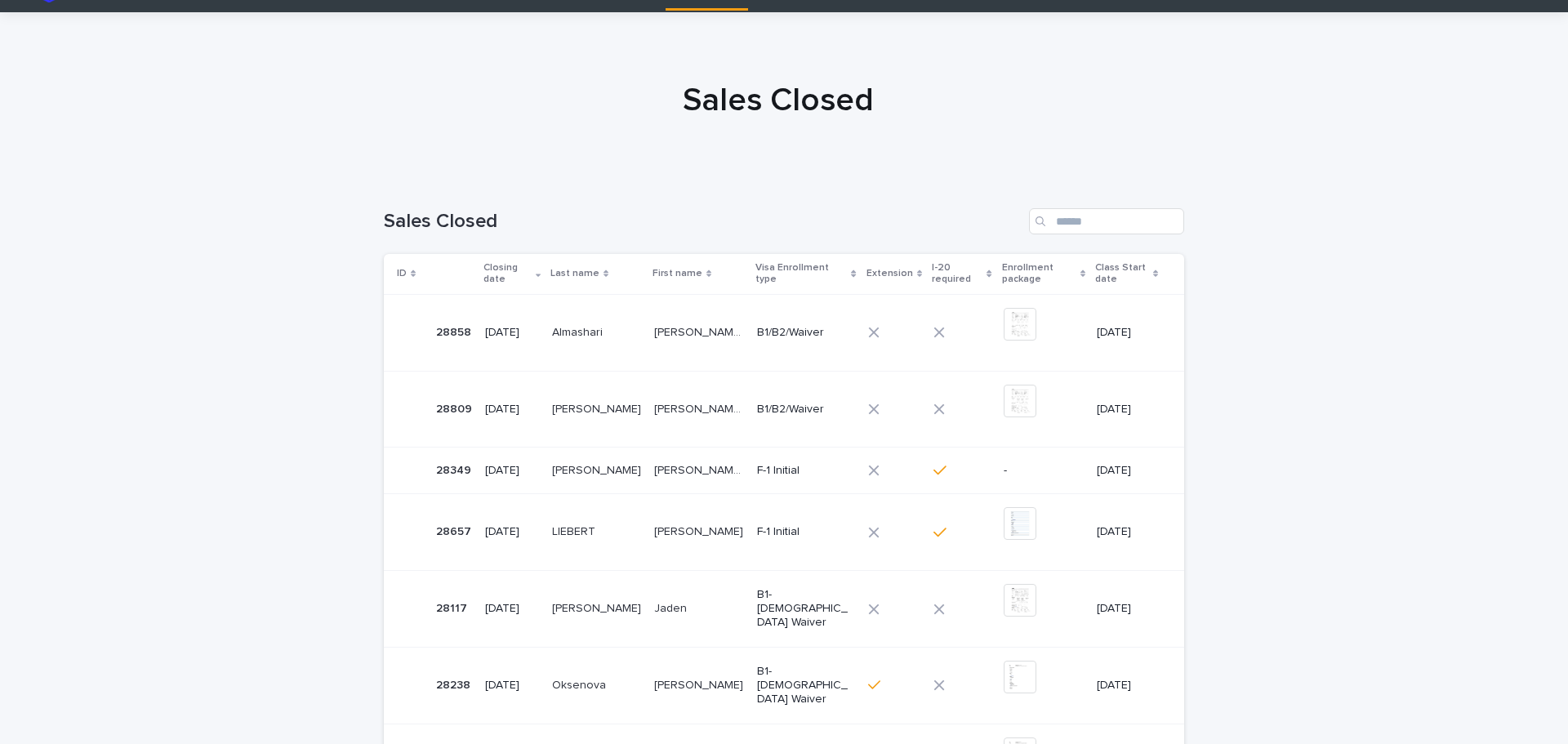 scroll, scrollTop: 0, scrollLeft: 0, axis: both 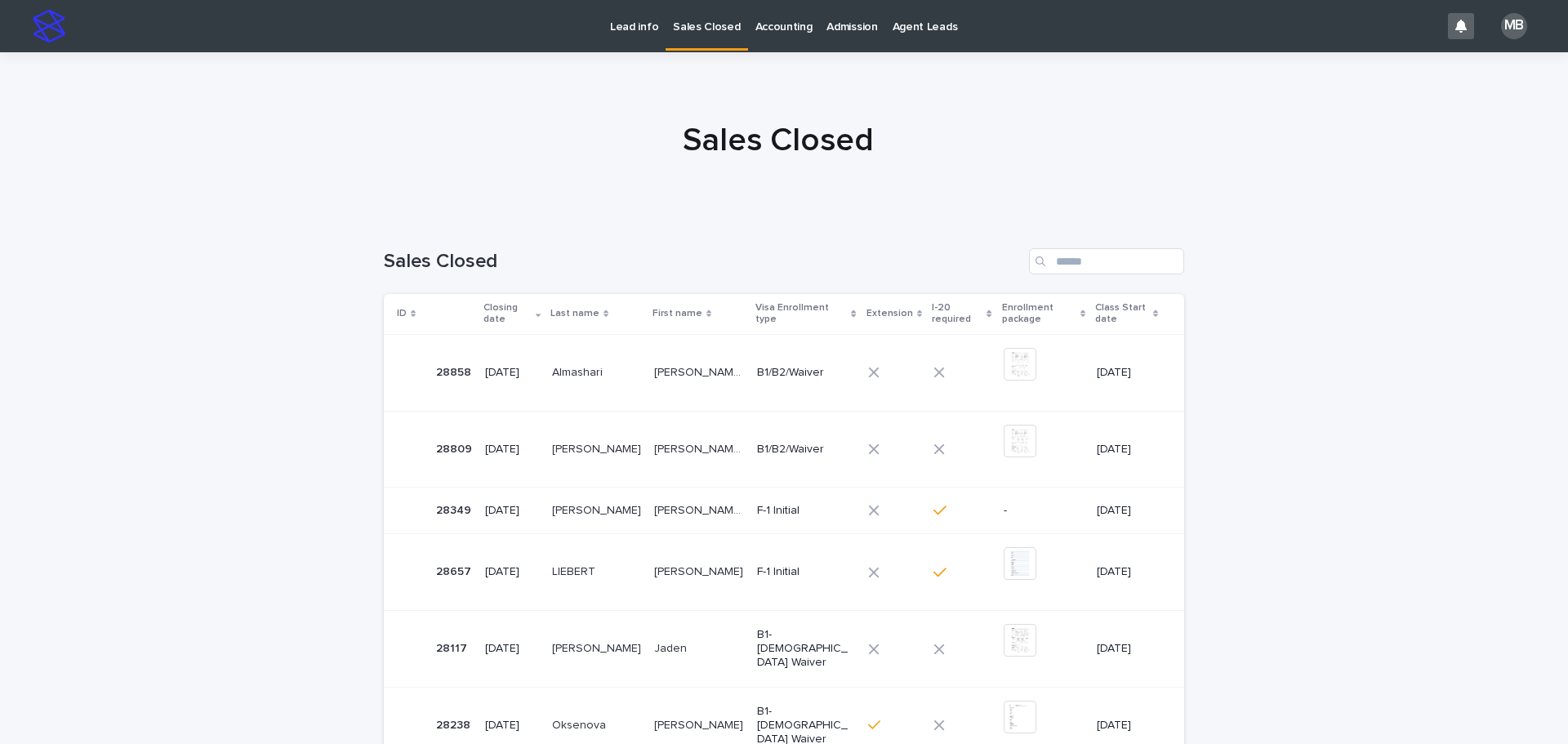 click on "Lead info" at bounding box center [634, 17] 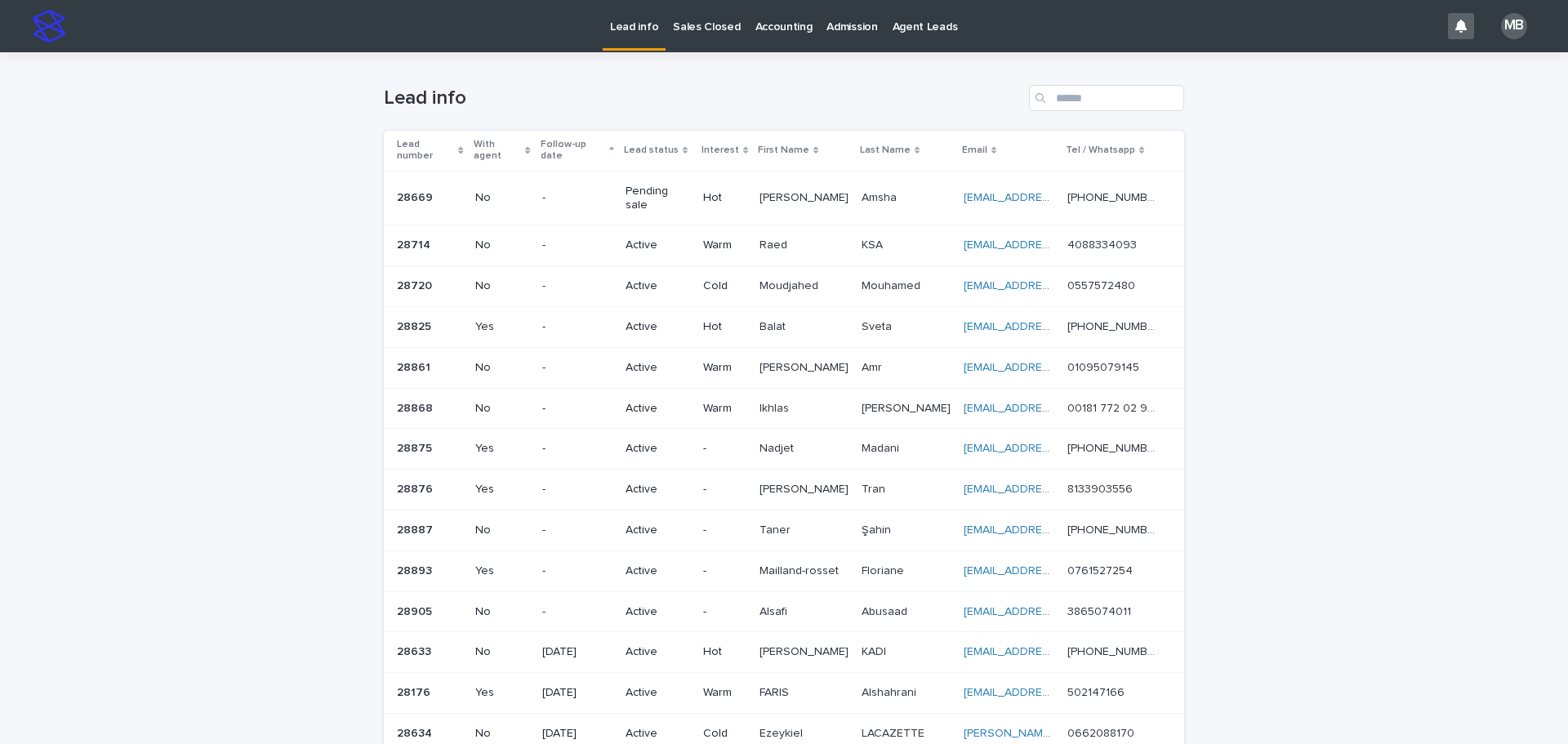 click on "Sales Closed" at bounding box center [706, 17] 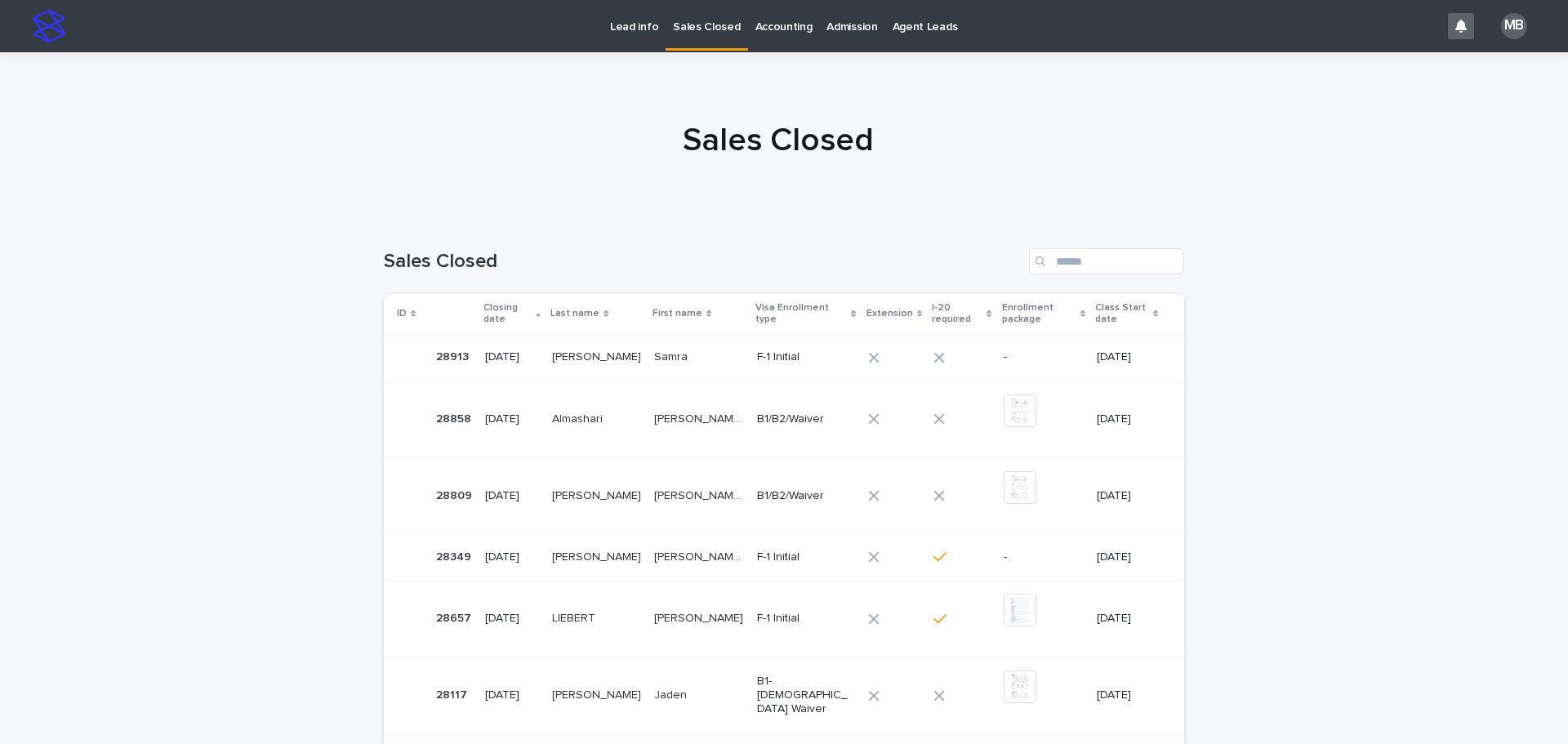 scroll, scrollTop: 82, scrollLeft: 0, axis: vertical 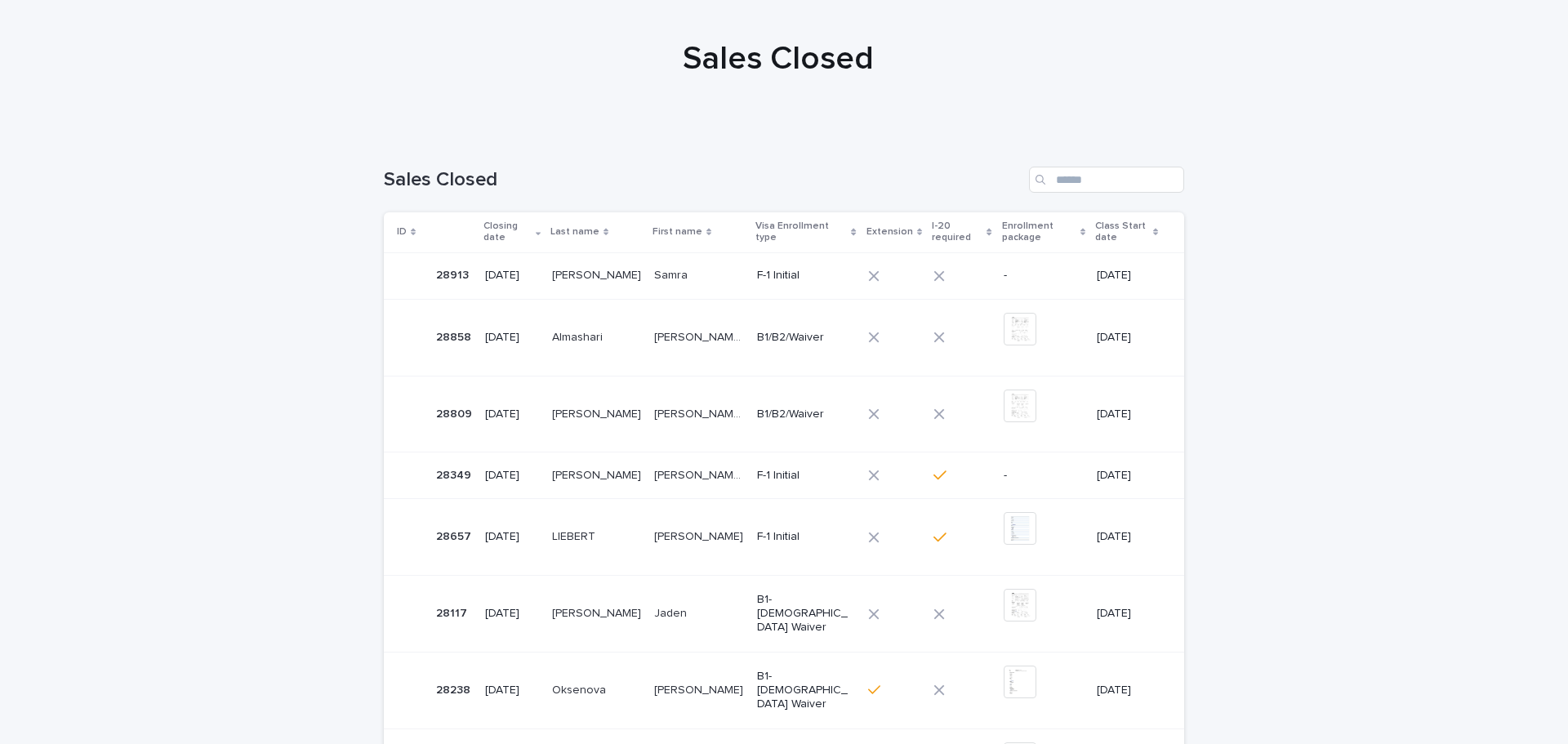 click at bounding box center [699, 275] 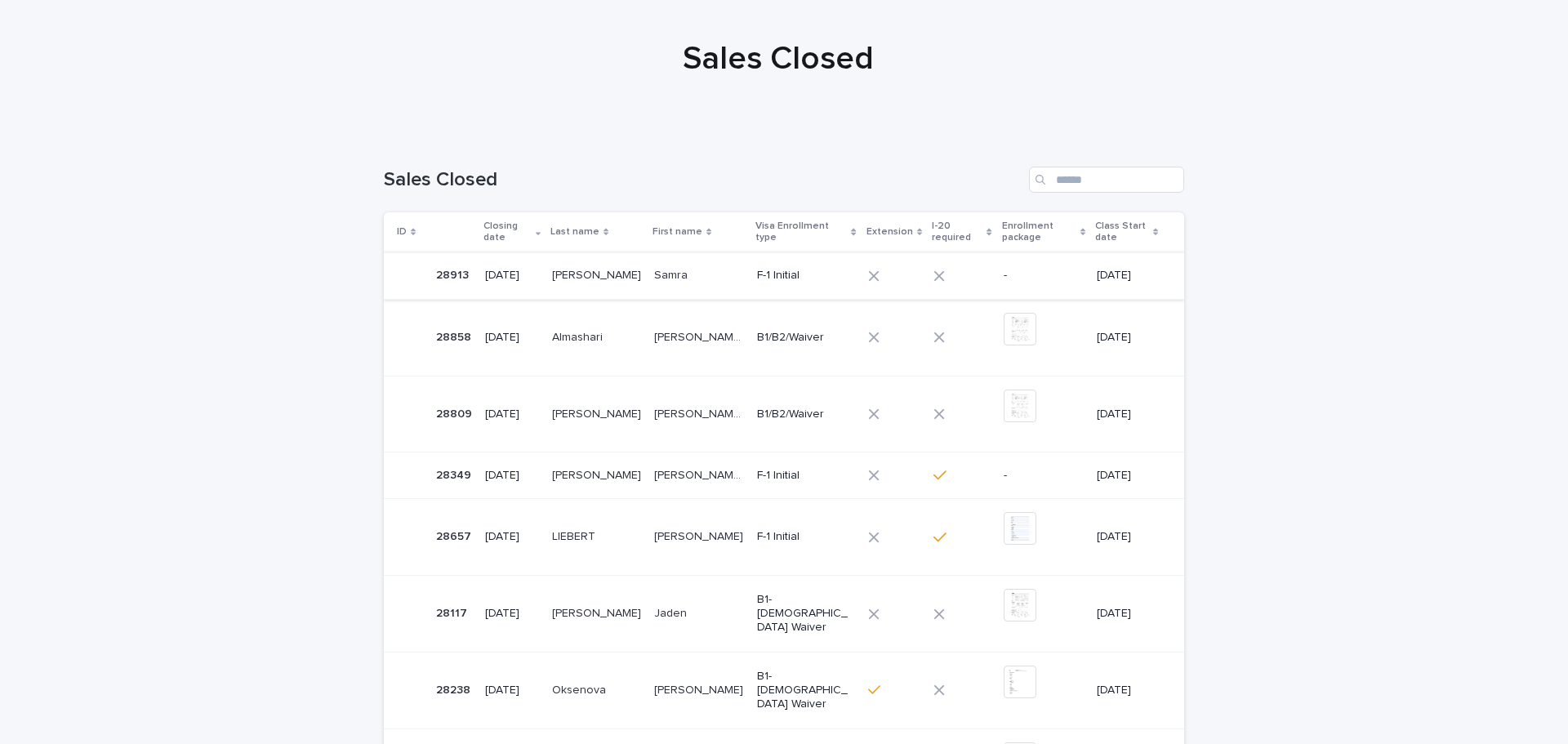 scroll, scrollTop: 0, scrollLeft: 0, axis: both 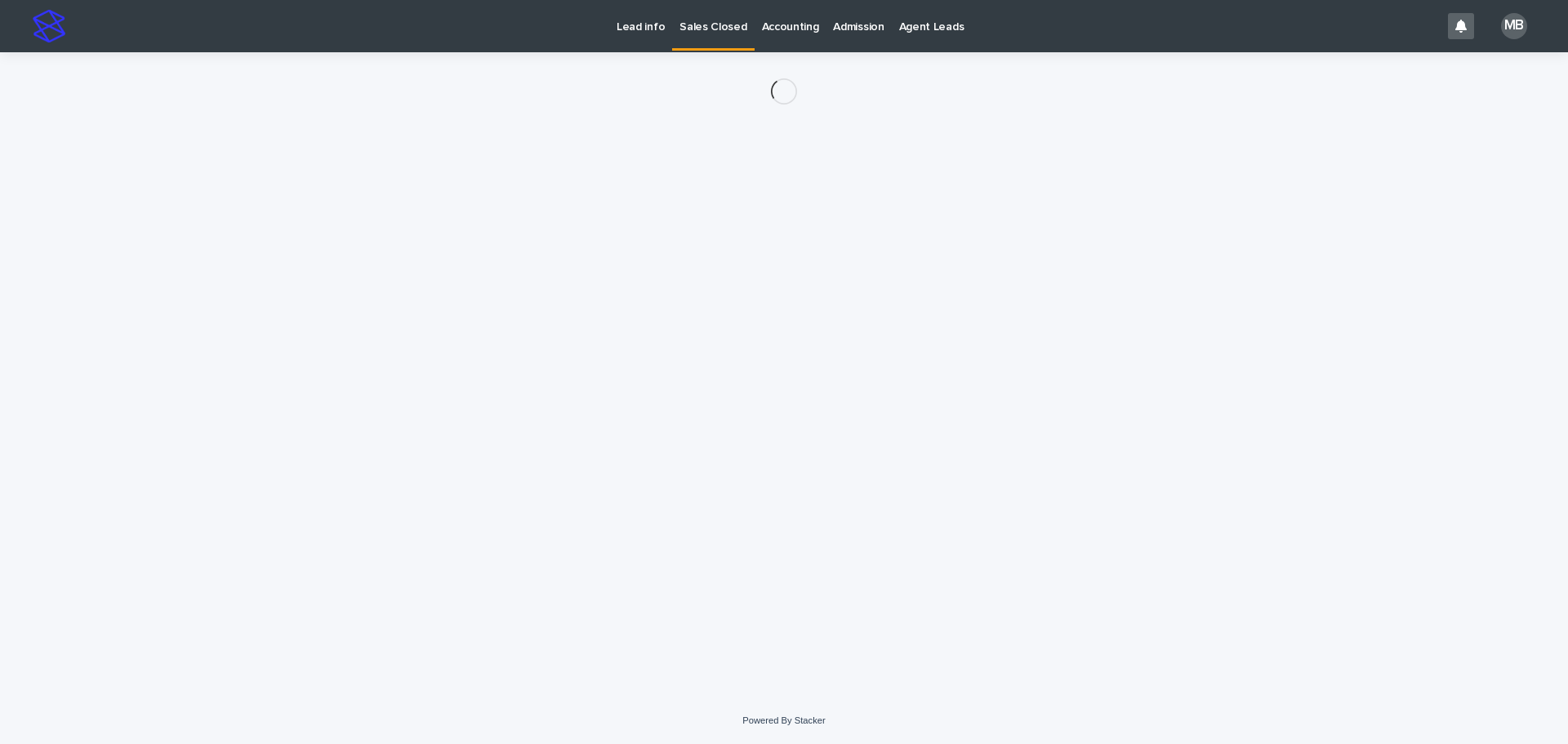 click on "Loading... Saving… Loading... Saving…" at bounding box center [784, 375] 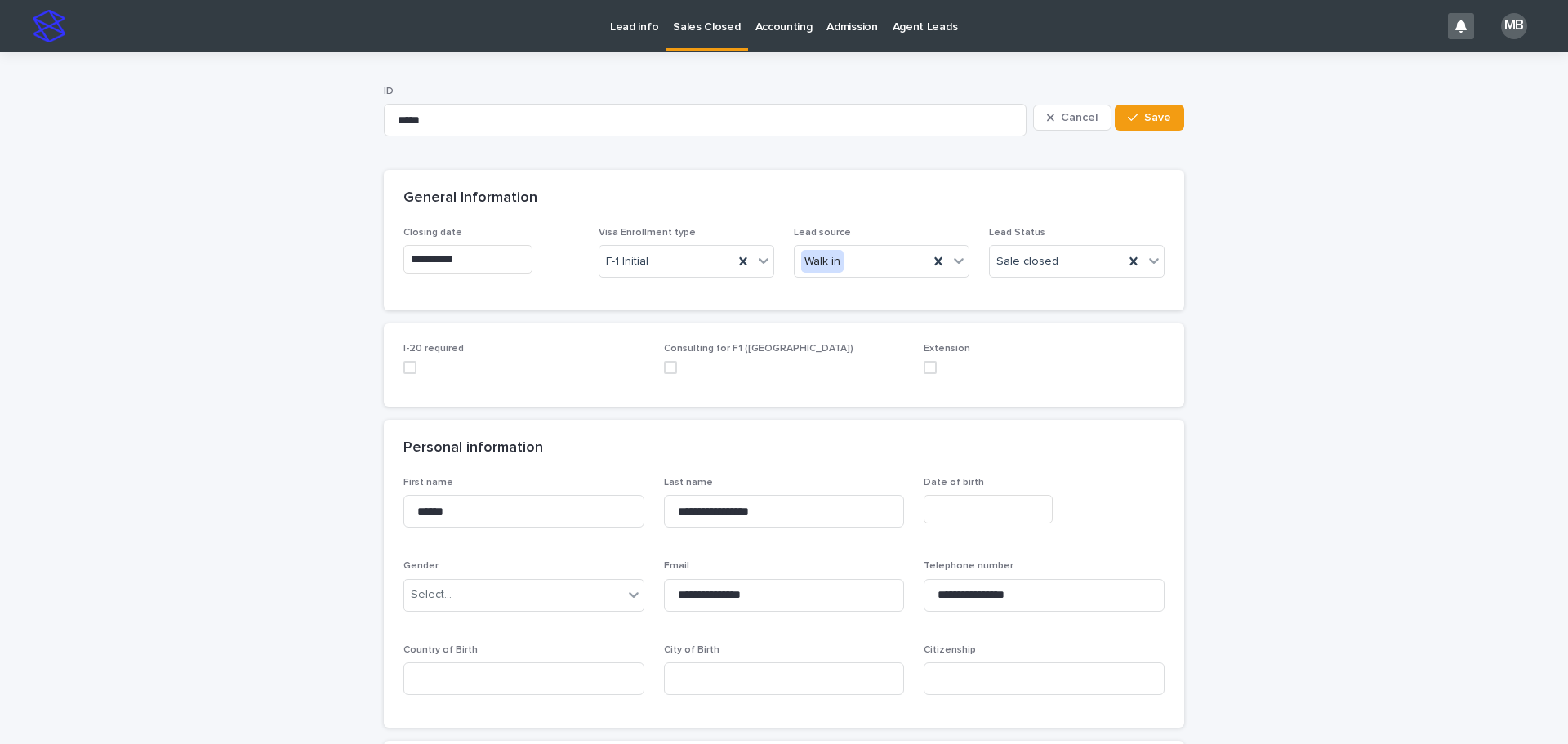click at bounding box center [410, 368] 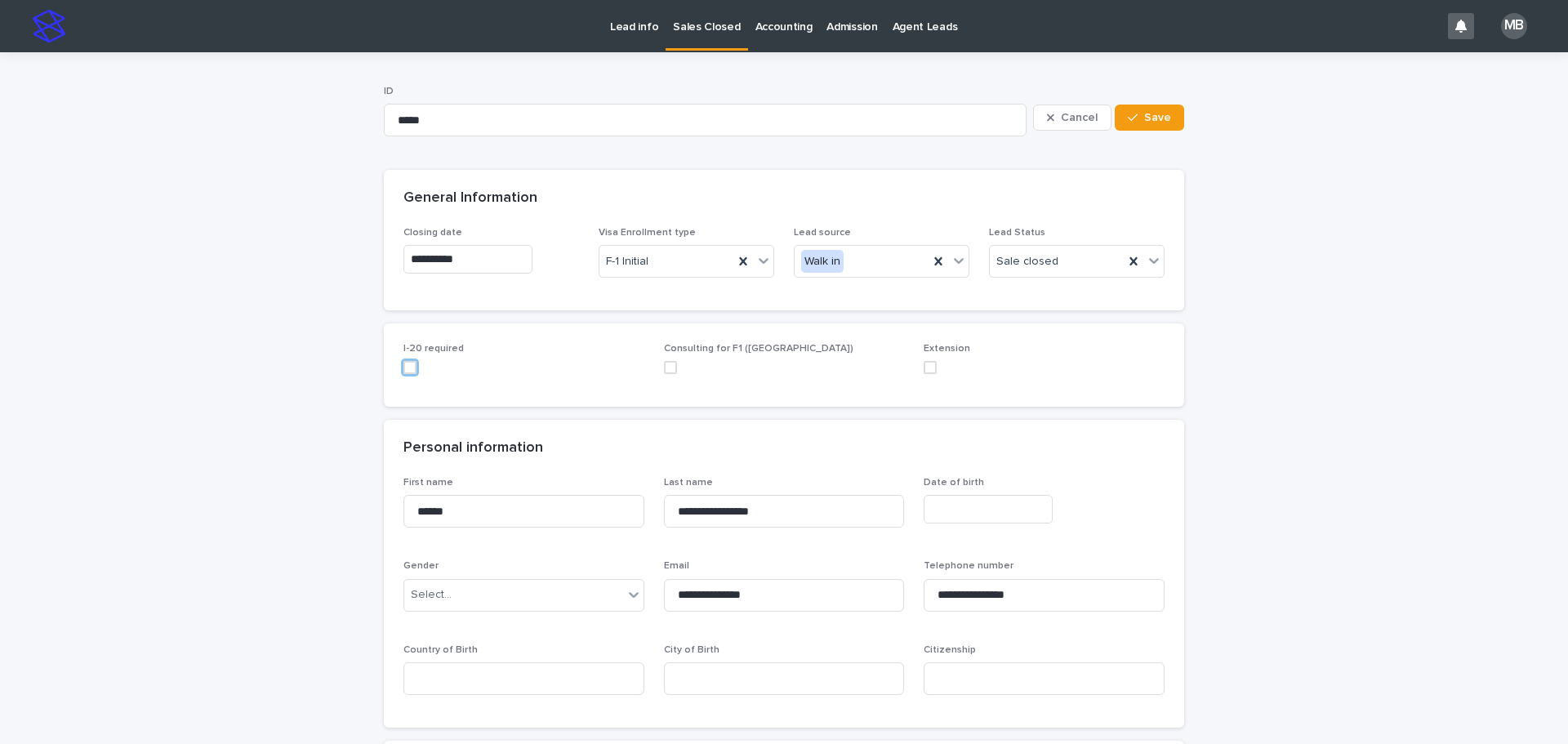 click on "**********" at bounding box center [784, 1066] 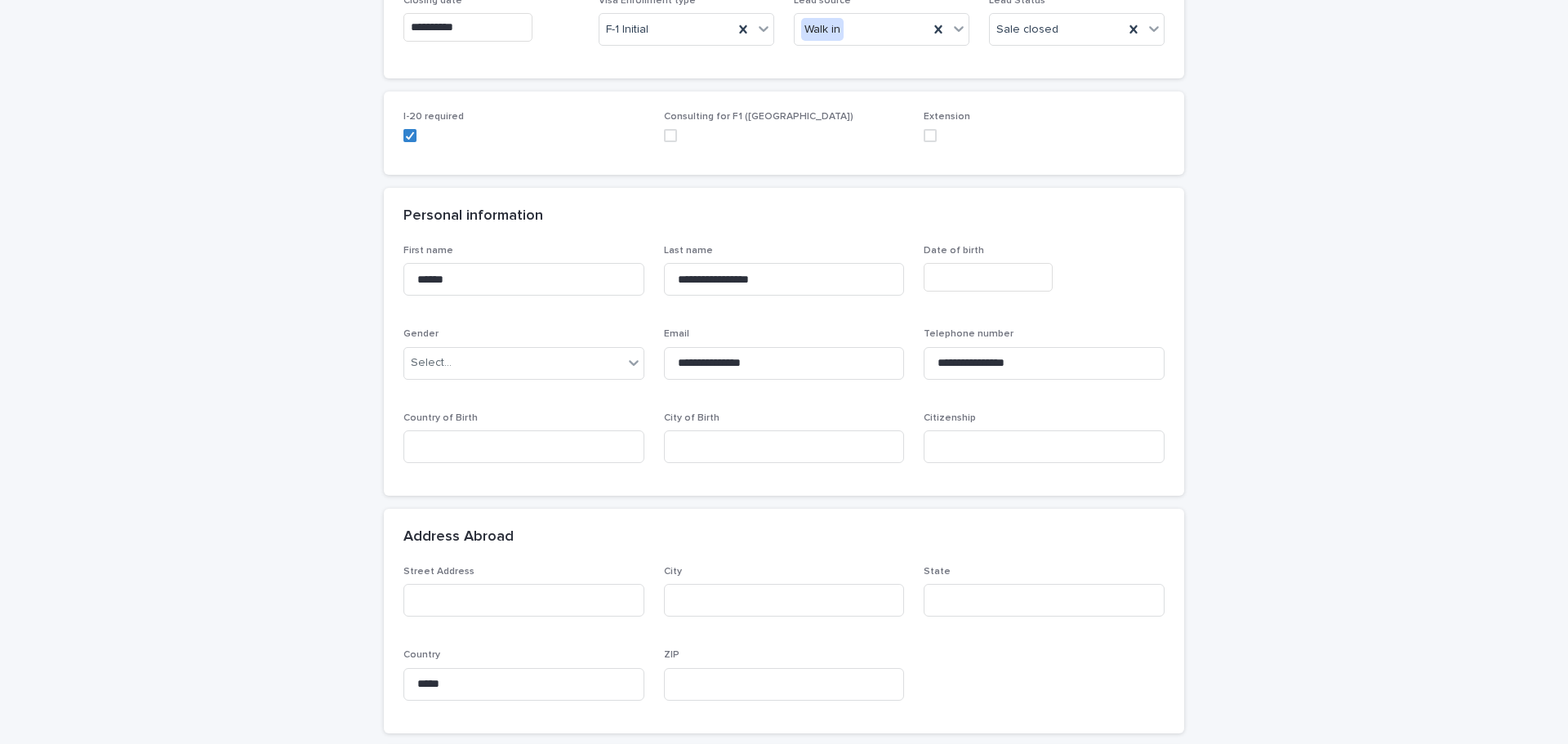 scroll, scrollTop: 245, scrollLeft: 0, axis: vertical 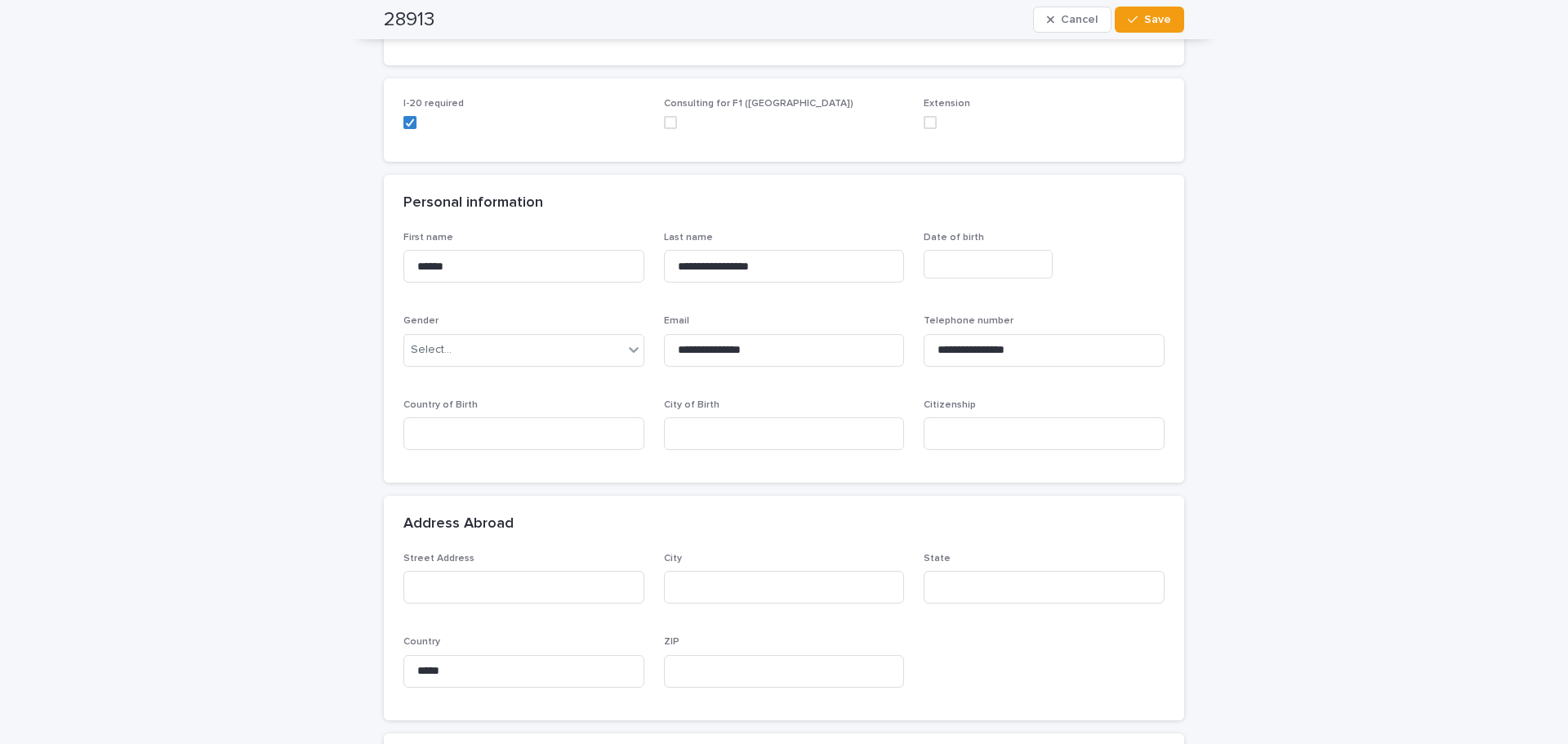 click at bounding box center (988, 264) 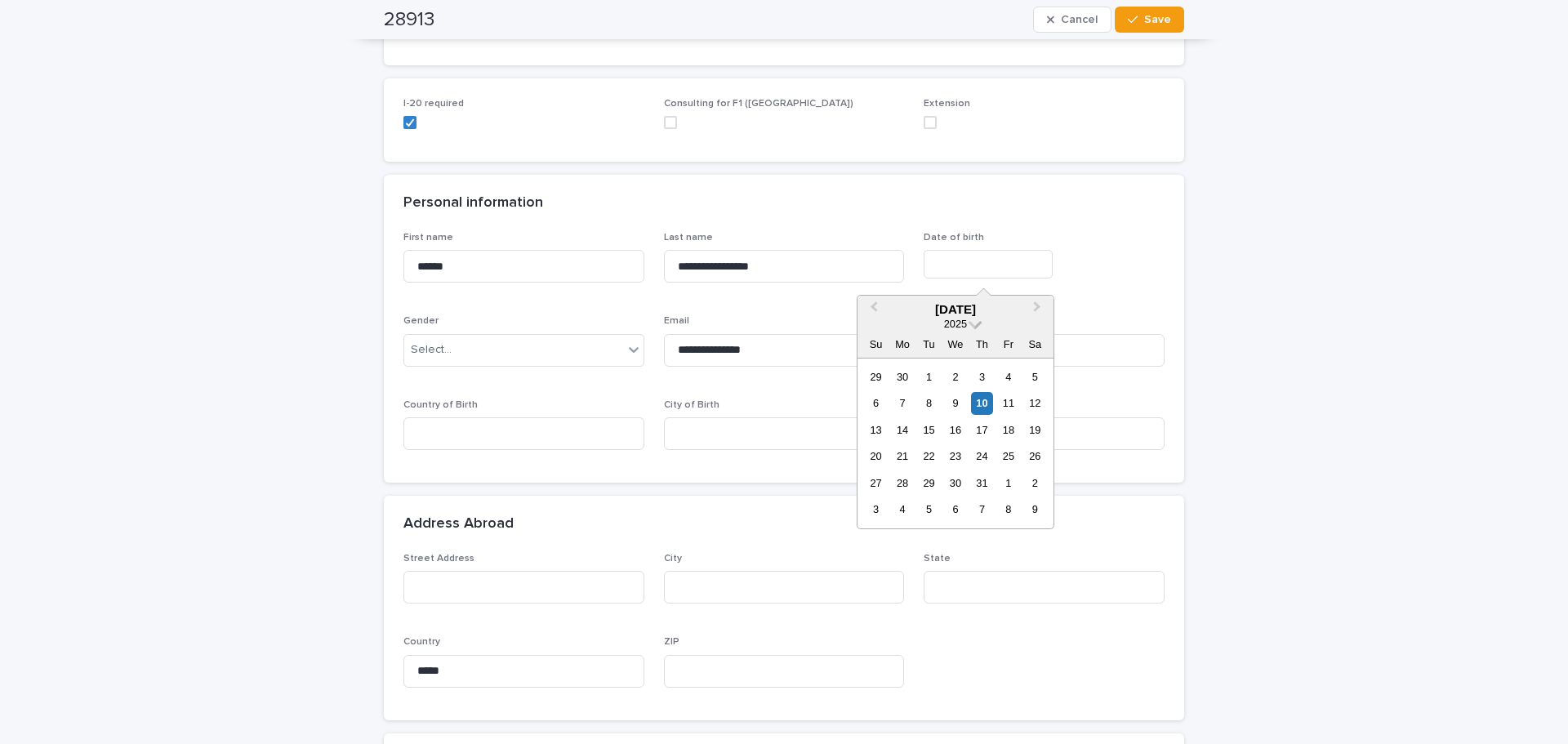 click at bounding box center (975, 323) 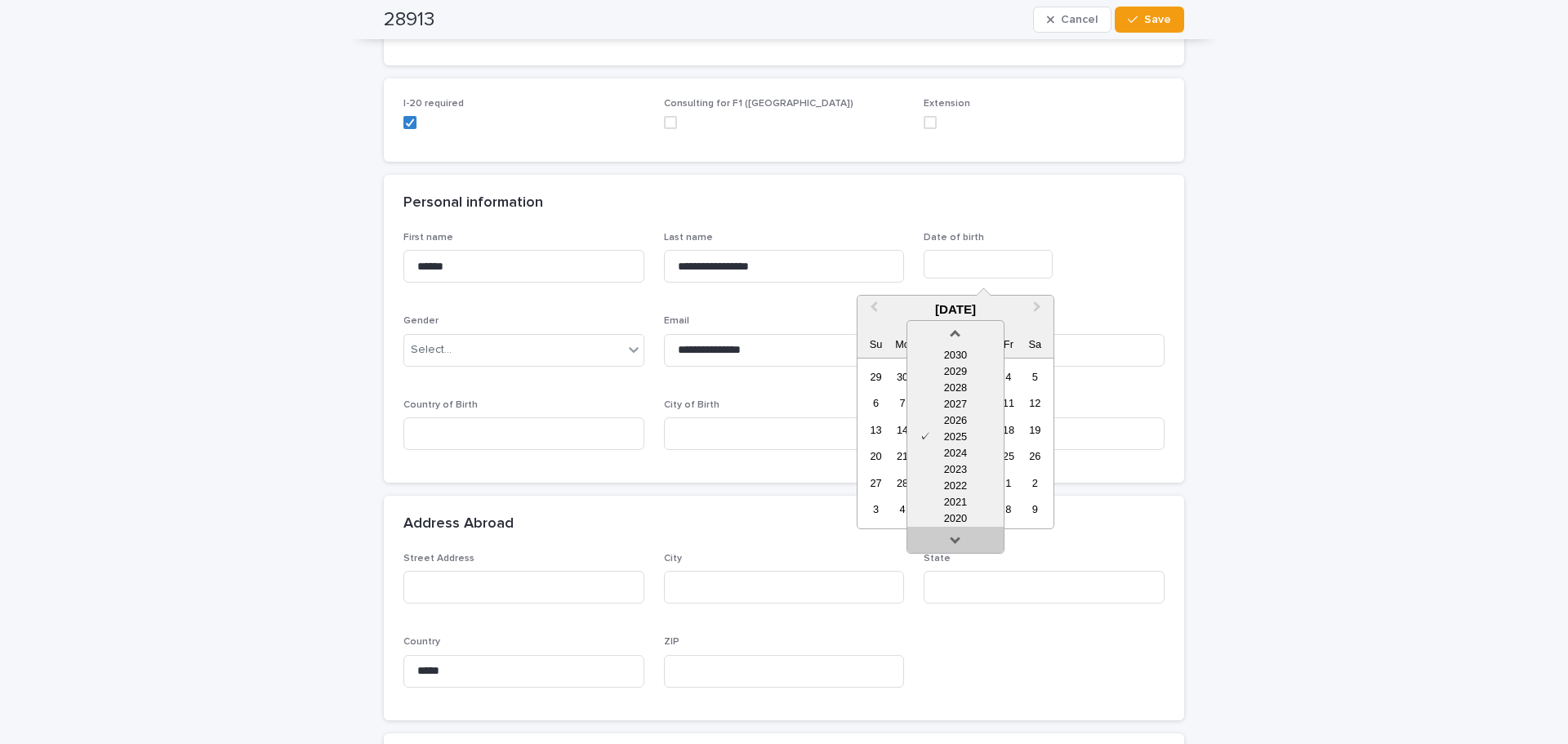 click at bounding box center (956, 543) 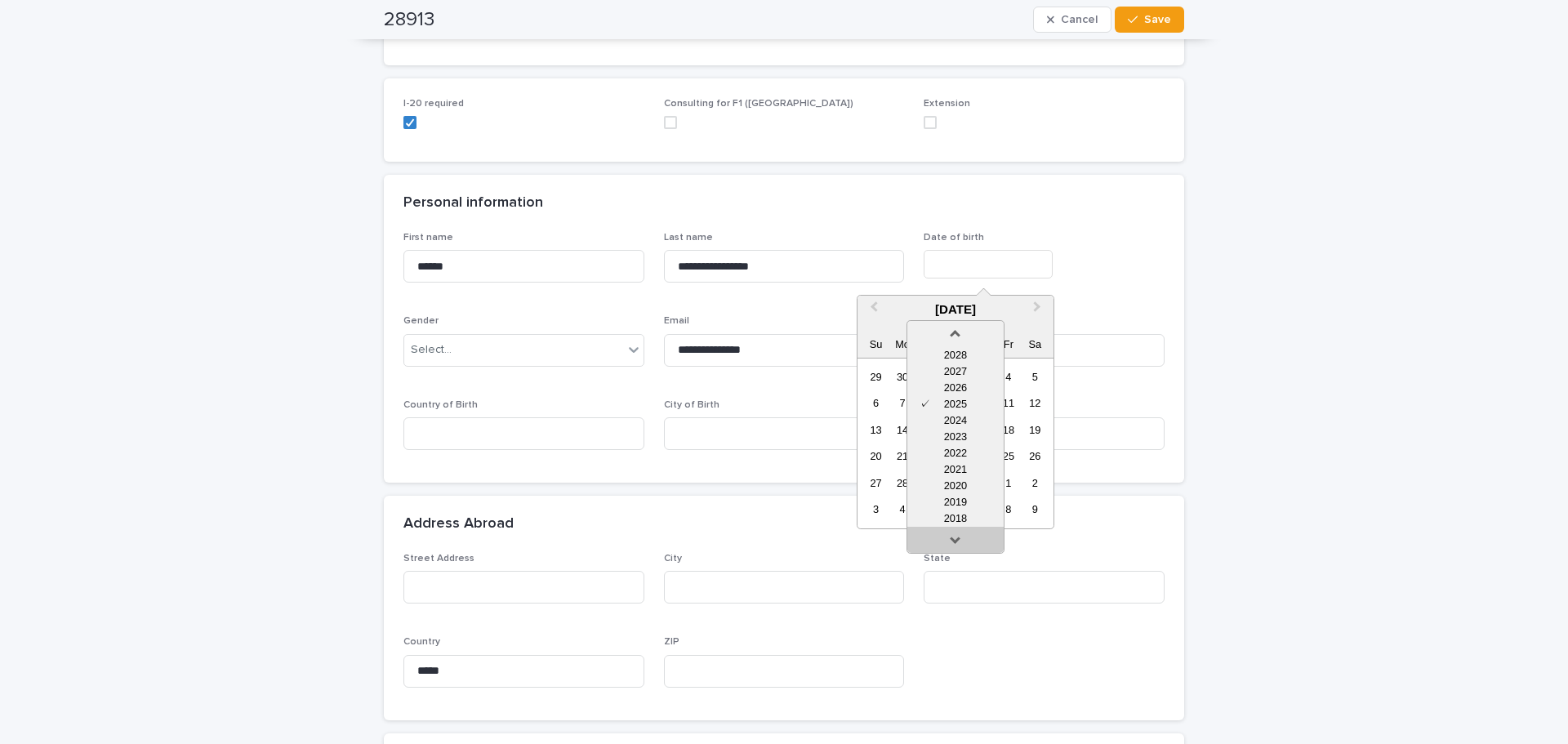 click at bounding box center (956, 543) 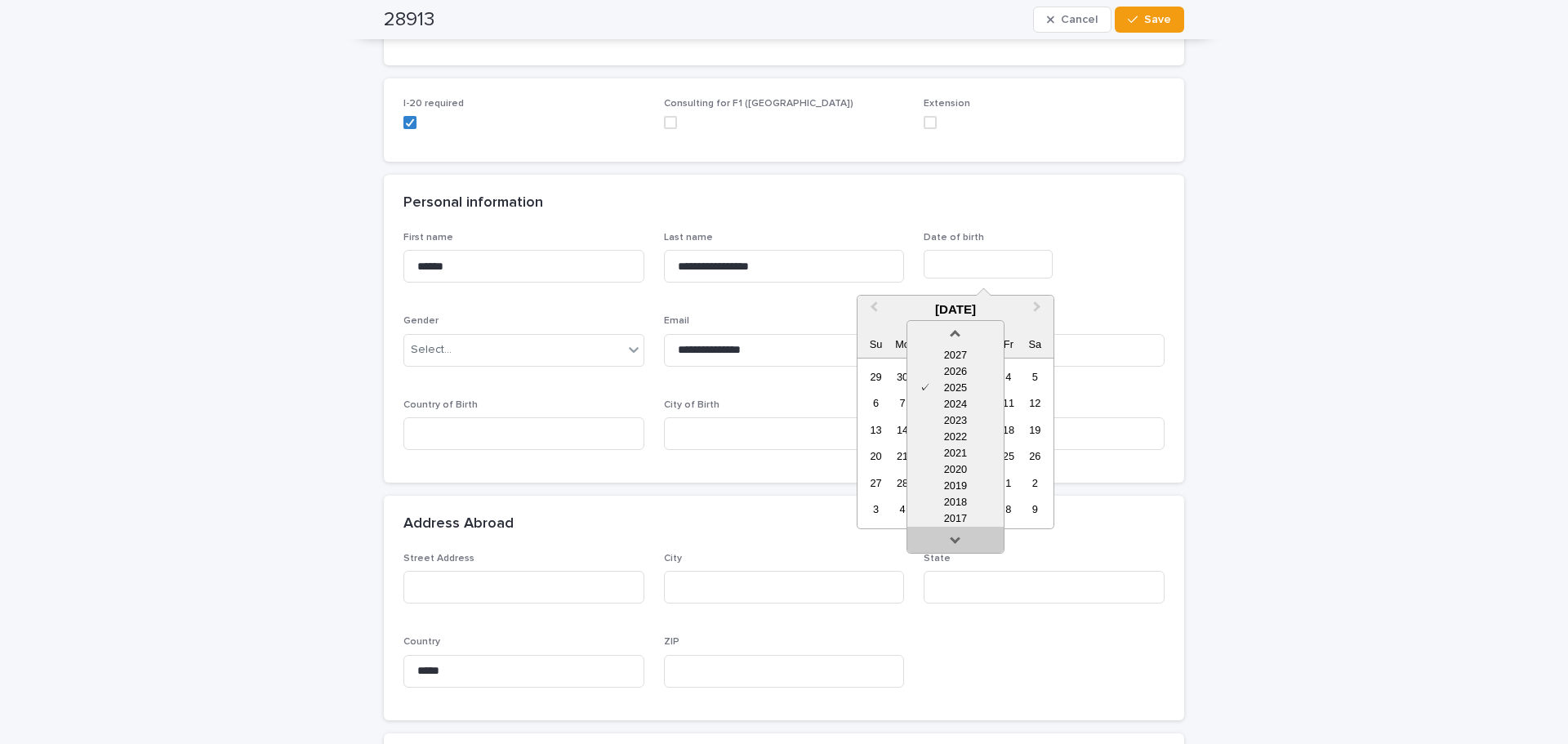click at bounding box center (956, 543) 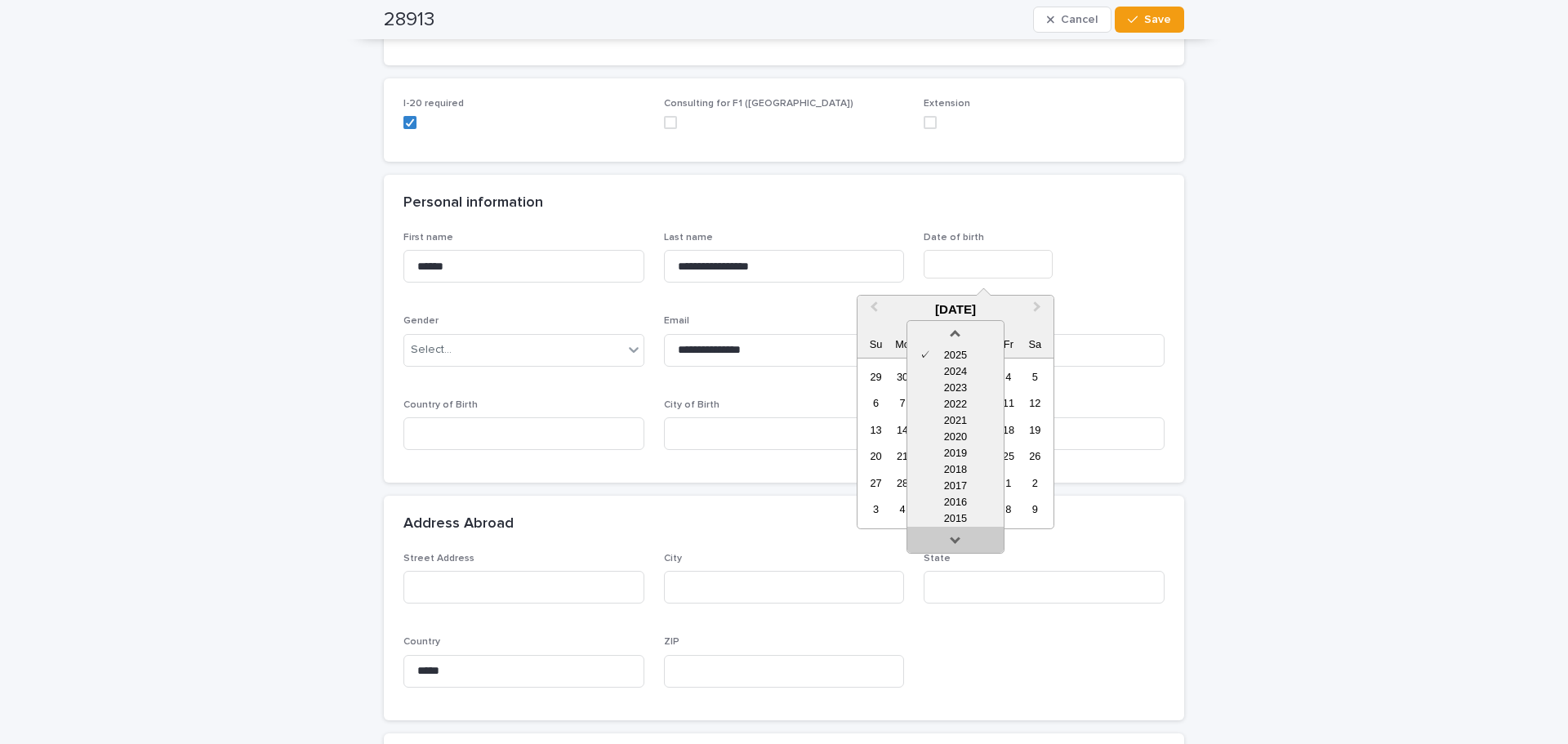 click at bounding box center (956, 543) 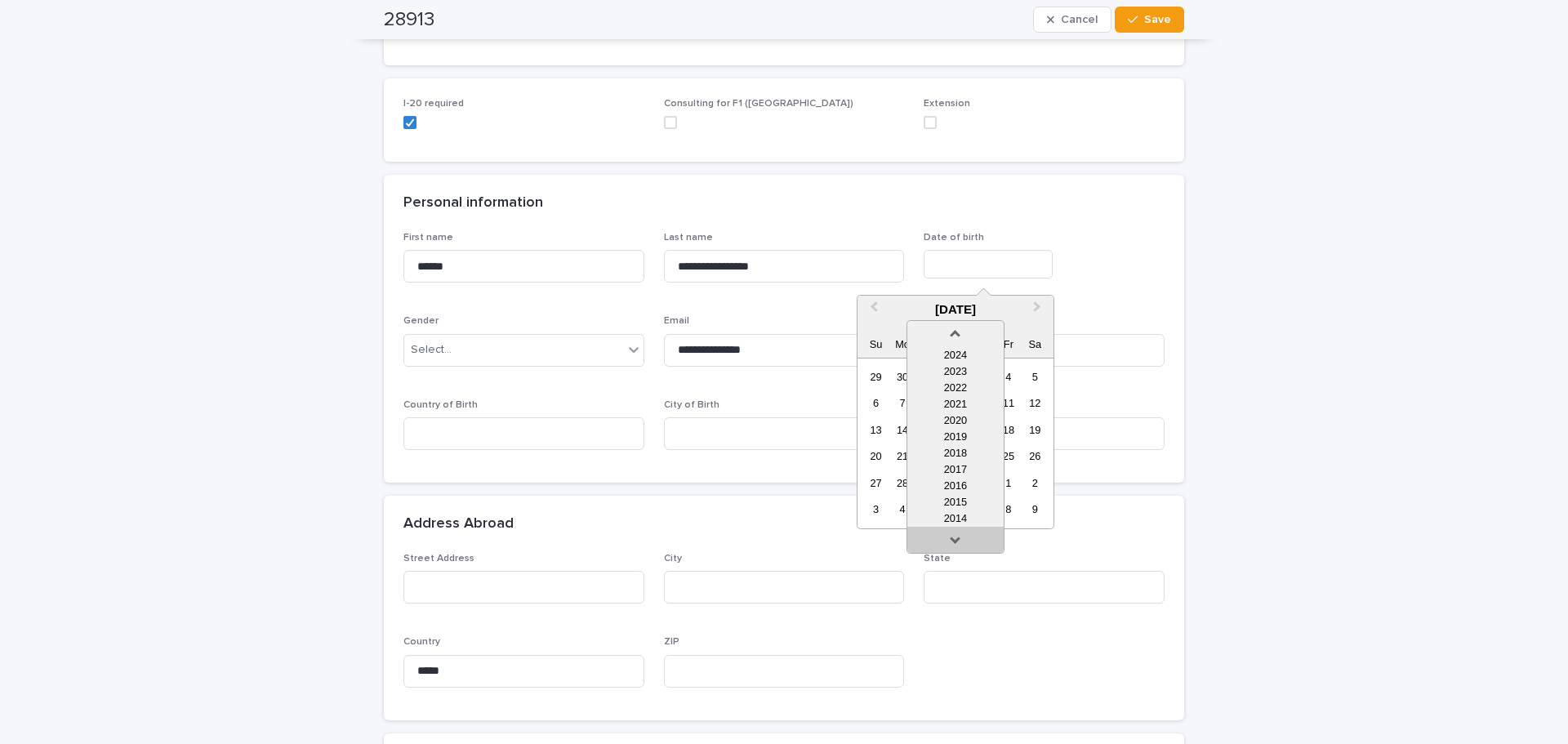 click at bounding box center (956, 543) 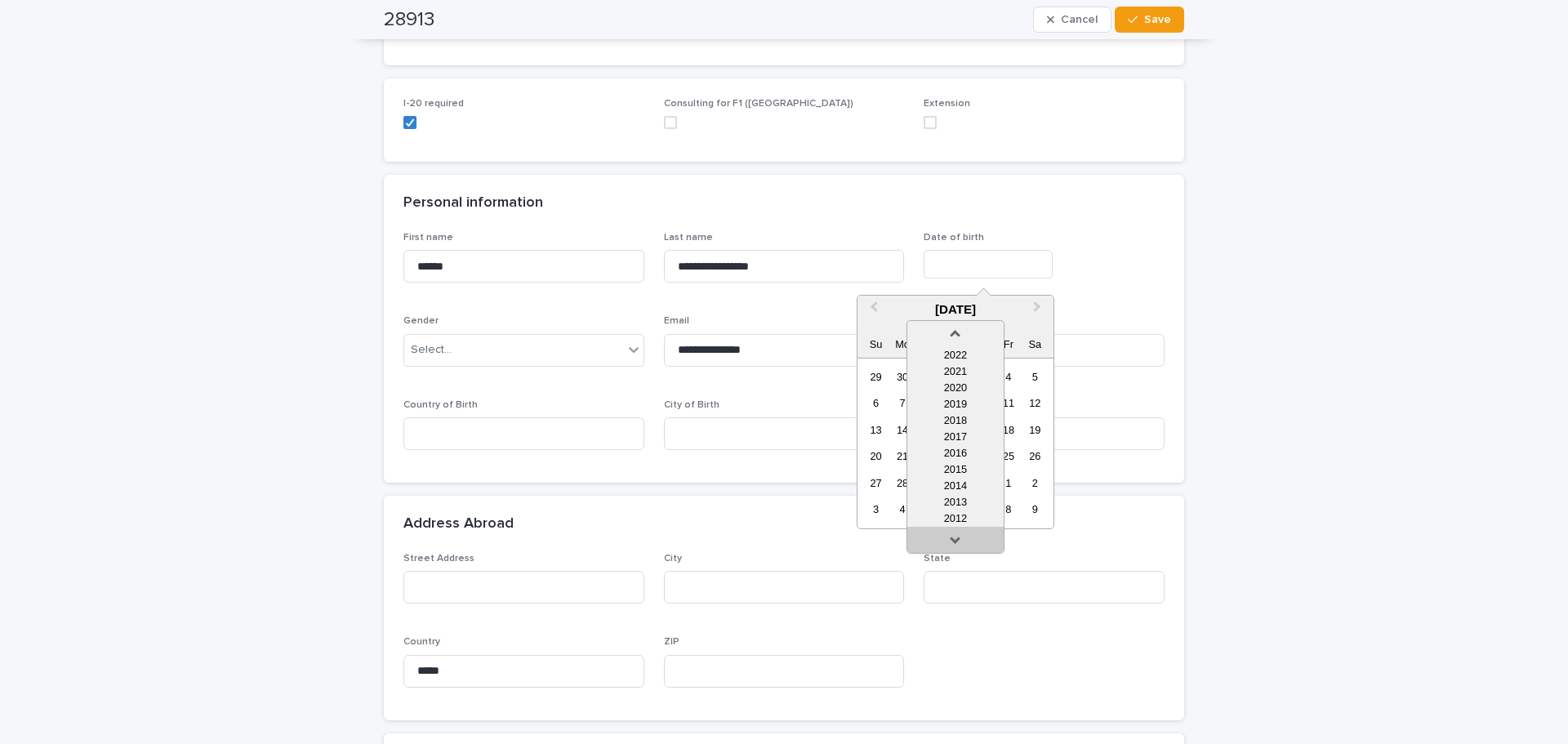 click at bounding box center [956, 543] 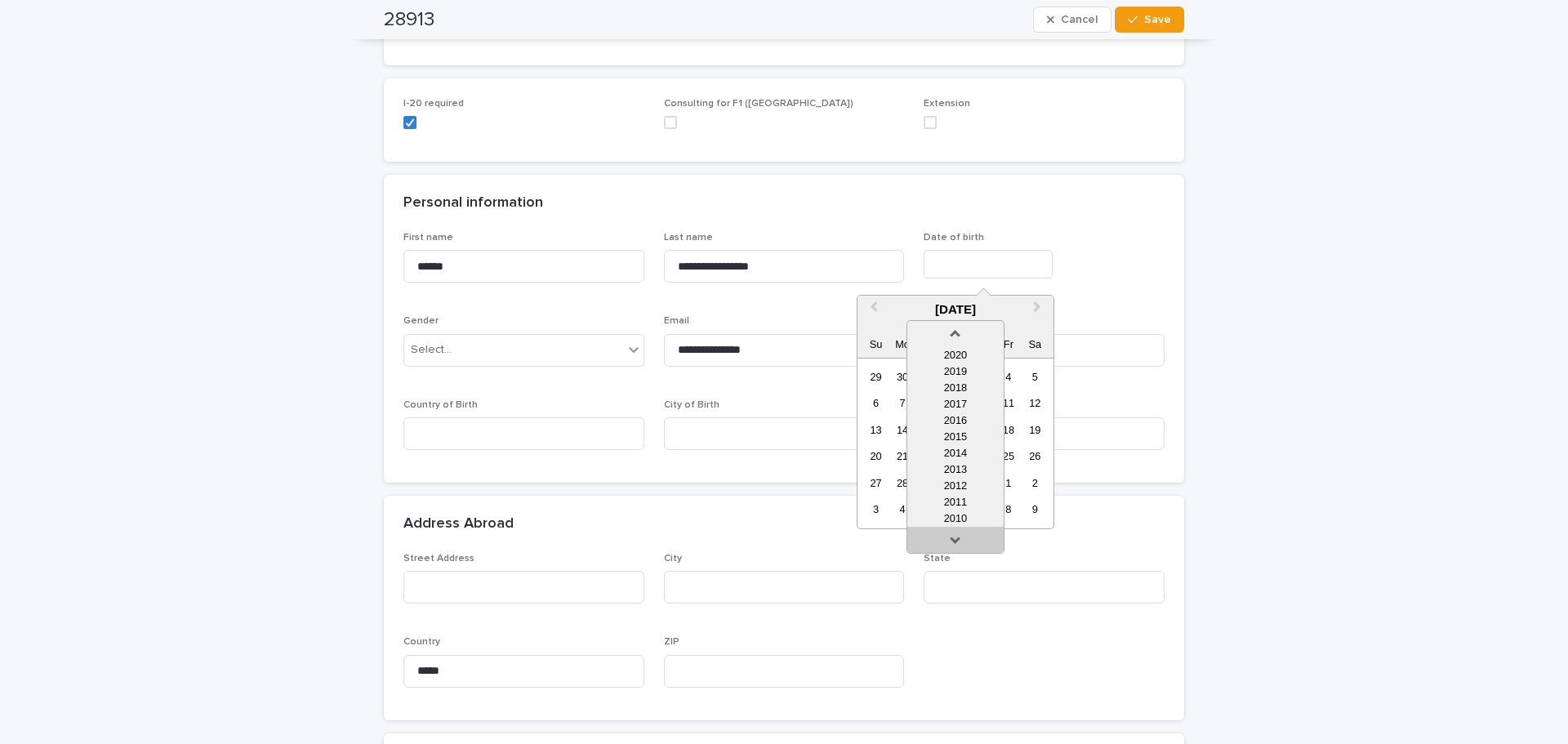 click at bounding box center [956, 543] 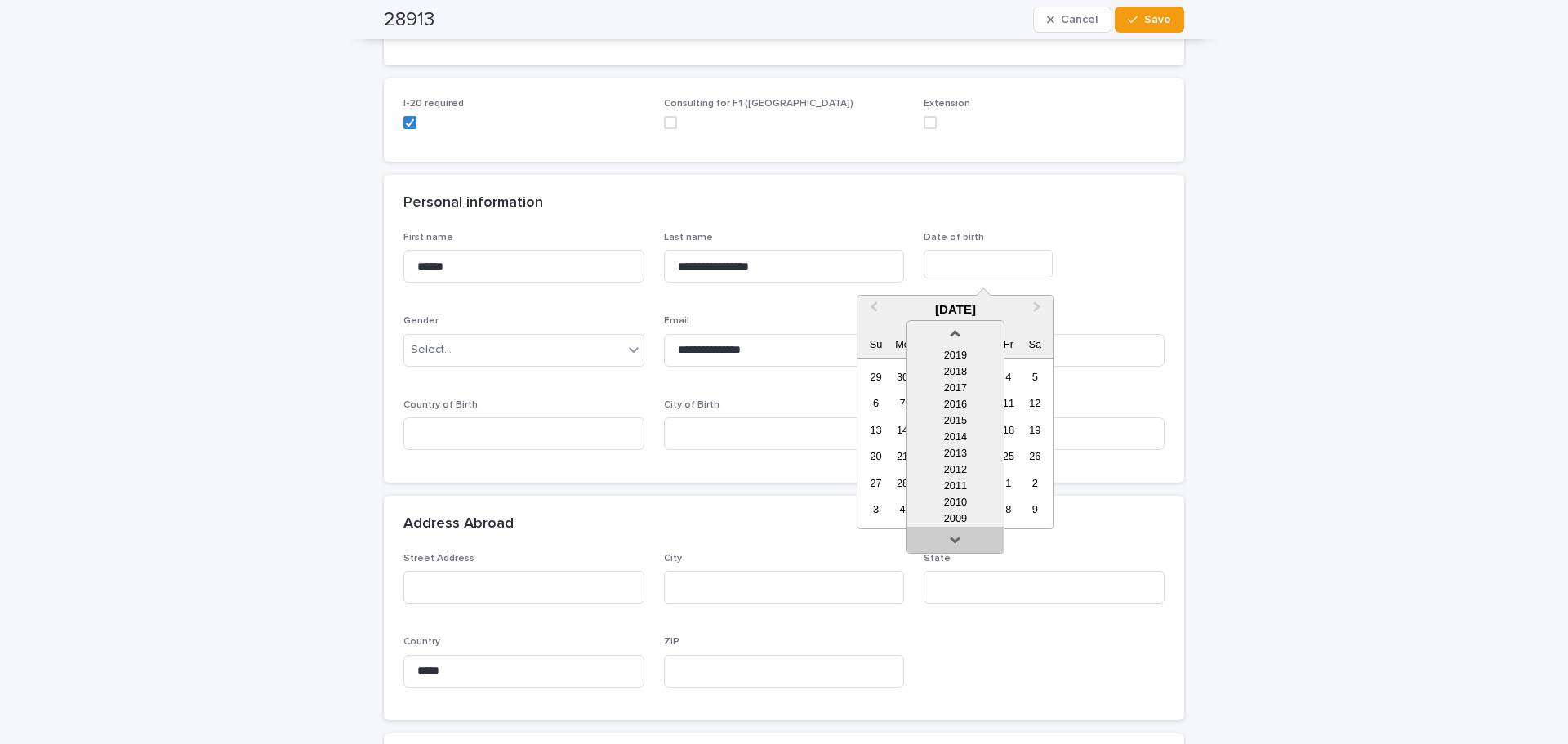 click at bounding box center (956, 543) 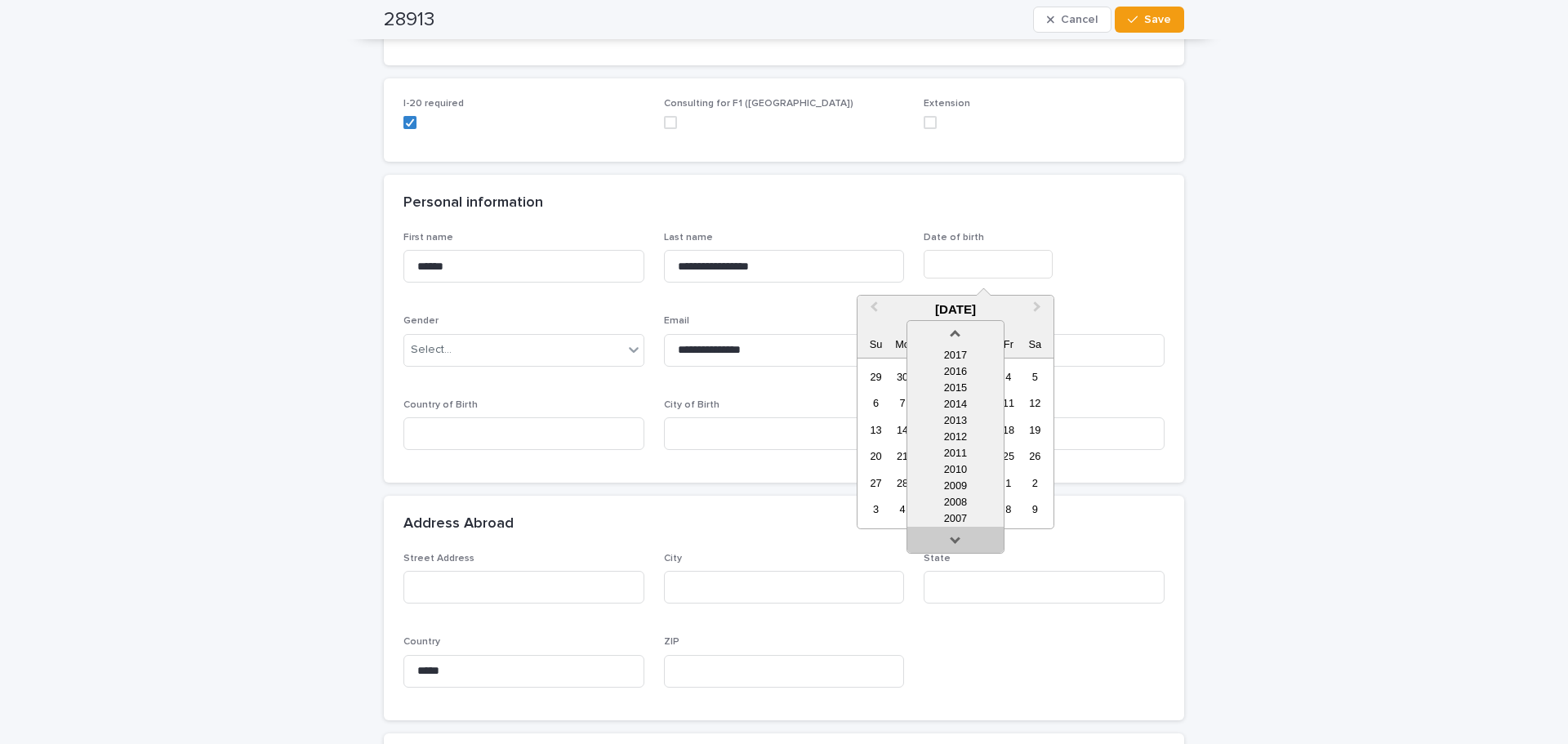 click at bounding box center [956, 543] 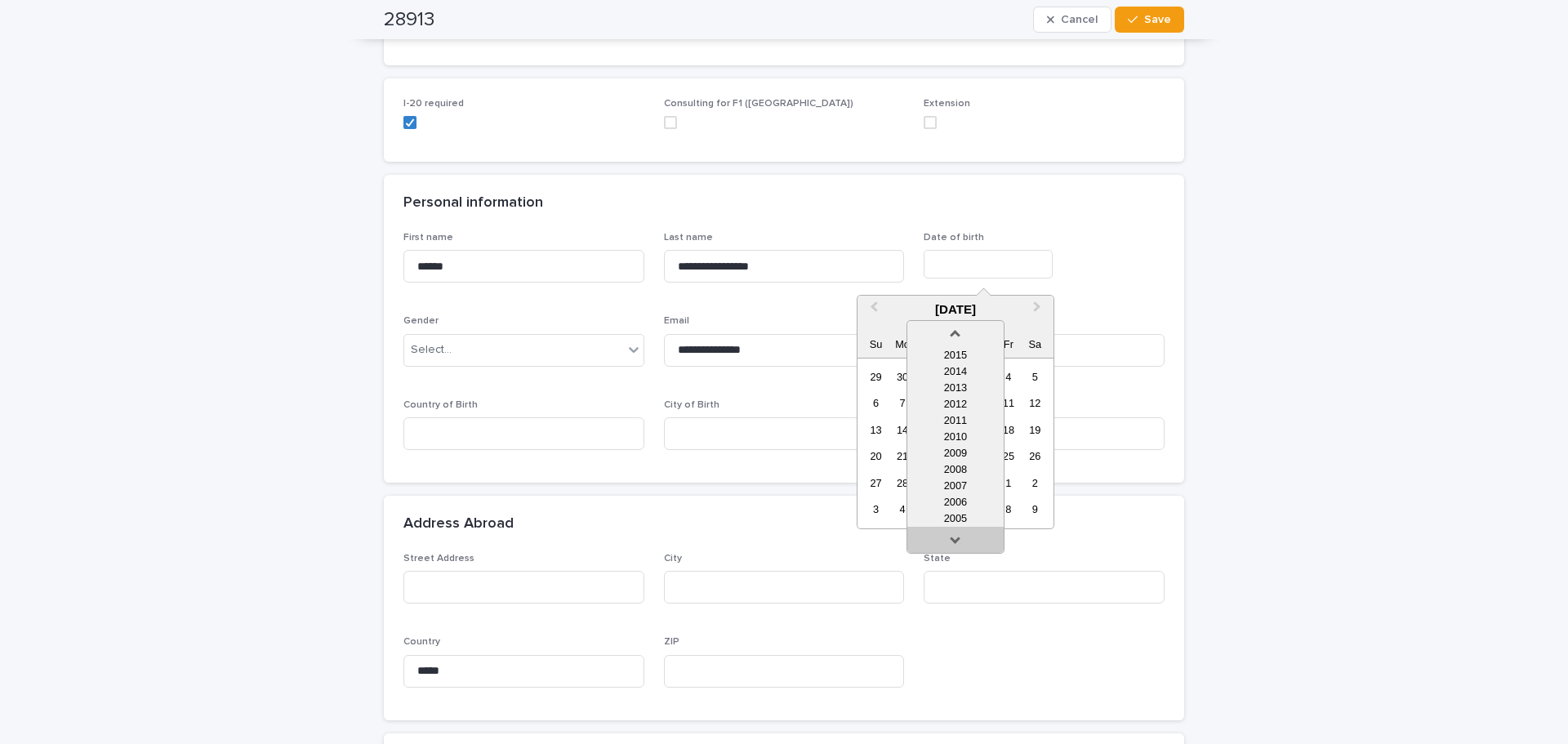 click at bounding box center (956, 543) 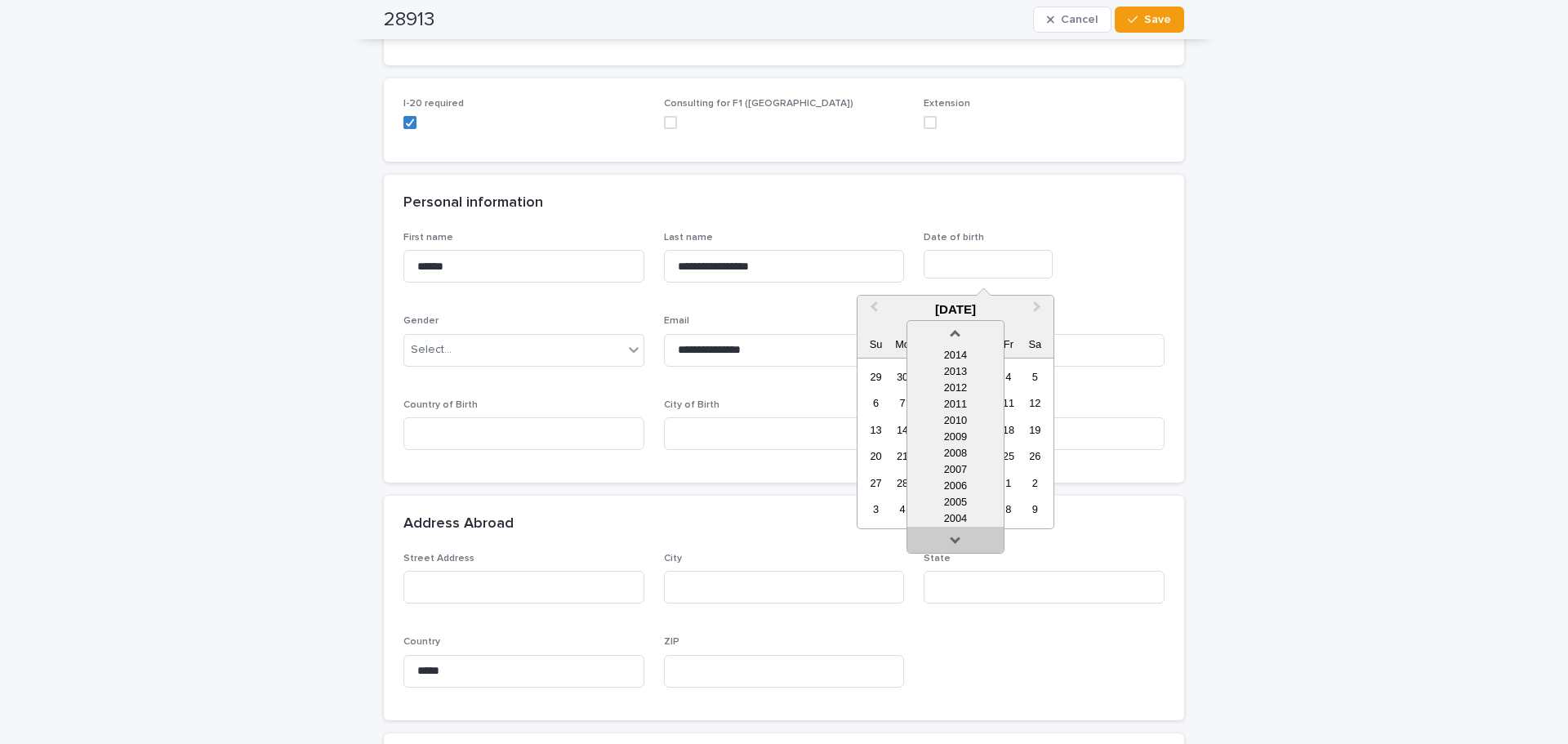 click at bounding box center (956, 543) 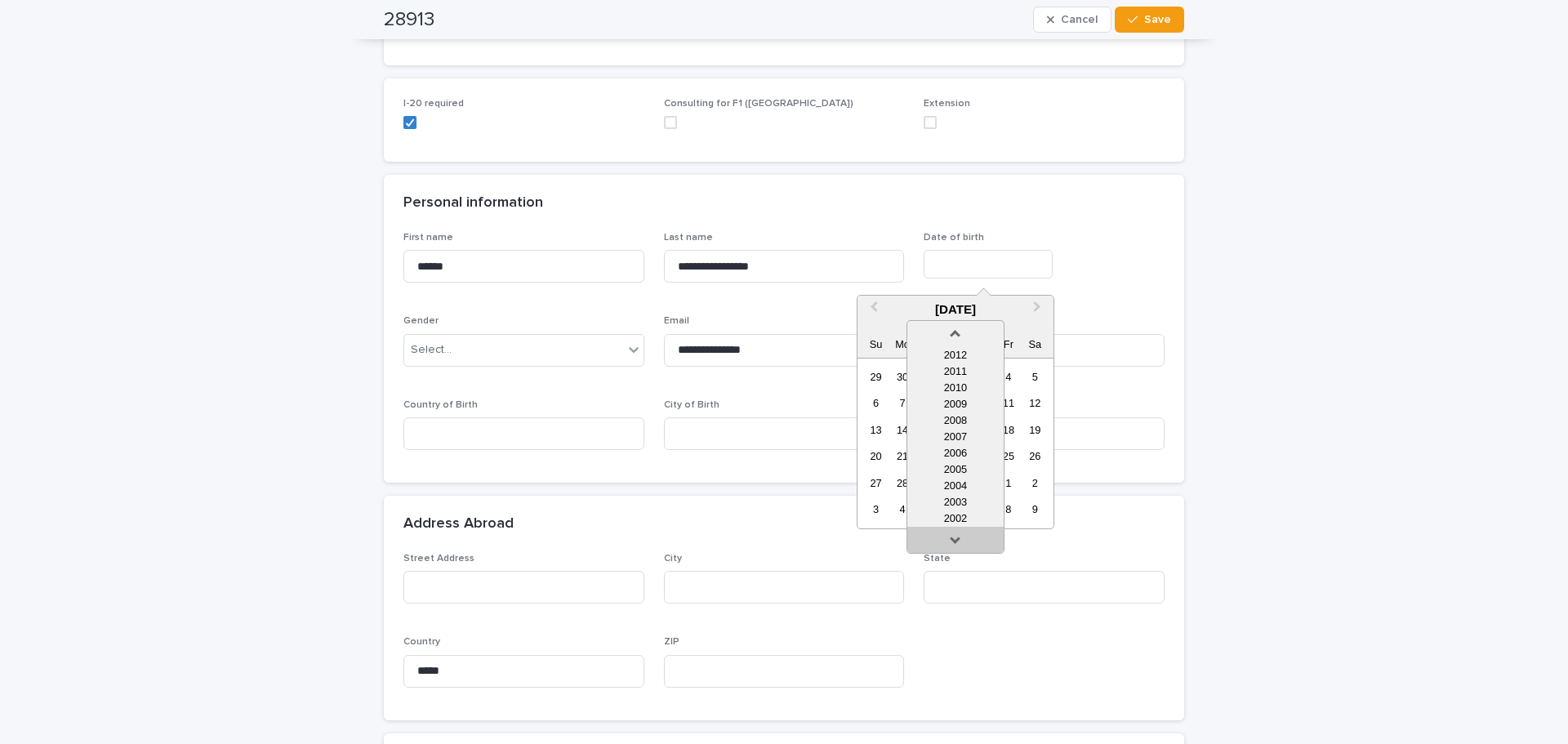 click at bounding box center (956, 543) 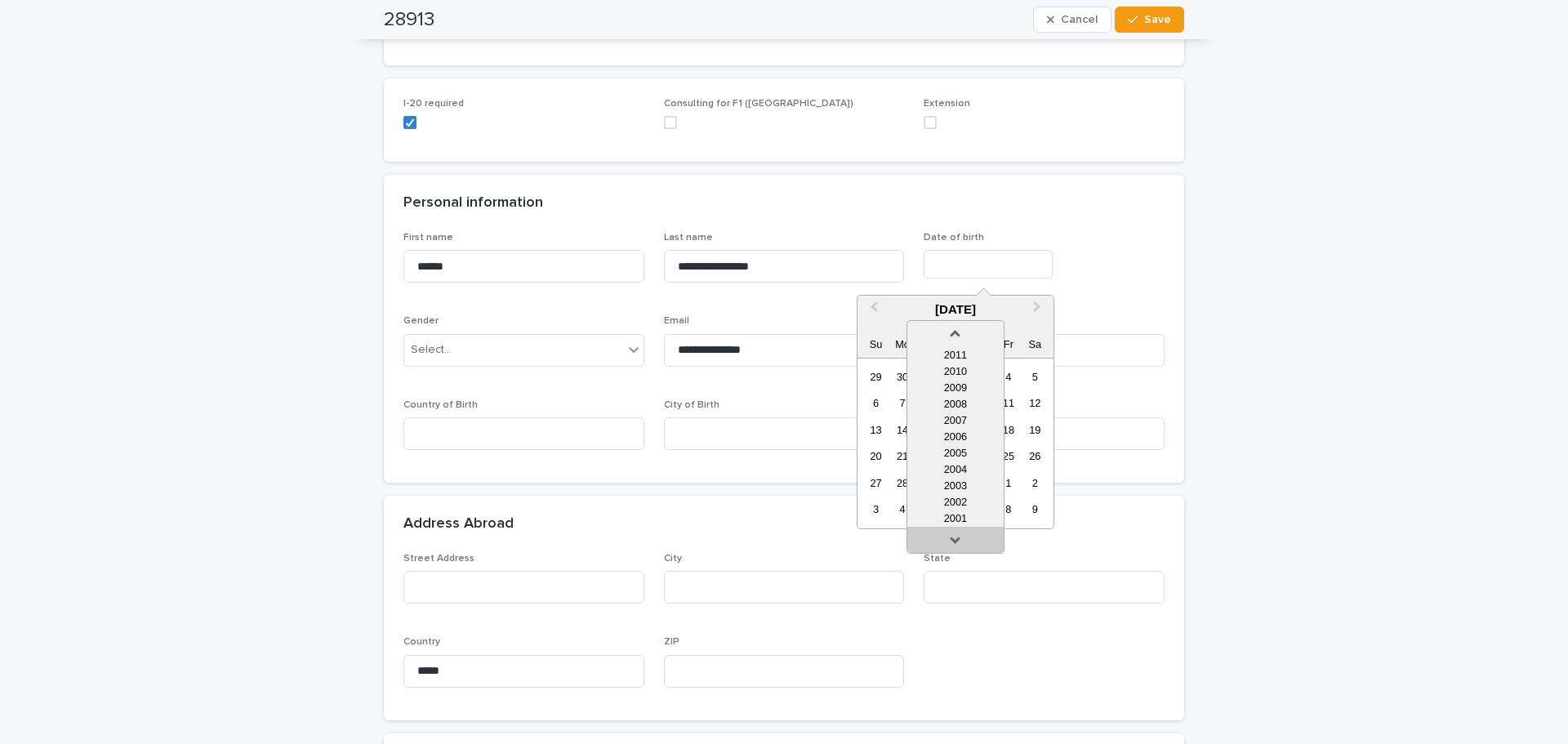 click at bounding box center (956, 543) 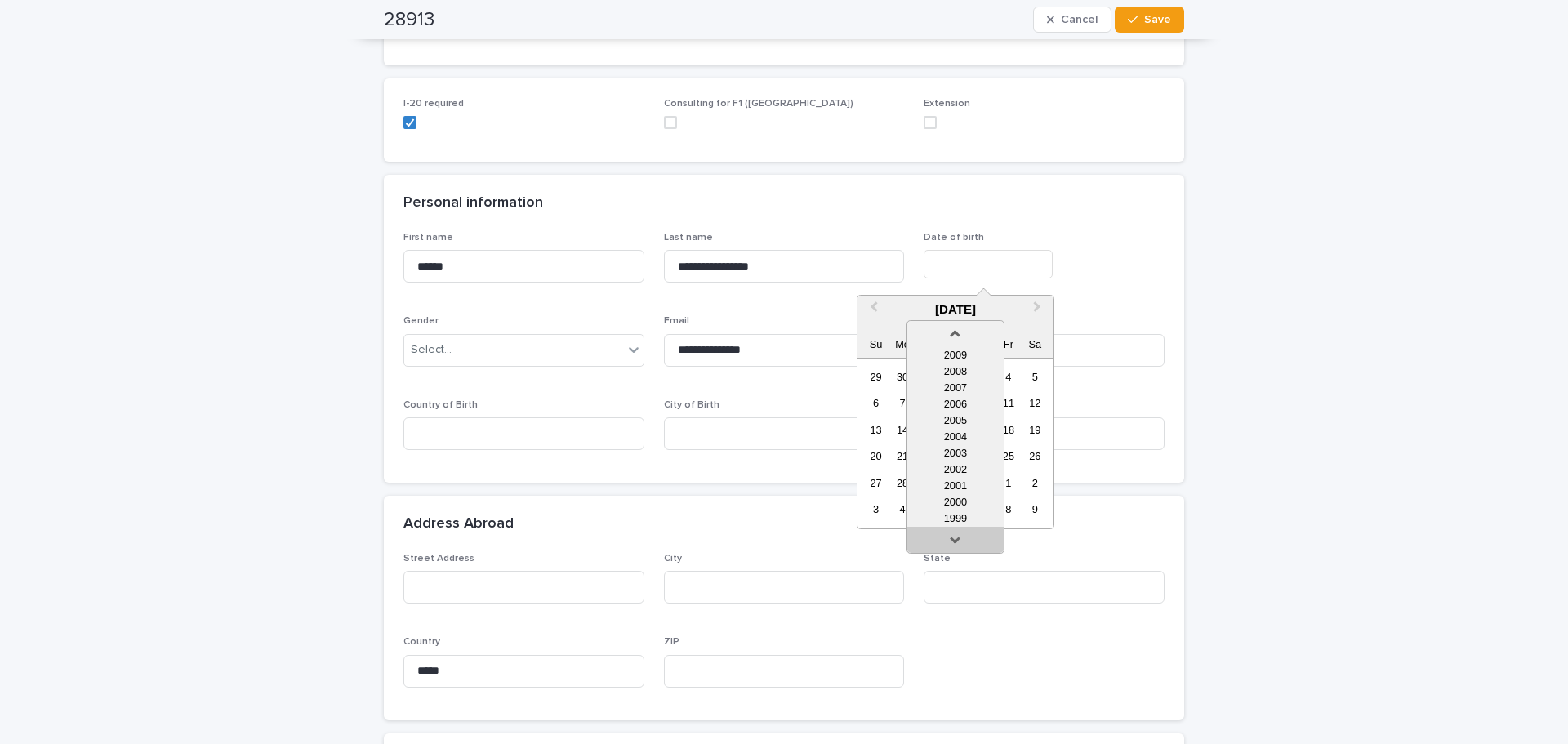 click at bounding box center [956, 543] 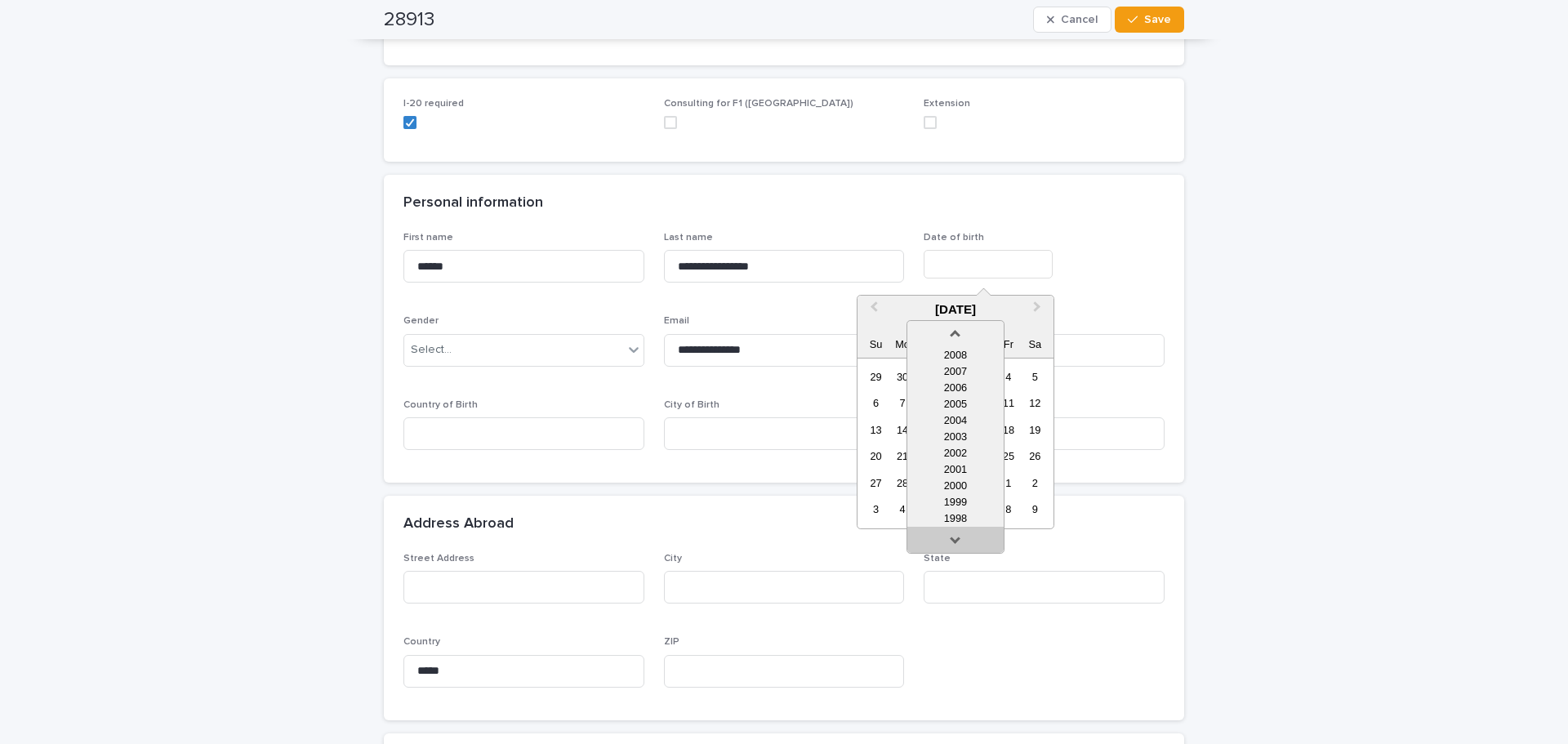 click at bounding box center [956, 543] 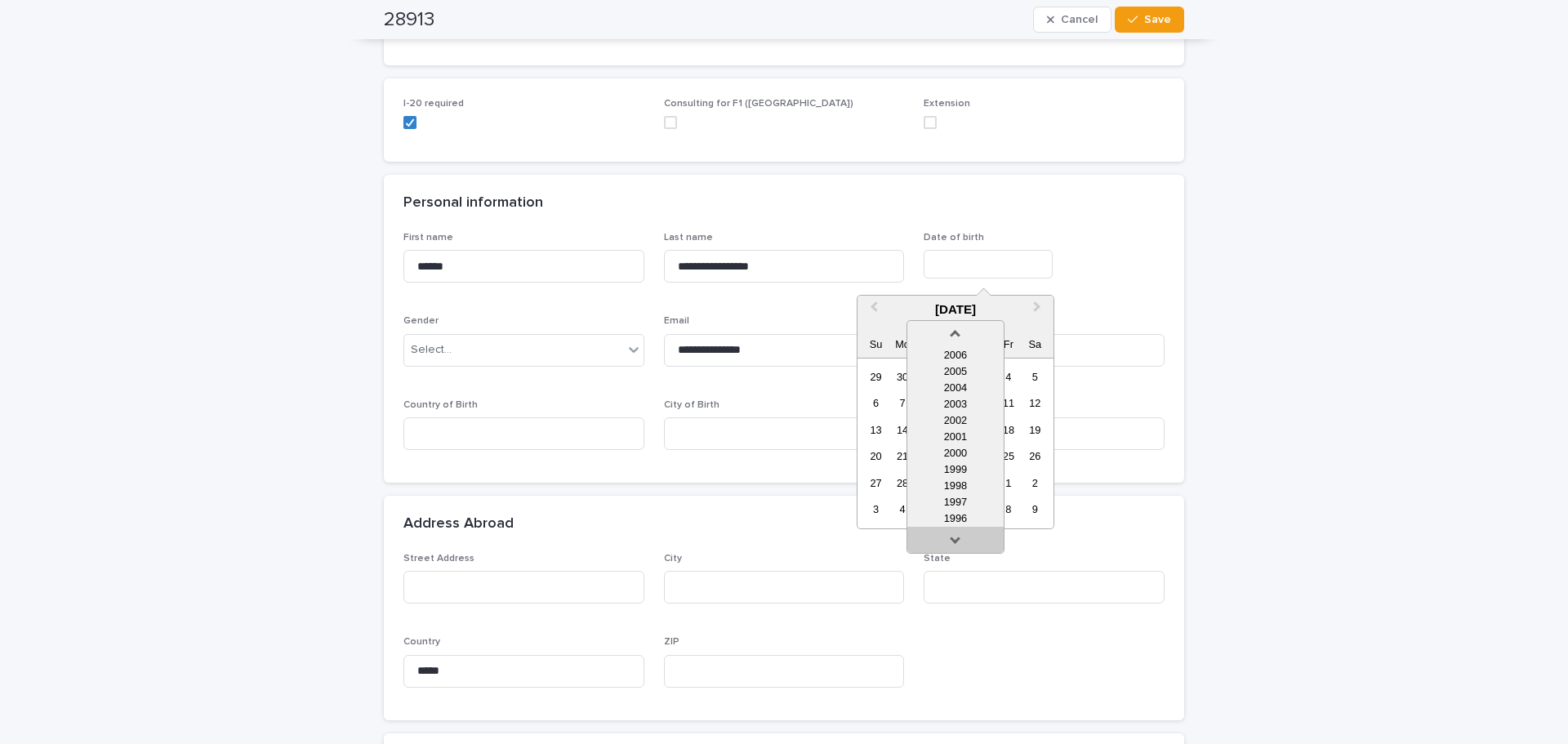 click at bounding box center [956, 543] 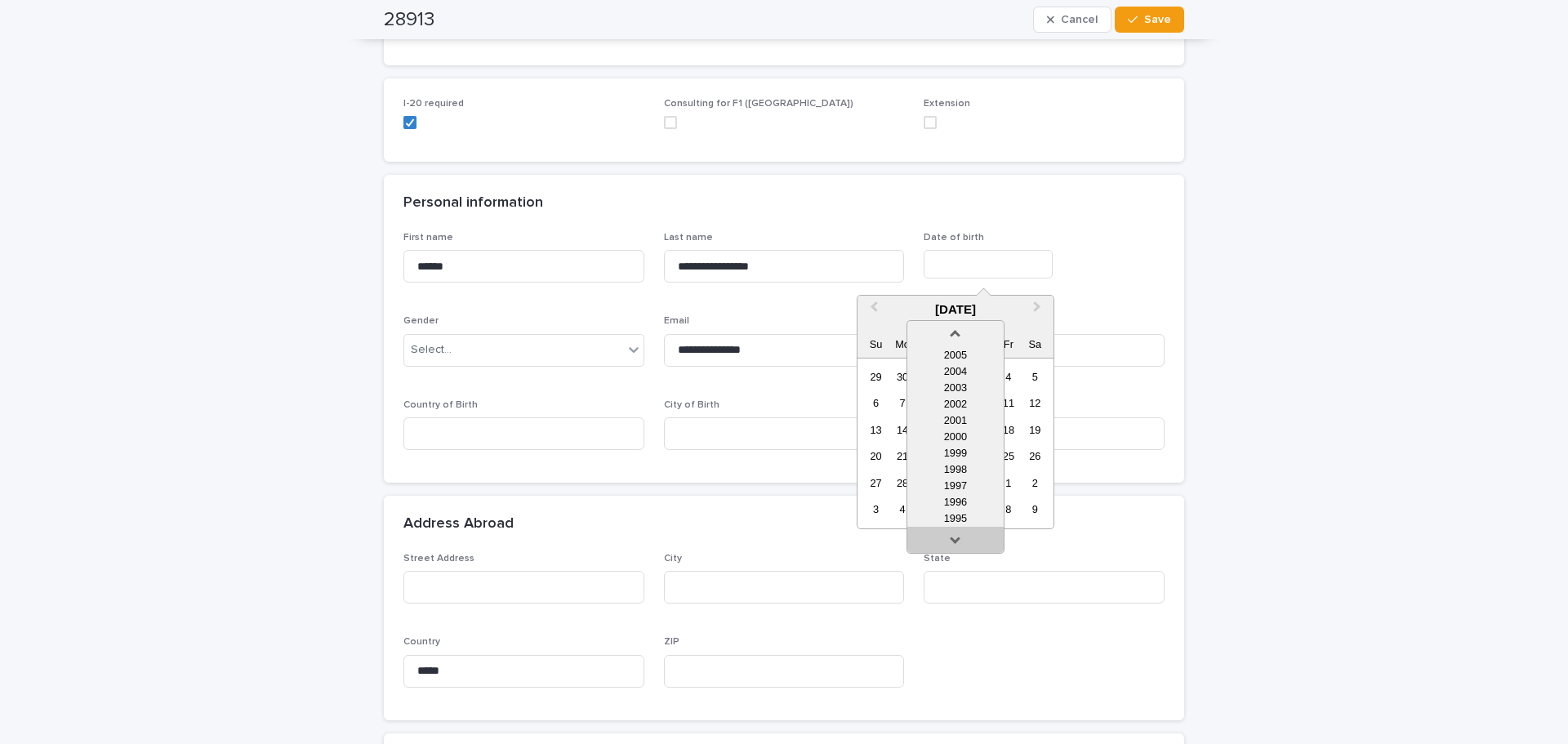 click at bounding box center (956, 543) 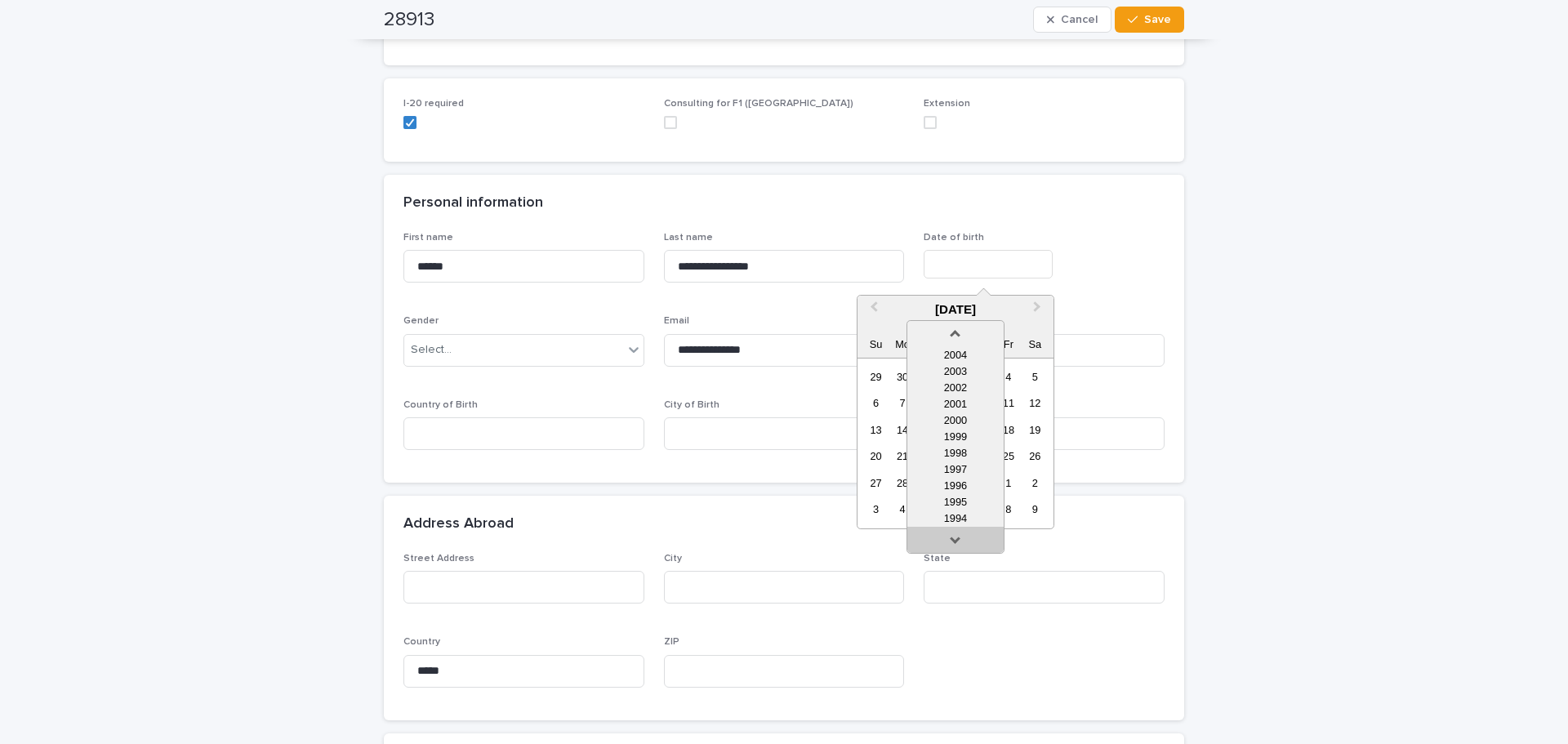 click at bounding box center [956, 543] 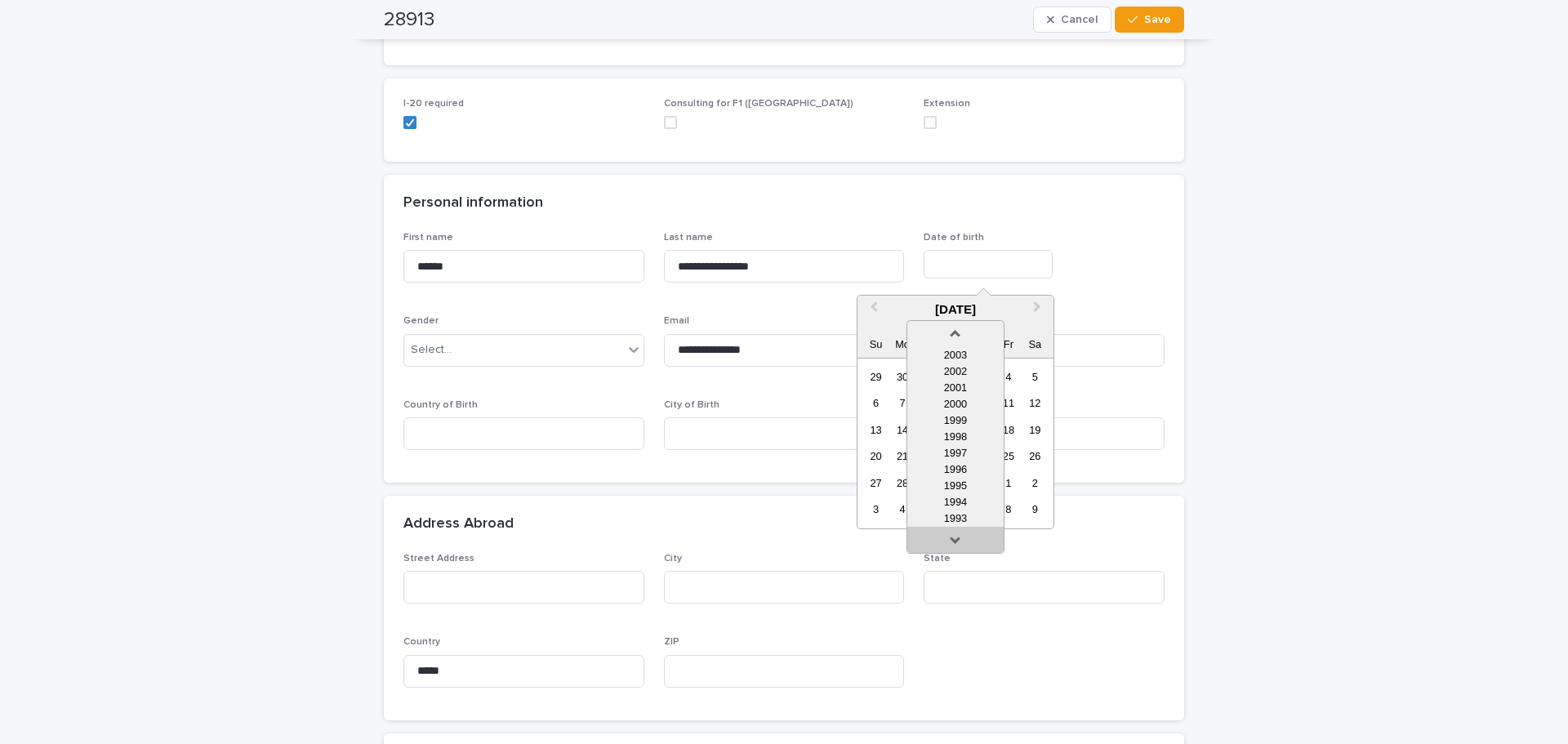 click at bounding box center [956, 543] 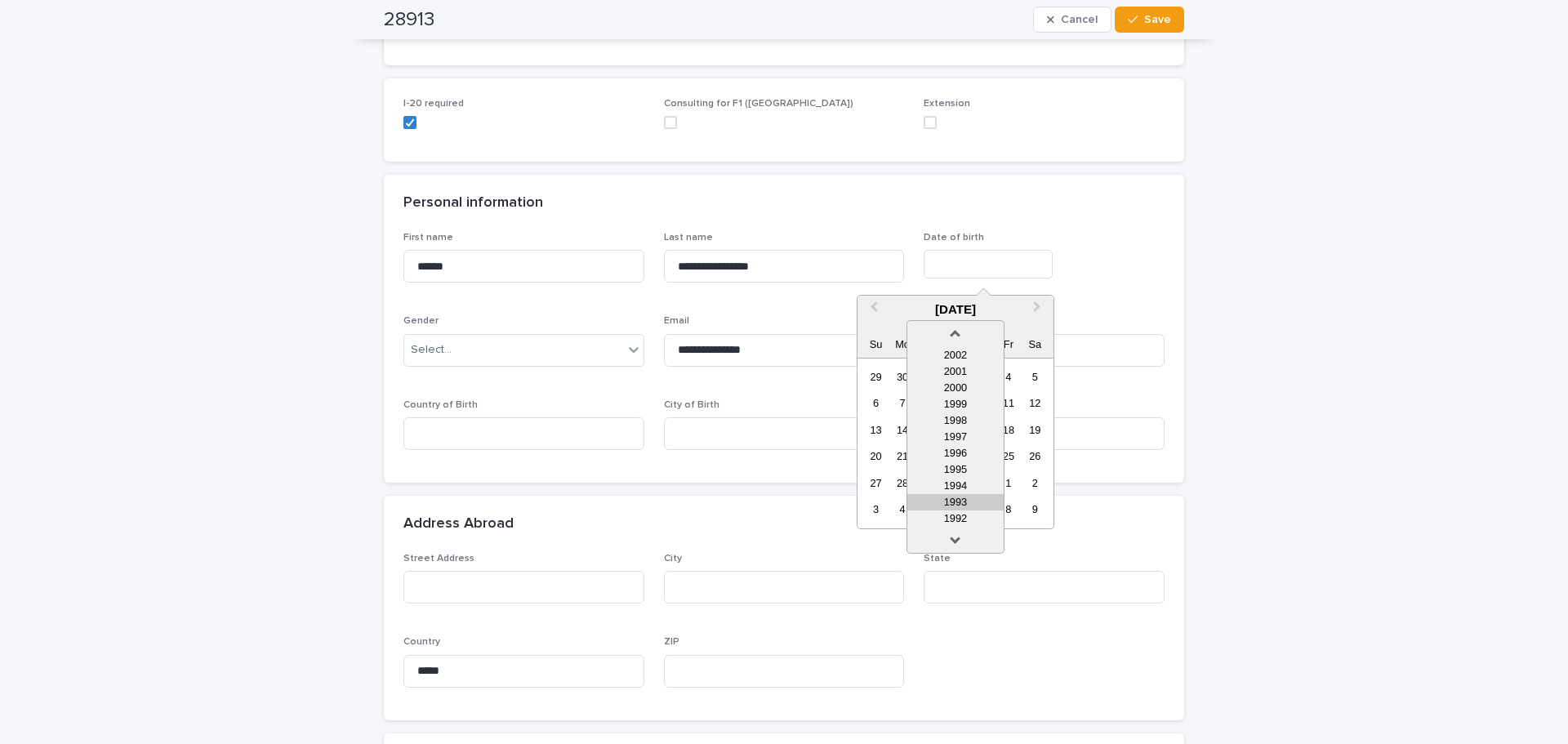 click on "1993" at bounding box center [956, 502] 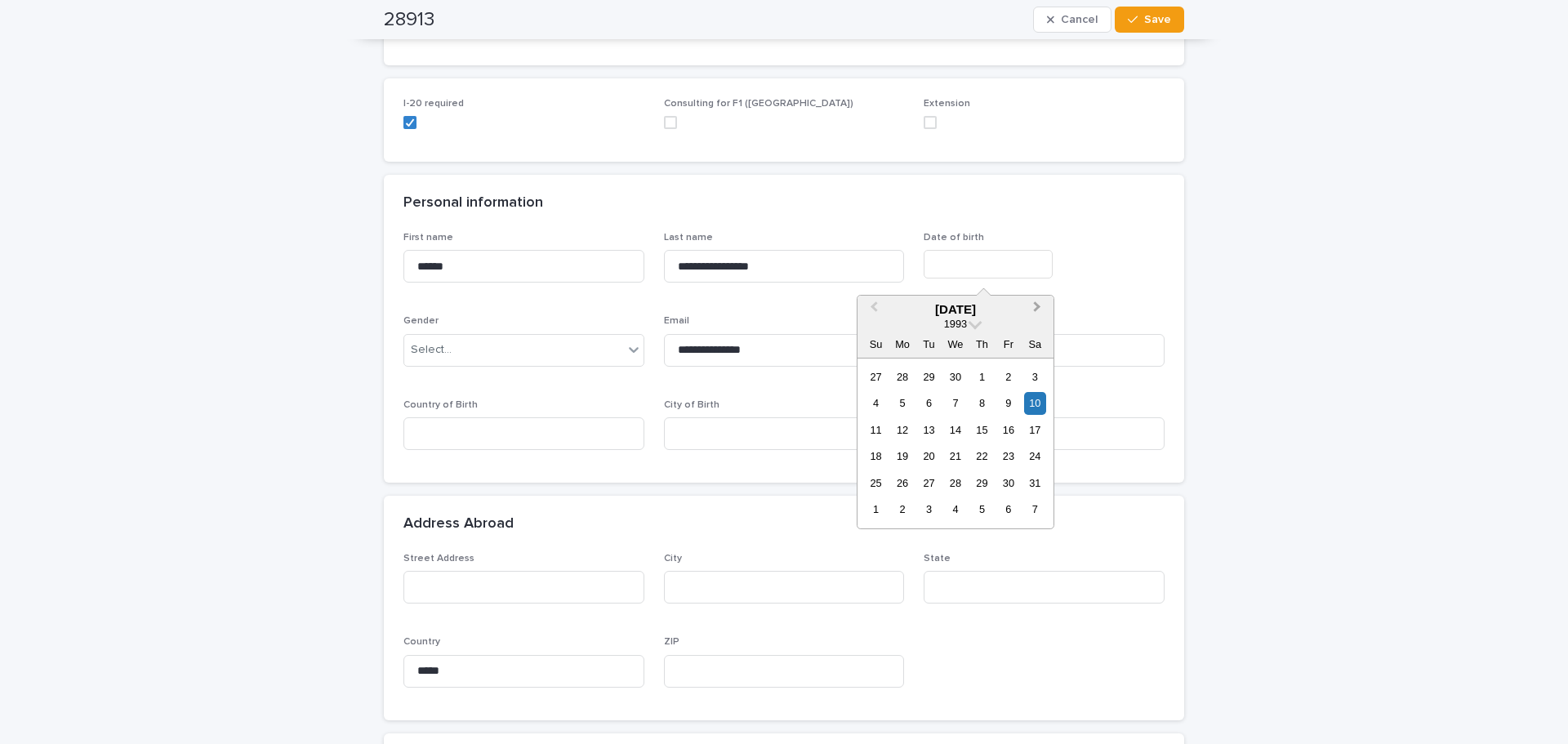 click on "Next Month" at bounding box center (1039, 310) 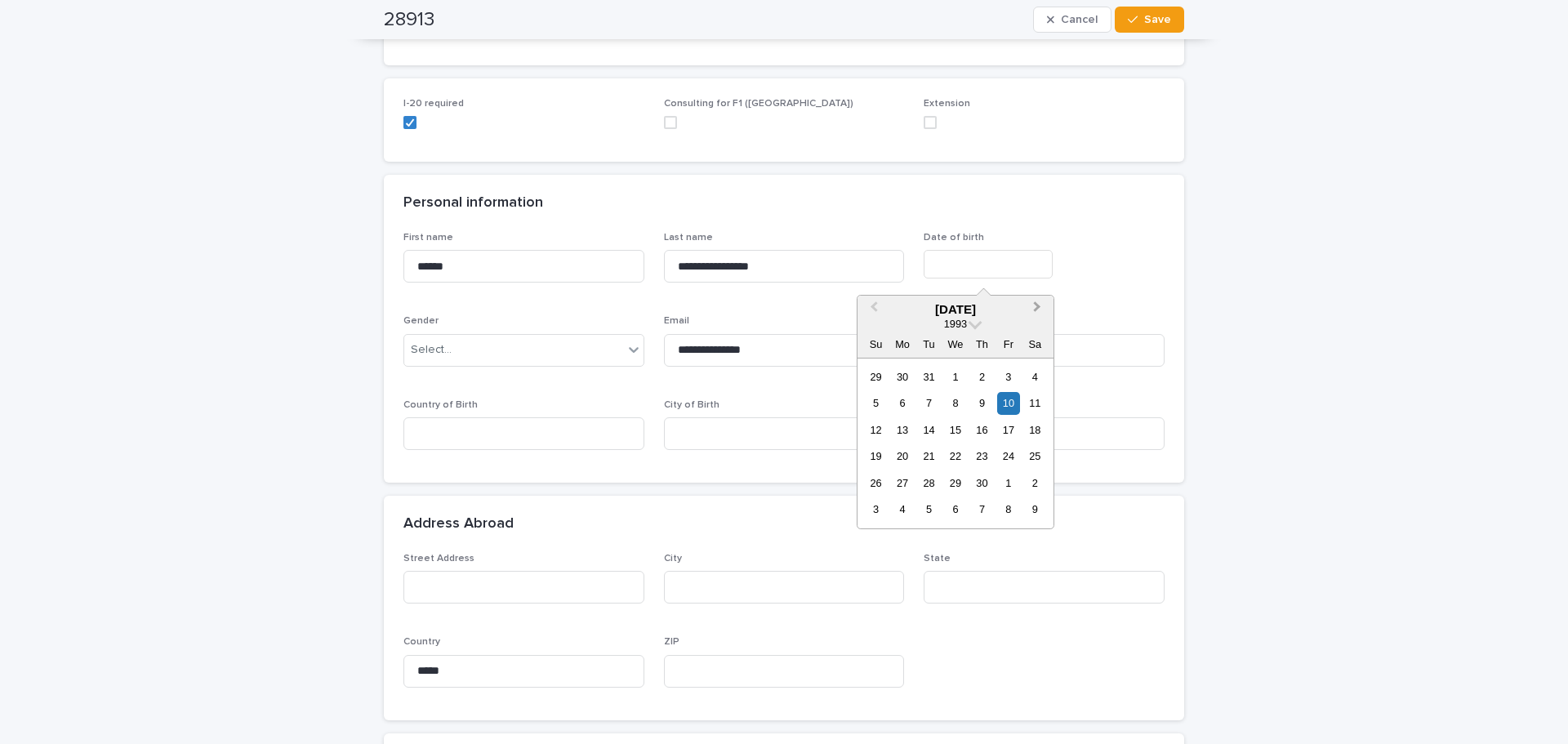 click on "Next Month" at bounding box center [1039, 310] 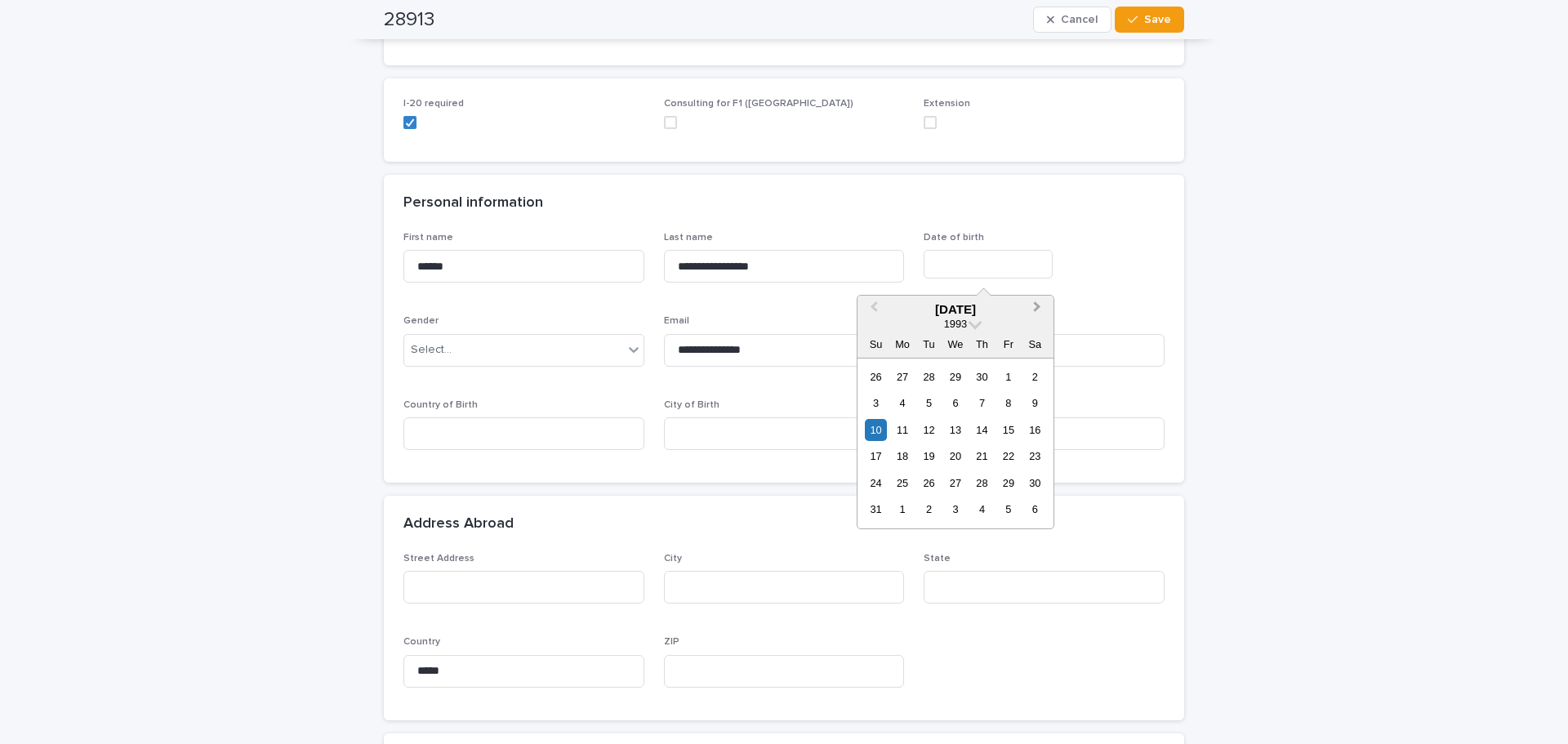 click on "Next Month" at bounding box center (1039, 310) 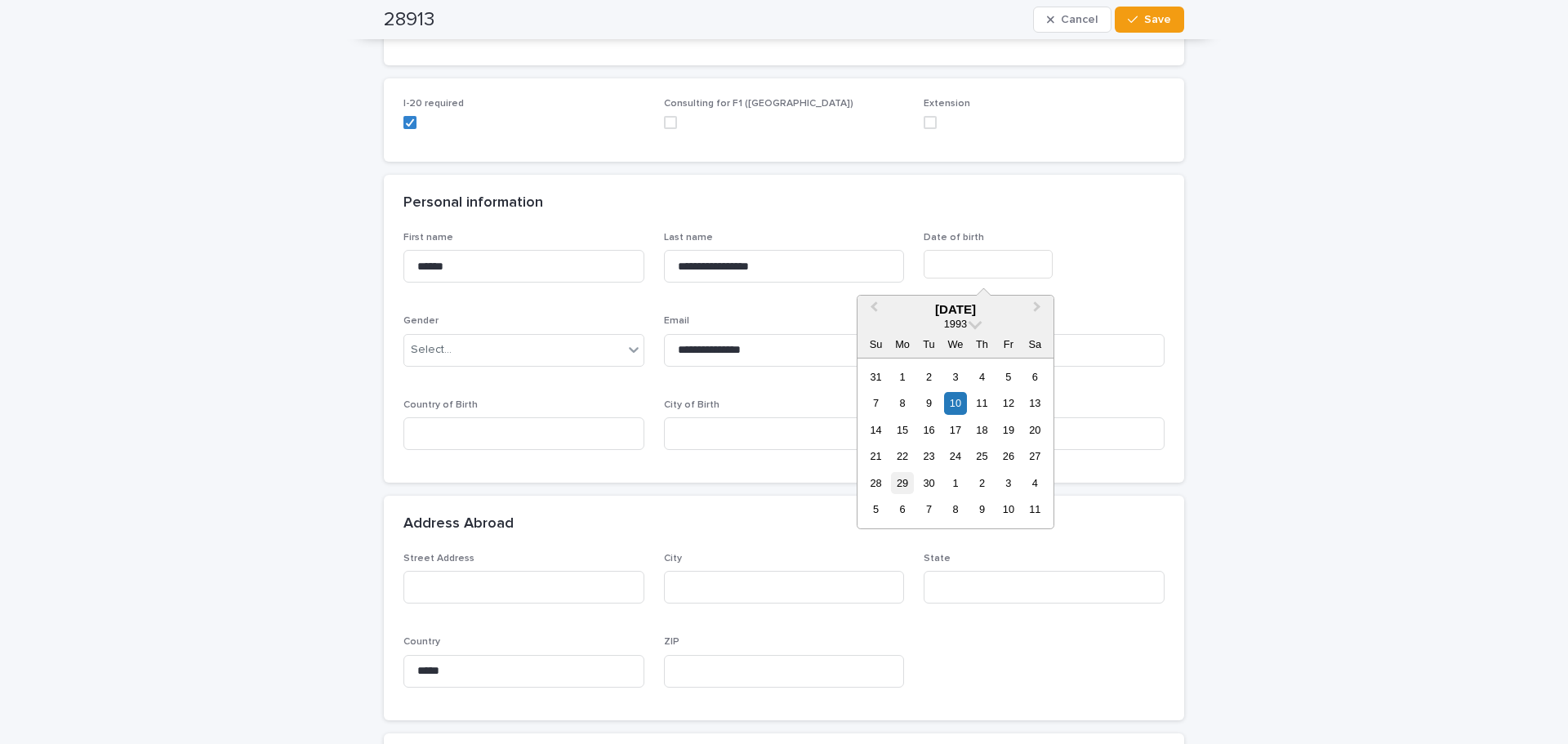 click on "29" at bounding box center (902, 483) 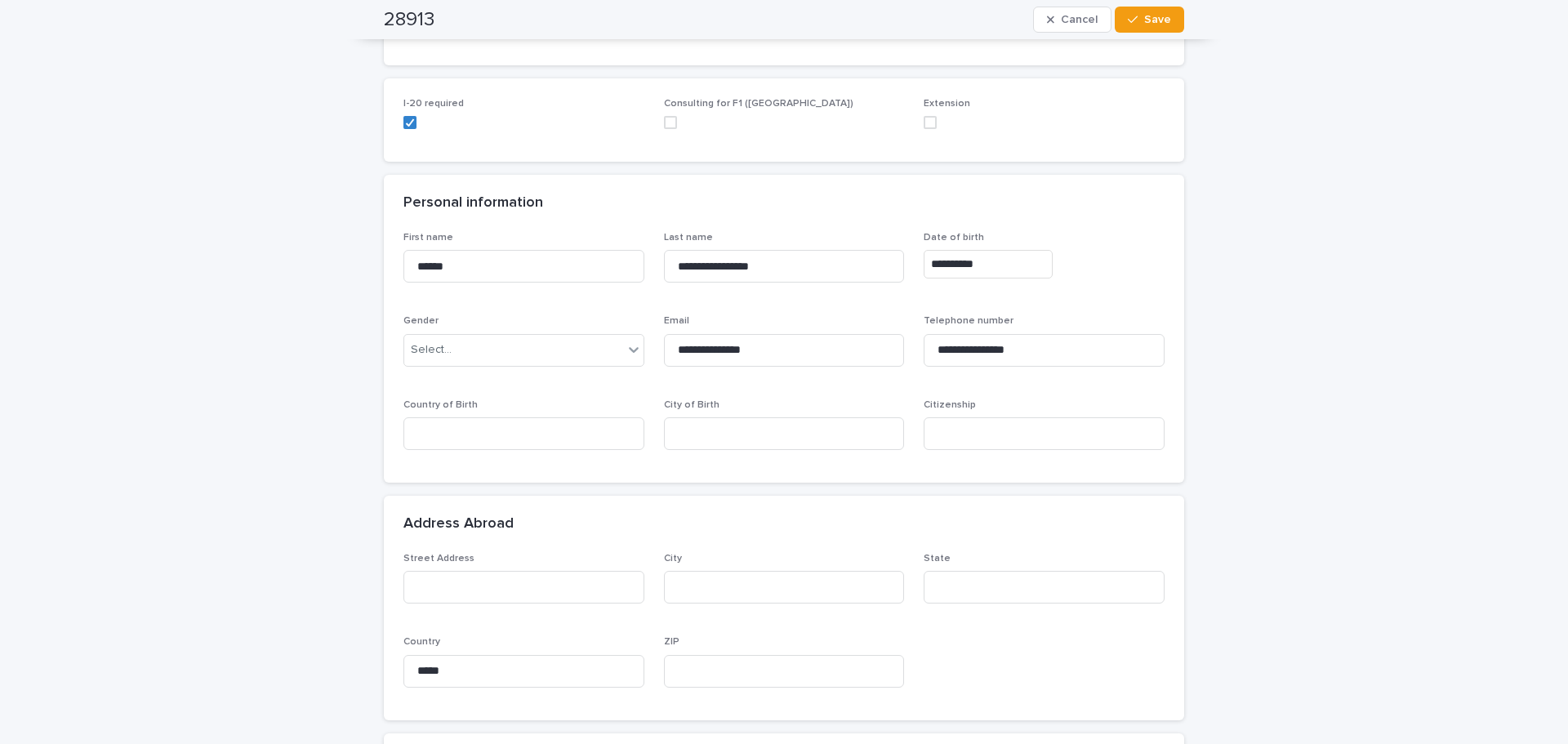 click on "Gender Select..." at bounding box center (523, 347) 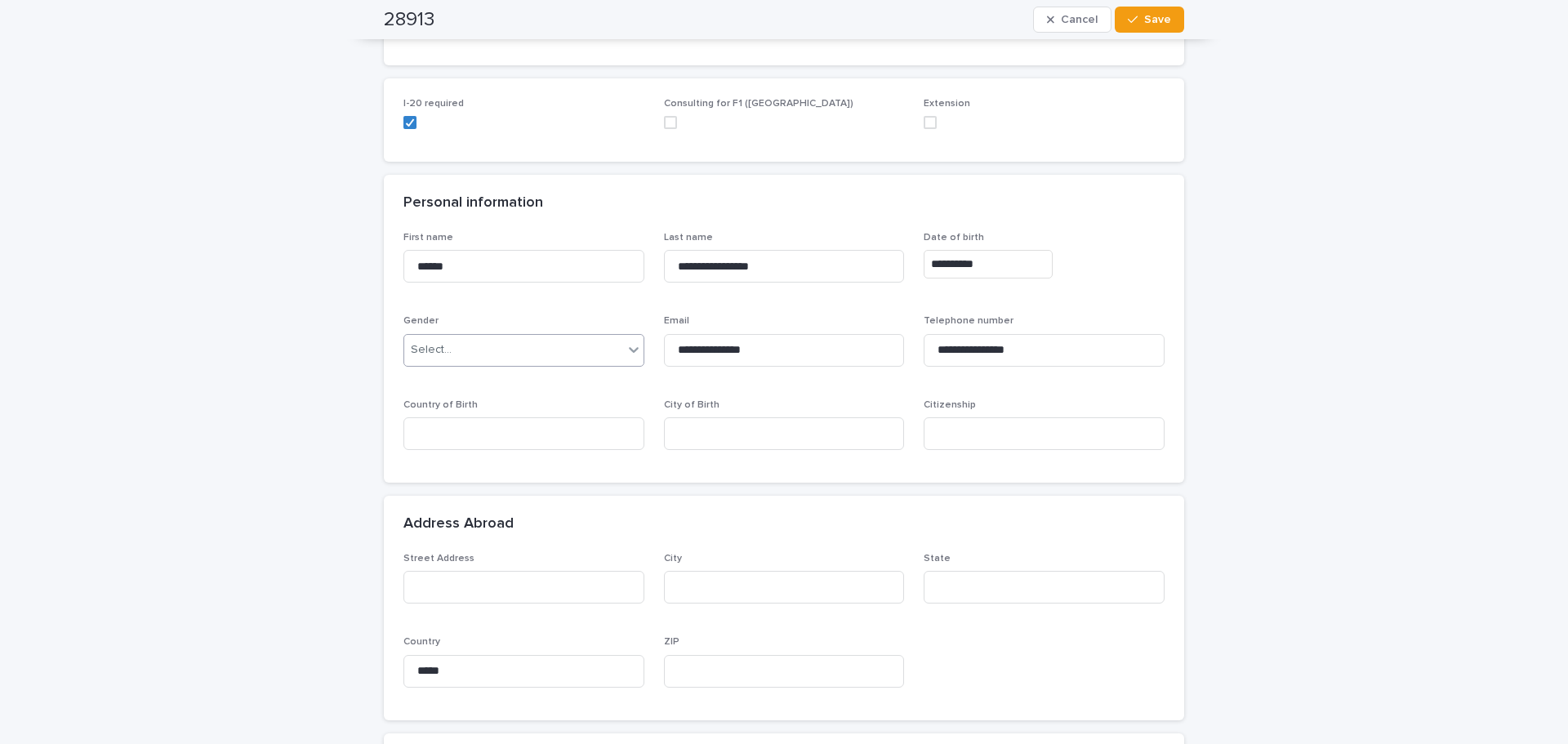 click on "Select..." at bounding box center (514, 350) 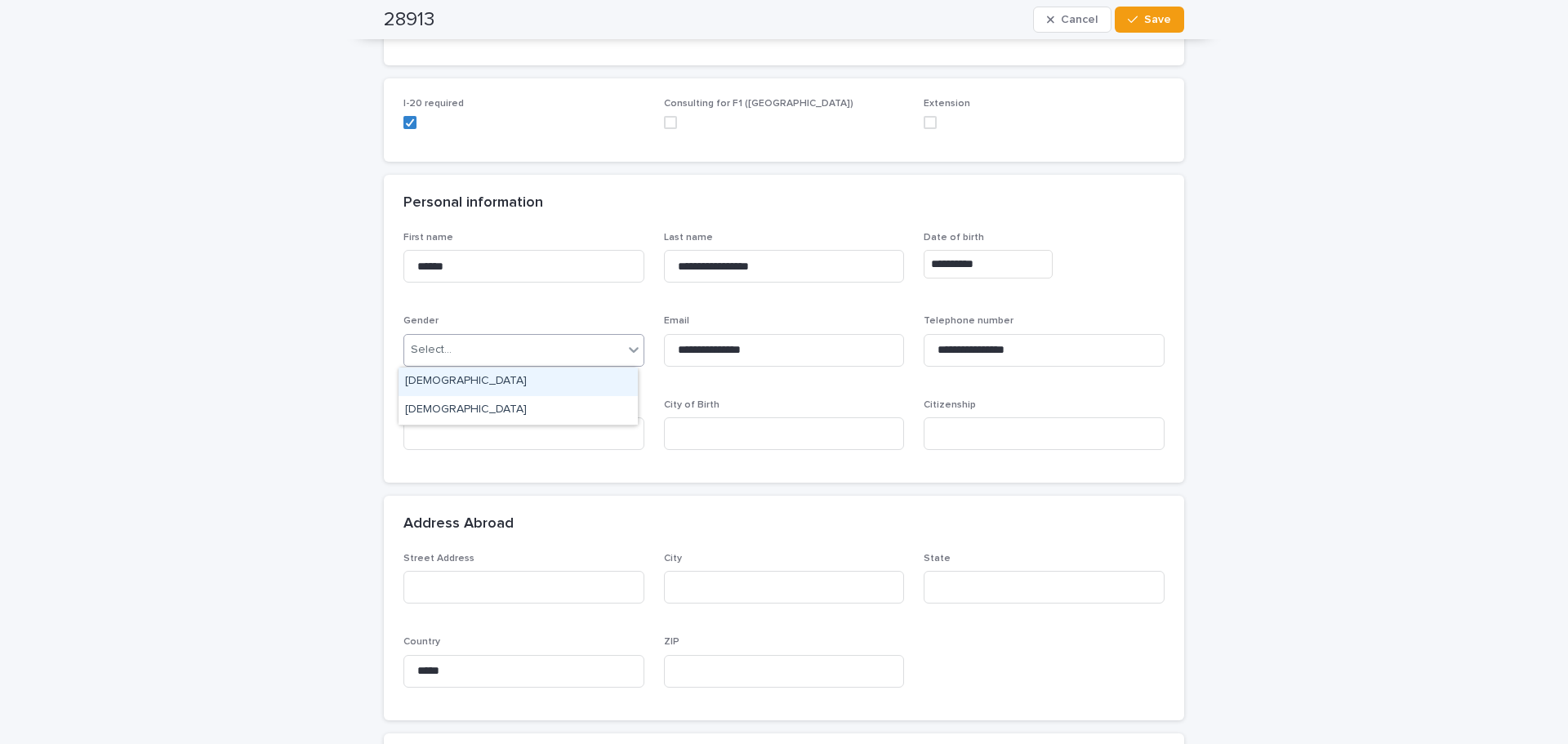 click on "[DEMOGRAPHIC_DATA]" at bounding box center [518, 381] 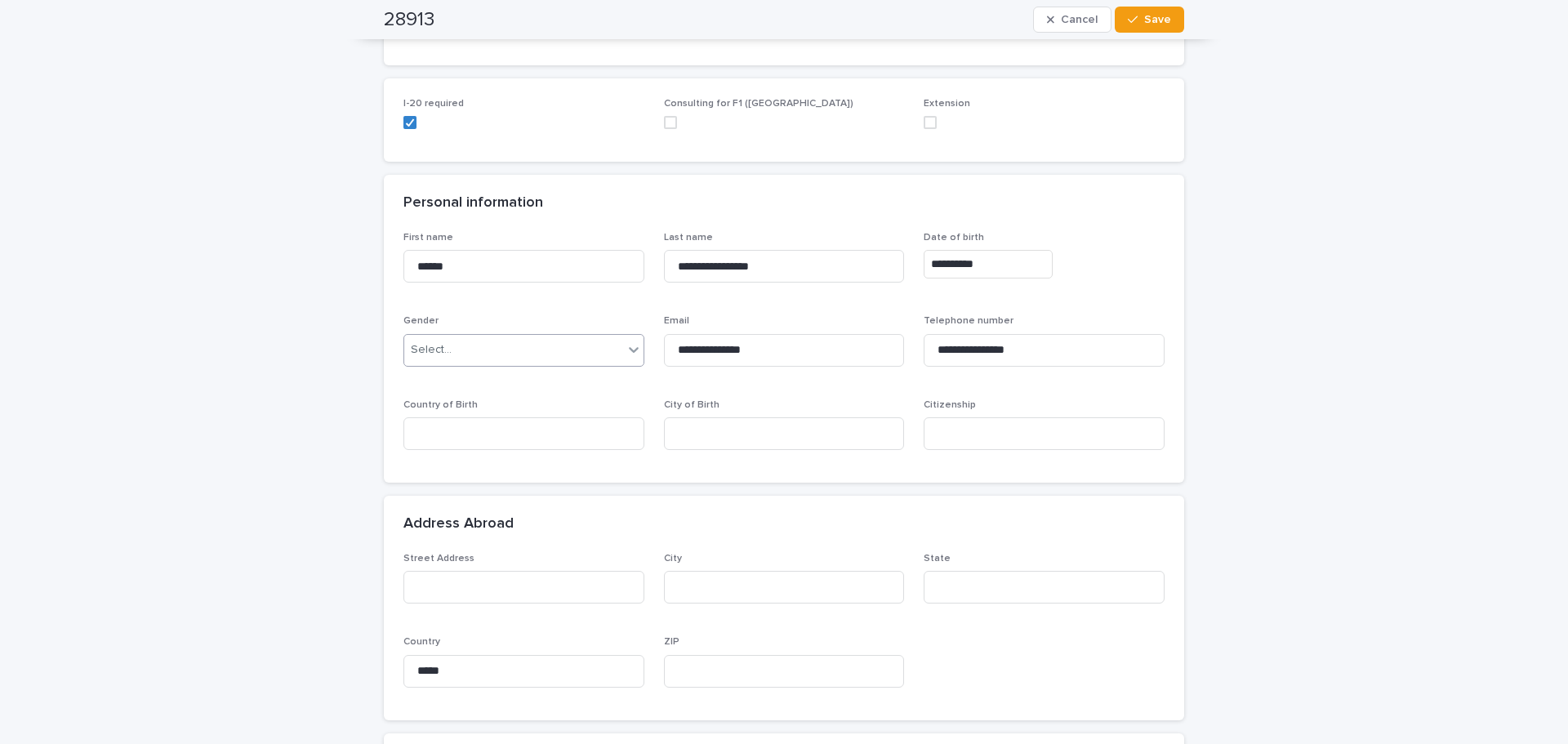 click on "**********" at bounding box center (784, 821) 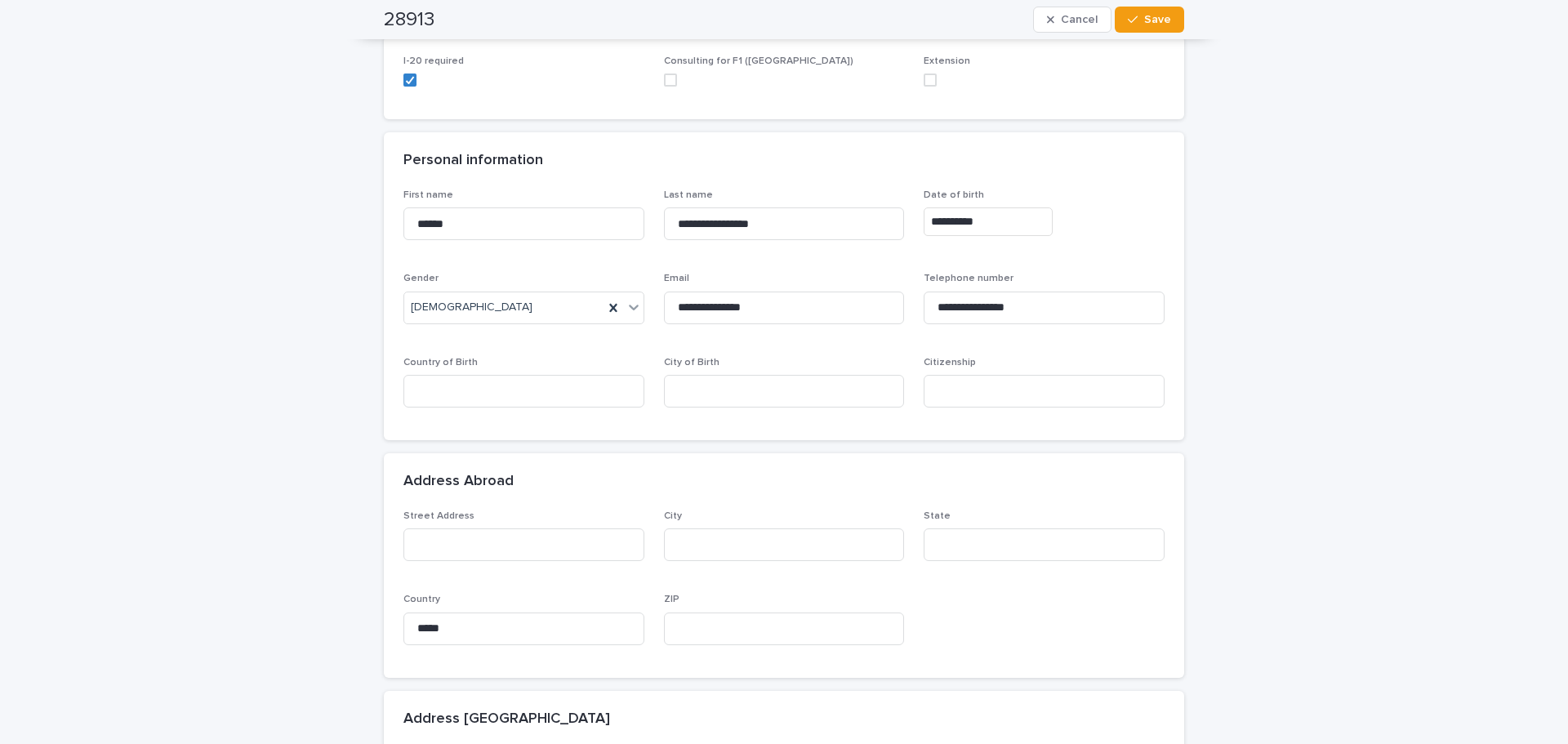 scroll, scrollTop: 327, scrollLeft: 0, axis: vertical 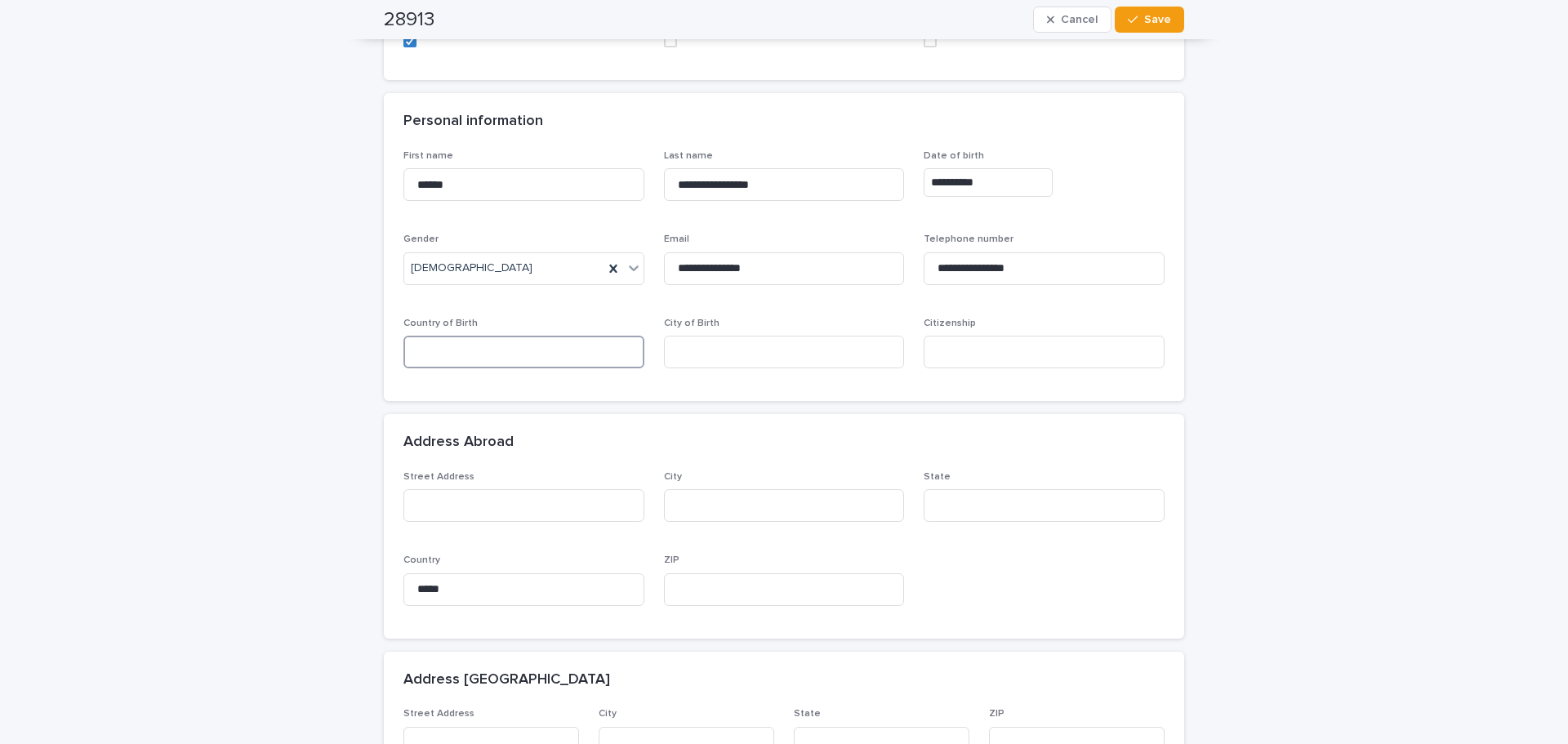 click at bounding box center (523, 352) 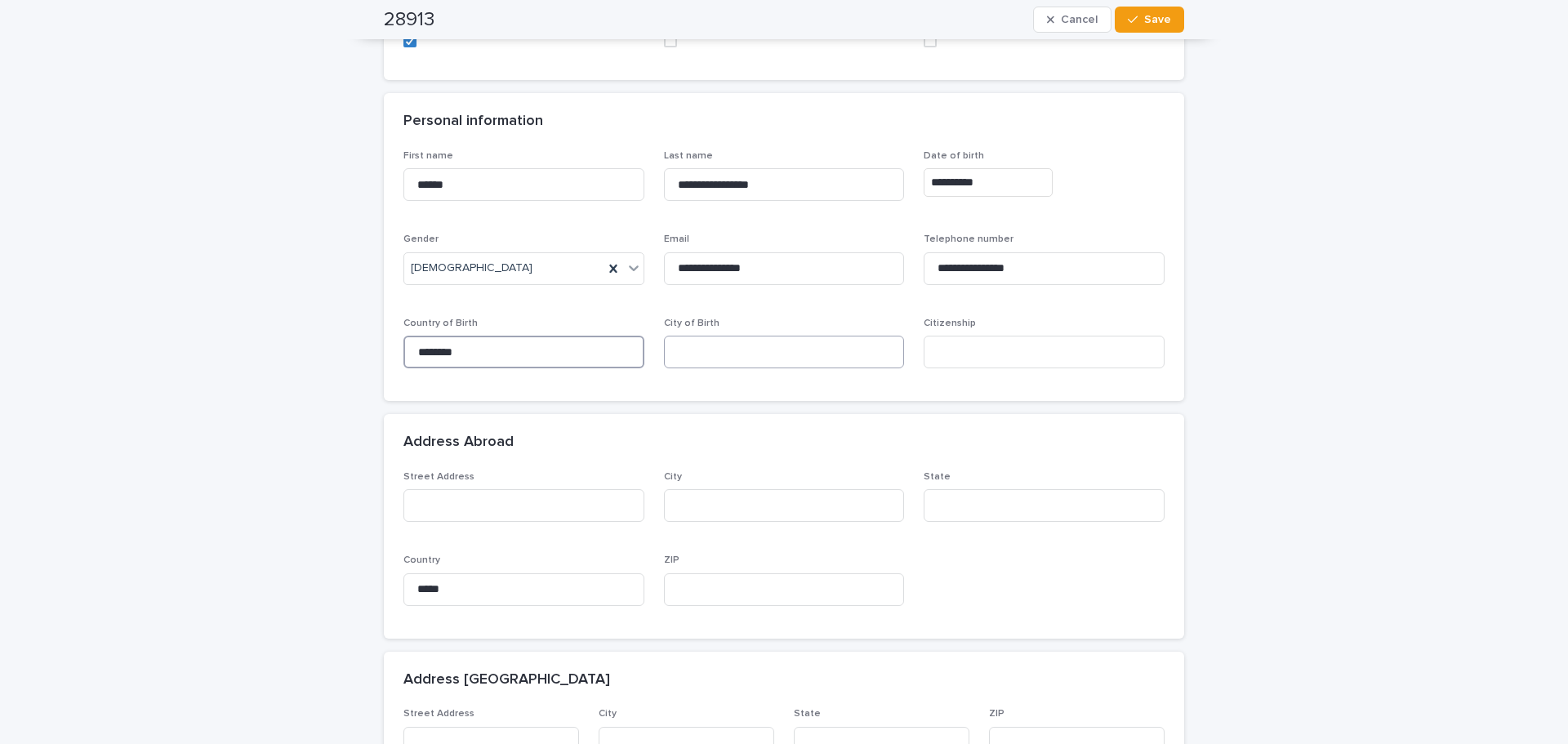 type on "*******" 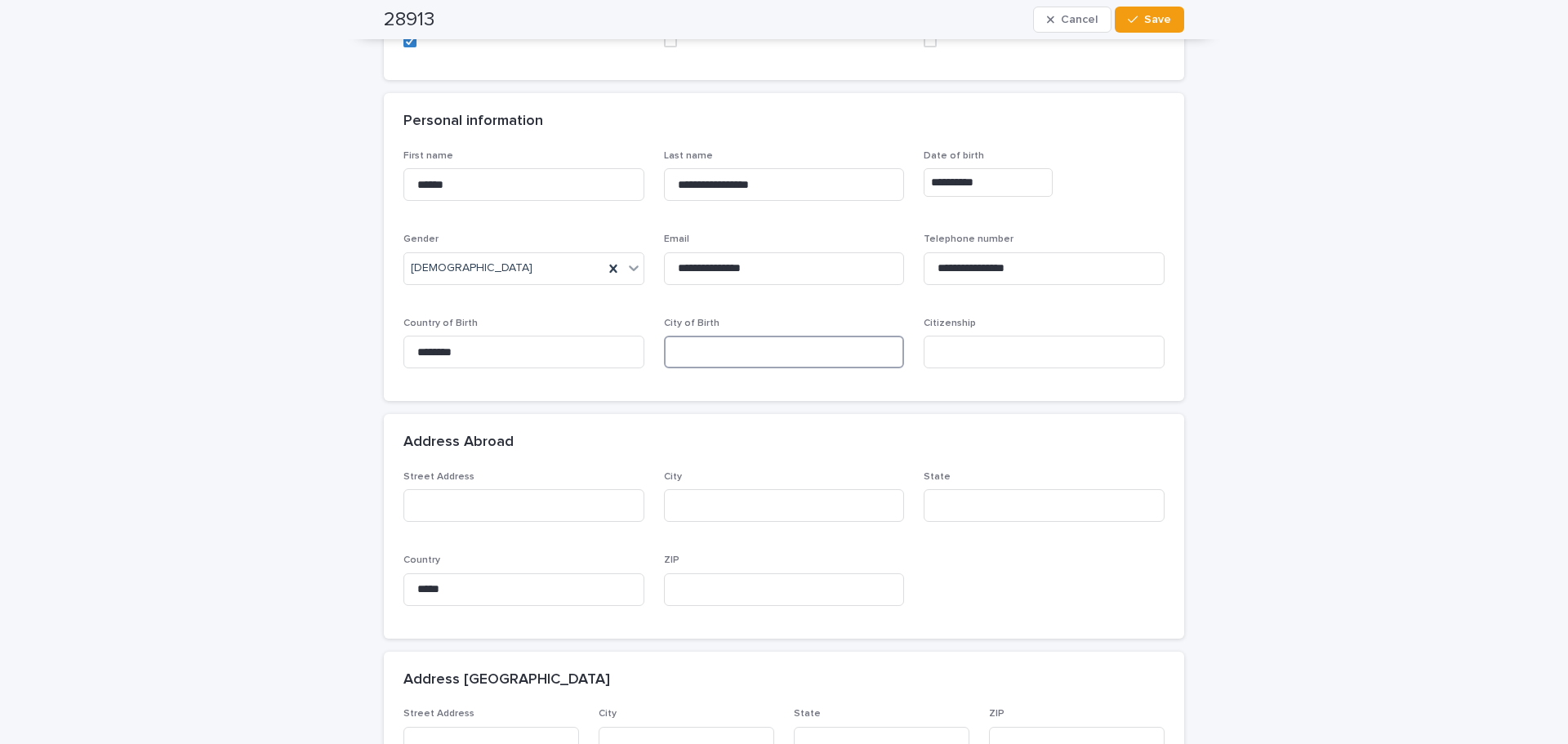 click at bounding box center [784, 352] 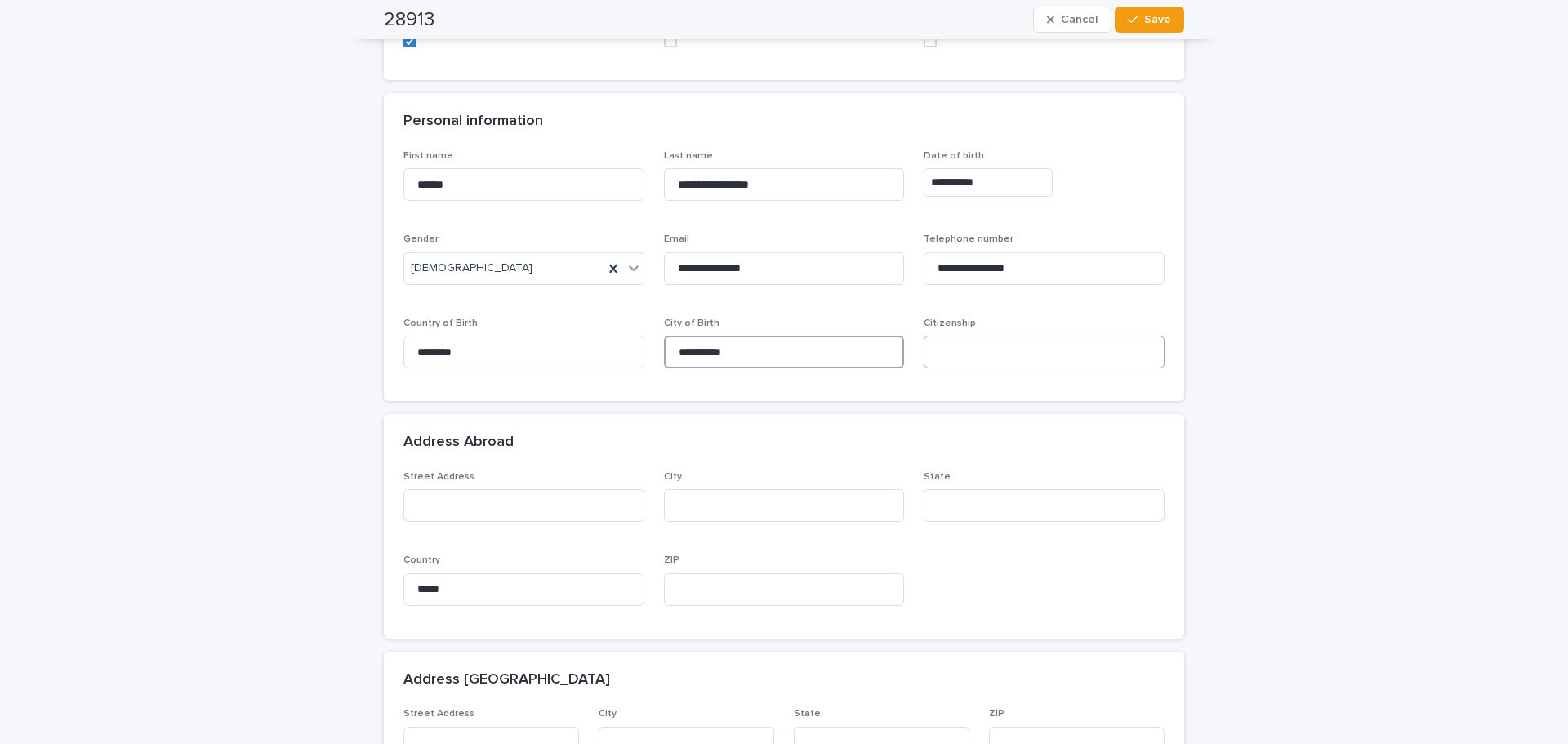 type on "**********" 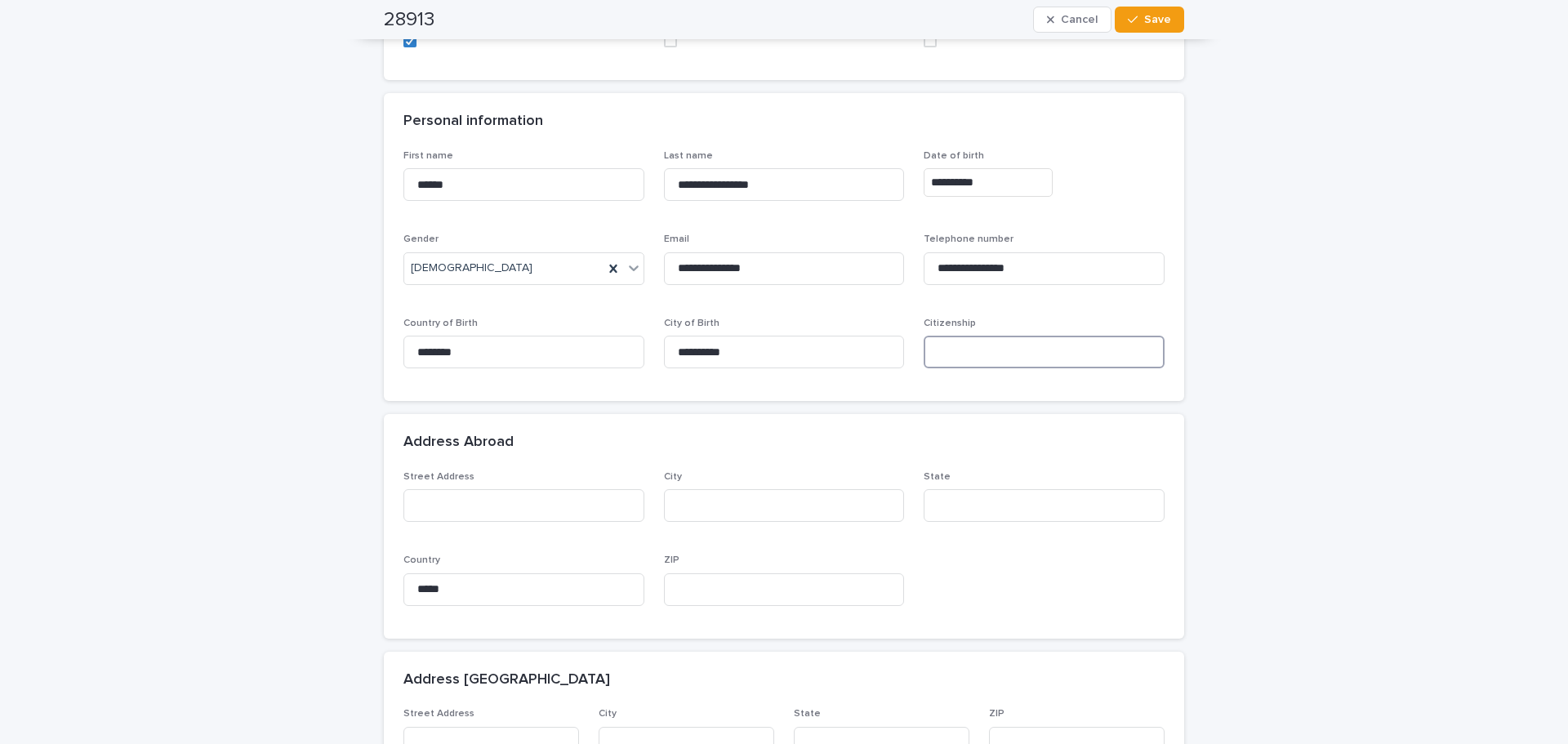 click at bounding box center [1044, 352] 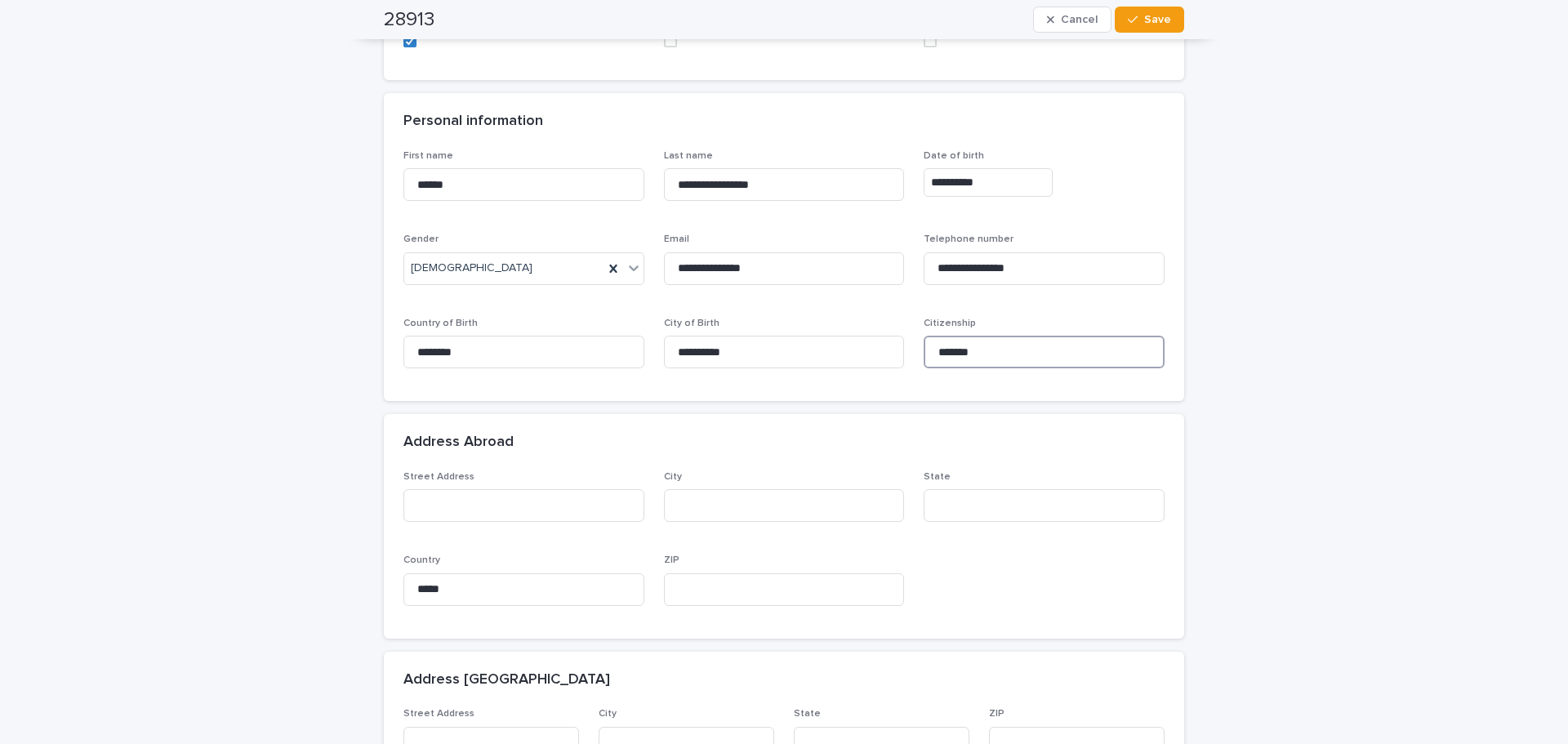 type on "*******" 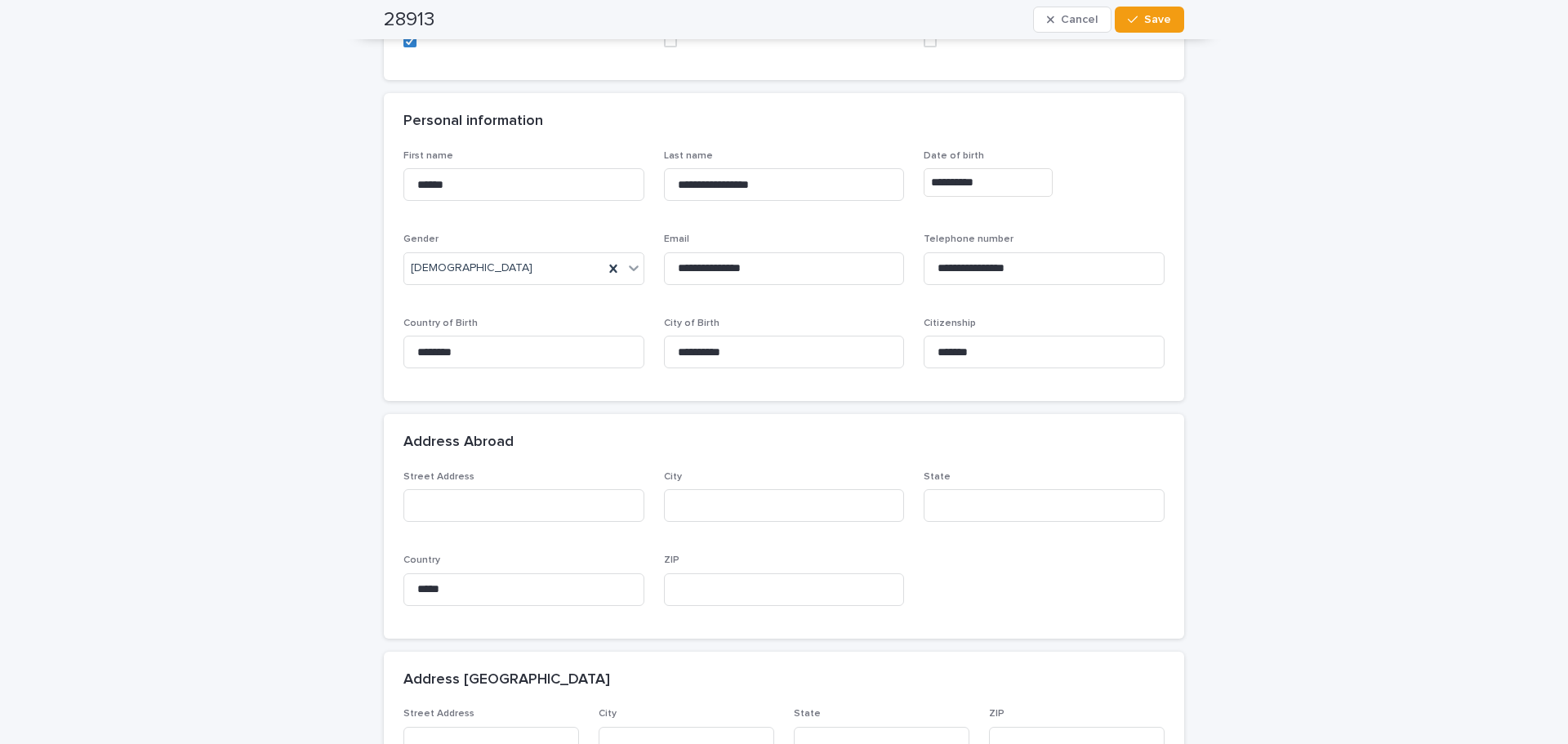 click on "**********" at bounding box center [784, 739] 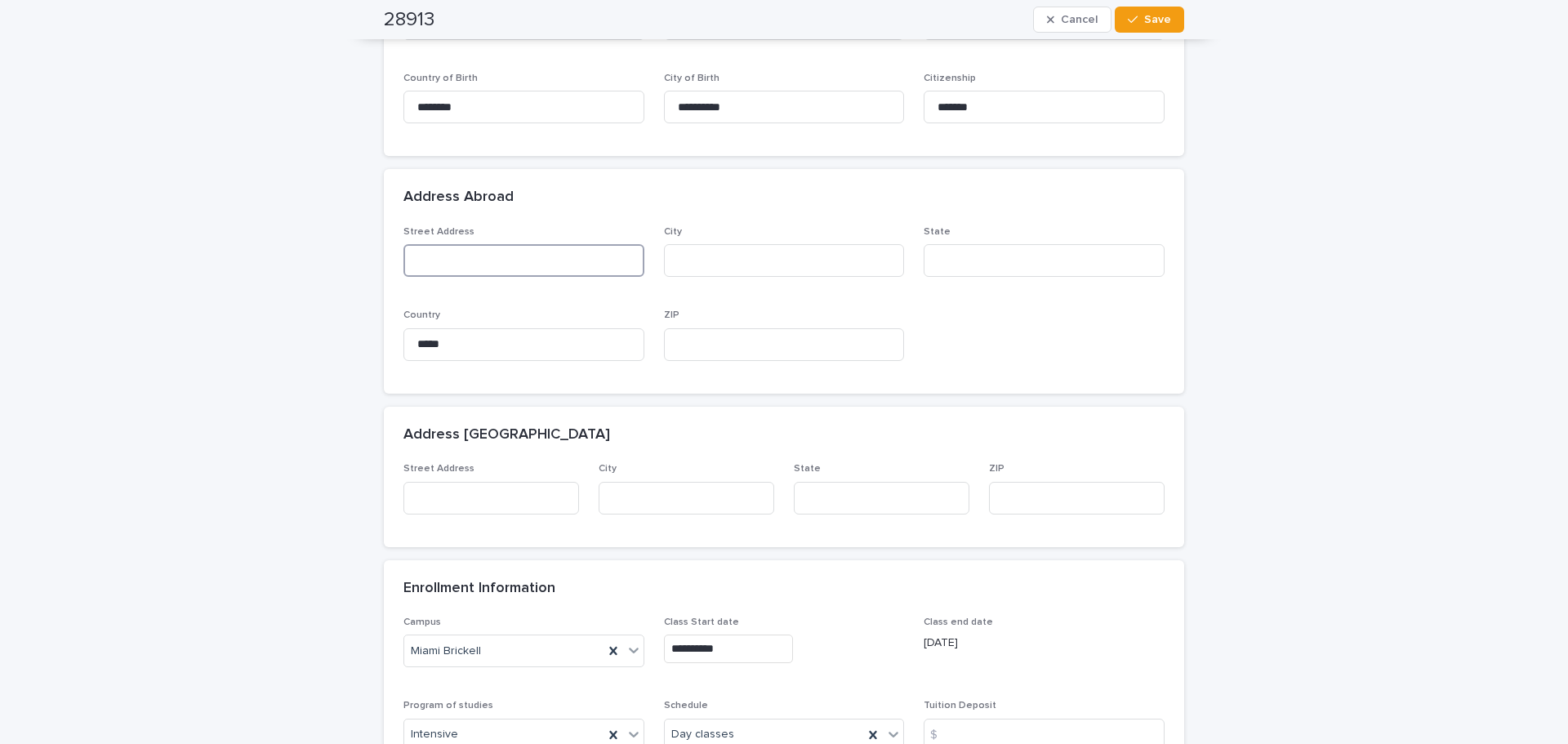 click at bounding box center [523, 261] 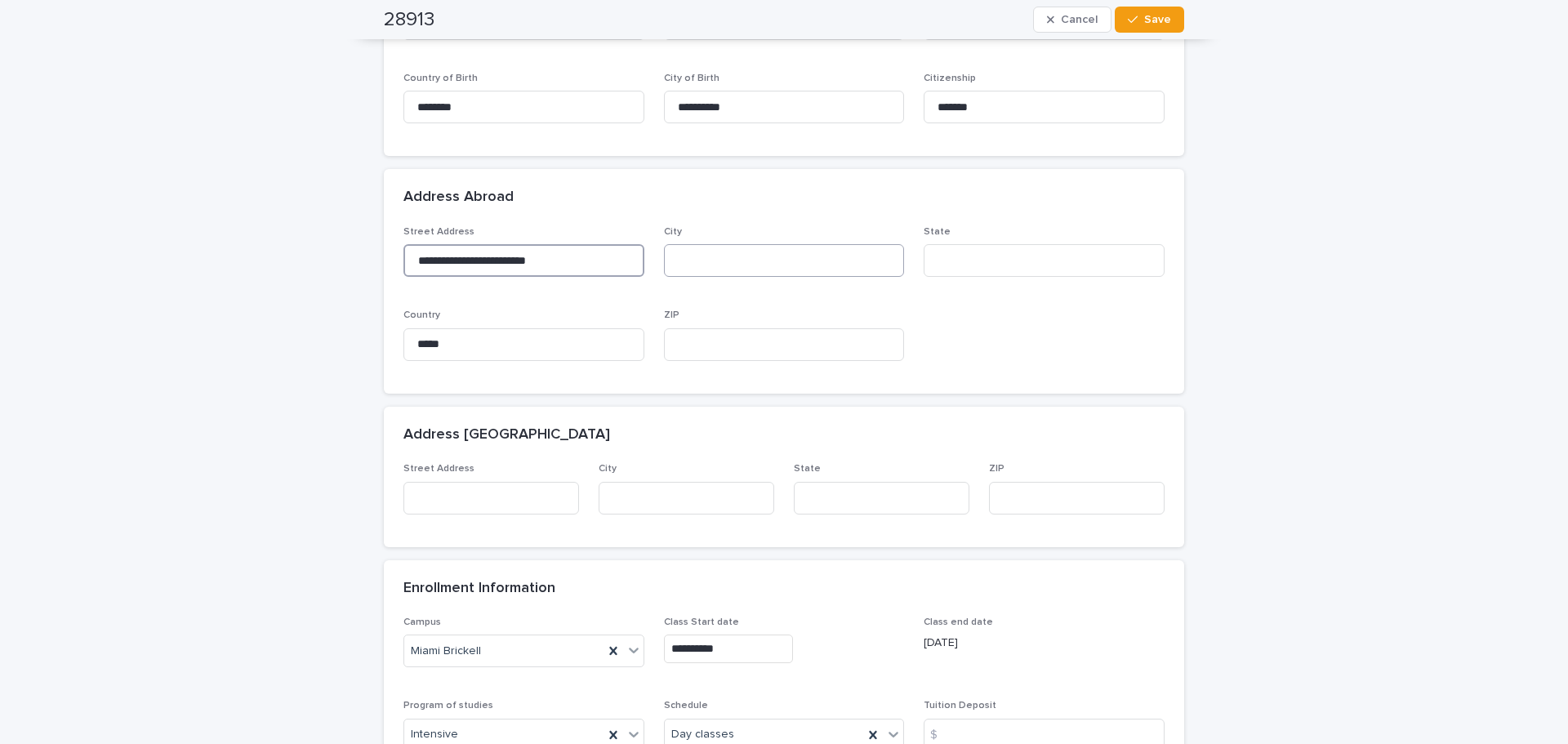 type on "**********" 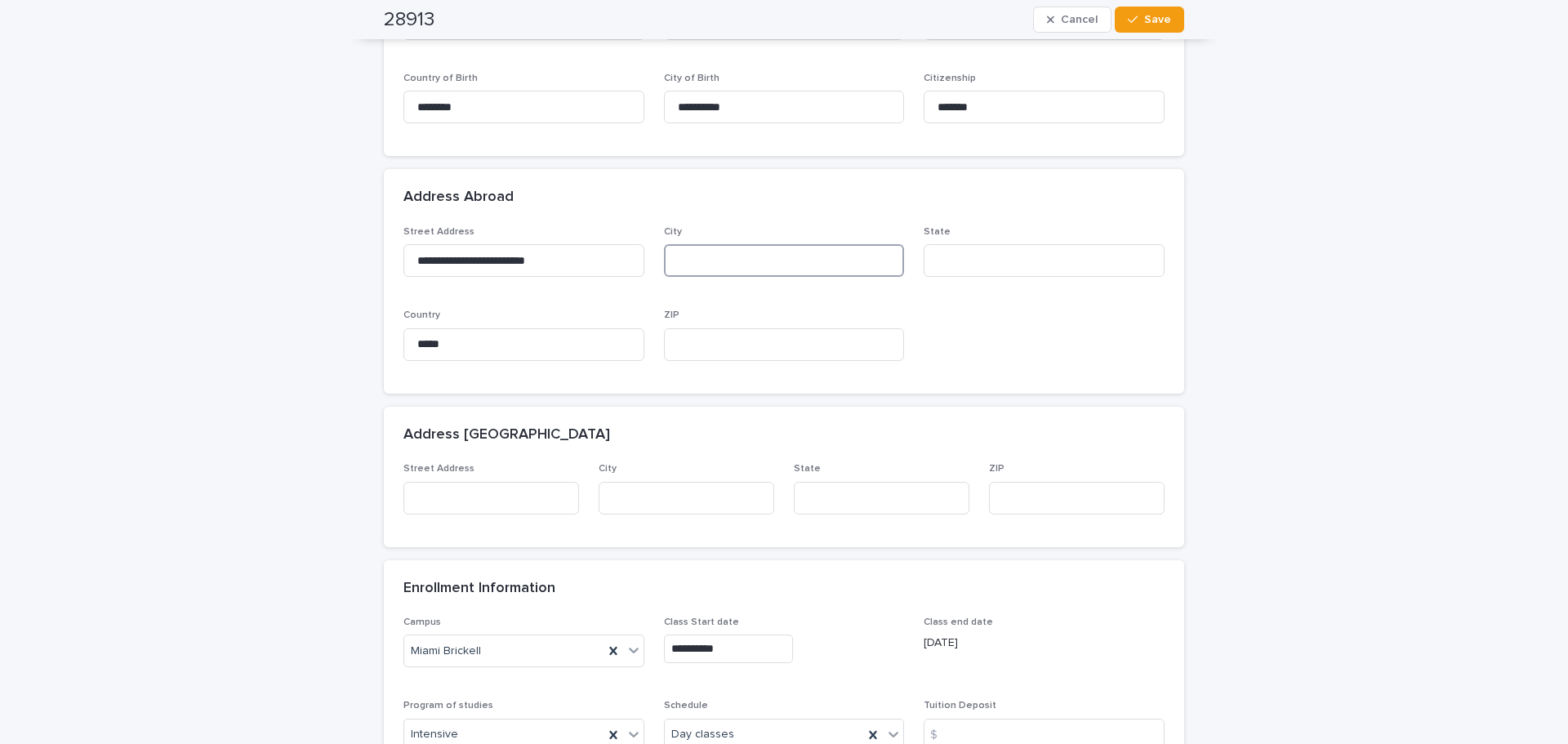 click at bounding box center [784, 261] 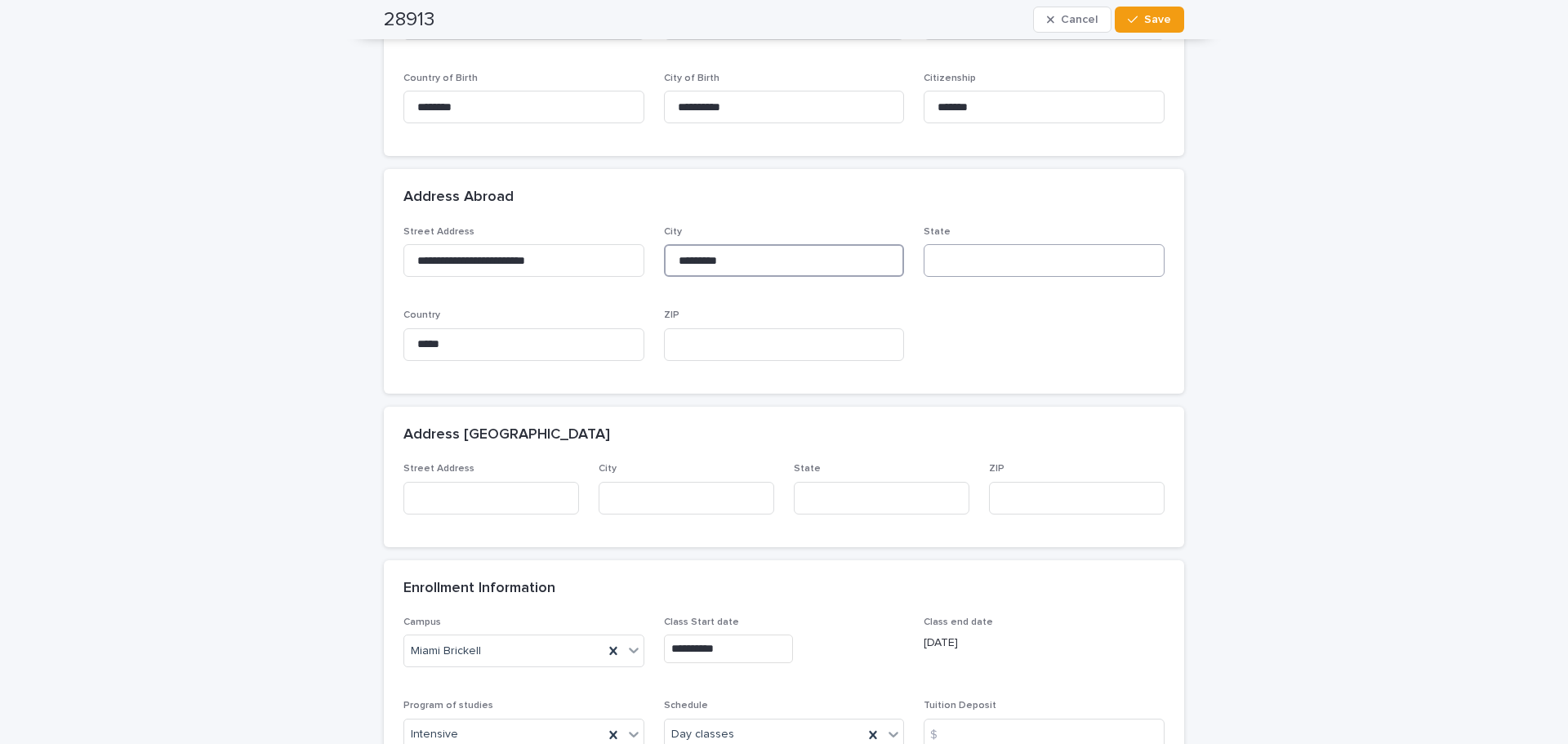 type on "*********" 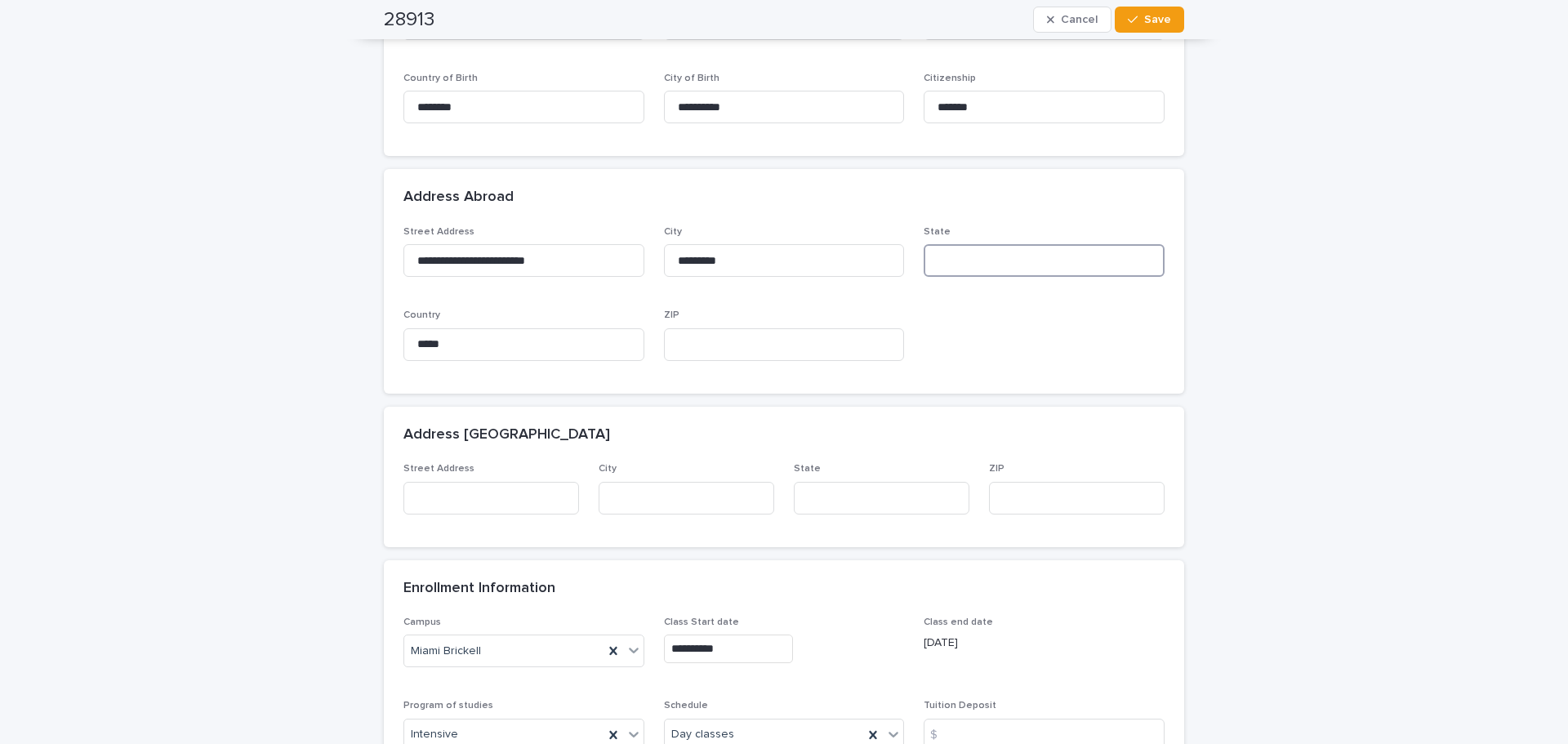 click at bounding box center [1044, 261] 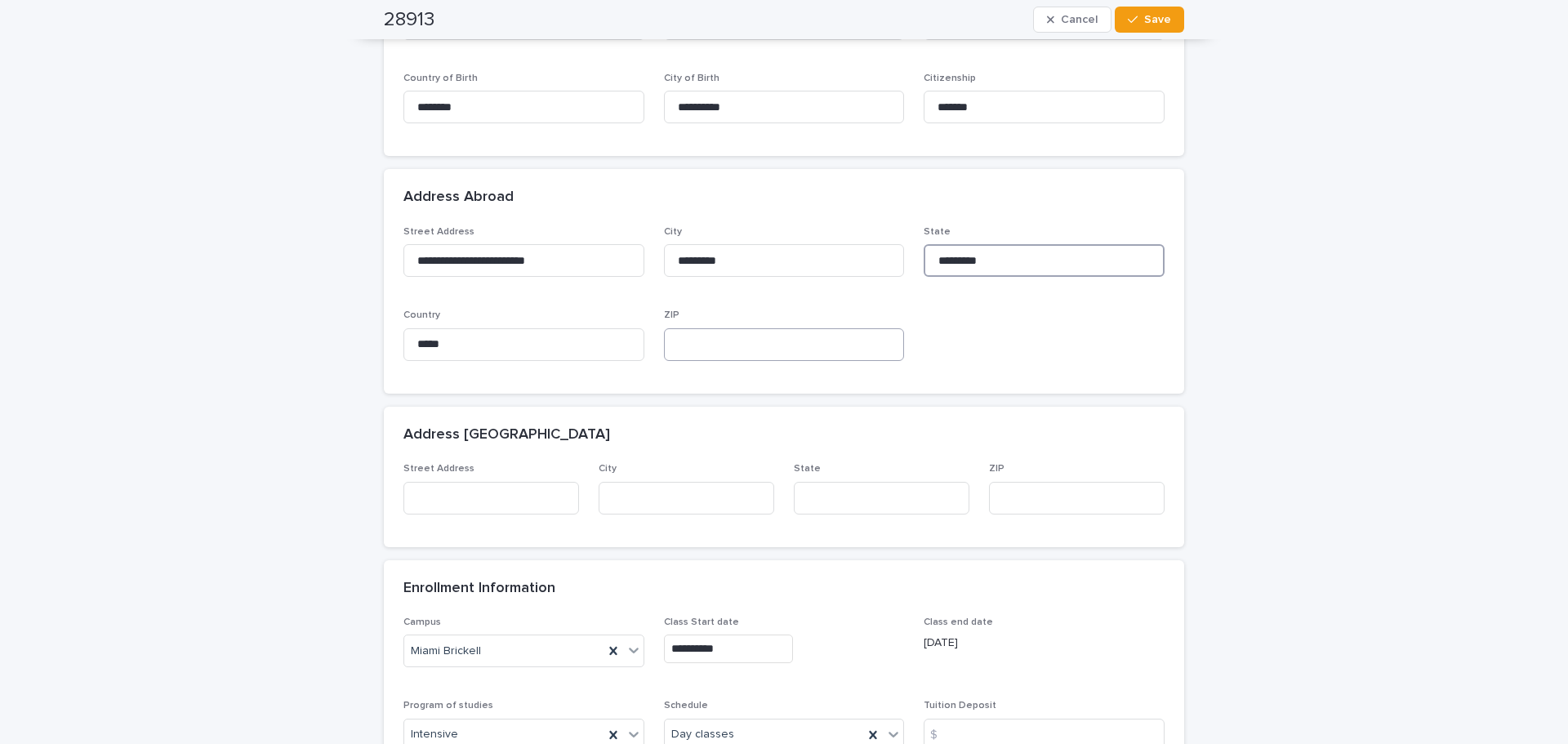 type on "*********" 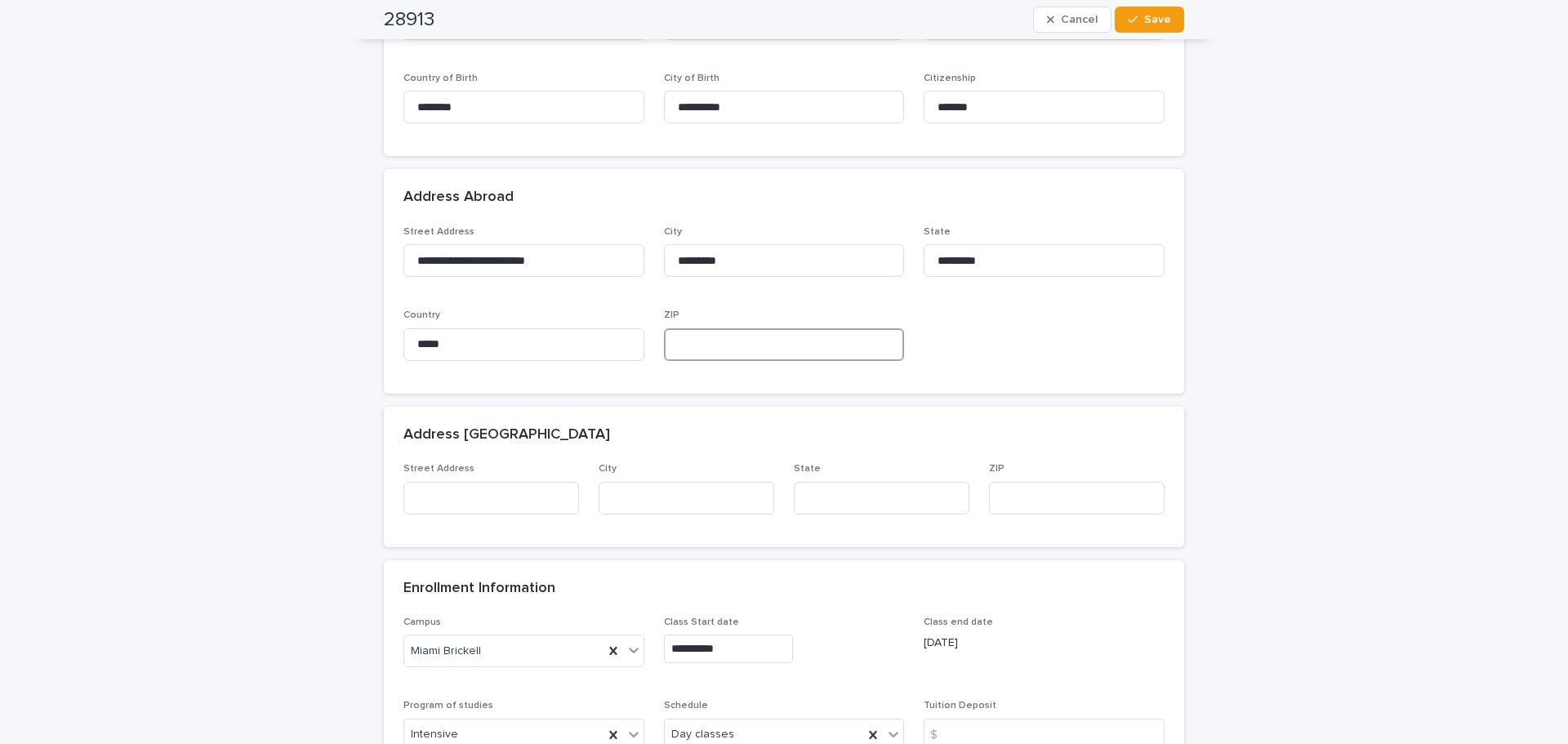 click at bounding box center [784, 345] 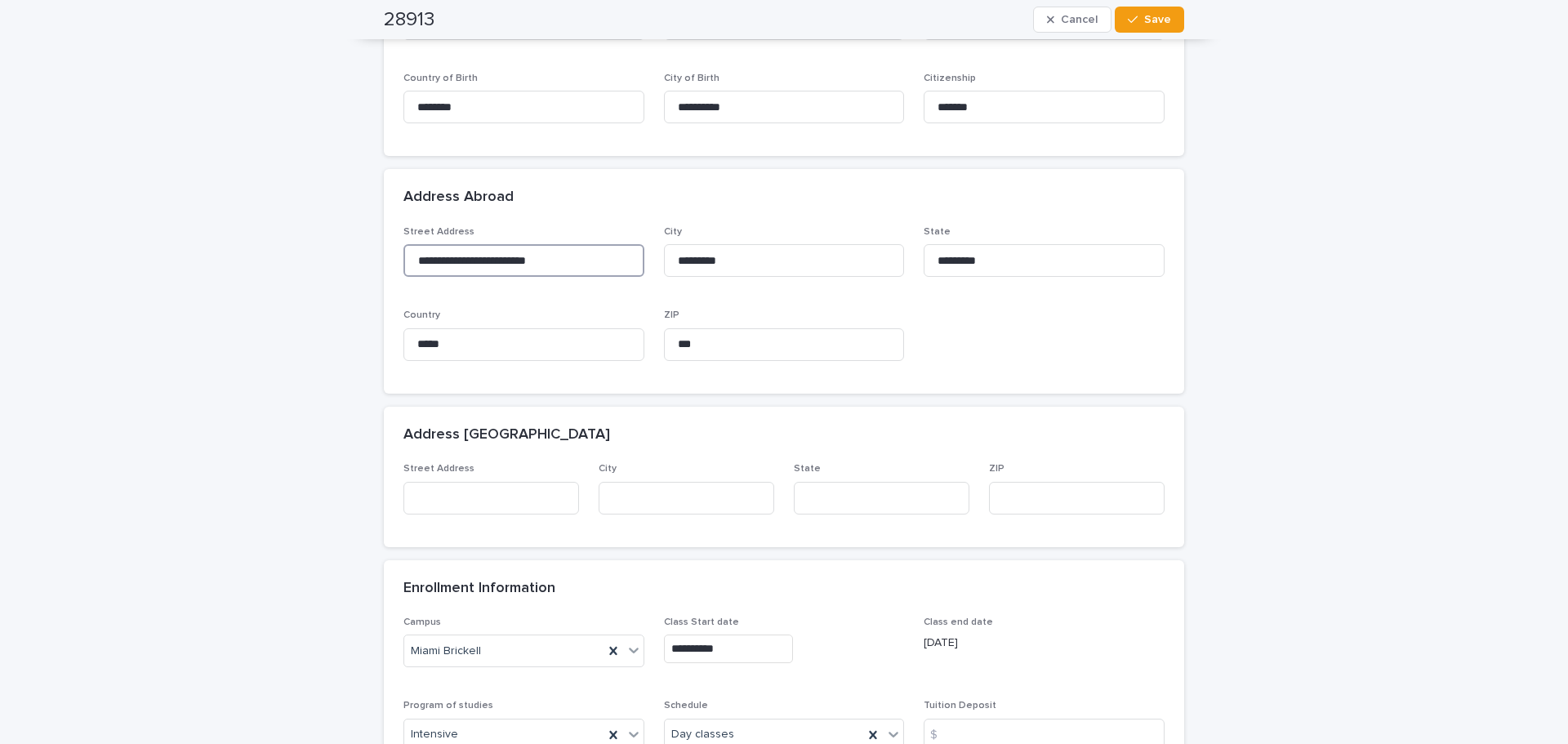 drag, startPoint x: 298, startPoint y: 238, endPoint x: 211, endPoint y: 240, distance: 87.022985 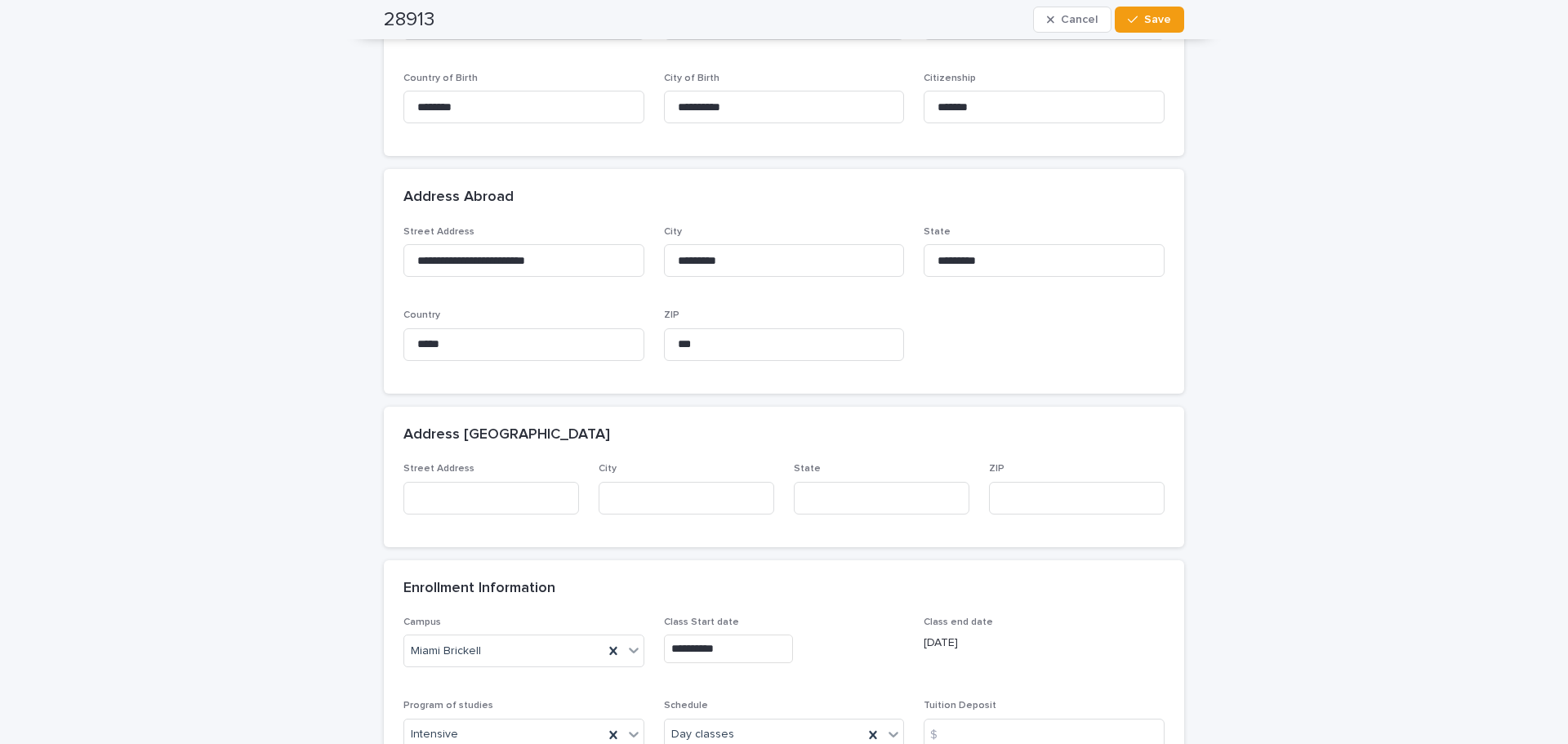 click on "**********" at bounding box center (784, 494) 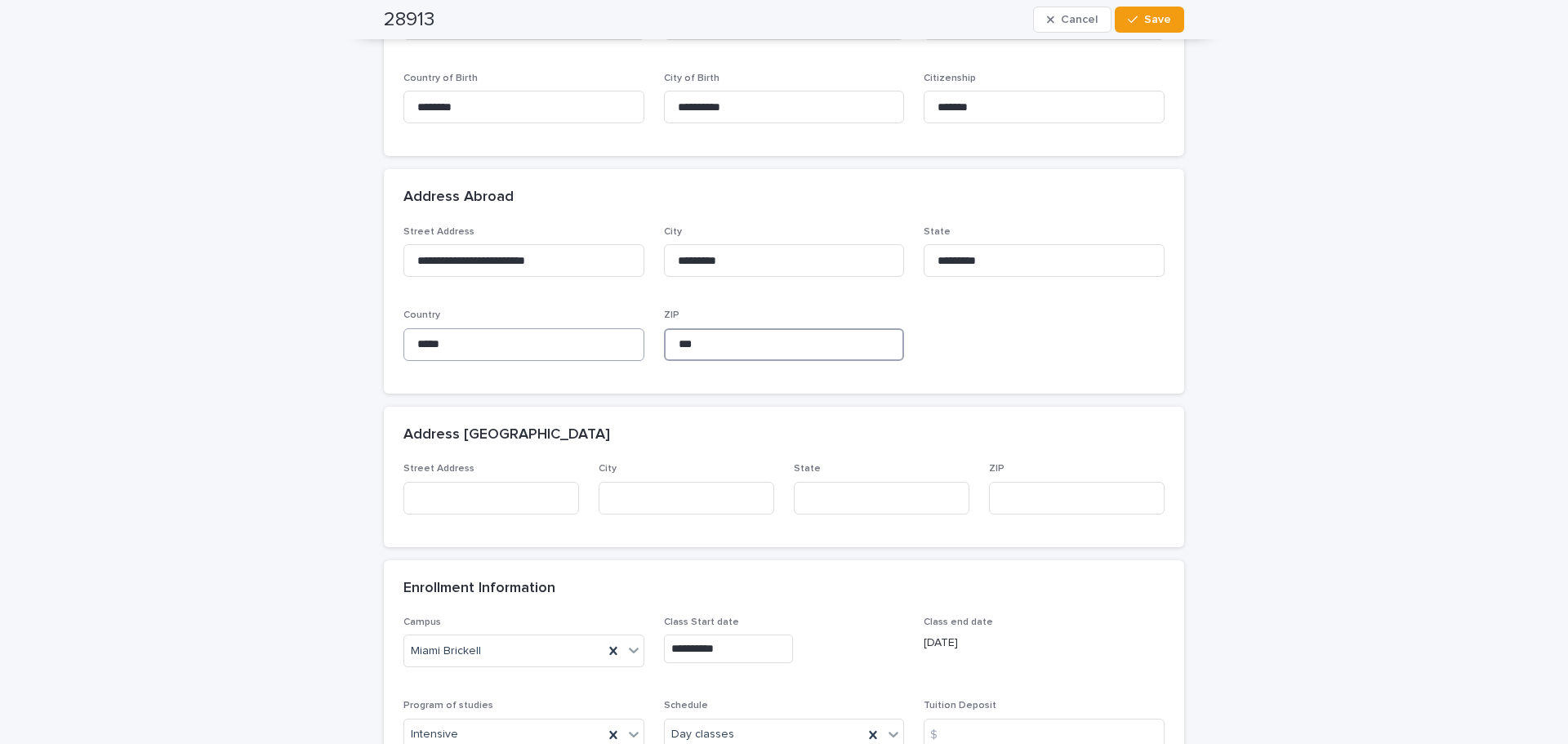 drag, startPoint x: 712, startPoint y: 352, endPoint x: 610, endPoint y: 354, distance: 102.02 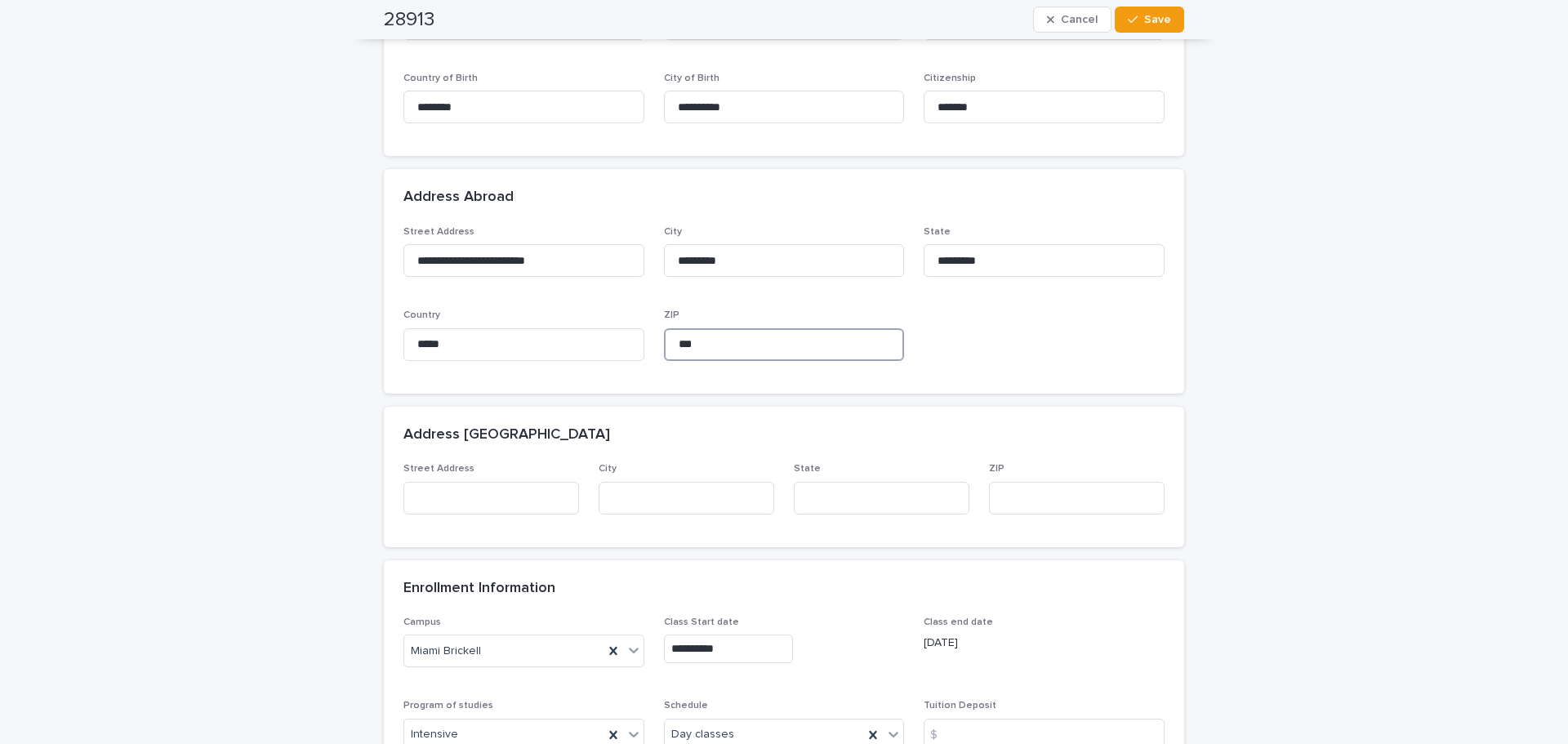 paste on "***" 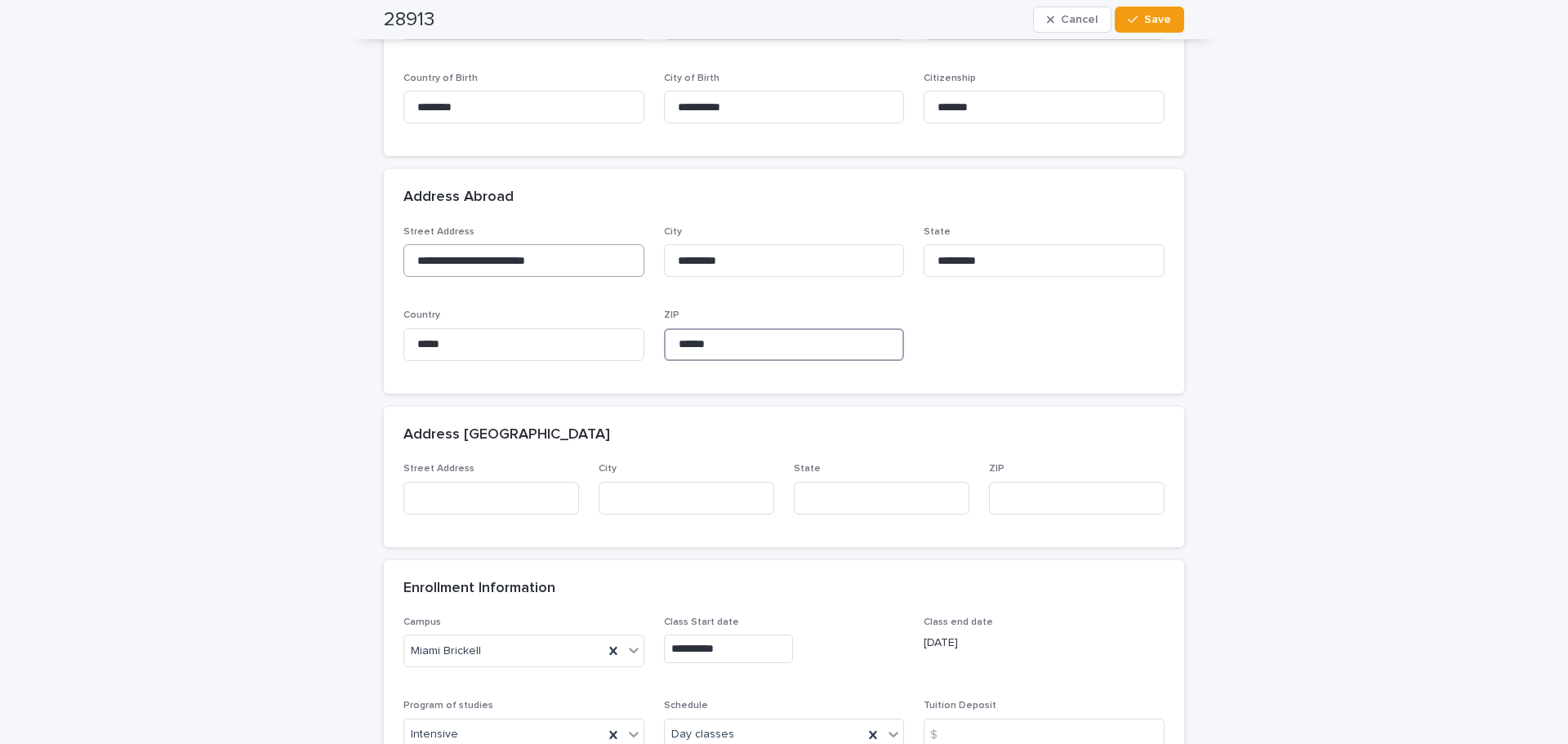 type on "******" 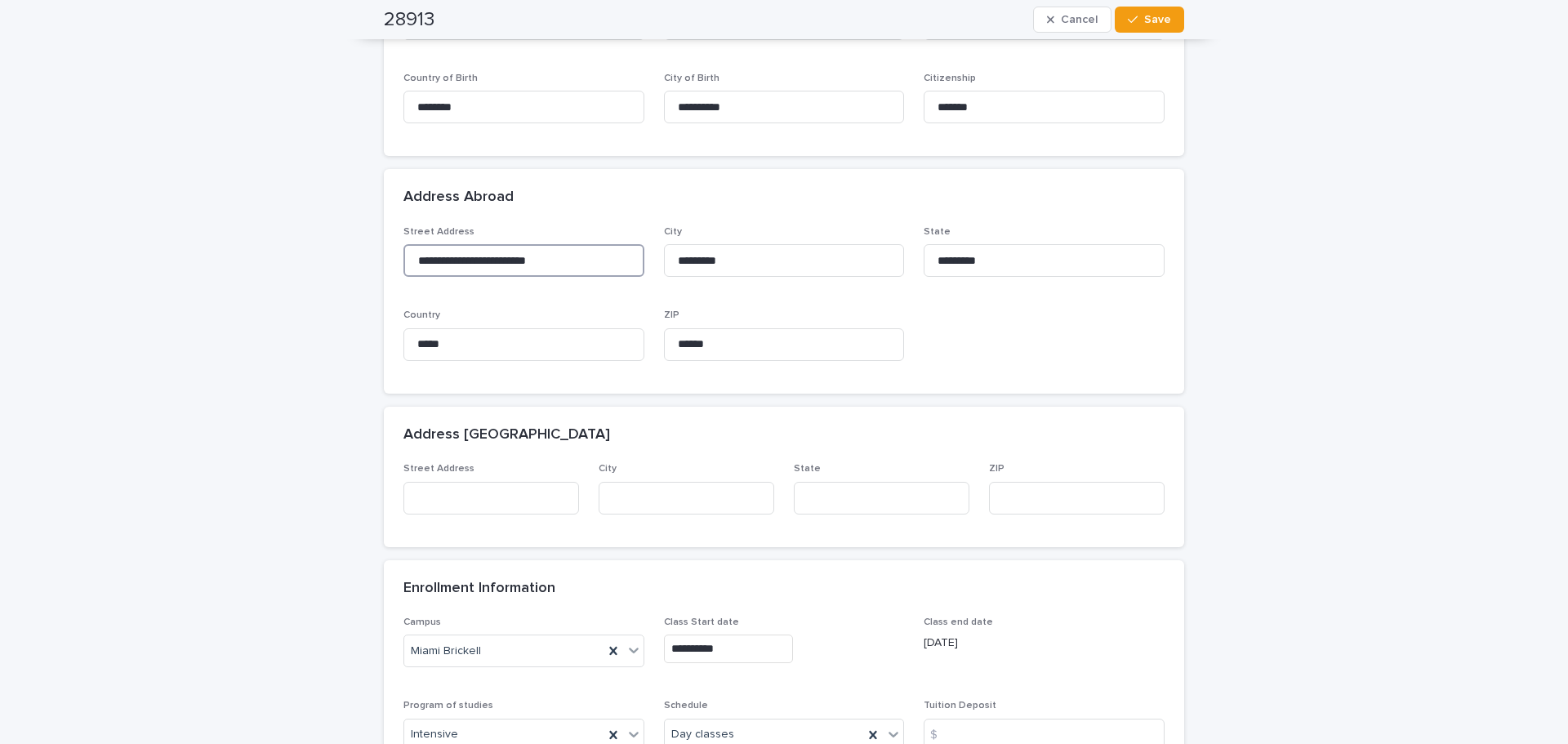 click on "**********" at bounding box center [523, 261] 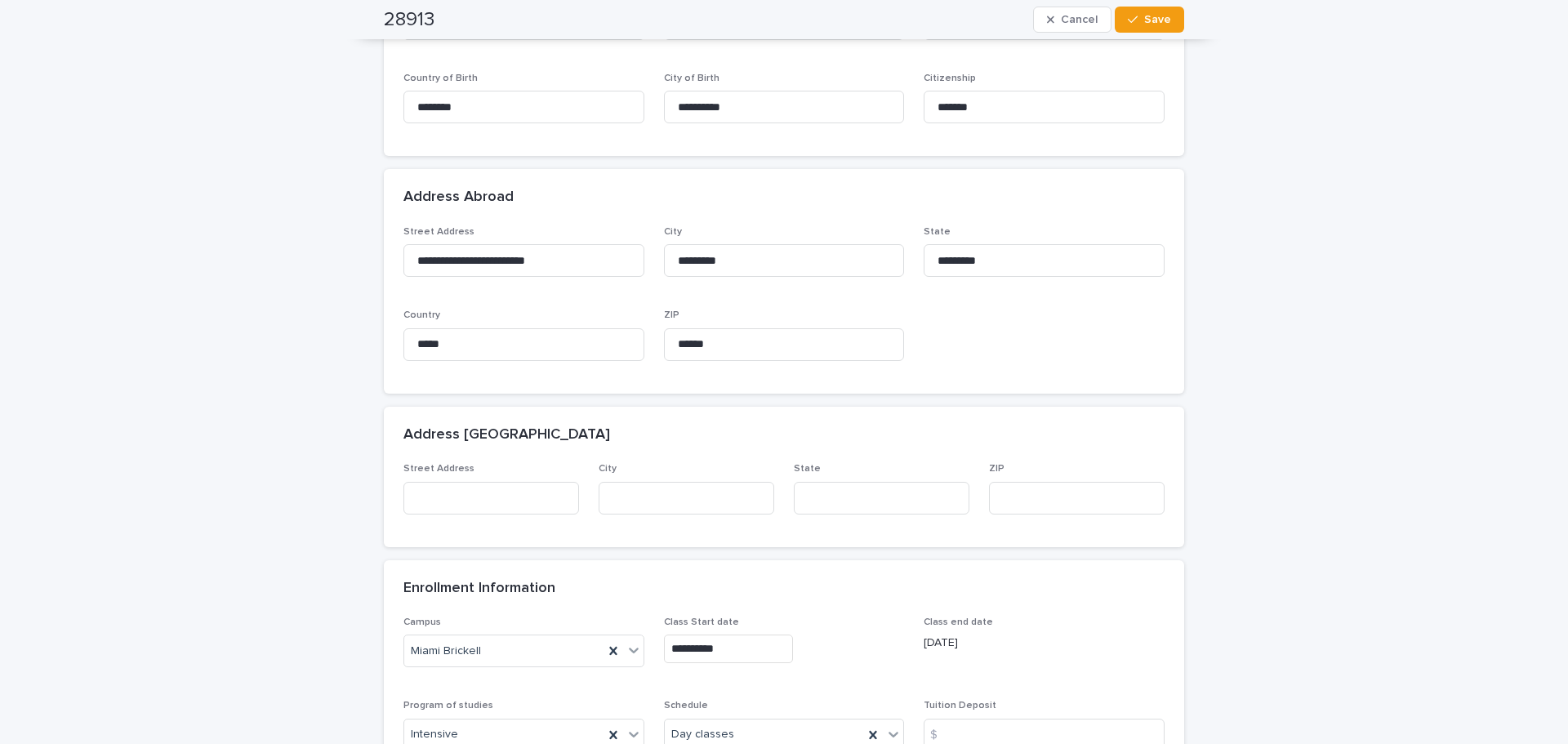 drag, startPoint x: 143, startPoint y: 421, endPoint x: 259, endPoint y: 425, distance: 116.069 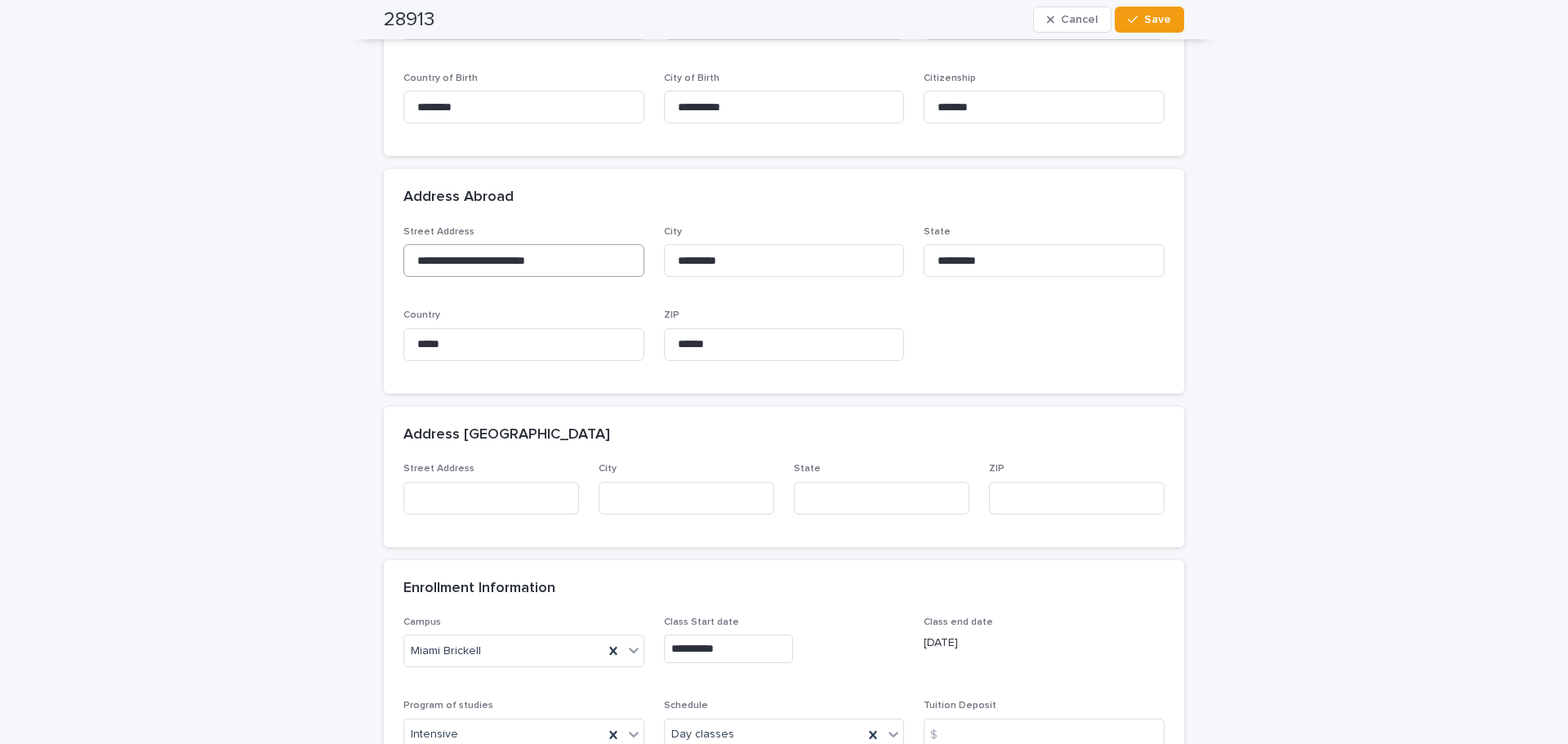 drag, startPoint x: 234, startPoint y: 354, endPoint x: 566, endPoint y: 275, distance: 341.26969 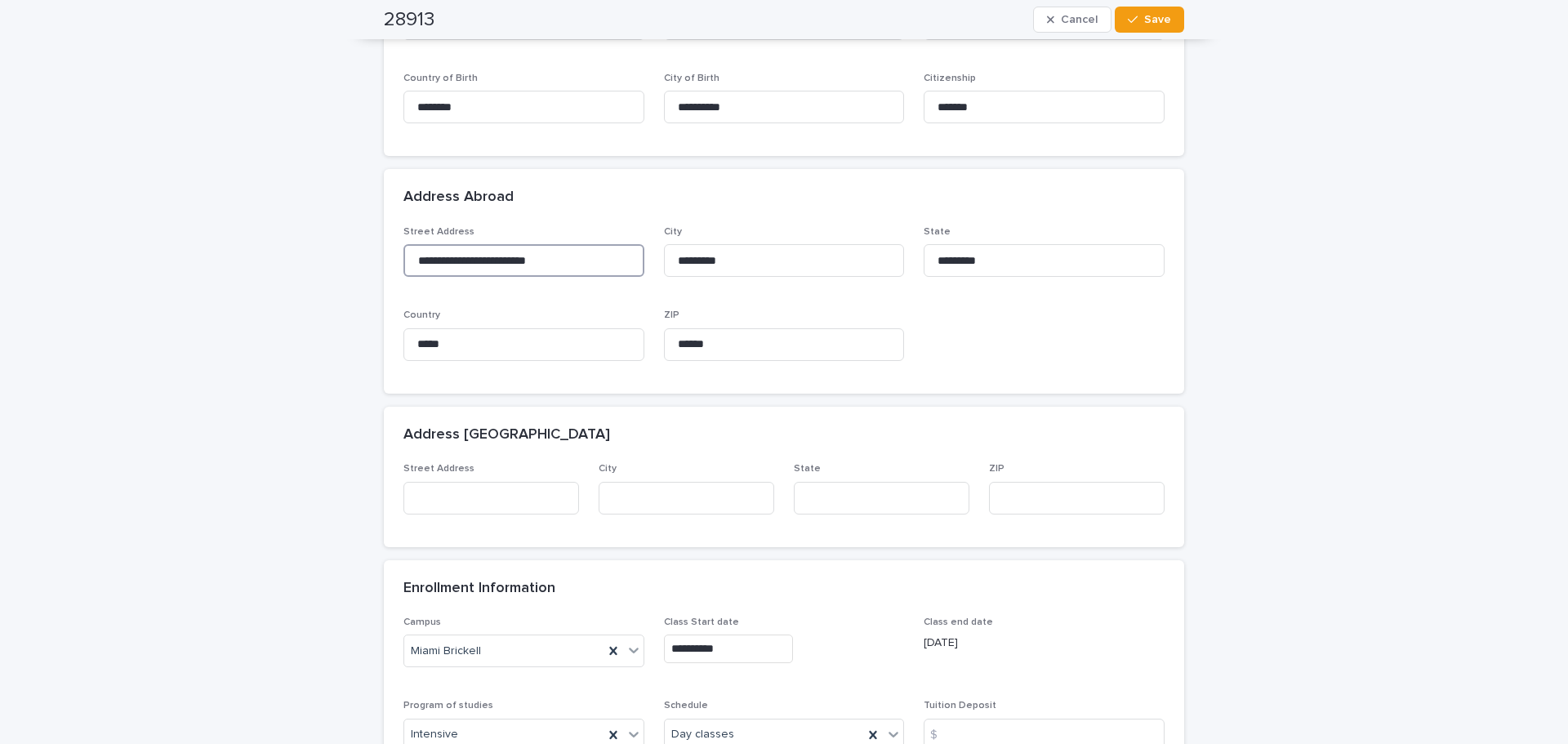 drag, startPoint x: 581, startPoint y: 261, endPoint x: 185, endPoint y: 256, distance: 396.03156 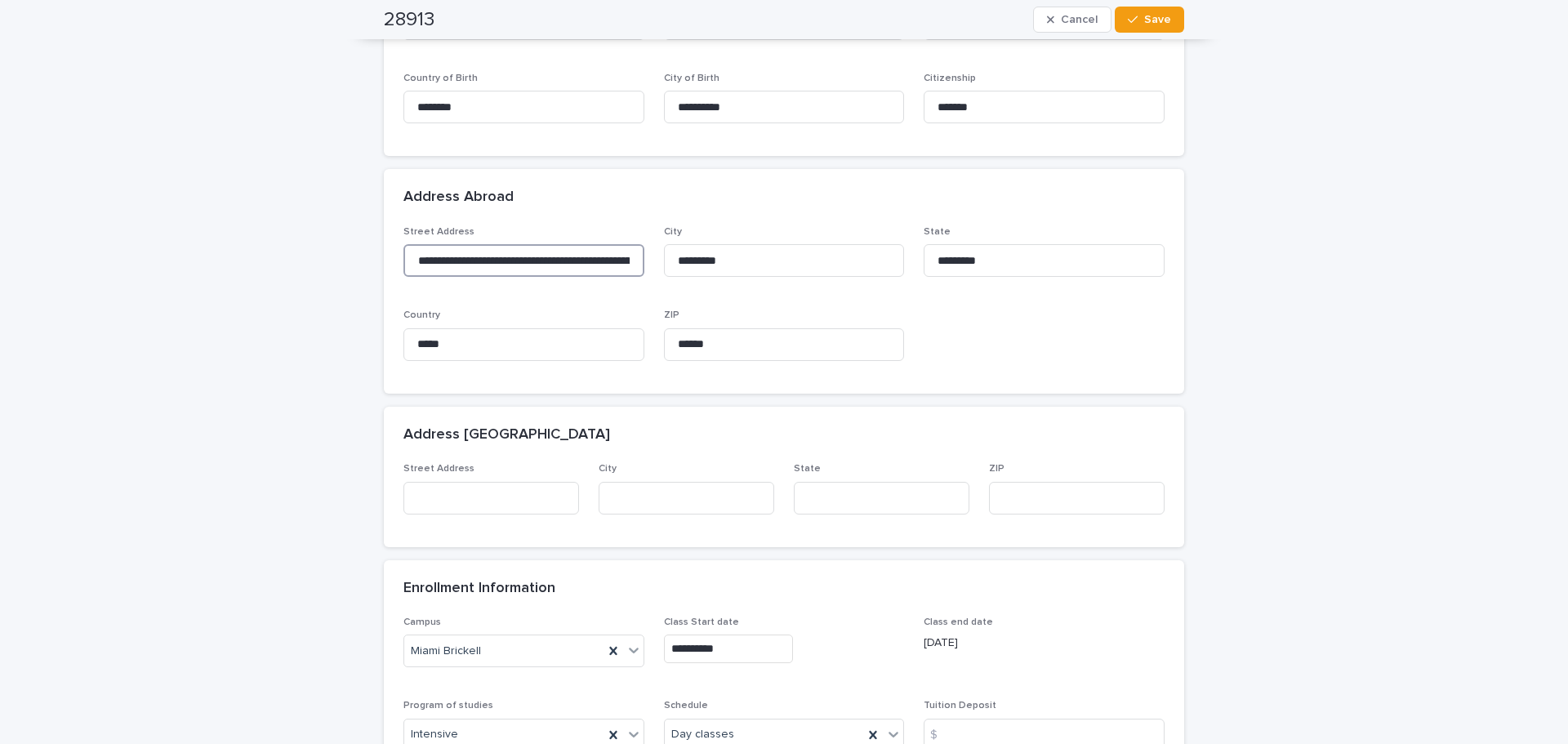 scroll, scrollTop: 0, scrollLeft: 97, axis: horizontal 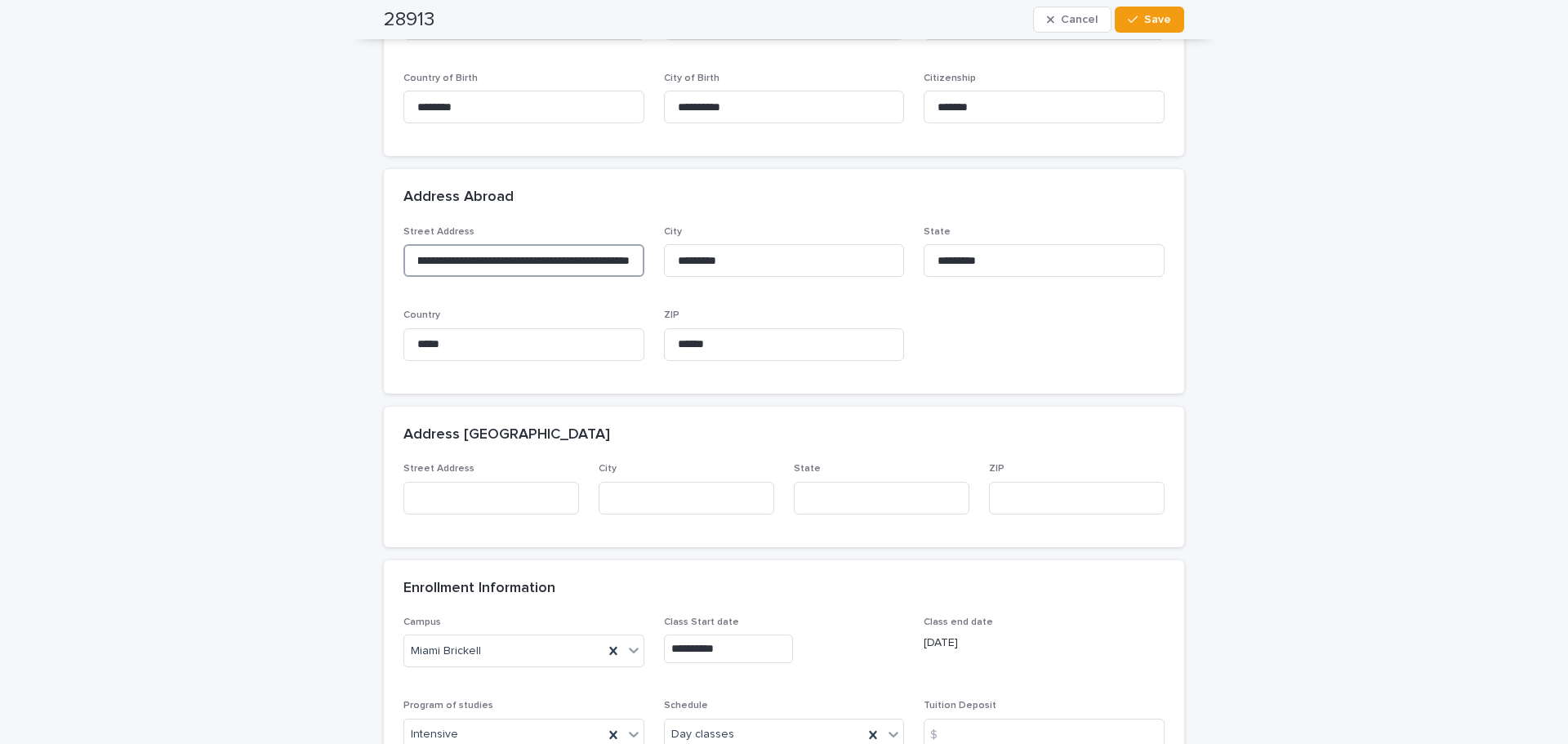 type on "**********" 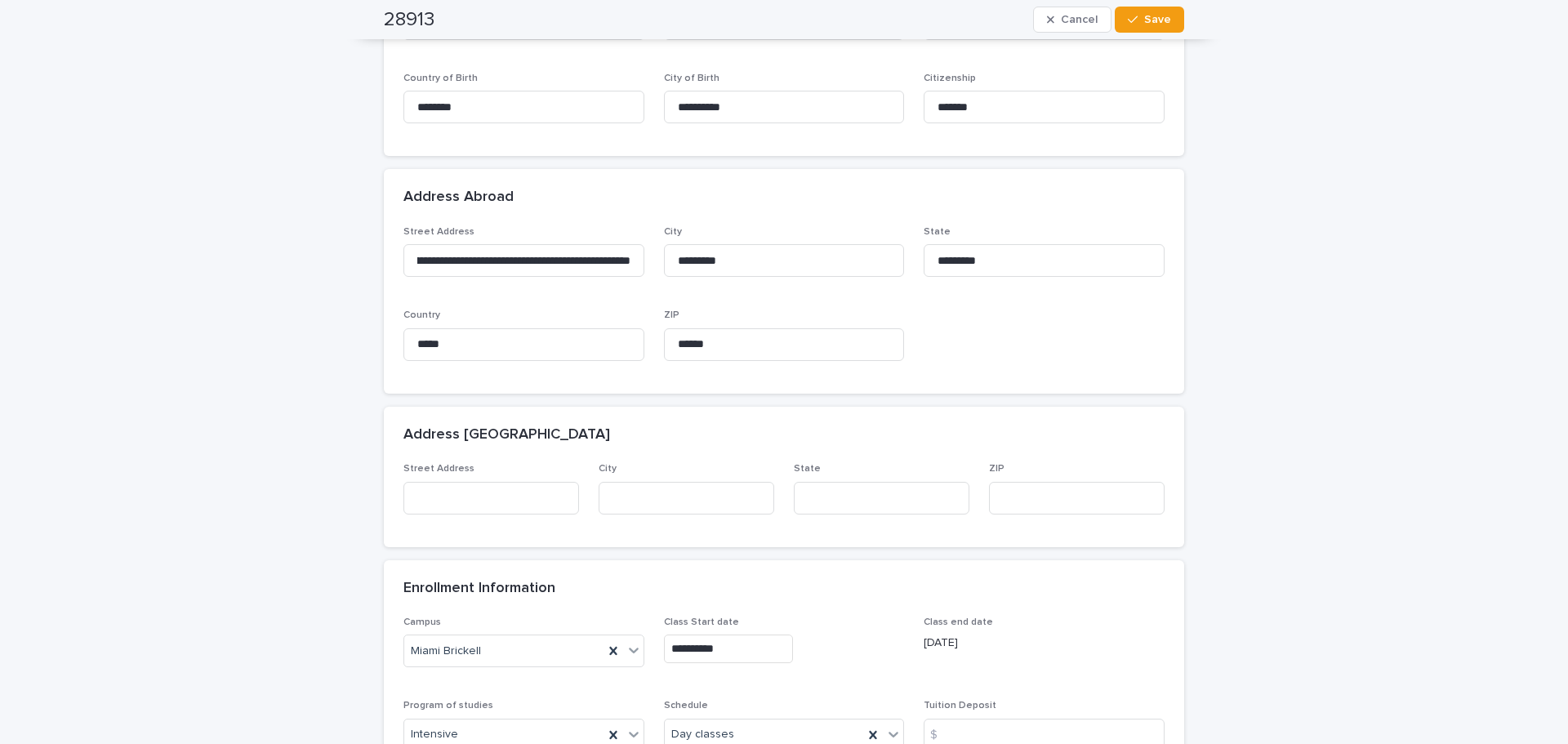click on "**********" at bounding box center [784, 494] 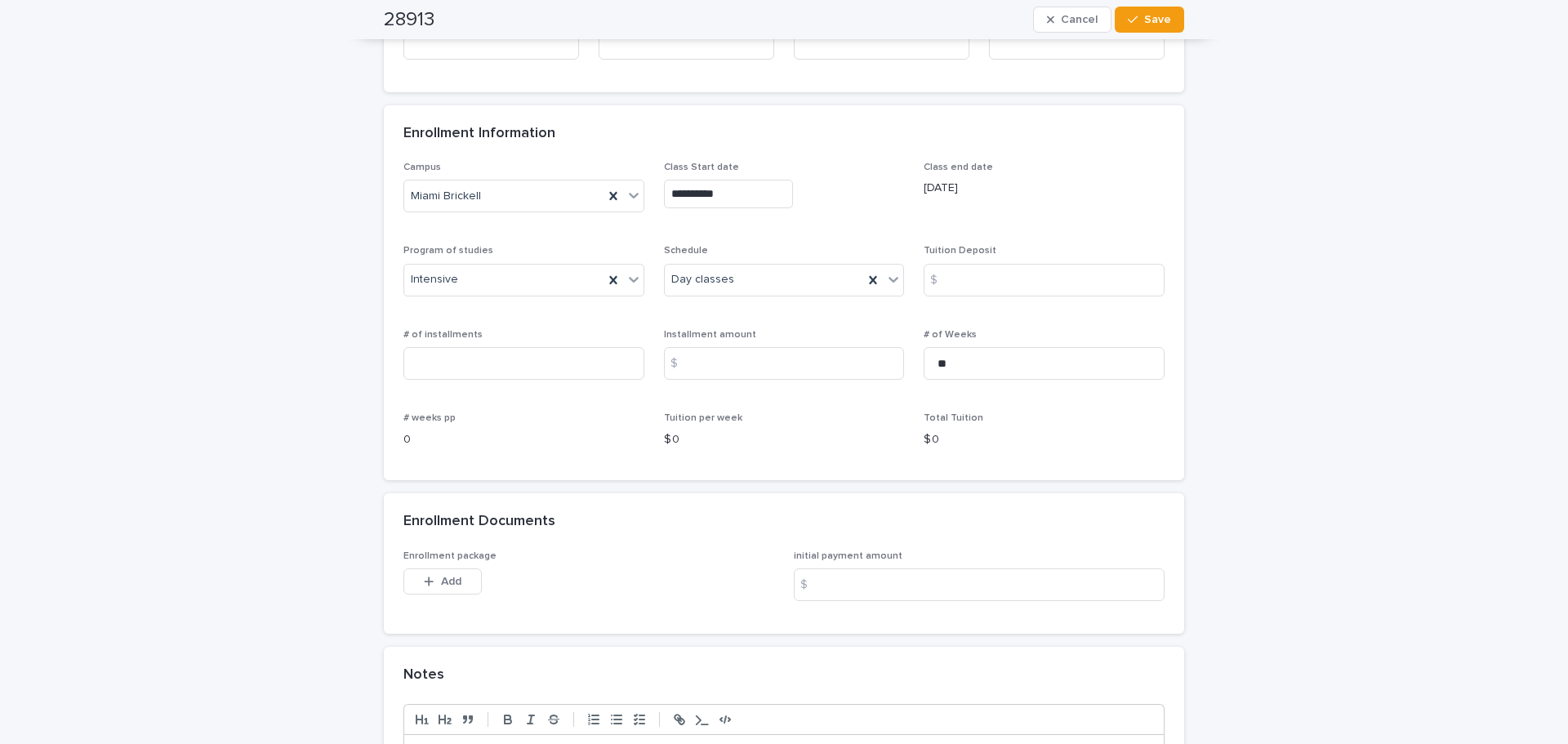 scroll, scrollTop: 1225, scrollLeft: 0, axis: vertical 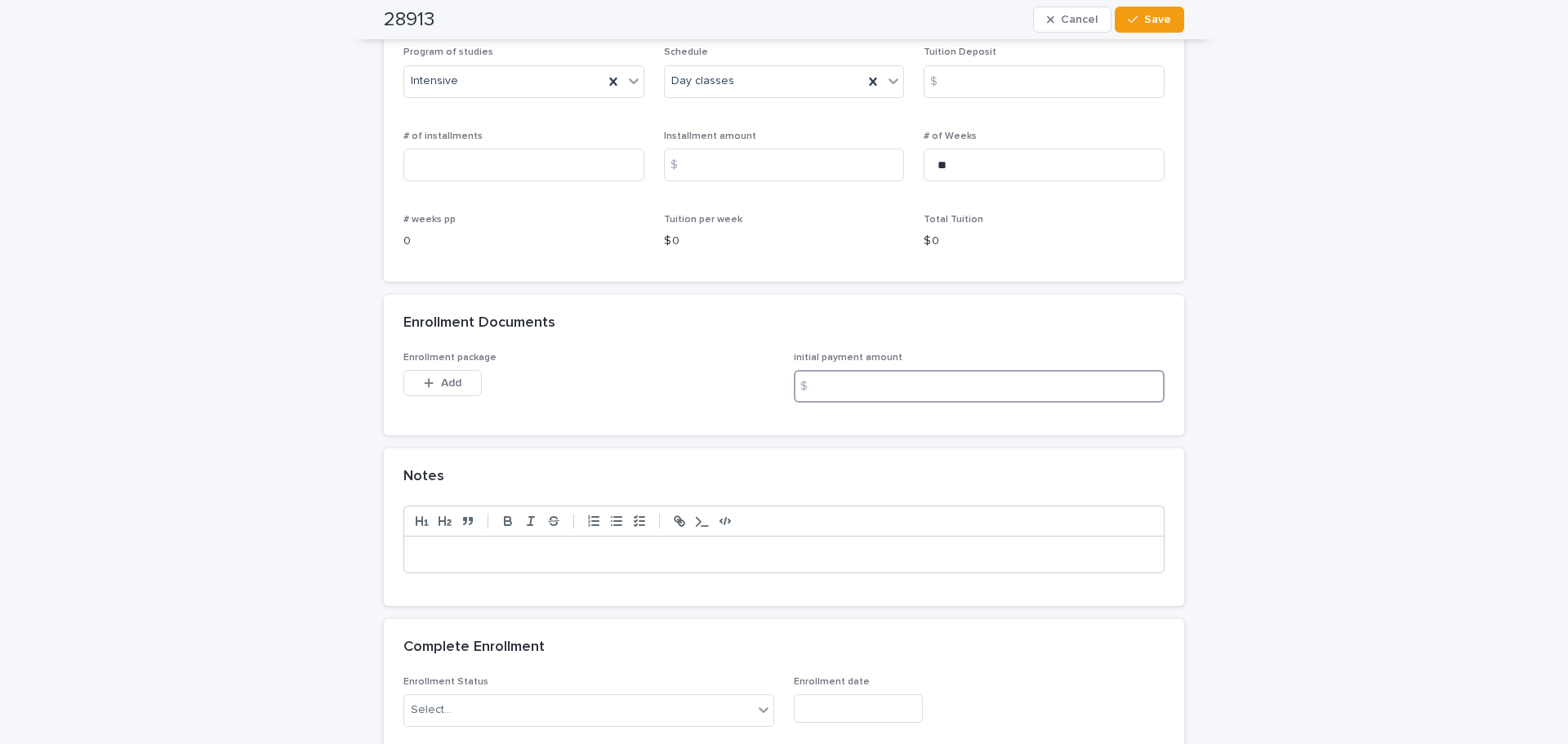 click at bounding box center [979, 386] 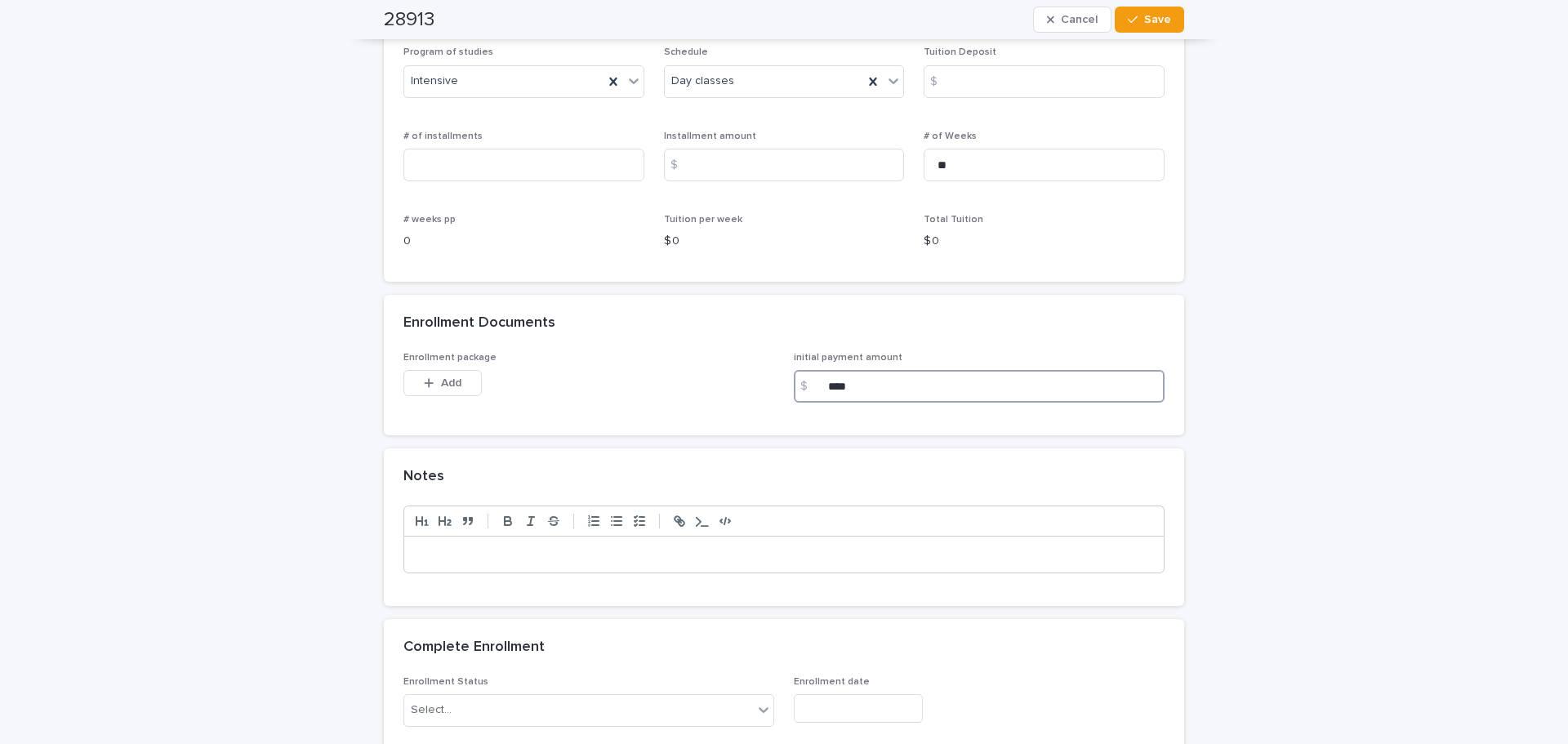type on "****" 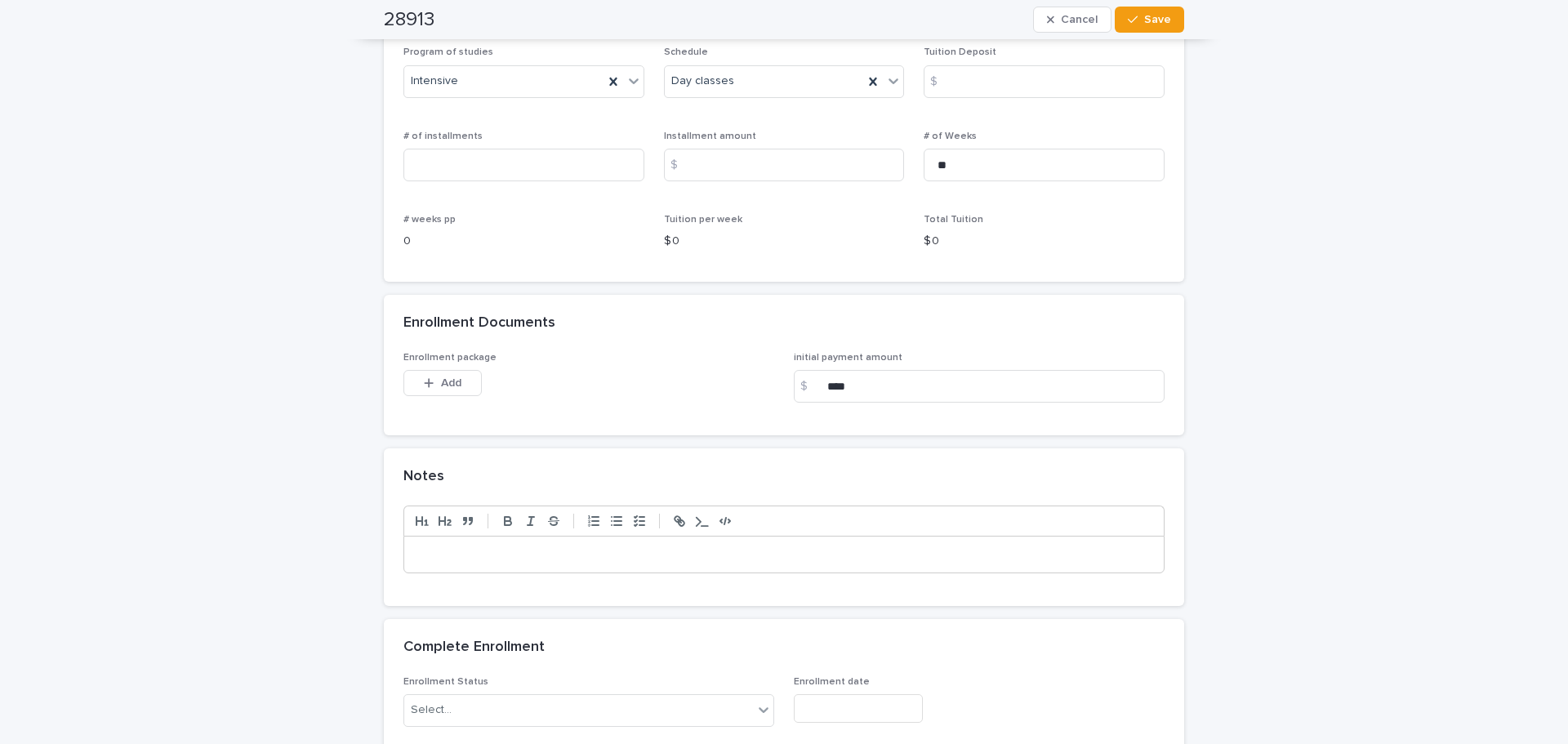 click on "**********" at bounding box center [784, -159] 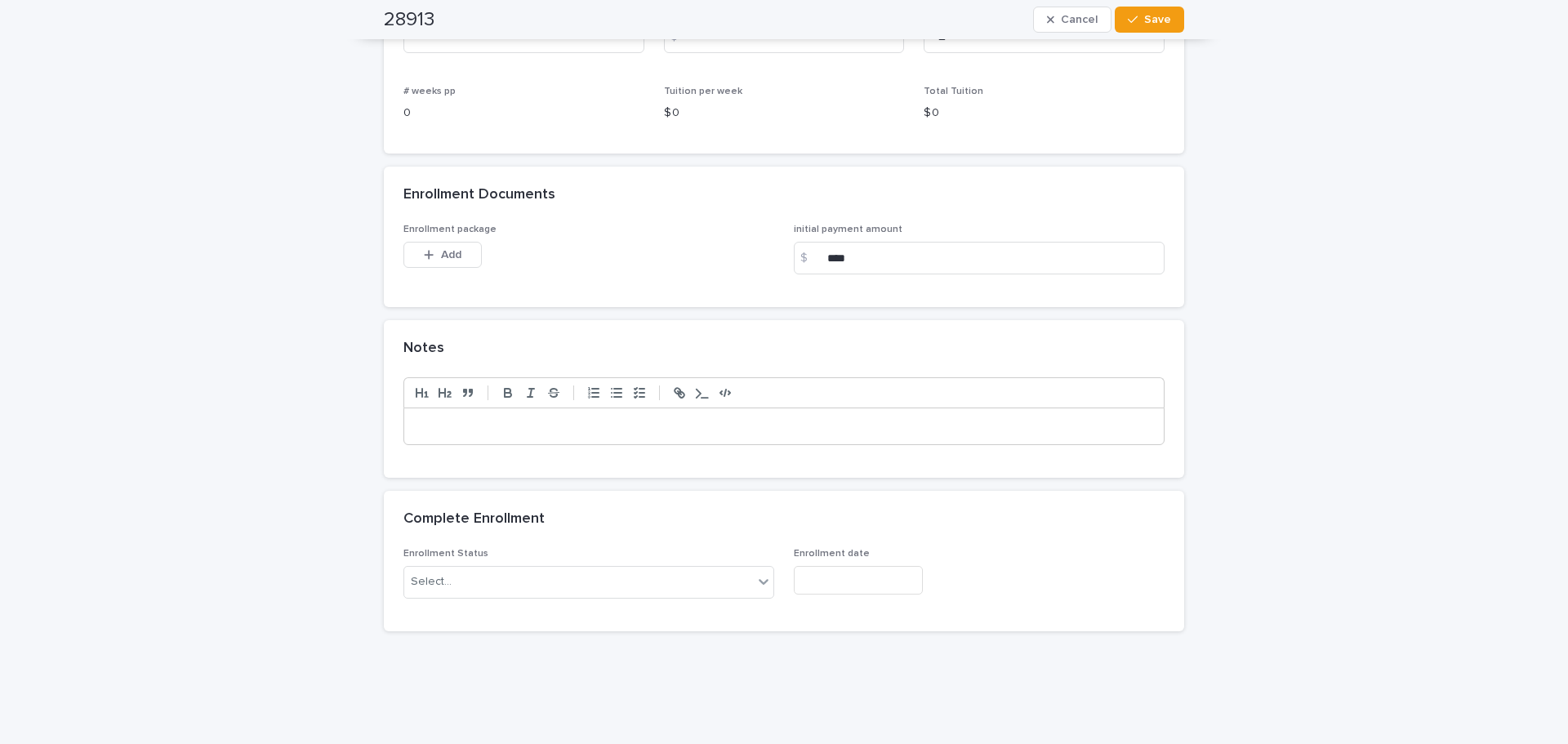 scroll, scrollTop: 1382, scrollLeft: 0, axis: vertical 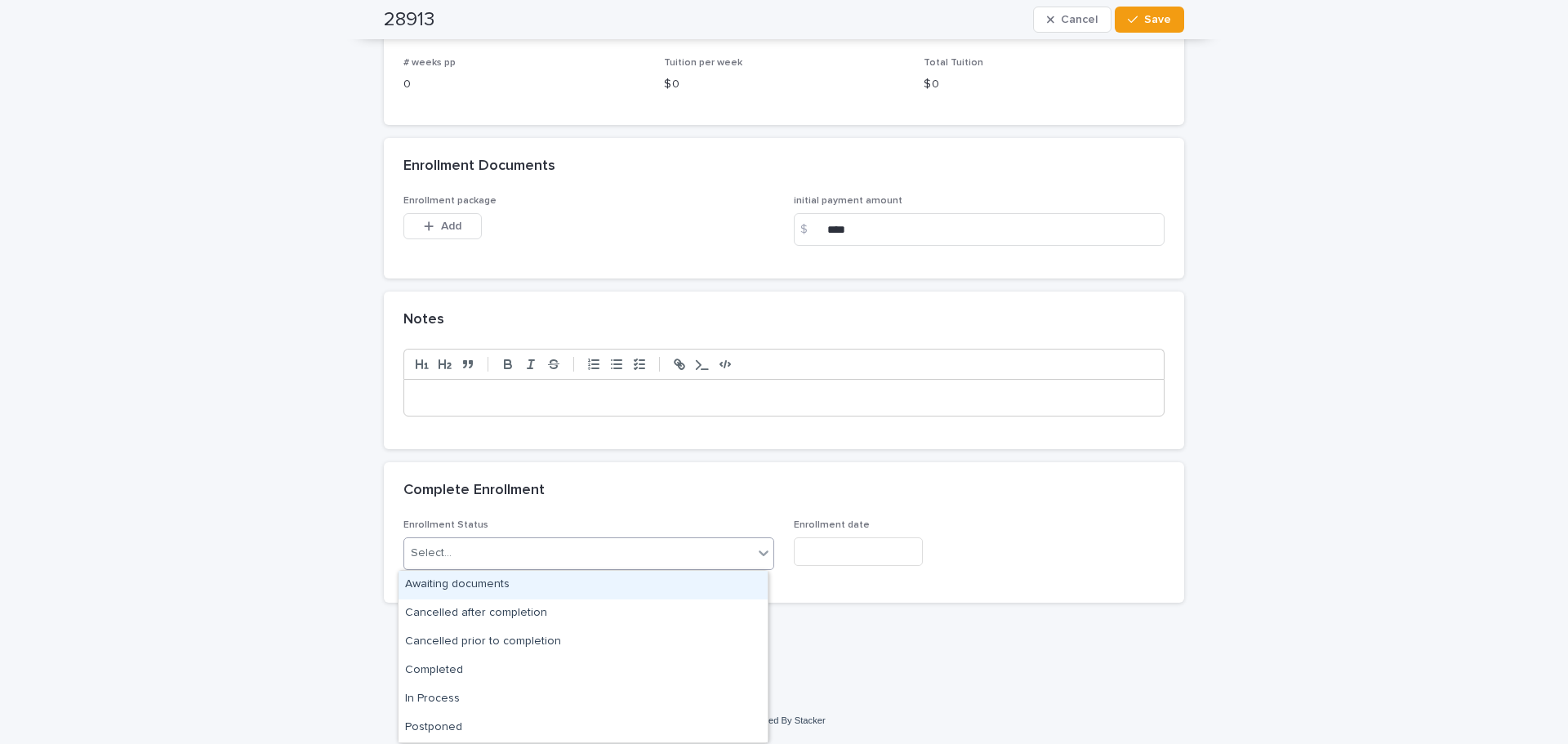 click on "Select..." at bounding box center [578, 553] 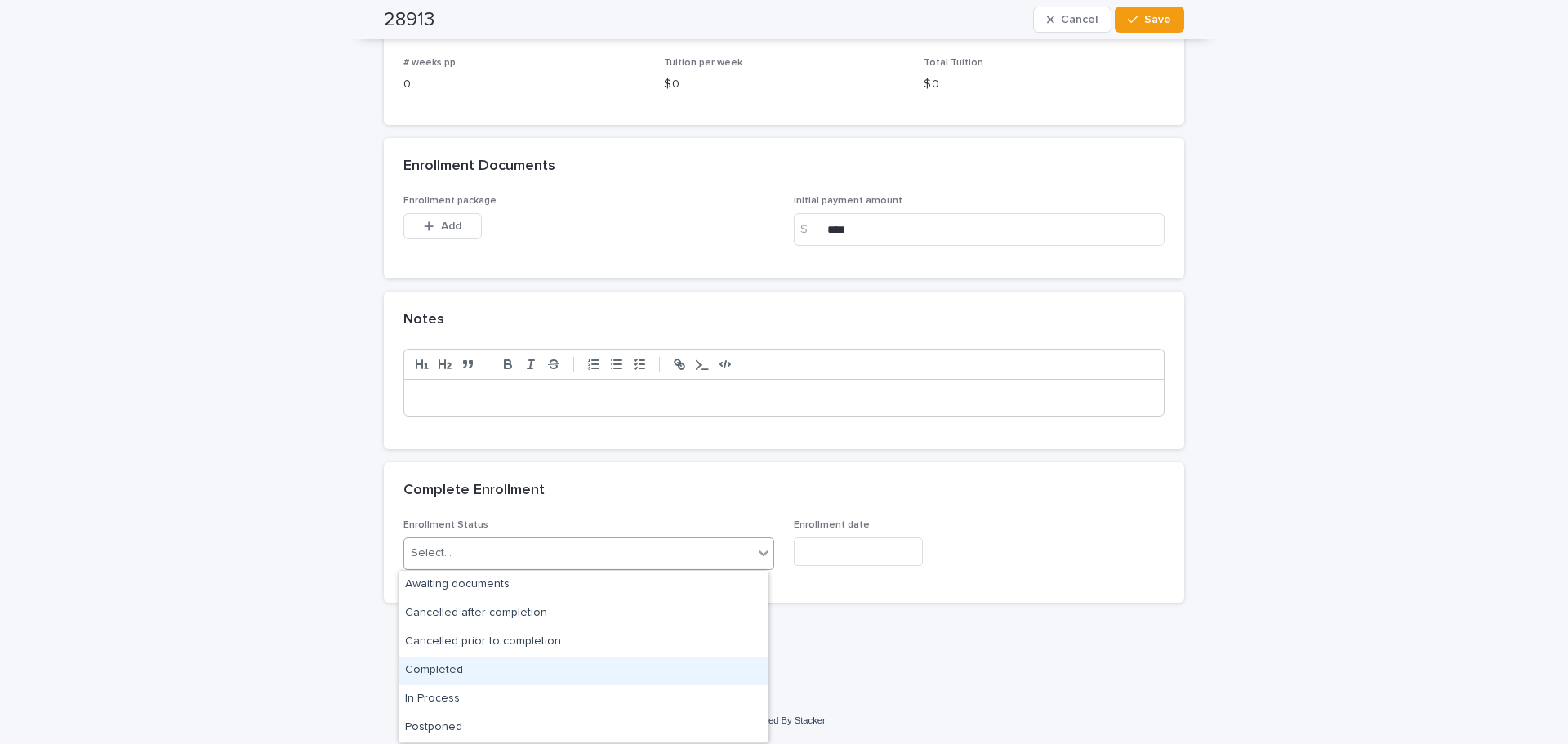click on "Completed" at bounding box center [583, 670] 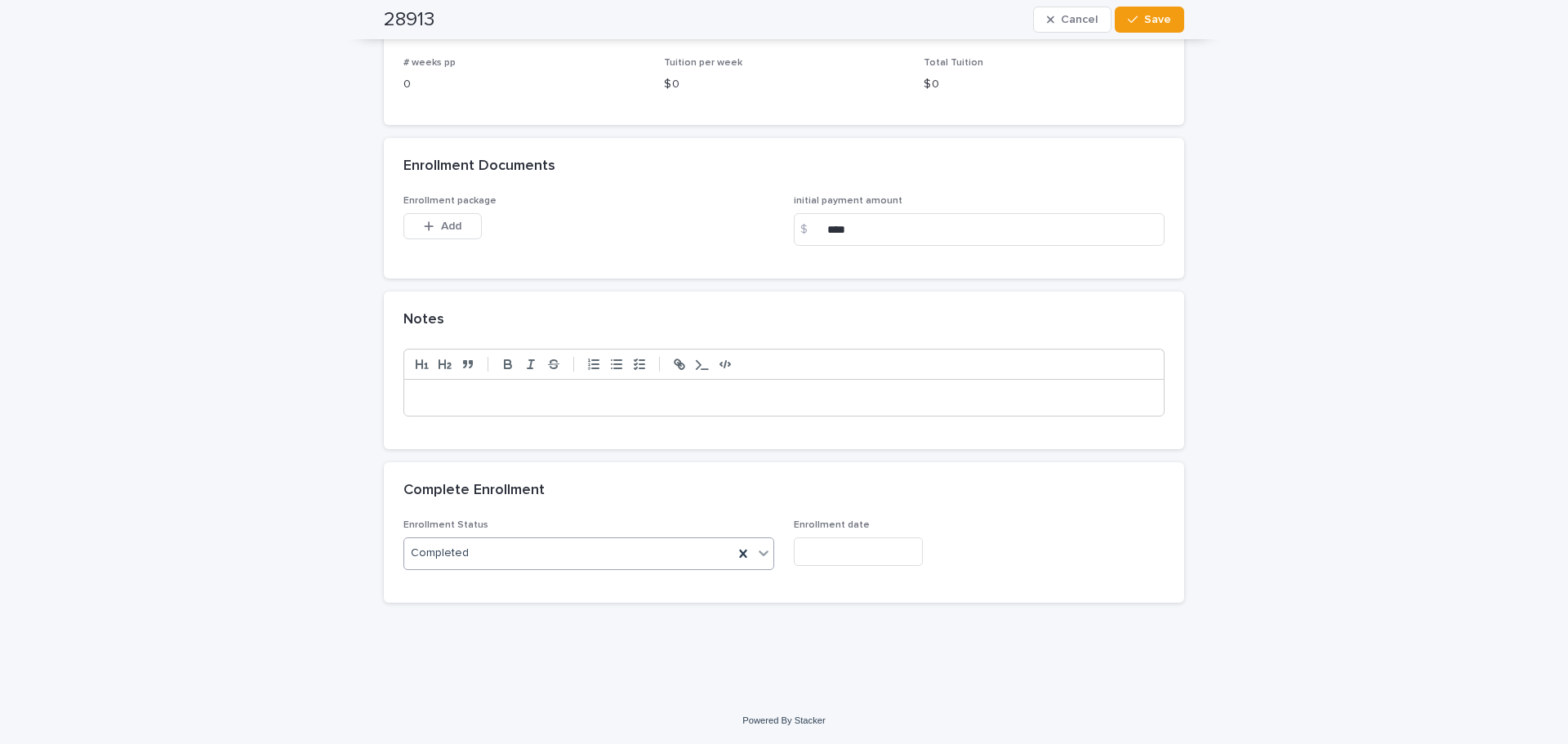 click at bounding box center [858, 551] 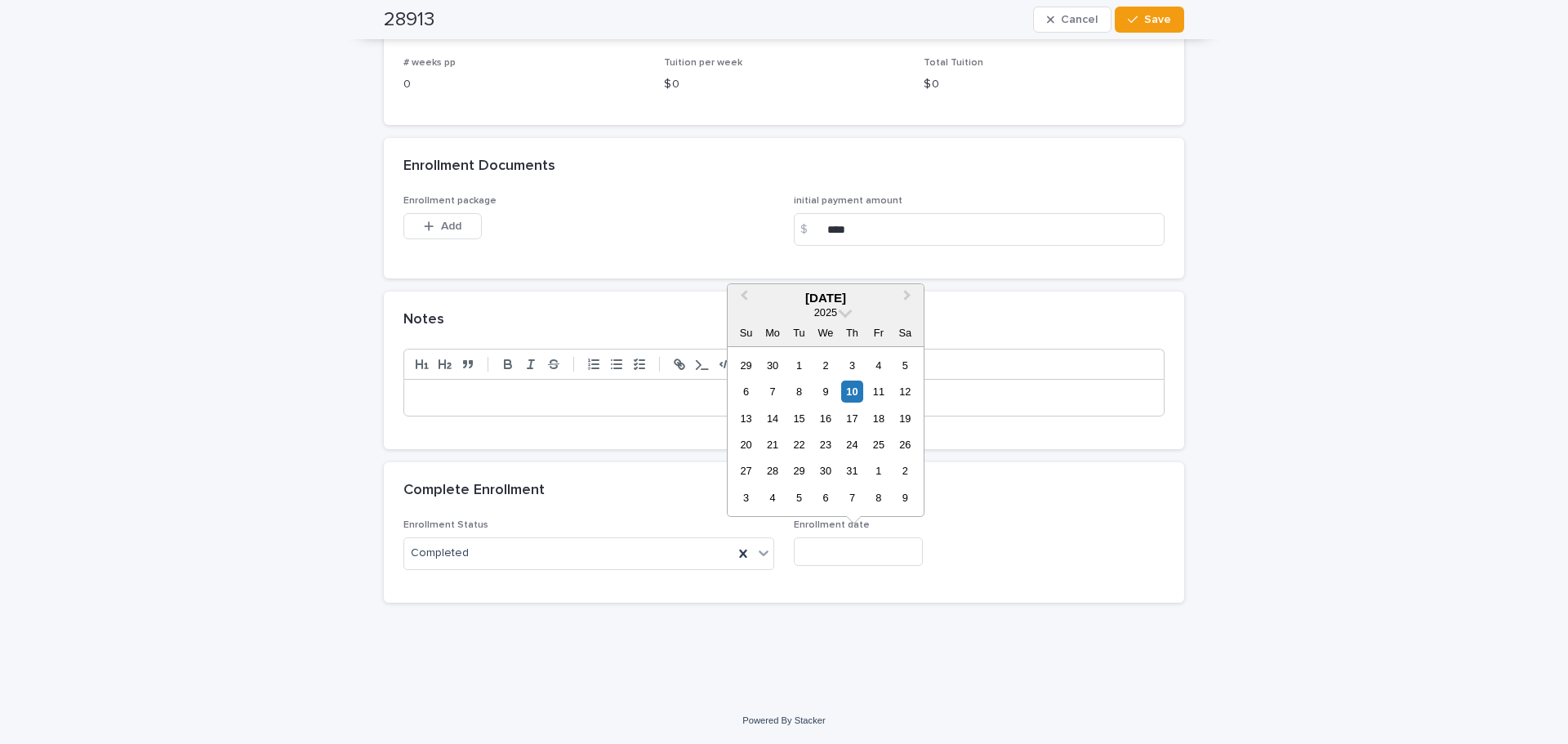 click on "6 7 8 9 10 11 12" at bounding box center (825, 391) 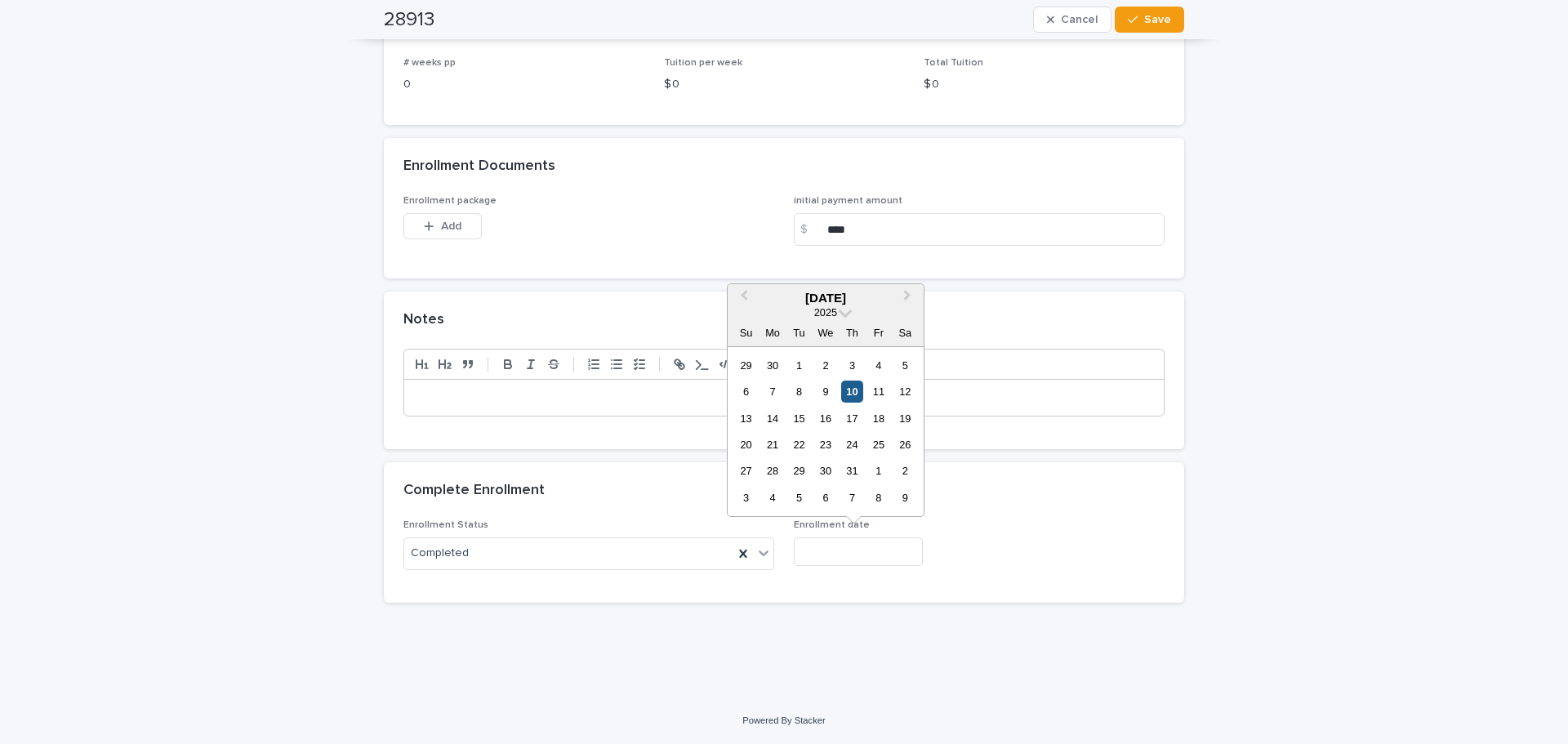 click on "10" at bounding box center (852, 391) 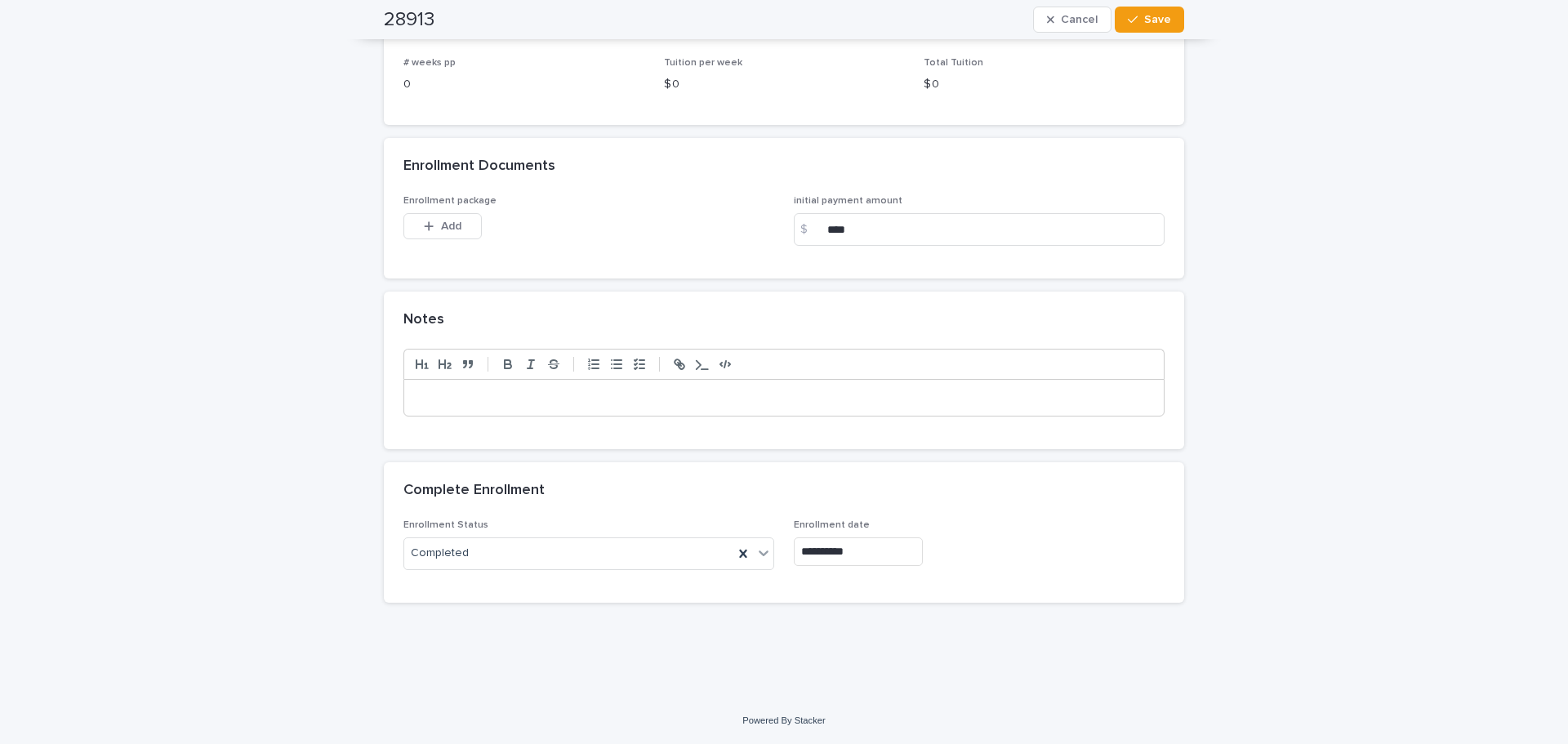 click at bounding box center [784, 398] 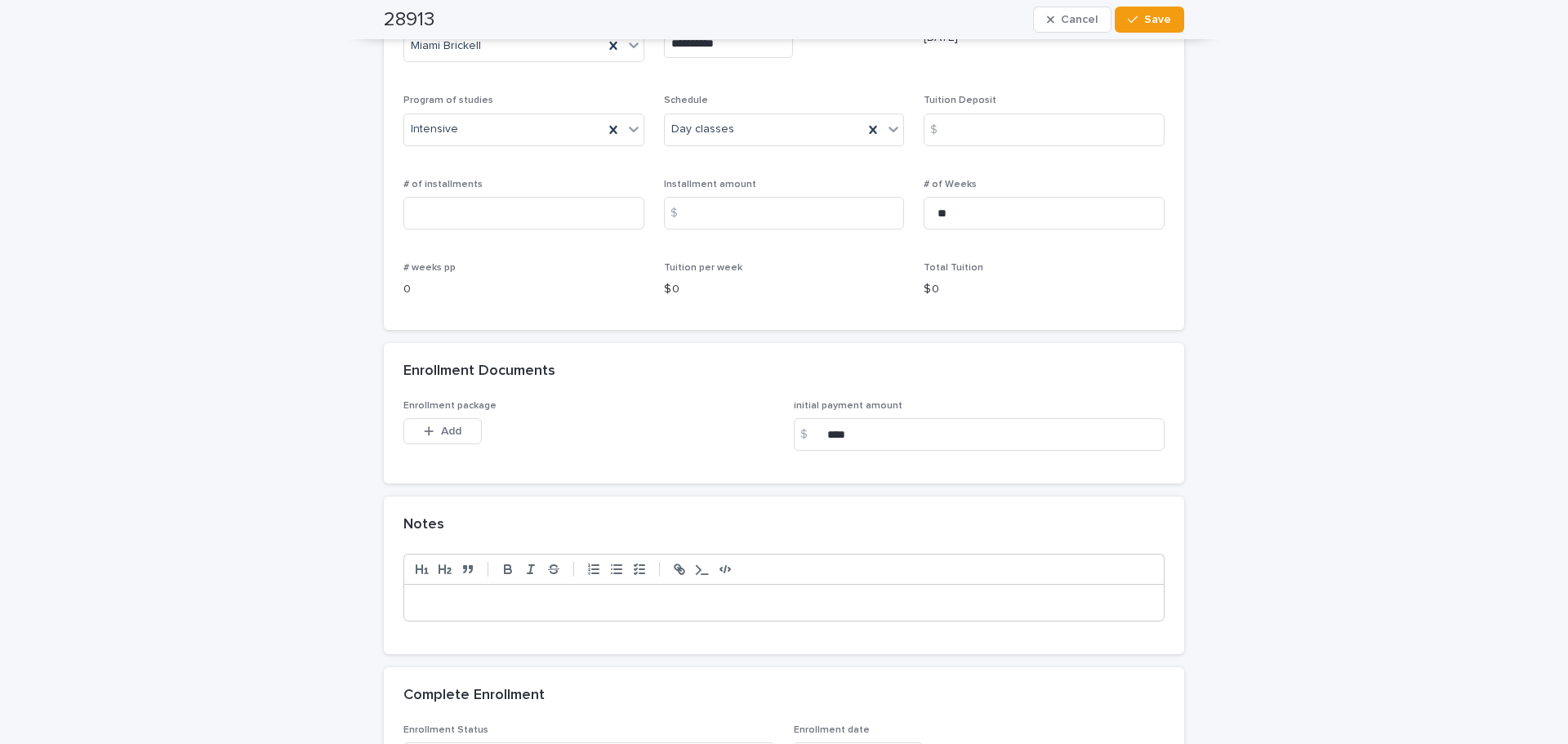 scroll, scrollTop: 1382, scrollLeft: 0, axis: vertical 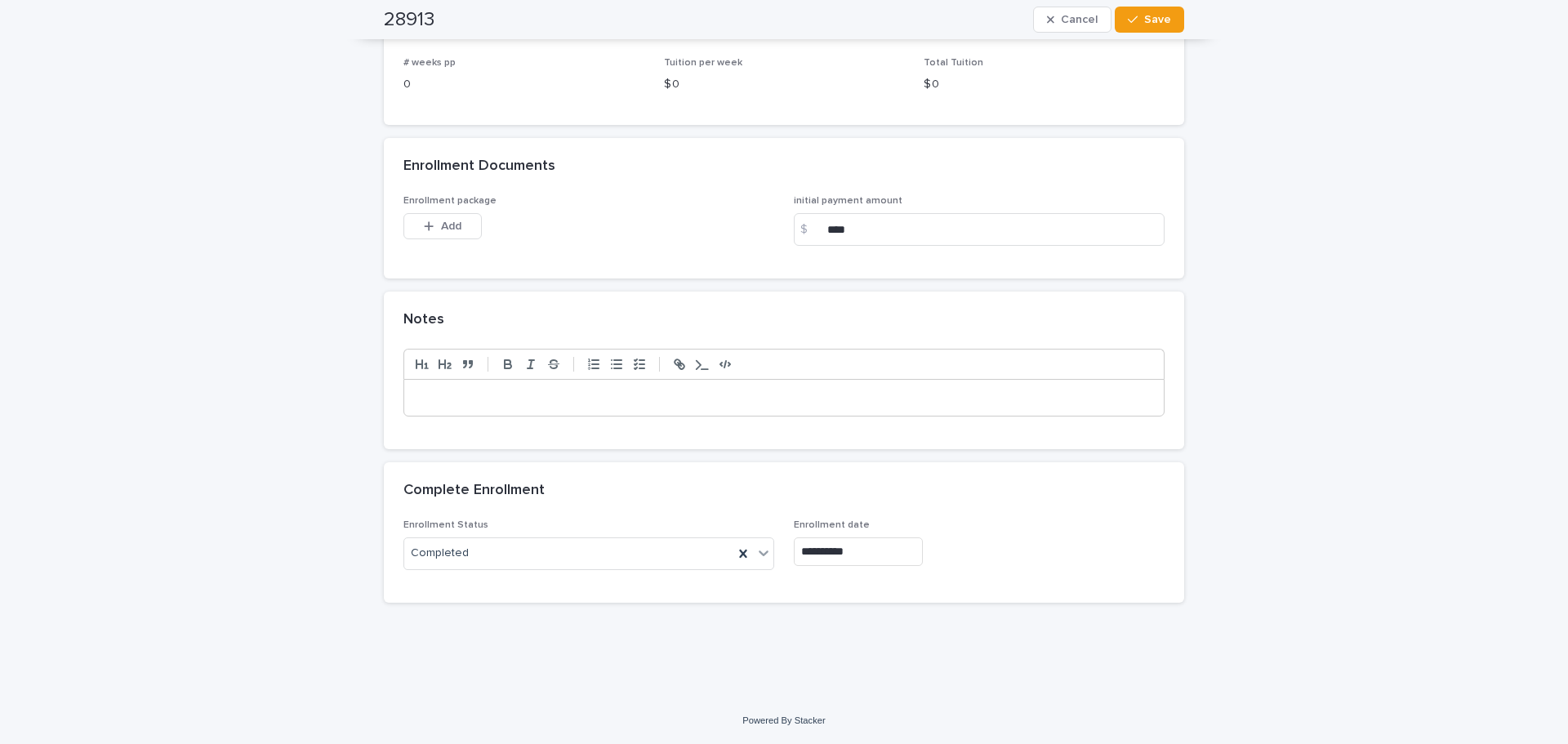 click at bounding box center [784, 398] 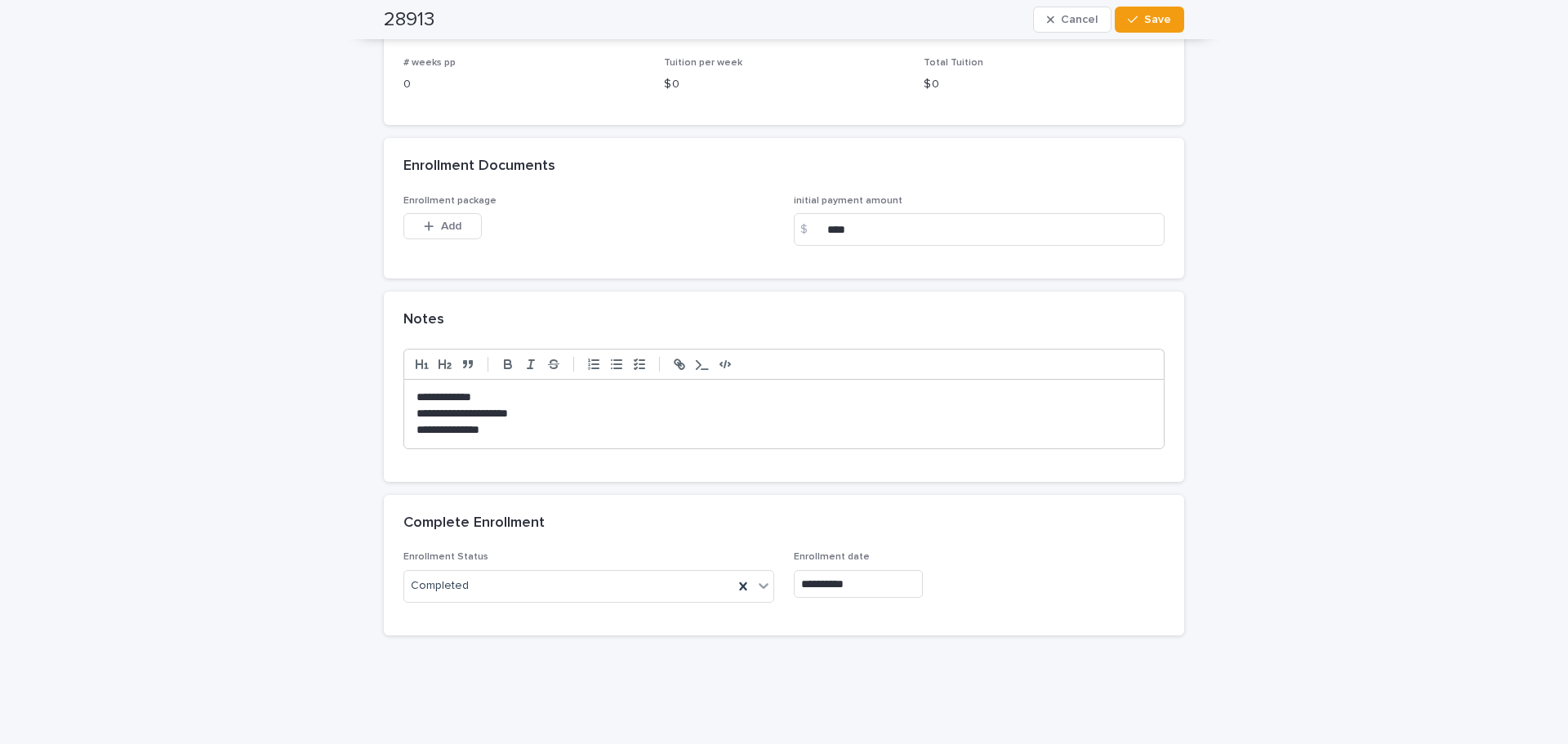 drag, startPoint x: 1410, startPoint y: 353, endPoint x: 1395, endPoint y: 353, distance: 15 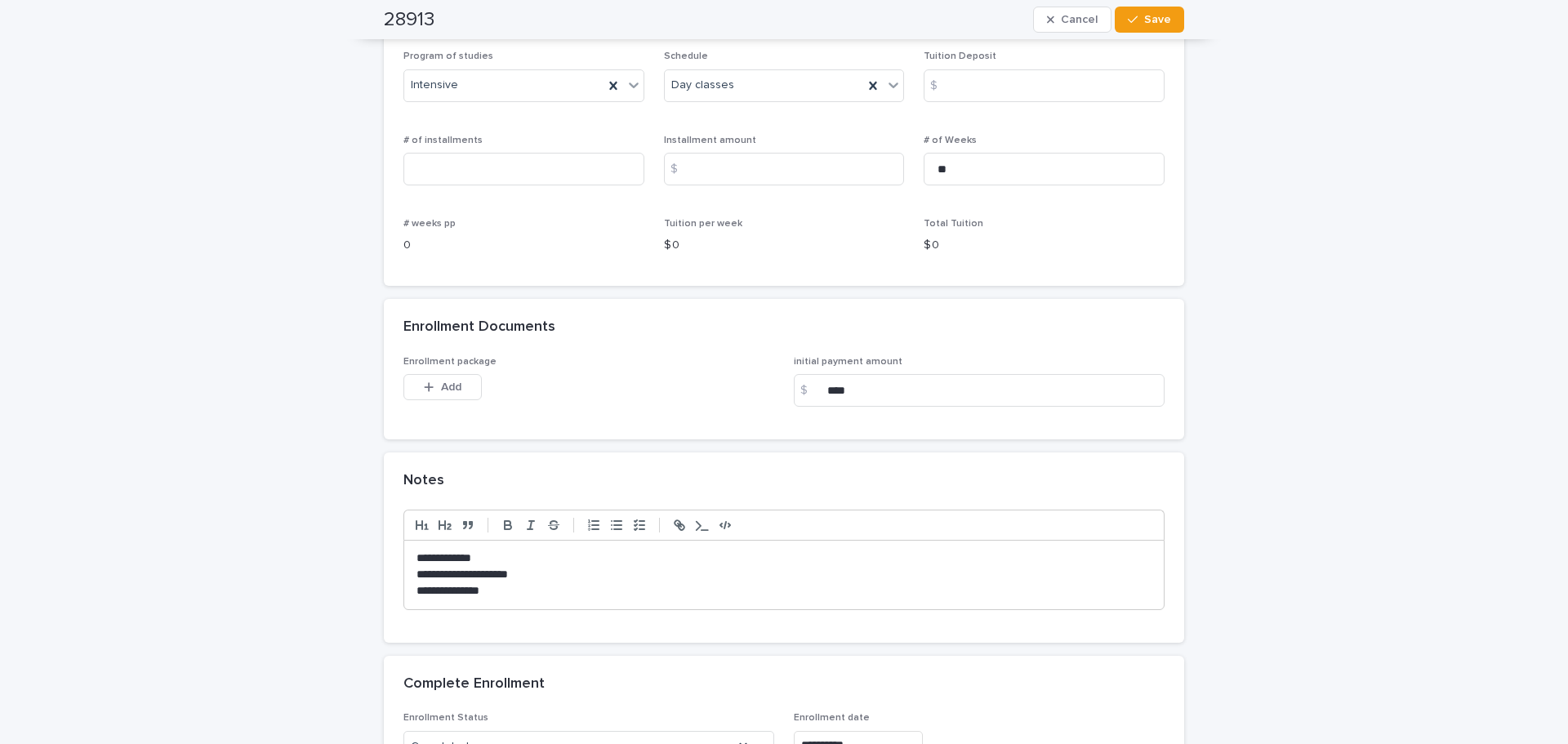 scroll, scrollTop: 1055, scrollLeft: 0, axis: vertical 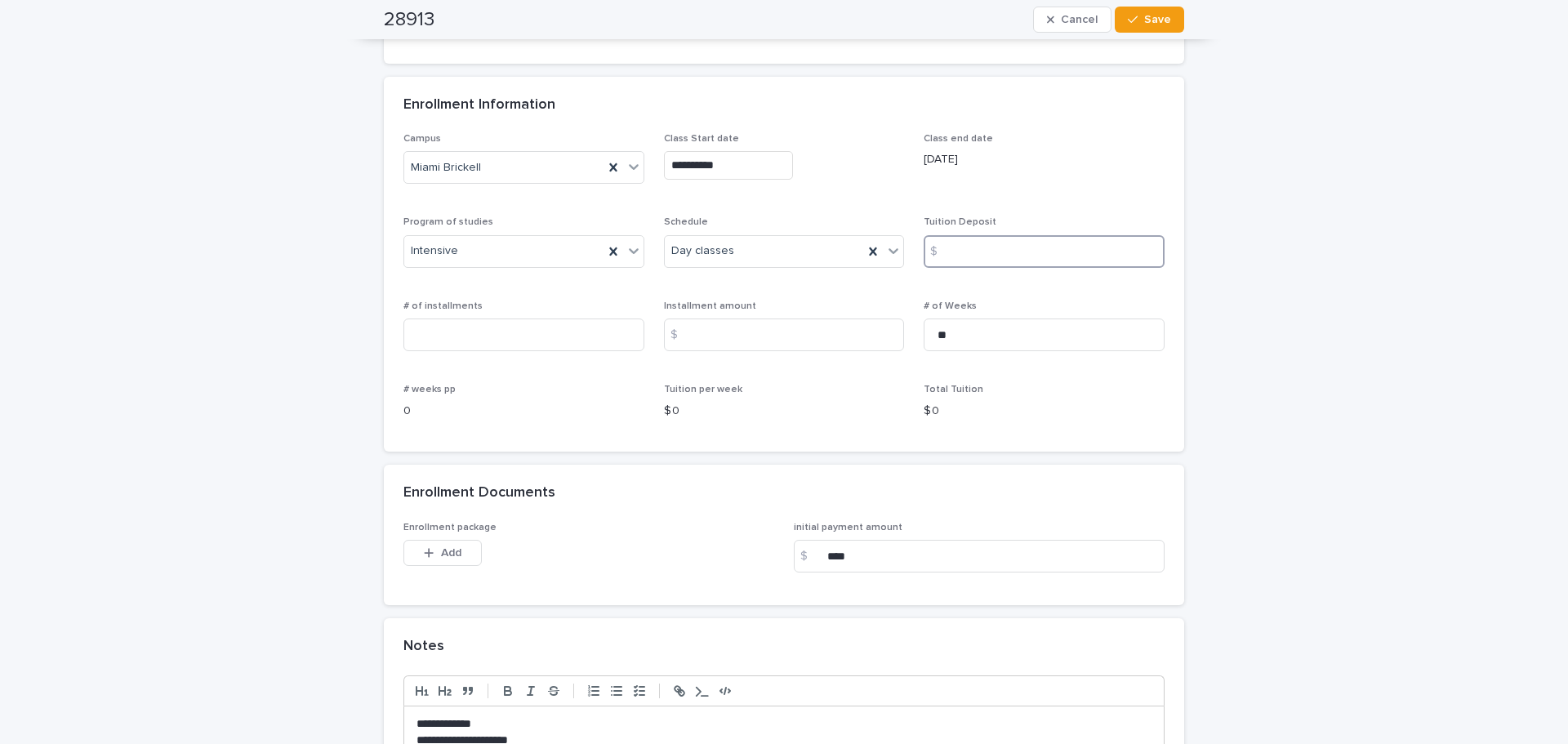 click at bounding box center (1044, 252) 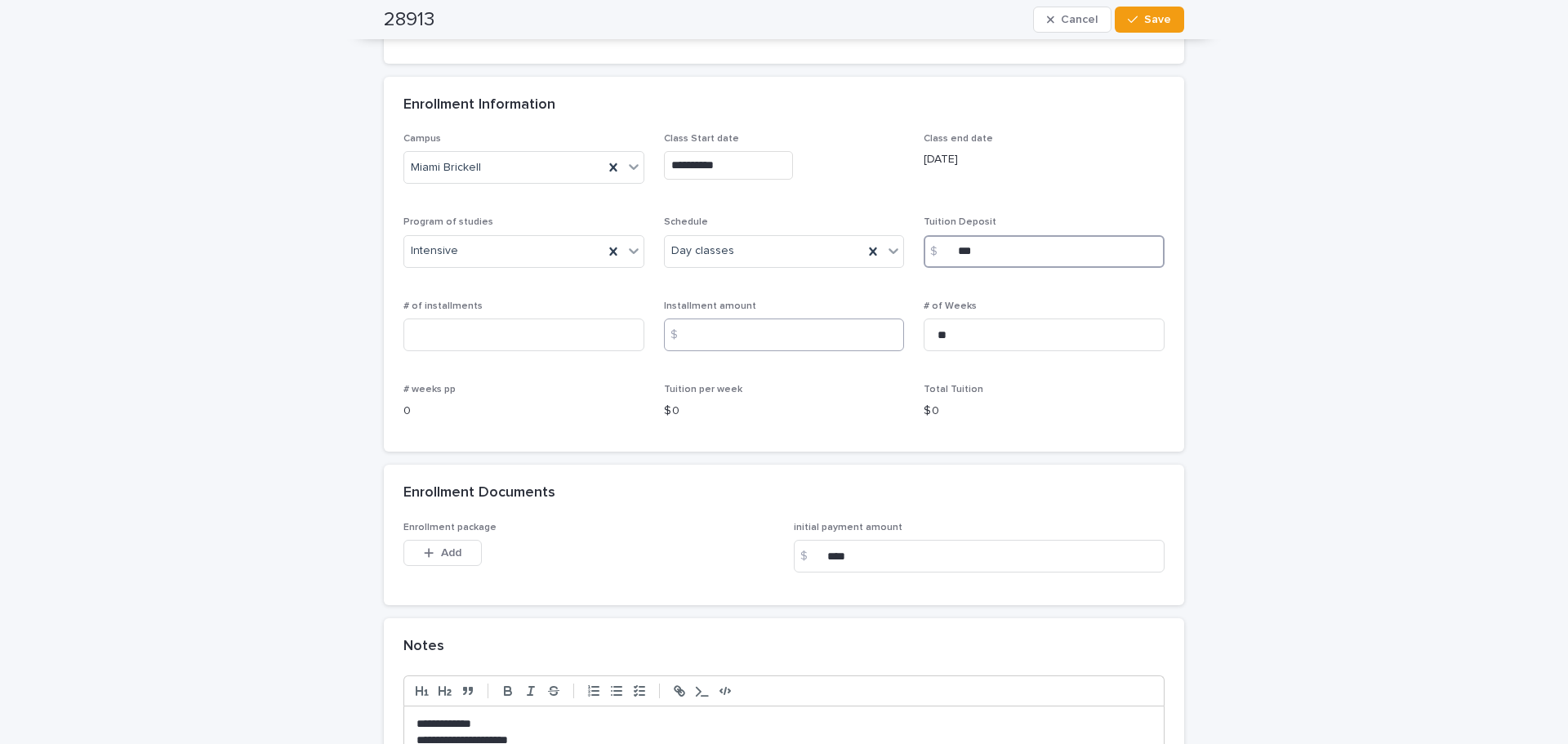 type on "***" 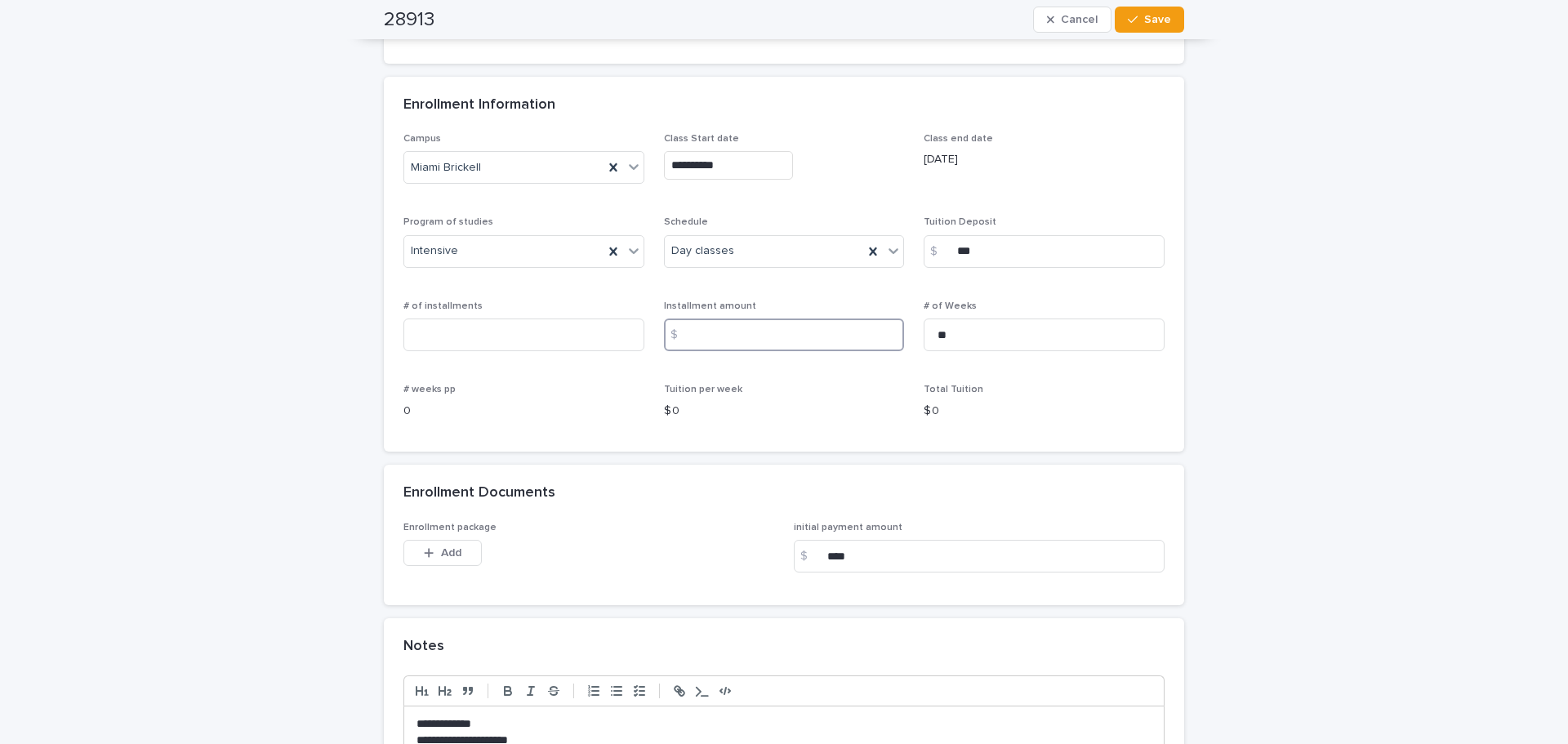click at bounding box center [784, 335] 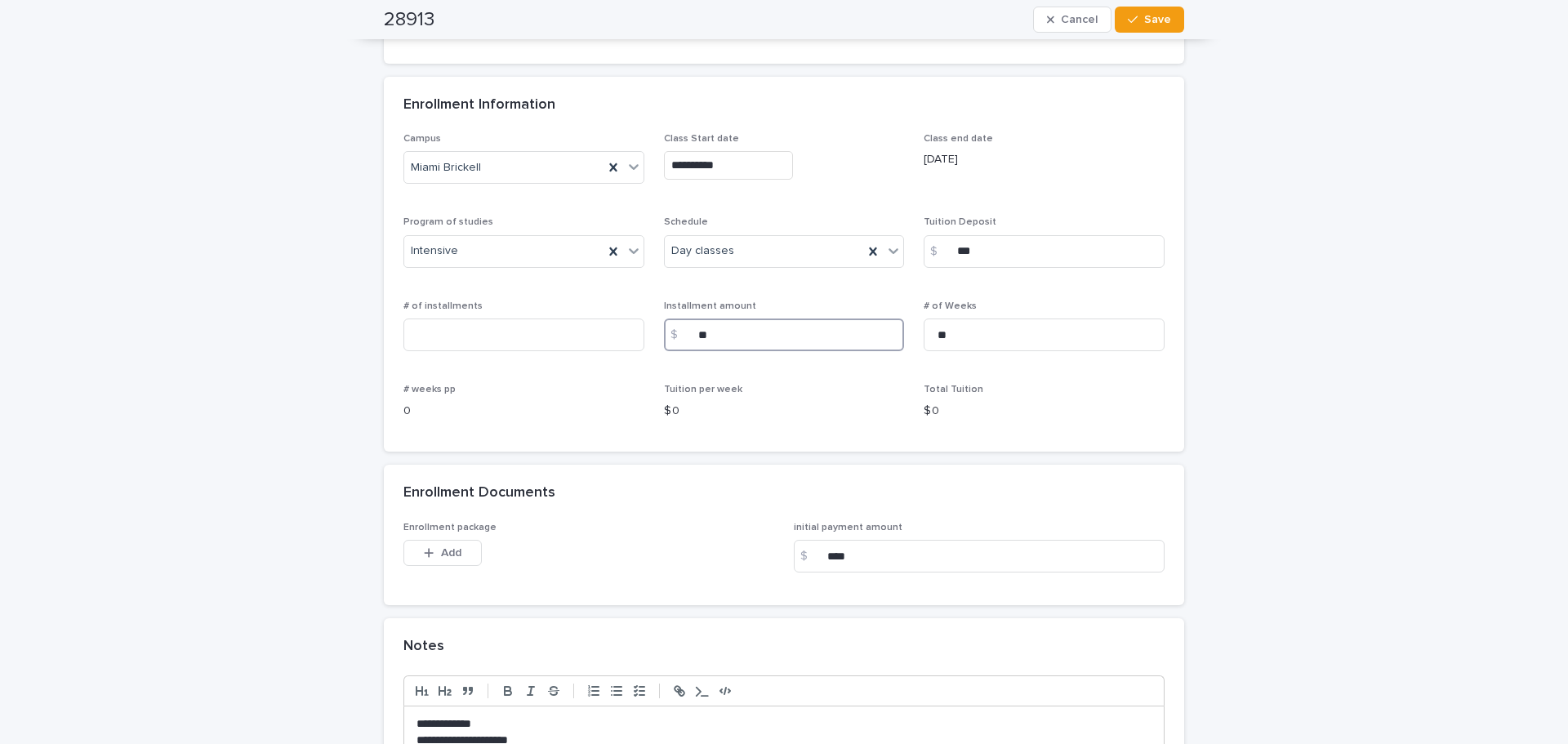 type on "*" 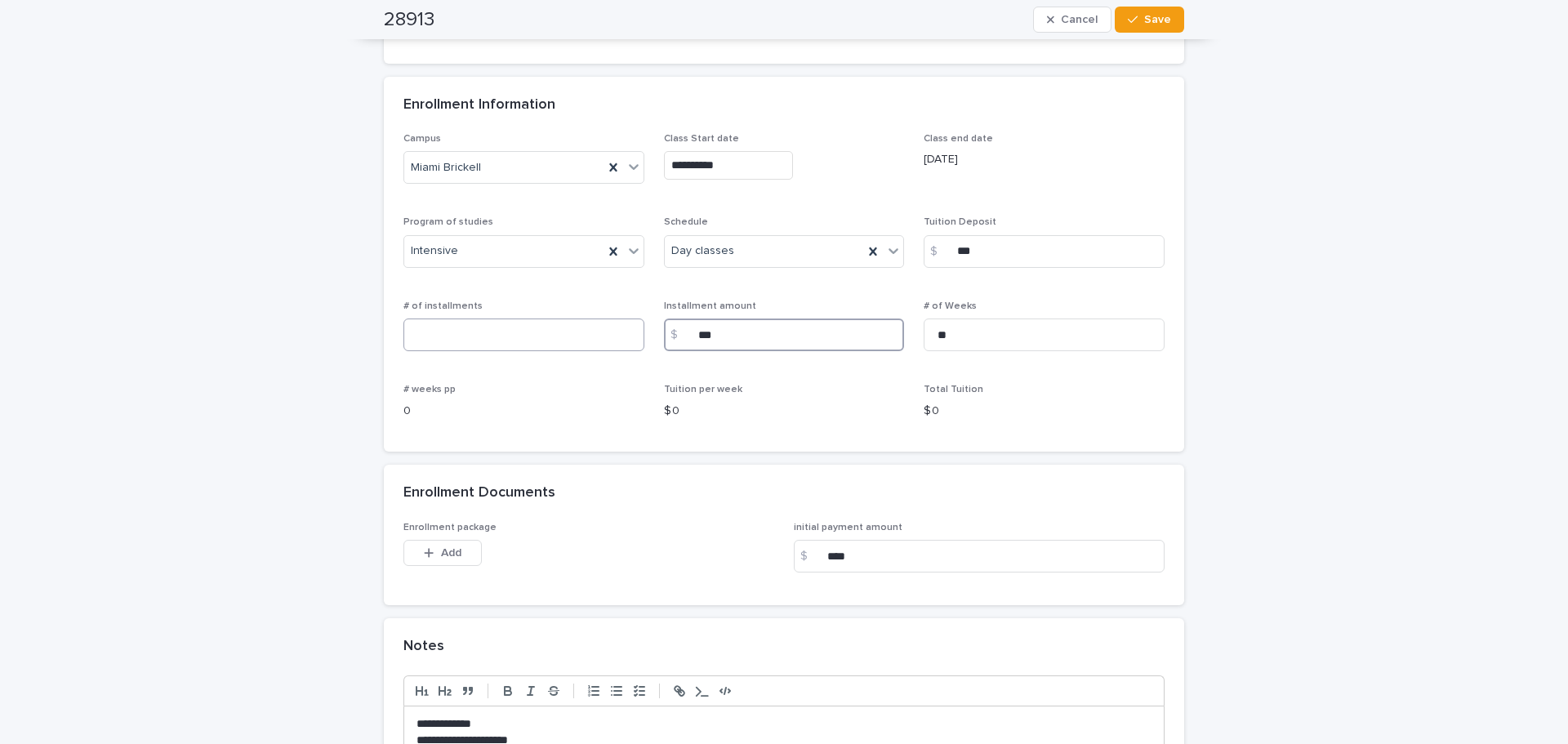 type on "***" 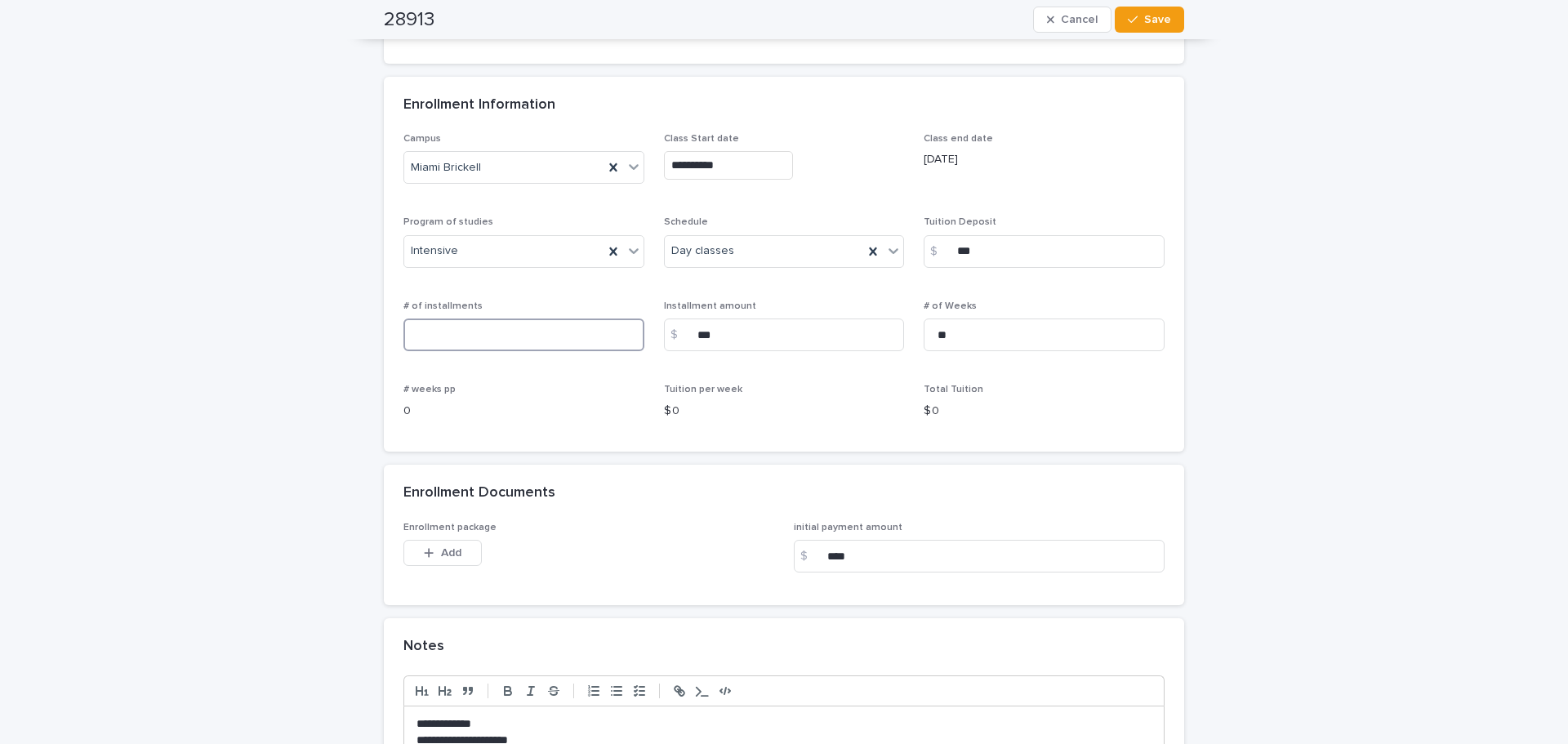 drag, startPoint x: 566, startPoint y: 321, endPoint x: 564, endPoint y: 343, distance: 22.090722 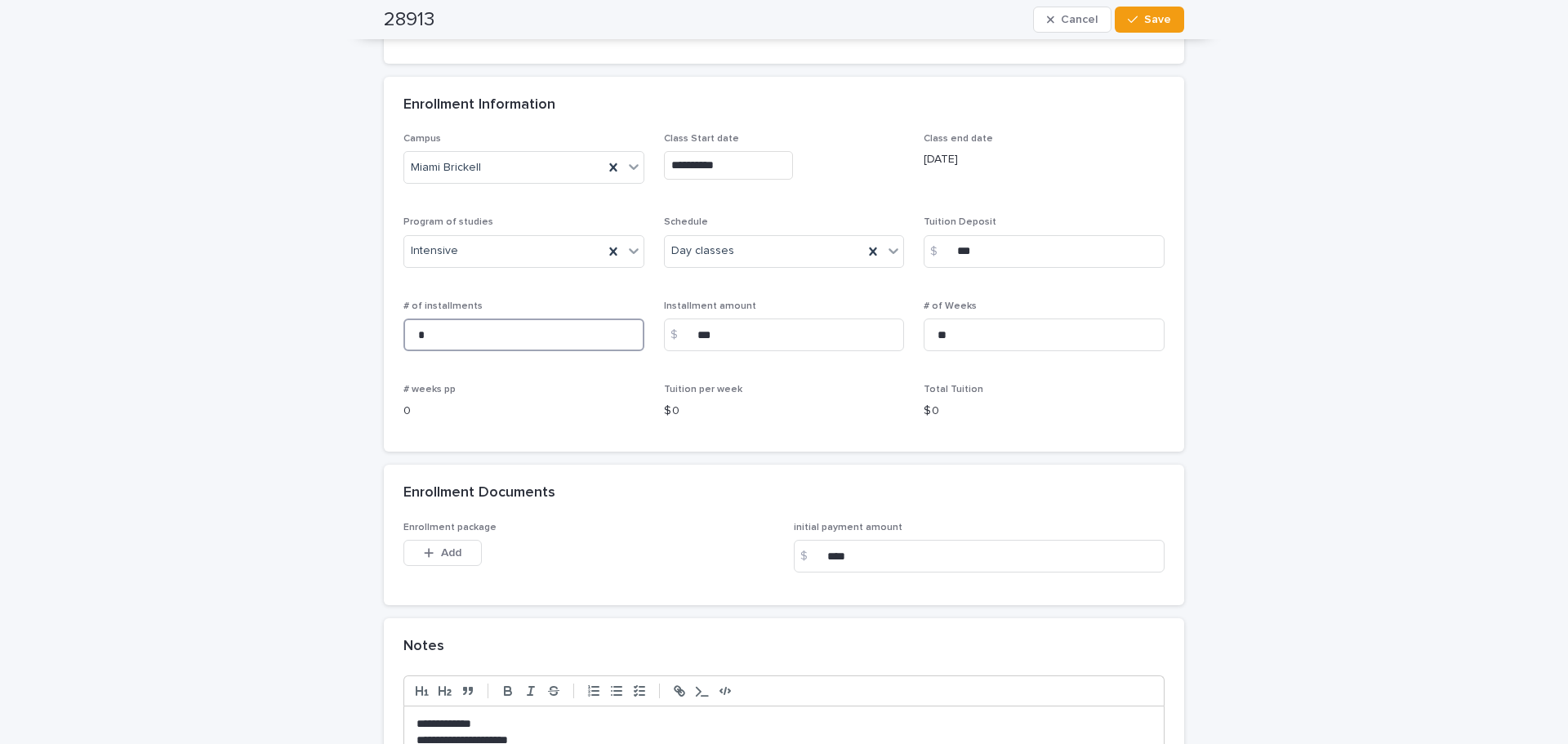 type on "*" 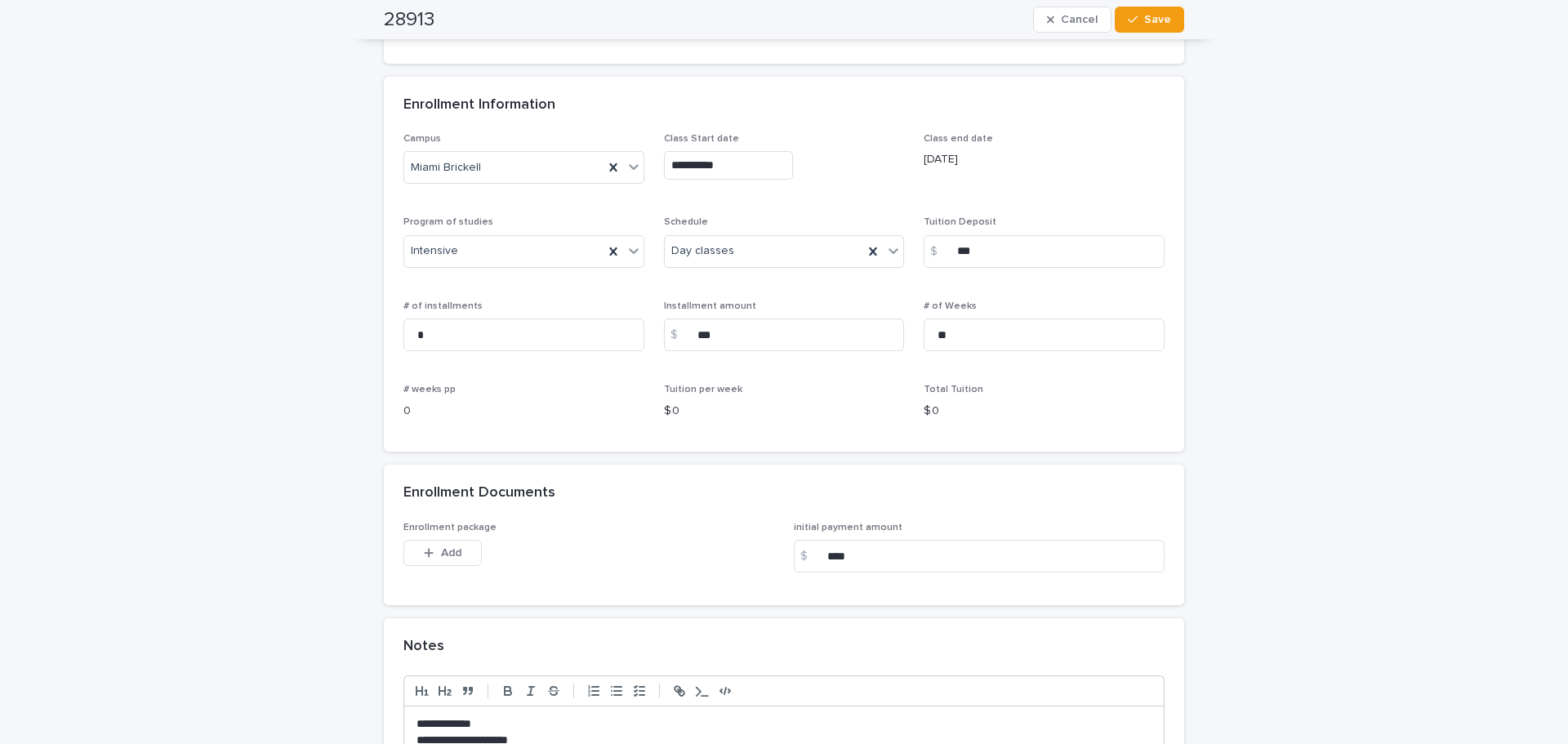 click on "**********" at bounding box center (784, 292) 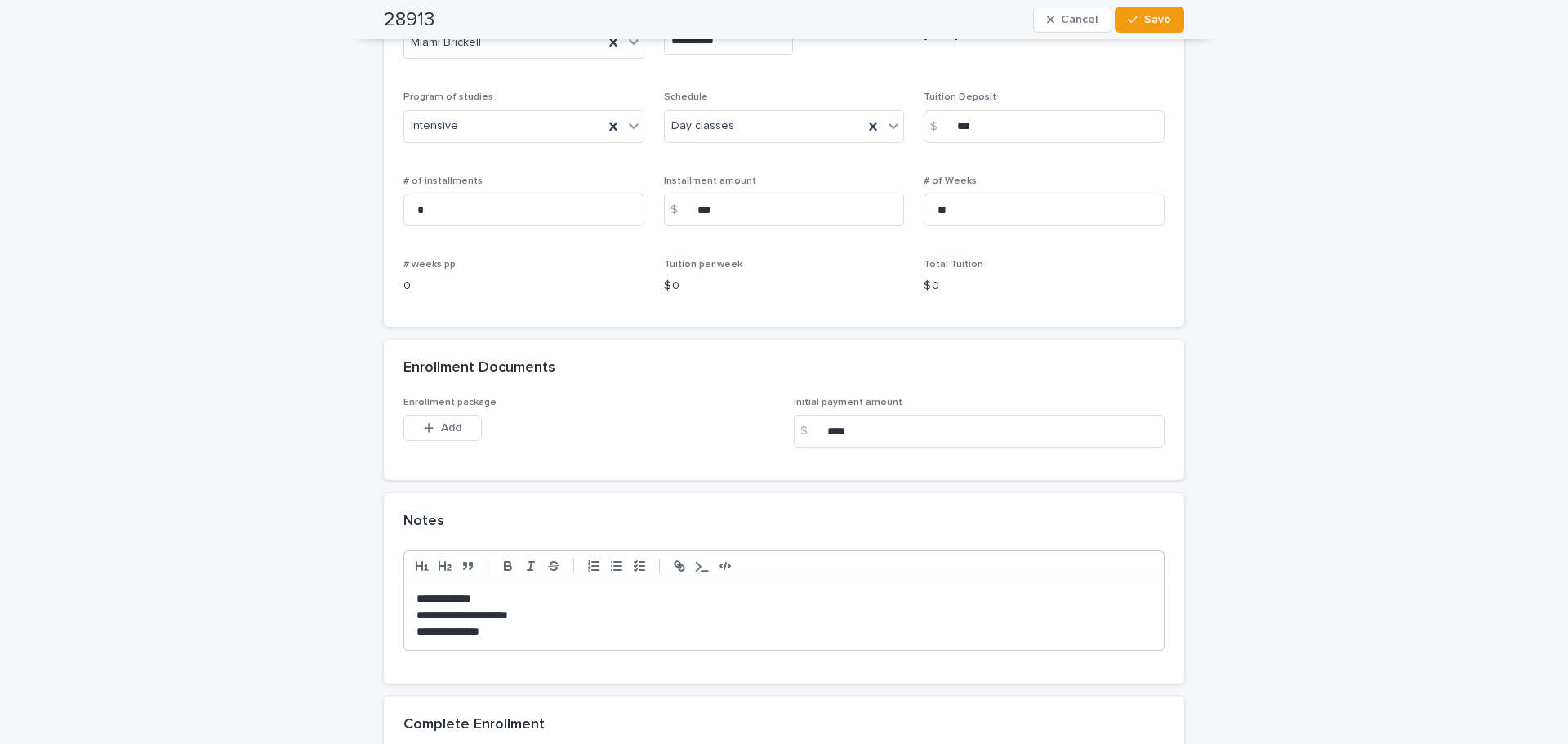 scroll, scrollTop: 1300, scrollLeft: 0, axis: vertical 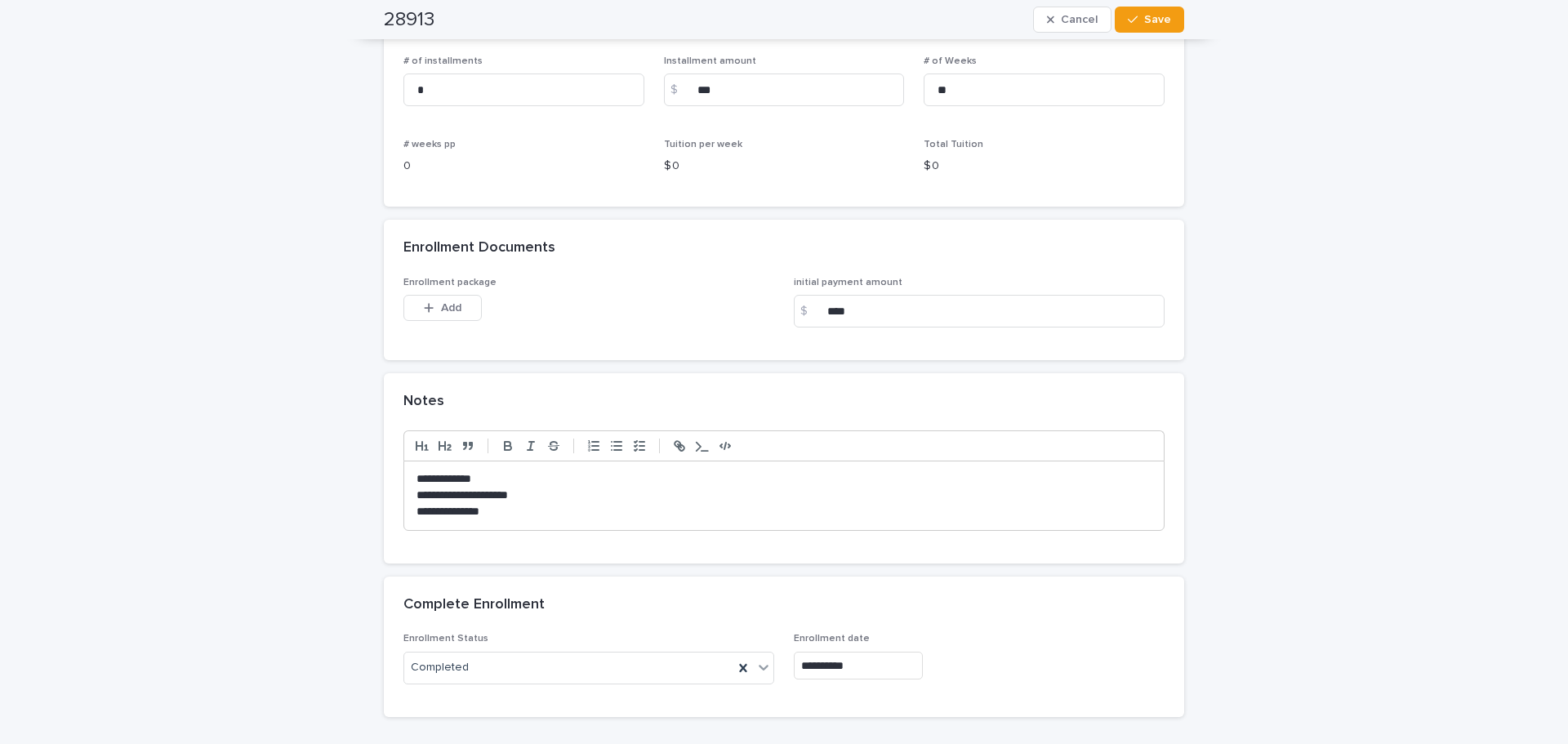click on "**********" at bounding box center [784, -218] 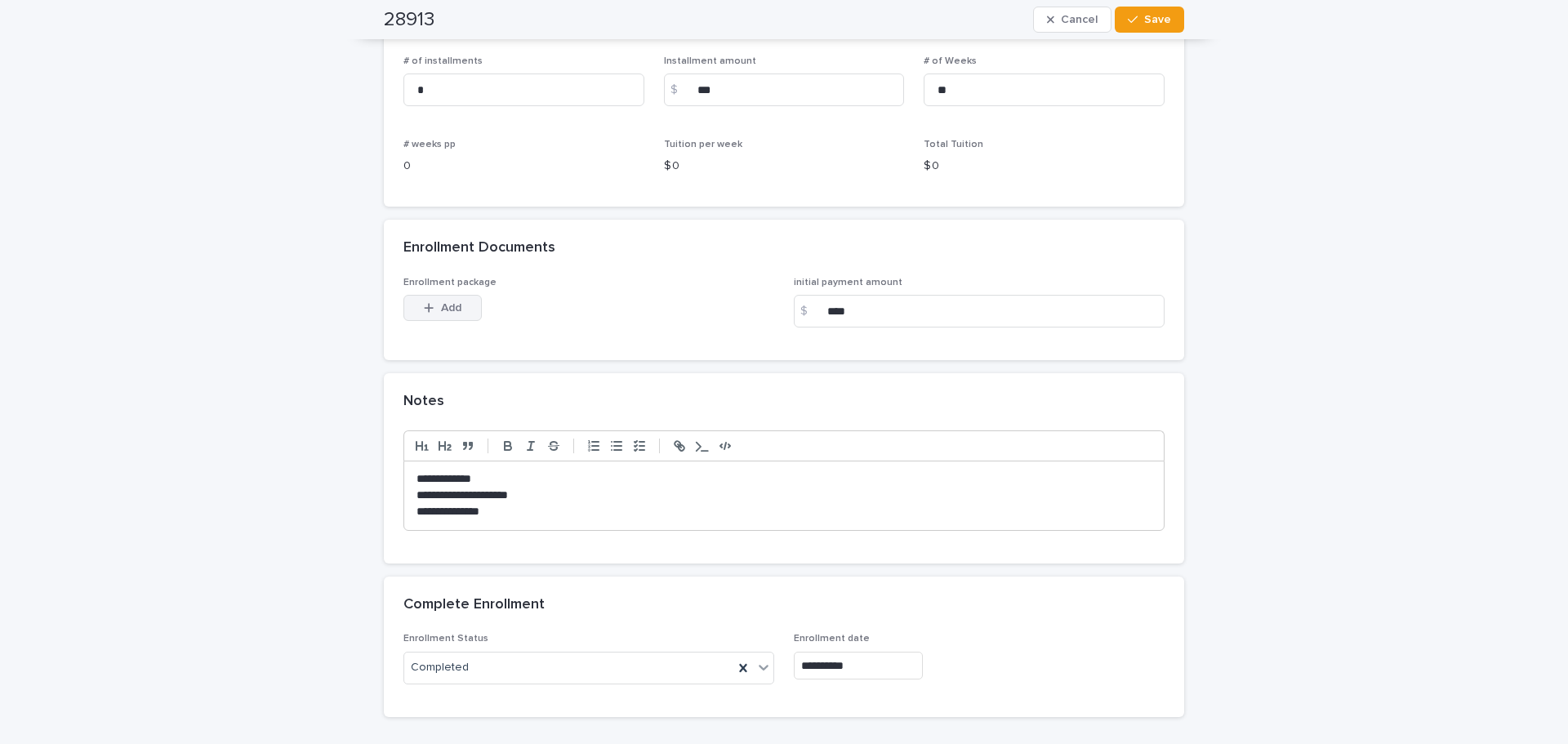 click on "Add" at bounding box center [443, 308] 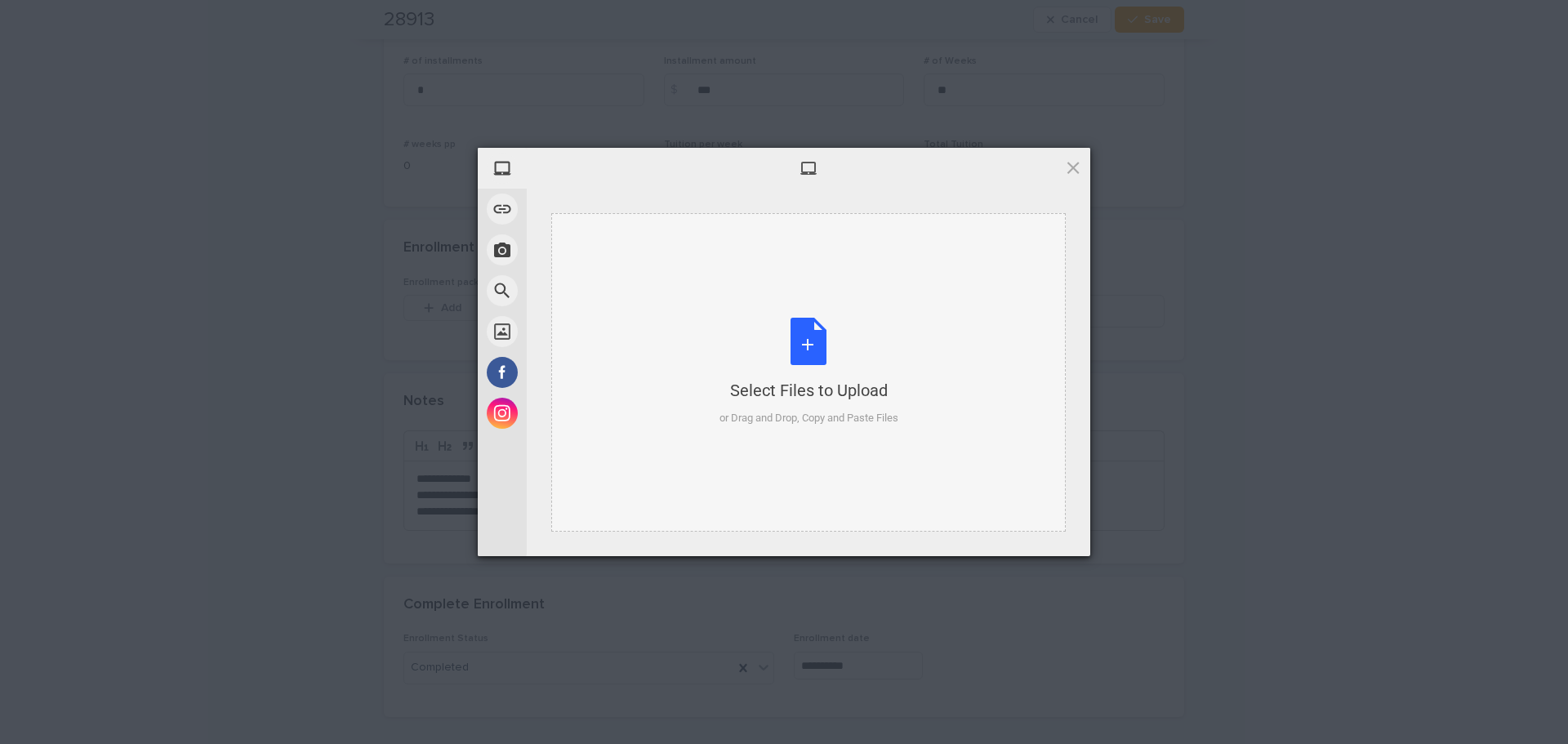 click on "Select Files to Upload
or Drag and Drop, Copy and Paste Files" at bounding box center [808, 372] 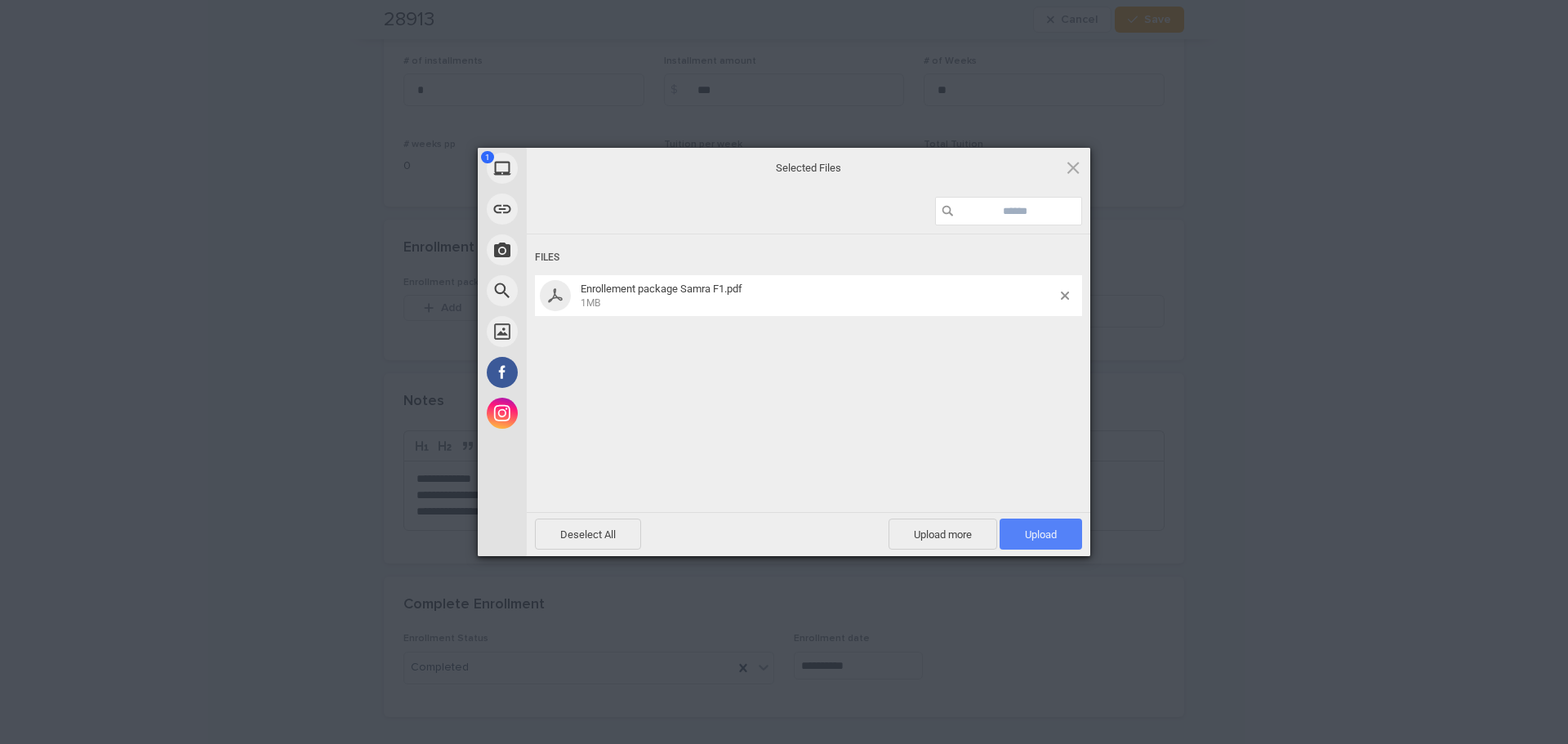 click on "Upload
1" at bounding box center [1040, 534] 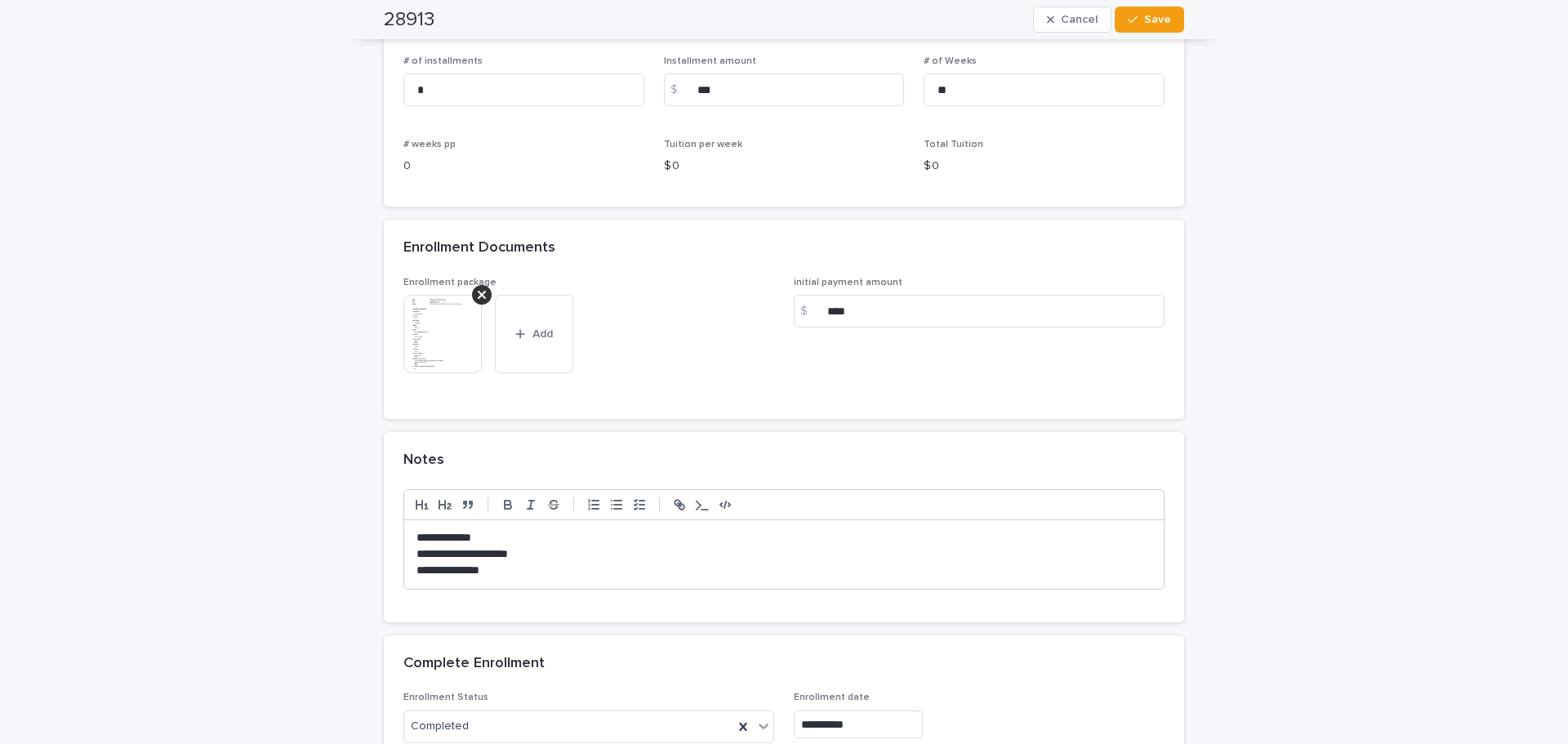 click on "**********" at bounding box center [784, -189] 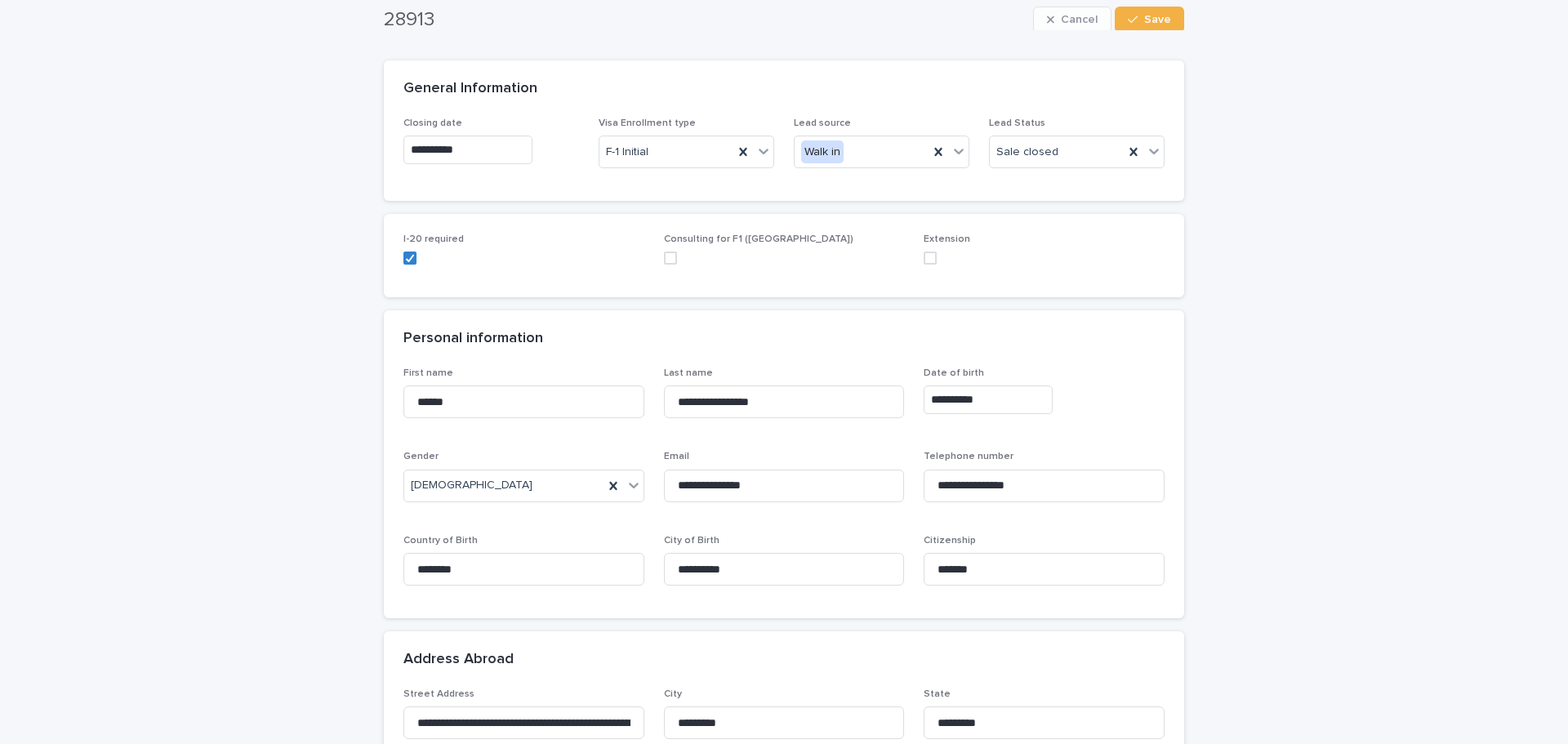 scroll, scrollTop: 0, scrollLeft: 0, axis: both 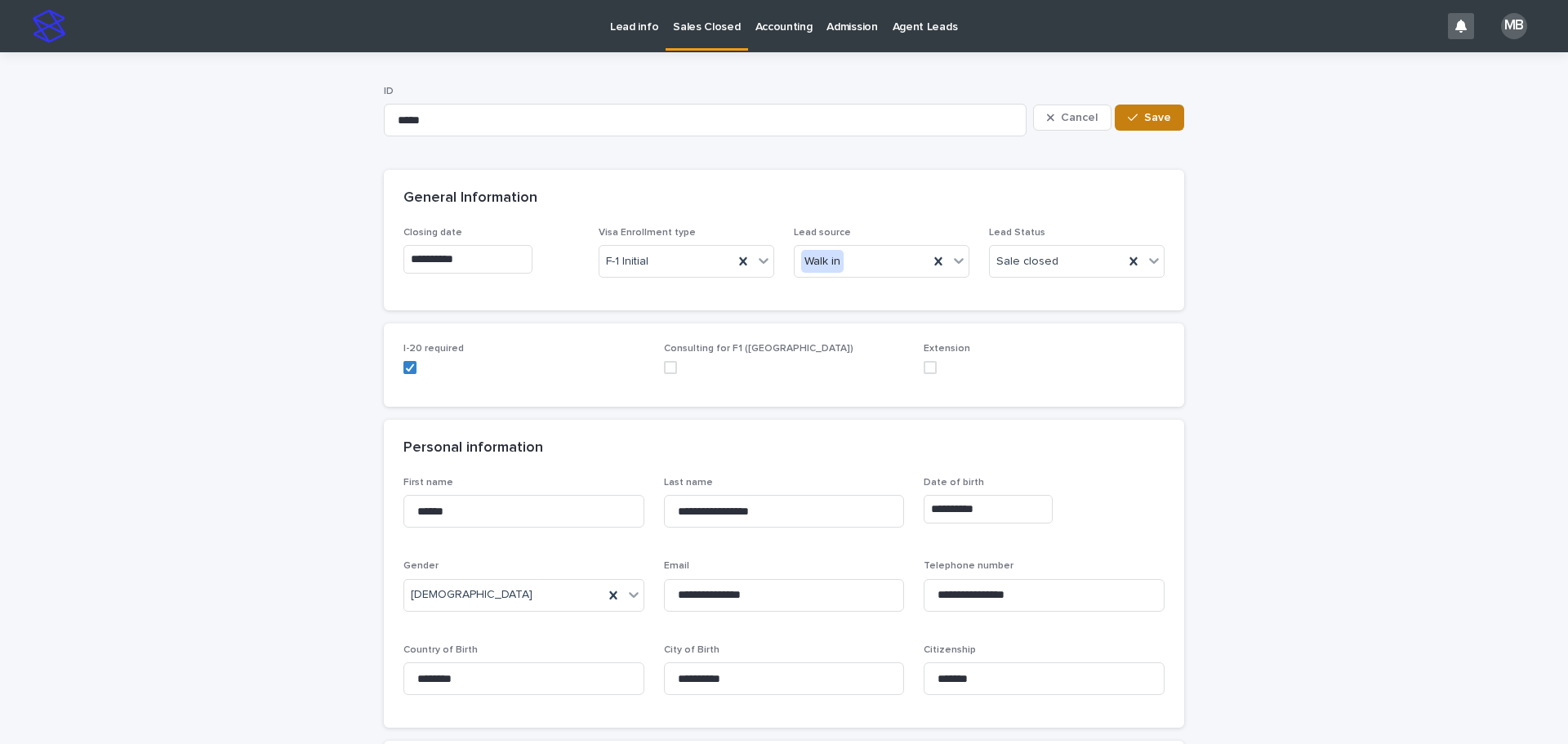click at bounding box center [1136, 118] 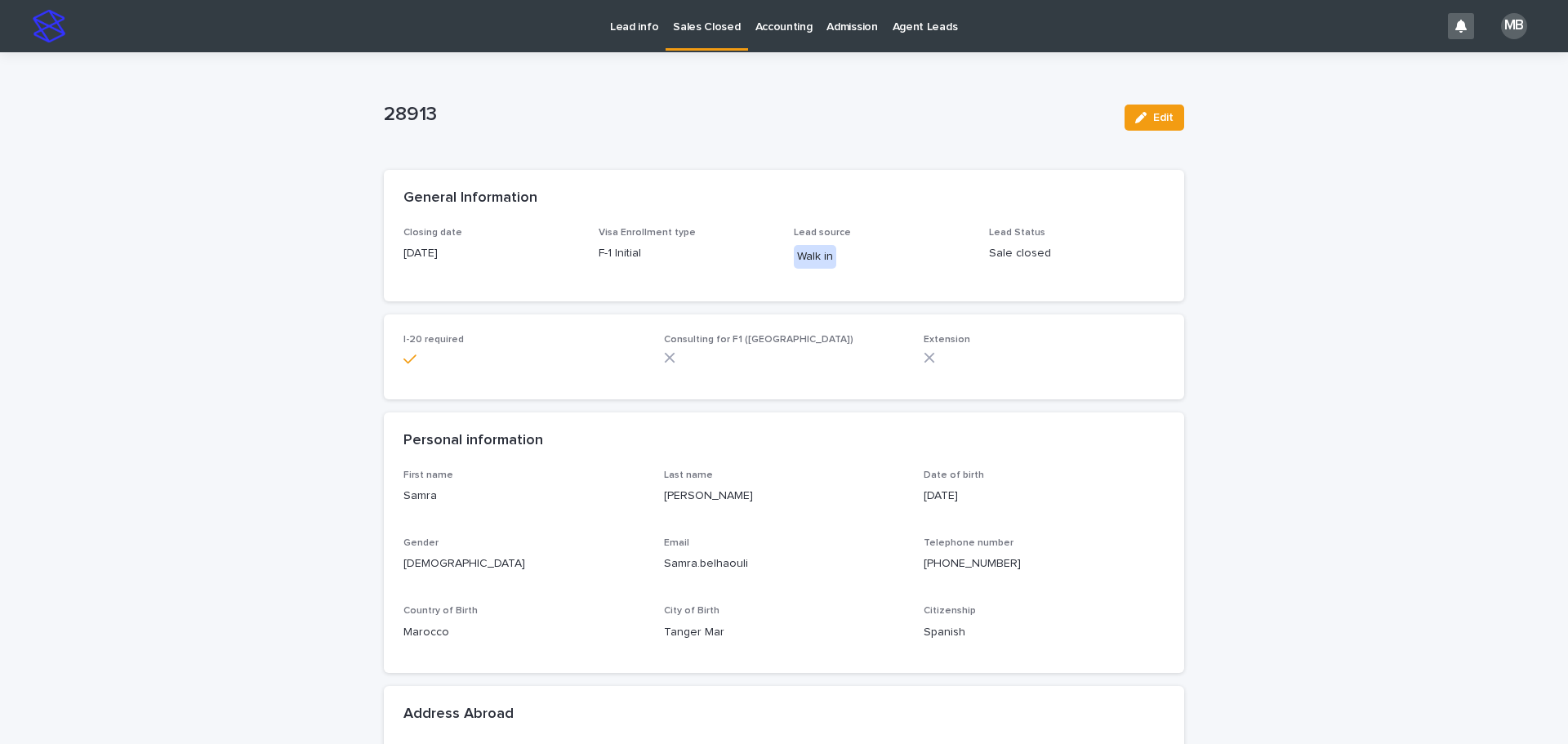 click on "Sales Closed" at bounding box center (706, 17) 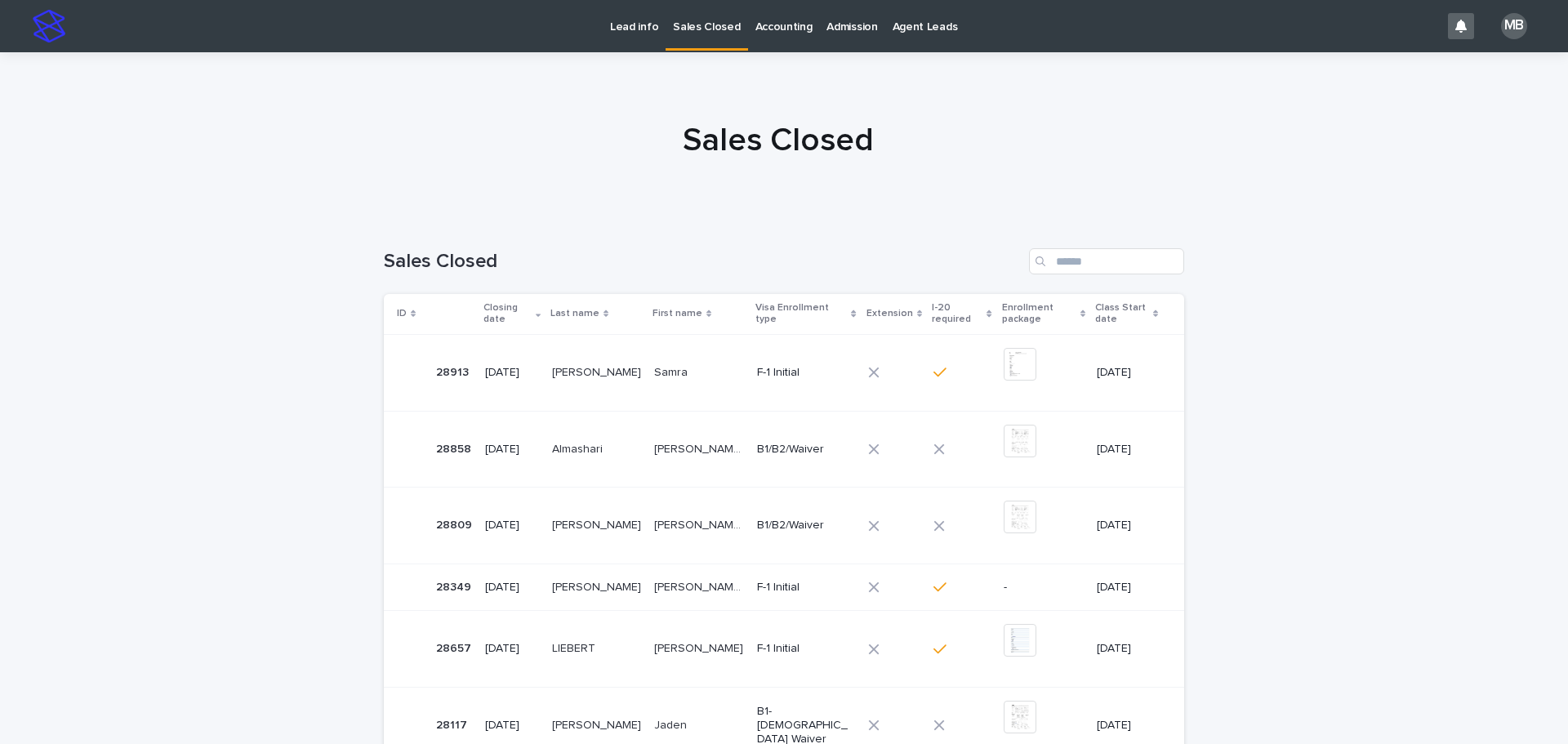 click on "Lead info" at bounding box center (634, 17) 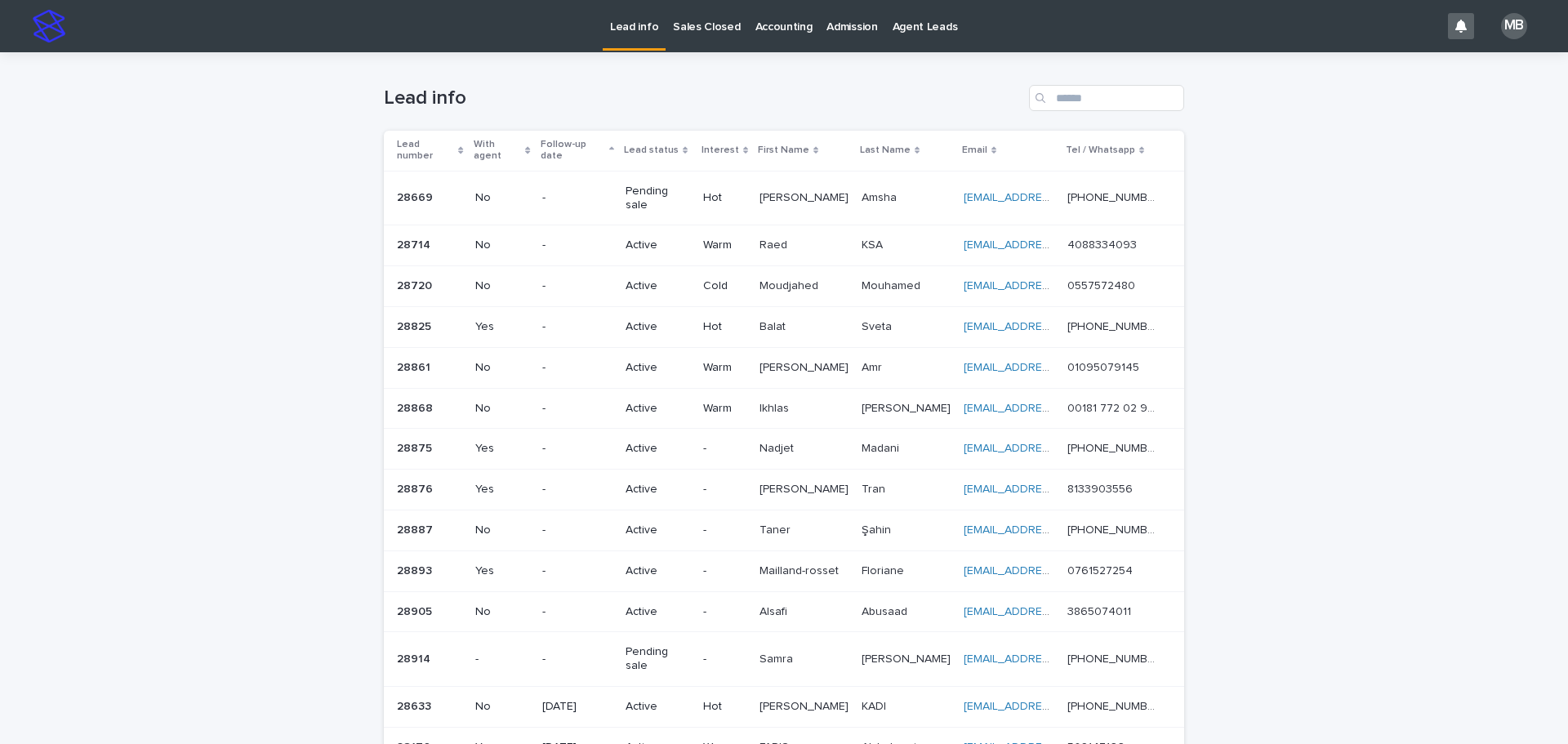 drag, startPoint x: 679, startPoint y: 138, endPoint x: 574, endPoint y: 151, distance: 105.8017 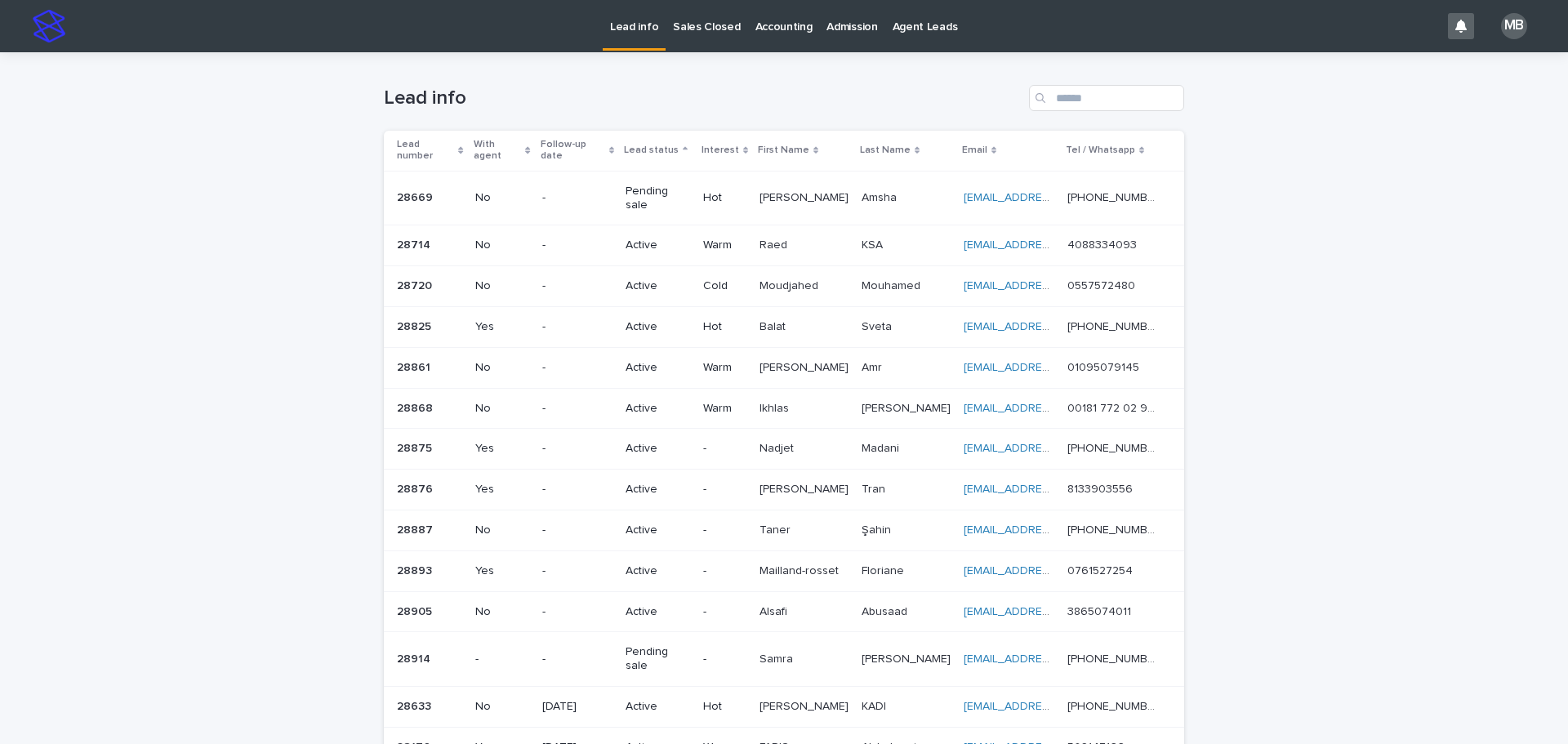click on "Loading... Saving… Loading... Saving… Lead info Lead number With agent Follow-up date Lead status Interest First Name Last Name Email Tel / Whatsapp 28669 28669   No - Pending sale Hot [PERSON_NAME] [PERSON_NAME]   Amsha Amsha   [EMAIL_ADDRESS][DOMAIN_NAME] [EMAIL_ADDRESS][DOMAIN_NAME]   [PHONE_NUMBER] [PHONE_NUMBER]   28714 28714   No - Active Warm Raed Raed   KSA KSA   [EMAIL_ADDRESS][DOMAIN_NAME] [EMAIL_ADDRESS][DOMAIN_NAME]   4088334093 4088334093   28720 28720   No - Active Cold [PERSON_NAME]   [PERSON_NAME]   [EMAIL_ADDRESS][DOMAIN_NAME] [EMAIL_ADDRESS][DOMAIN_NAME]   0557572480 0557572480   28825 28825   Yes - Active Hot Balat Balat   Sveta Sveta   [EMAIL_ADDRESS][DOMAIN_NAME] [EMAIL_ADDRESS][DOMAIN_NAME]   [PHONE_NUMBER] [PHONE_NUMBER]   28861 28861   No - Active Warm [PERSON_NAME] [PERSON_NAME]   Amr Amr   [EMAIL_ADDRESS][DOMAIN_NAME] [EMAIL_ADDRESS][DOMAIN_NAME]   01095079145 01095079145   28868 28868   No - Active Warm Ikhlas [PERSON_NAME] Shamieh   [EMAIL_ADDRESS][PERSON_NAME][DOMAIN_NAME] [DOMAIN_NAME][EMAIL_ADDRESS][PERSON_NAME][DOMAIN_NAME]   00181 772 02 903   28875" at bounding box center (784, 500) 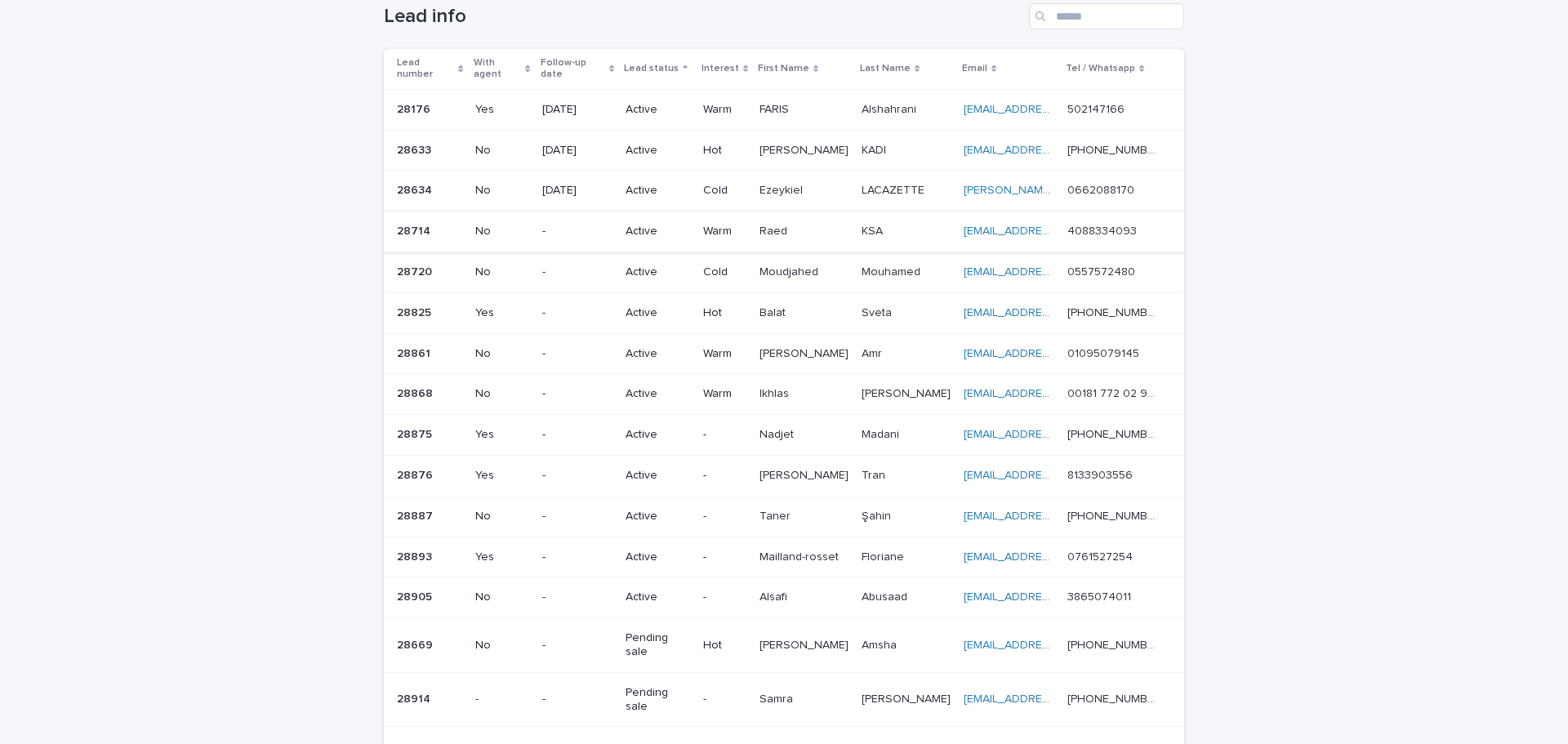 scroll, scrollTop: 0, scrollLeft: 0, axis: both 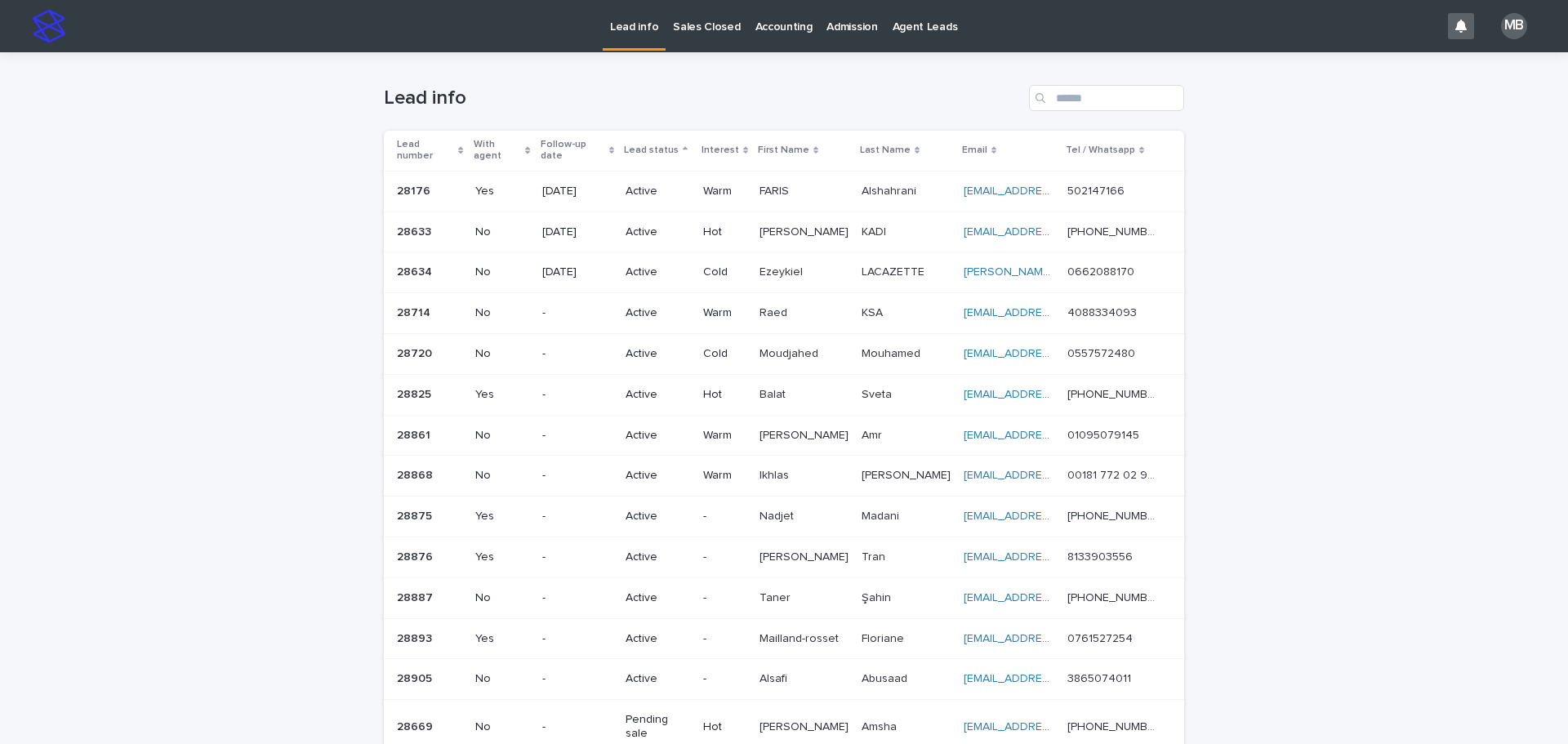 click on "Sales Closed" at bounding box center (706, 17) 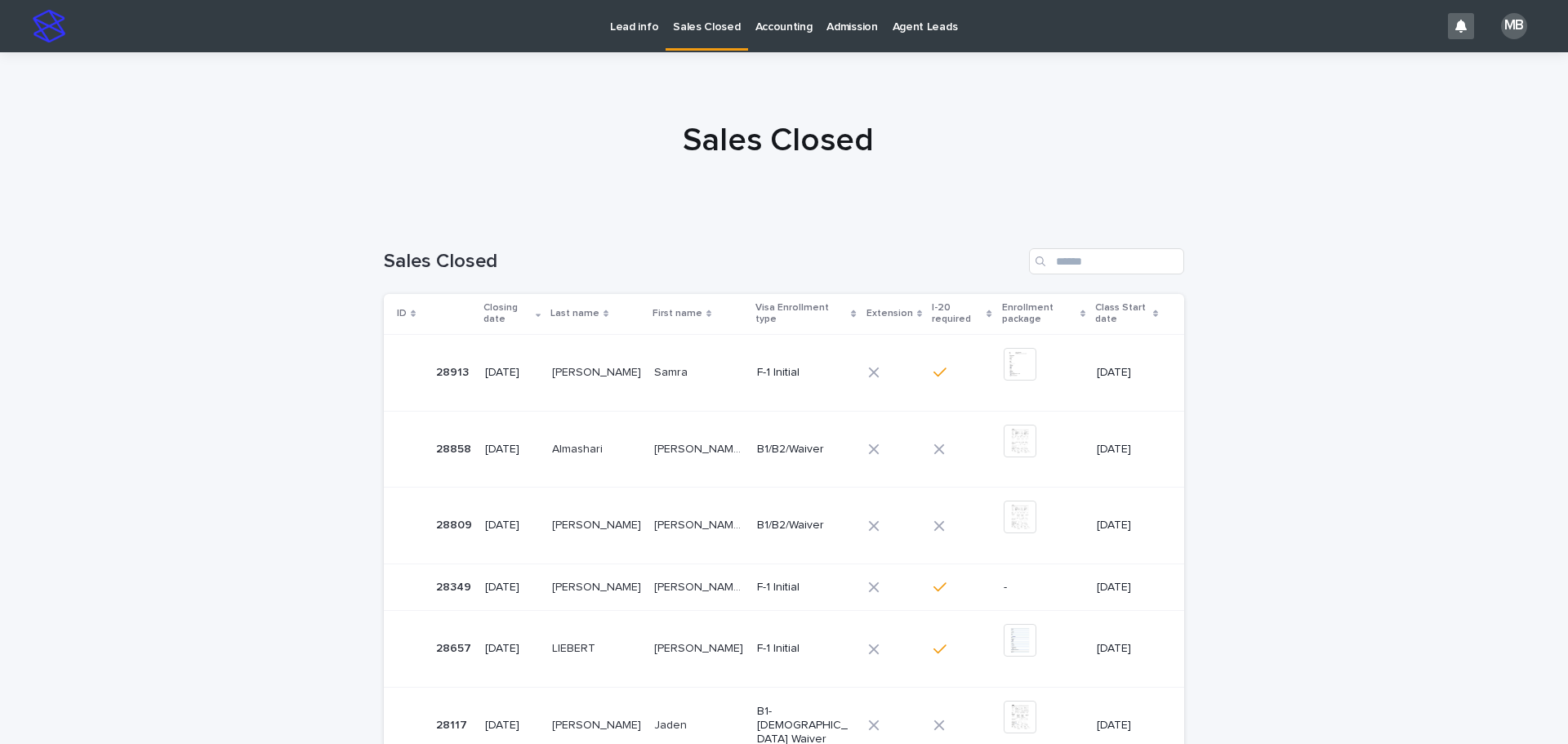 click on "First name" at bounding box center [699, 314] 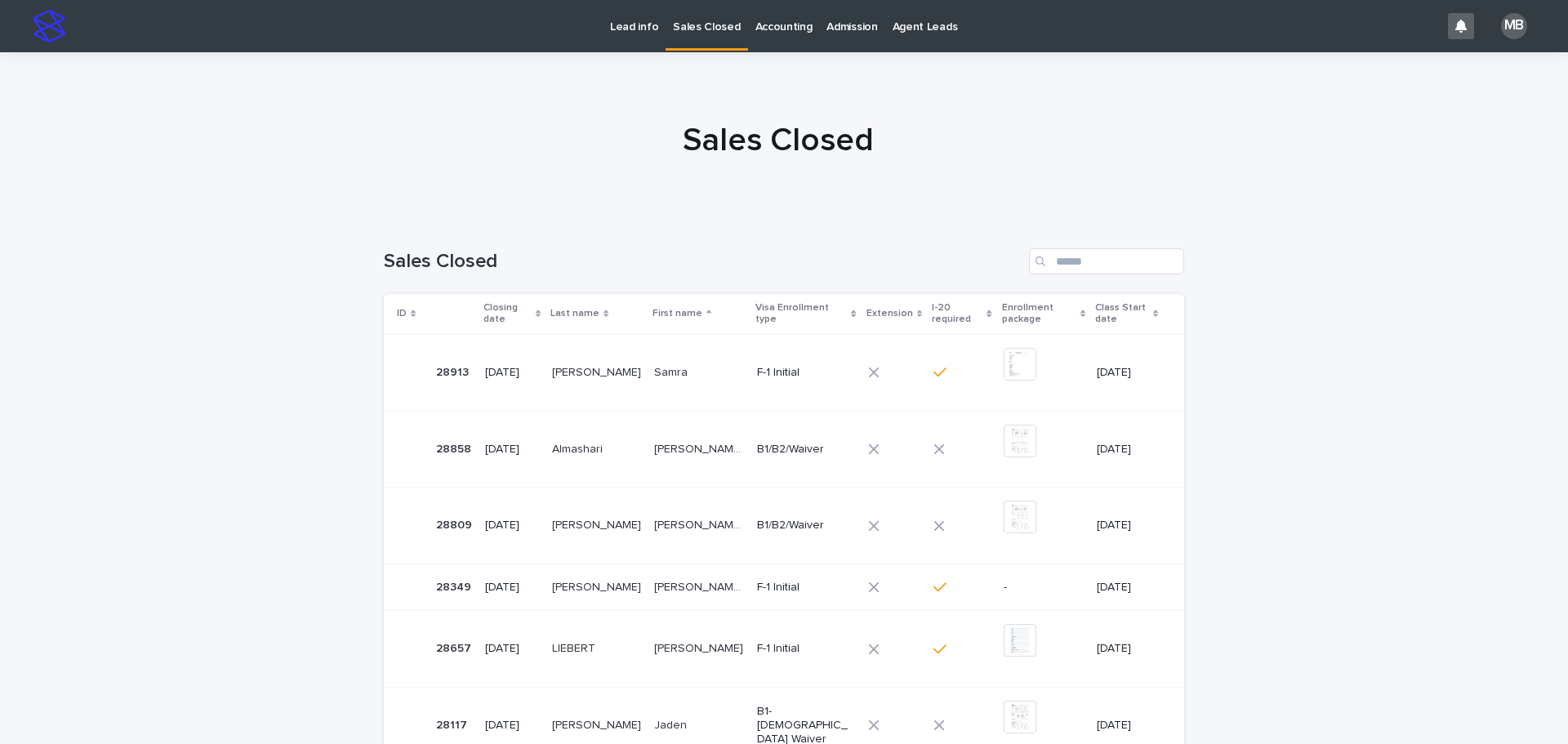 drag, startPoint x: 0, startPoint y: 332, endPoint x: 8, endPoint y: 344, distance: 14.42221 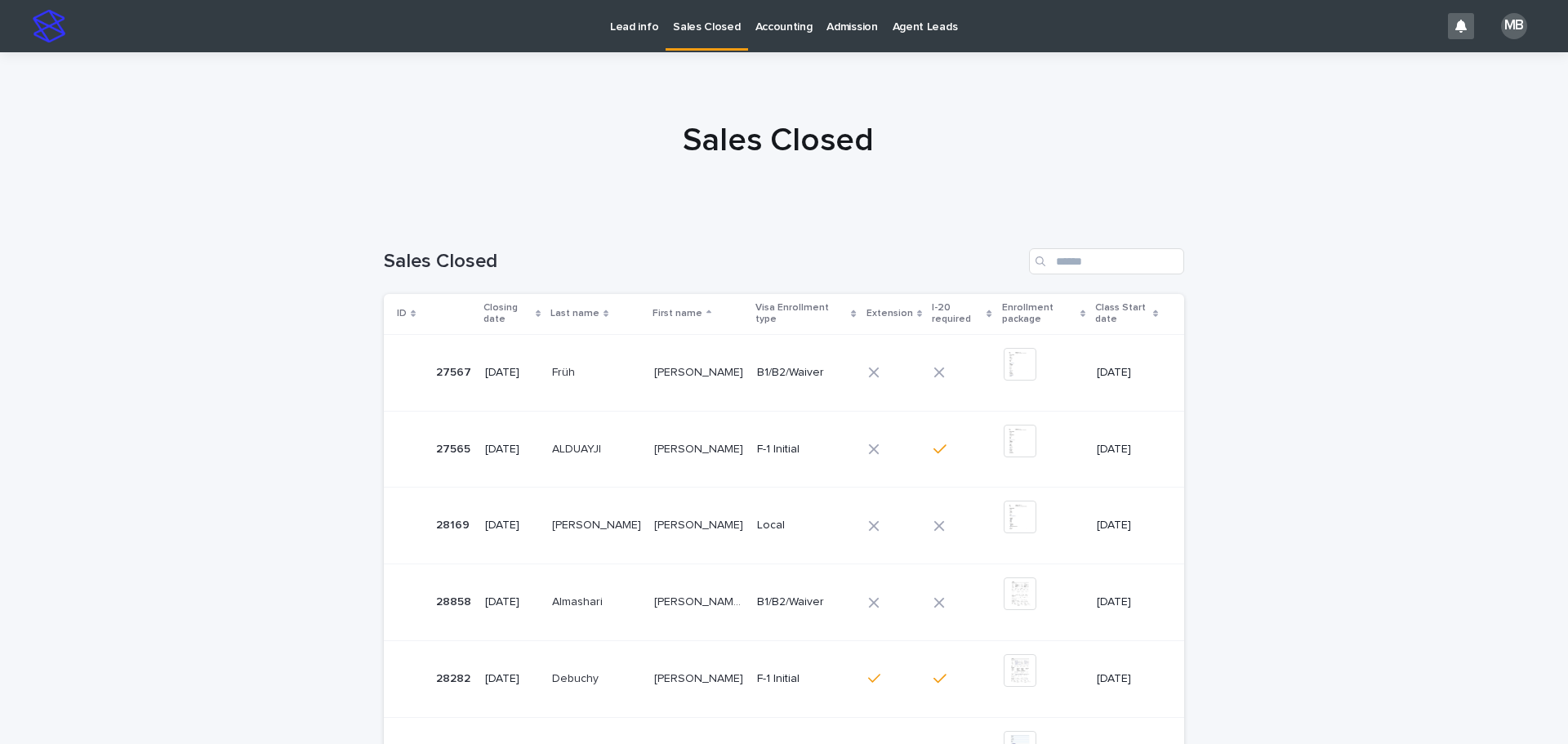 click on "Lead info" at bounding box center [634, 25] 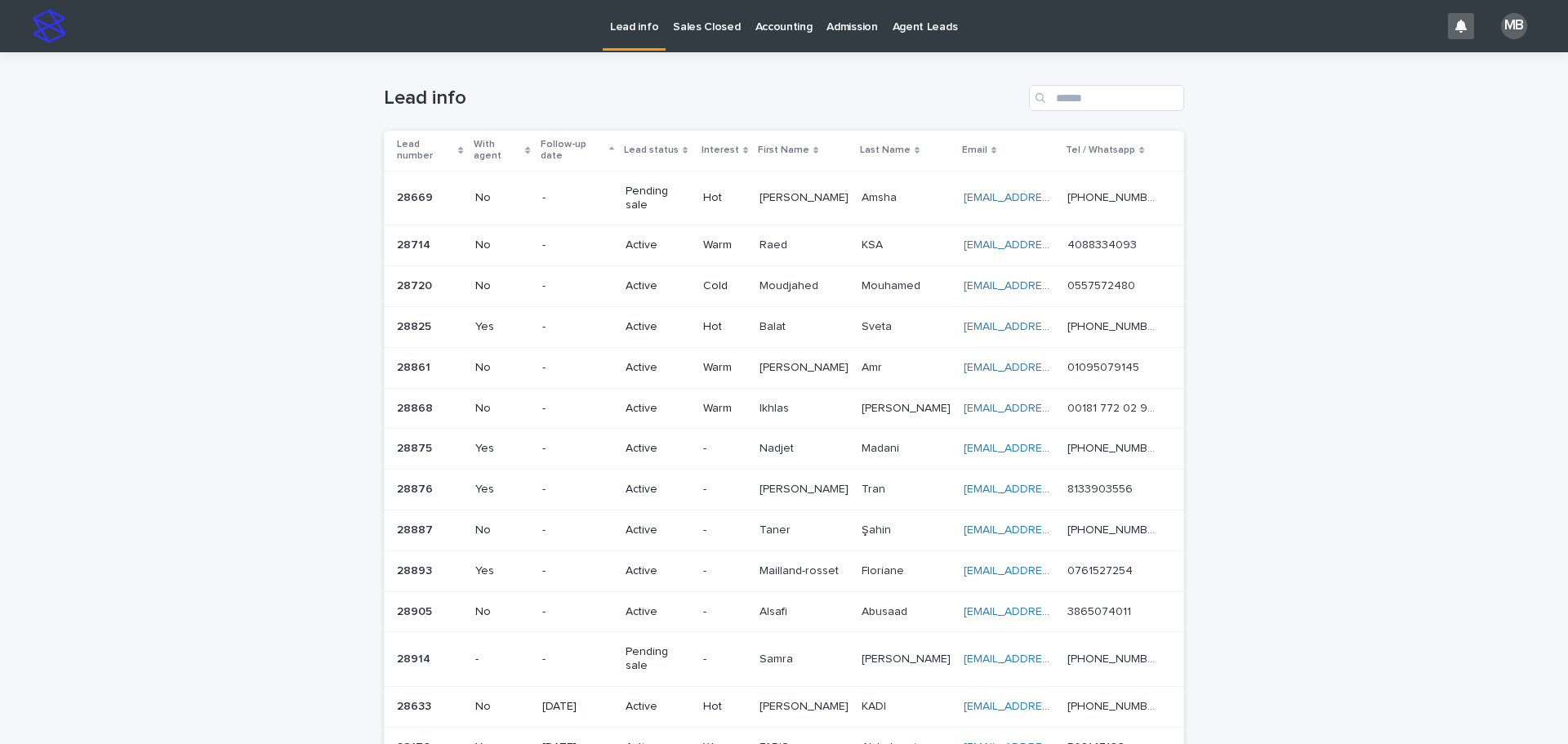 click on "Sales Closed" at bounding box center (706, 17) 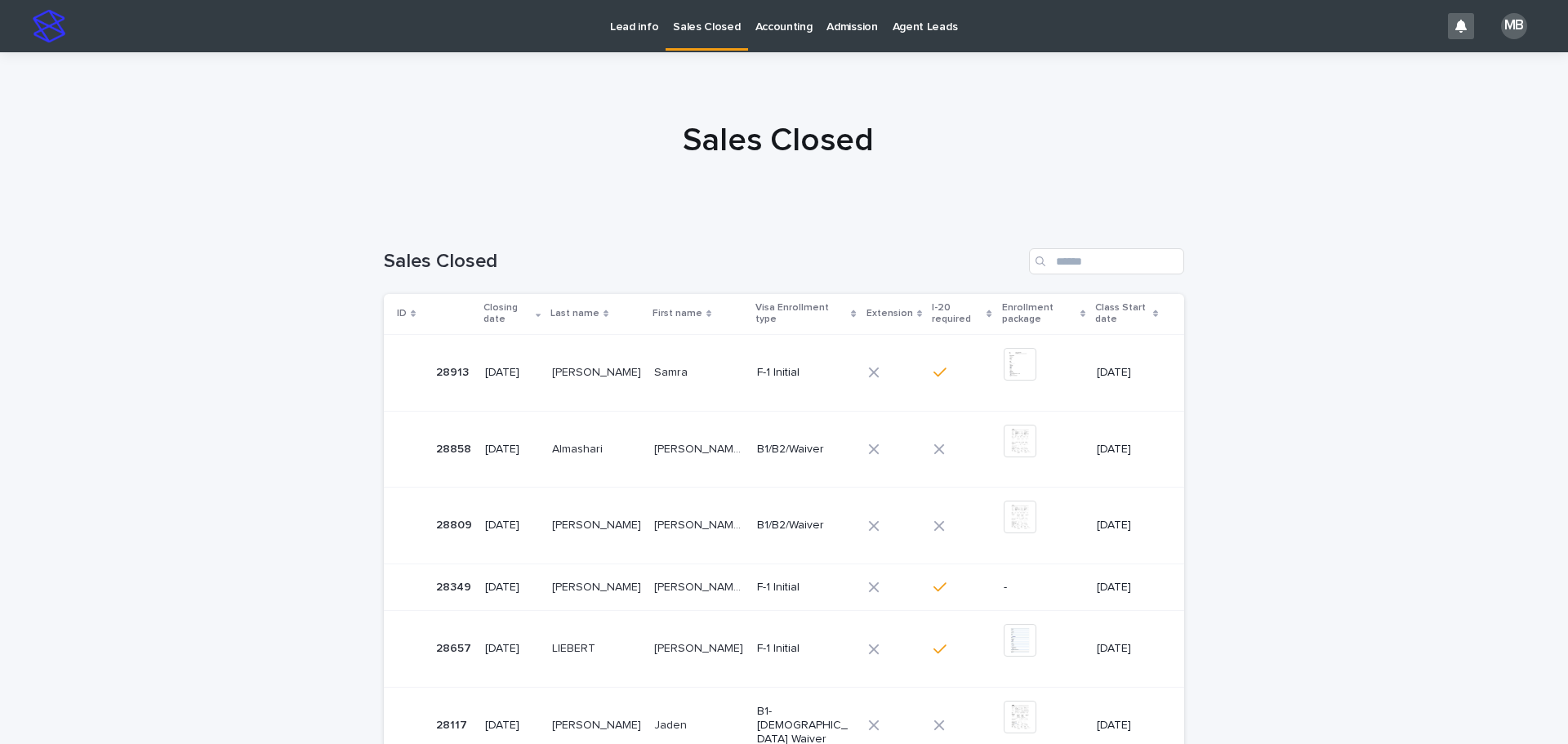 click on "Accounting" at bounding box center (784, 17) 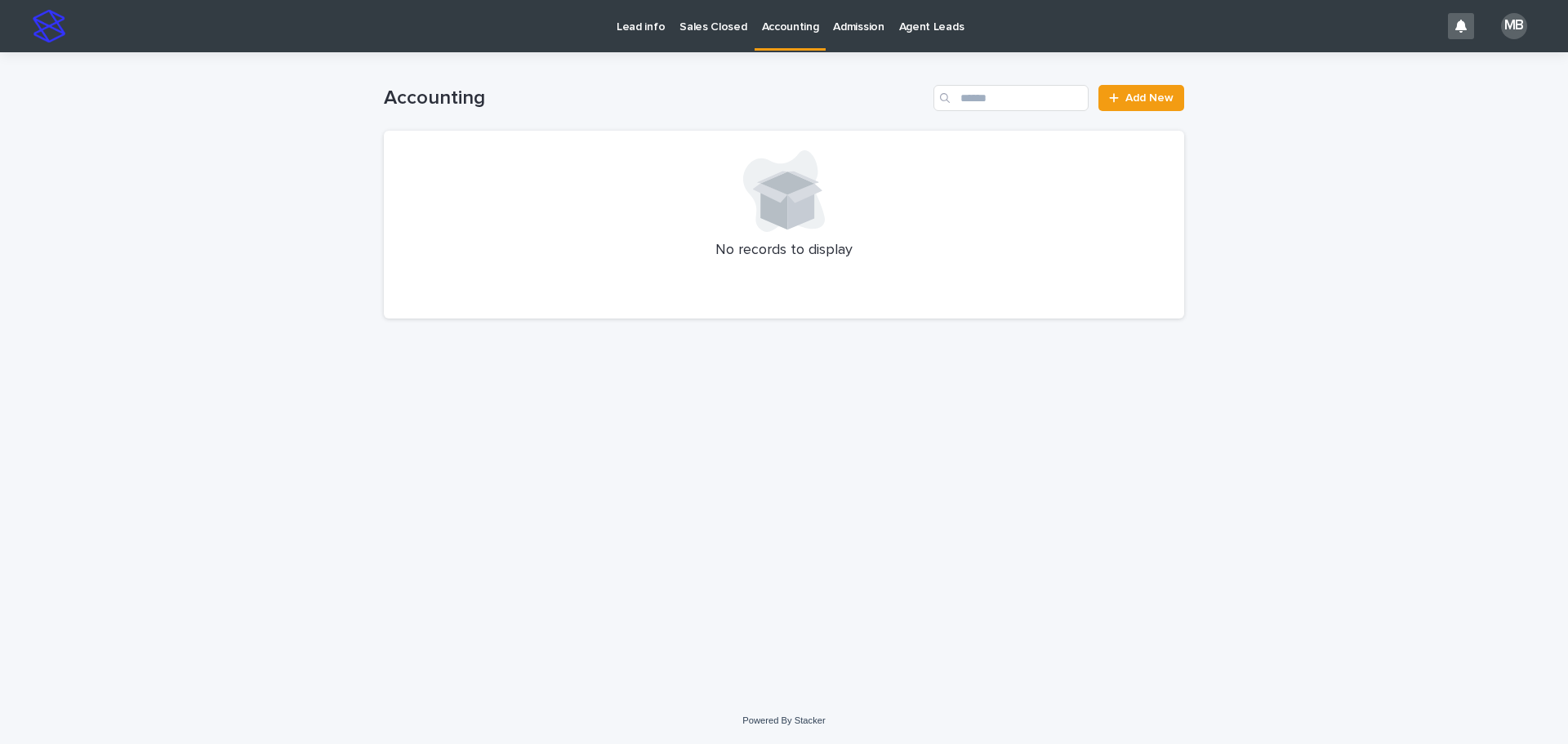 click on "Lead info" at bounding box center (640, 17) 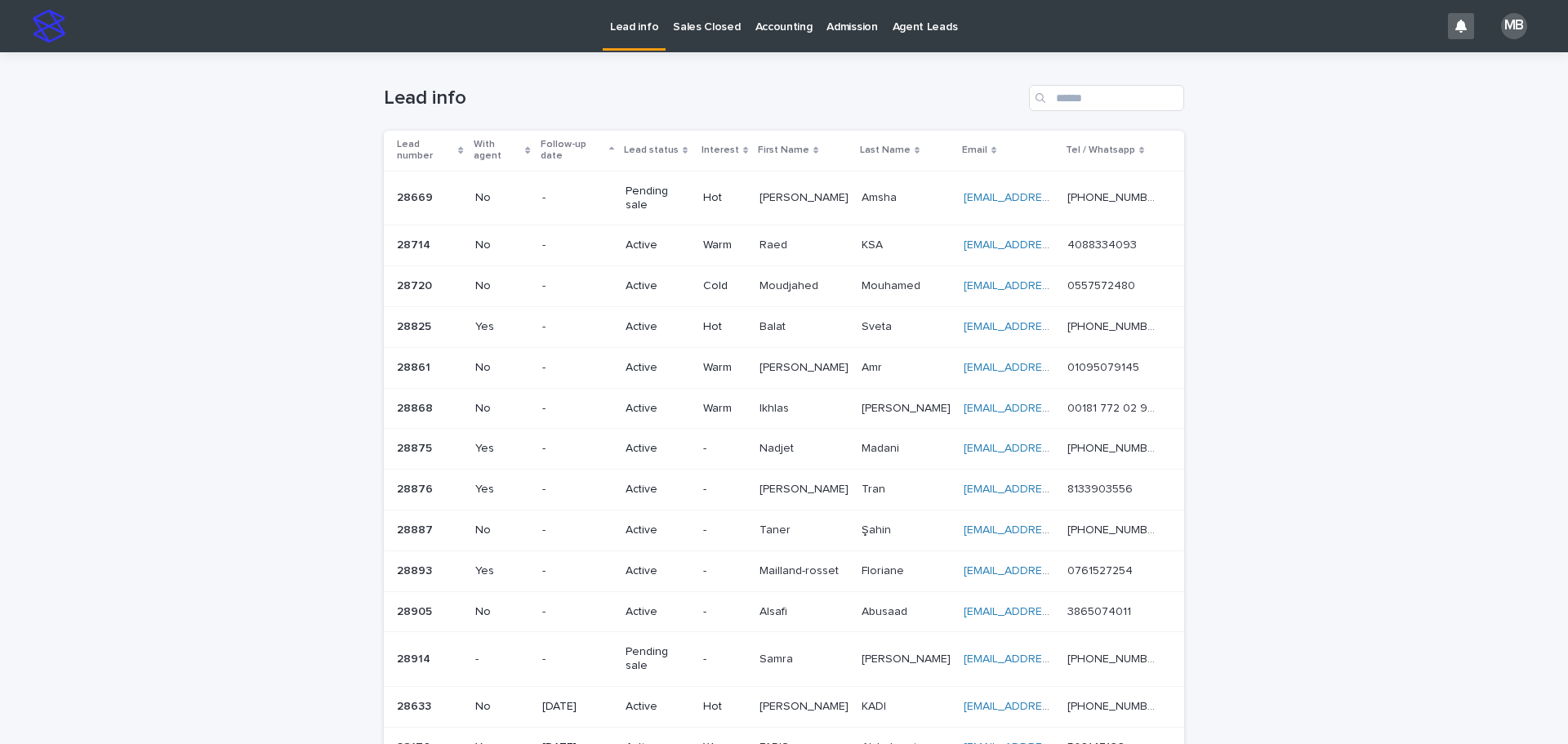 click on "Lead status" at bounding box center (657, 150) 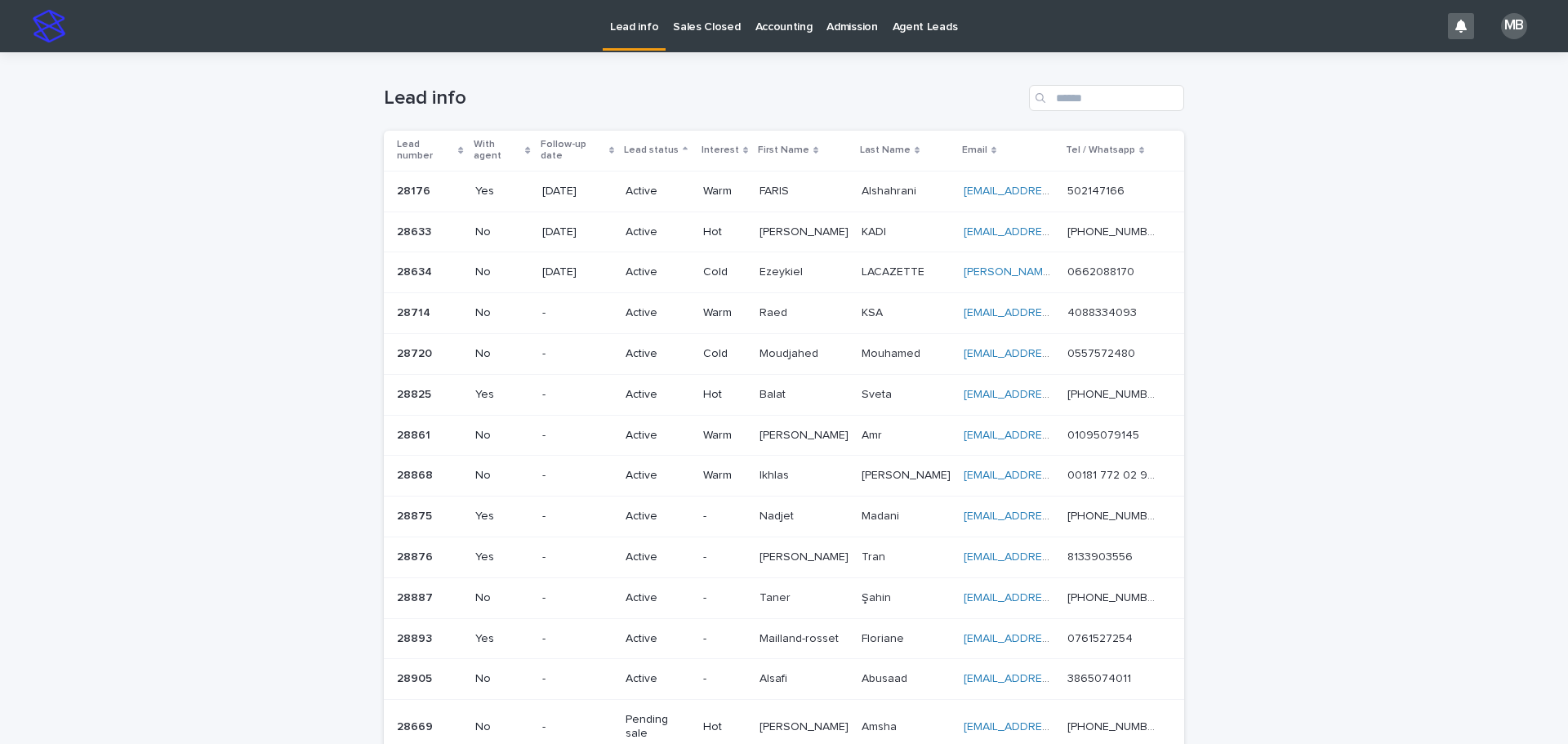 click on "Lead info Sales Closed Accounting Admission Agent Leads MB Loading... Saving… Loading... Saving… Lead info Lead number With agent Follow-up date Lead status Interest First Name Last Name Email Tel / Whatsapp 28176 28176   Yes [DATE] Active Warm [PERSON_NAME]   [PERSON_NAME]   [EMAIL_ADDRESS][DOMAIN_NAME] [EMAIL_ADDRESS][DOMAIN_NAME]   502147166 502147166   28633 28633   No [DATE] Active Hot [PERSON_NAME] [PERSON_NAME] KADI   [EMAIL_ADDRESS][DOMAIN_NAME] [EMAIL_ADDRESS][DOMAIN_NAME]   [PHONE_NUMBER] [PHONE_NUMBER]   28634 28634   No [DATE] Active Cold Ezeykiel Ezeykiel   LACAZETTE LACAZETTE   [EMAIL_ADDRESS][DOMAIN_NAME] [DOMAIN_NAME][EMAIL_ADDRESS][DOMAIN_NAME]   0662088170 0662088170   28714 28714   No - Active Warm Raed Raed   KSA KSA   [EMAIL_ADDRESS][DOMAIN_NAME] [EMAIL_ADDRESS][DOMAIN_NAME]   4088334093 4088334093   28720 28720   No - Active Cold [PERSON_NAME]   [PERSON_NAME]   [EMAIL_ADDRESS][DOMAIN_NAME] [EMAIL_ADDRESS][DOMAIN_NAME]   0557572480 0557572480   28825 28825   Yes - Active Hot Balat Balat" at bounding box center (784, 497) 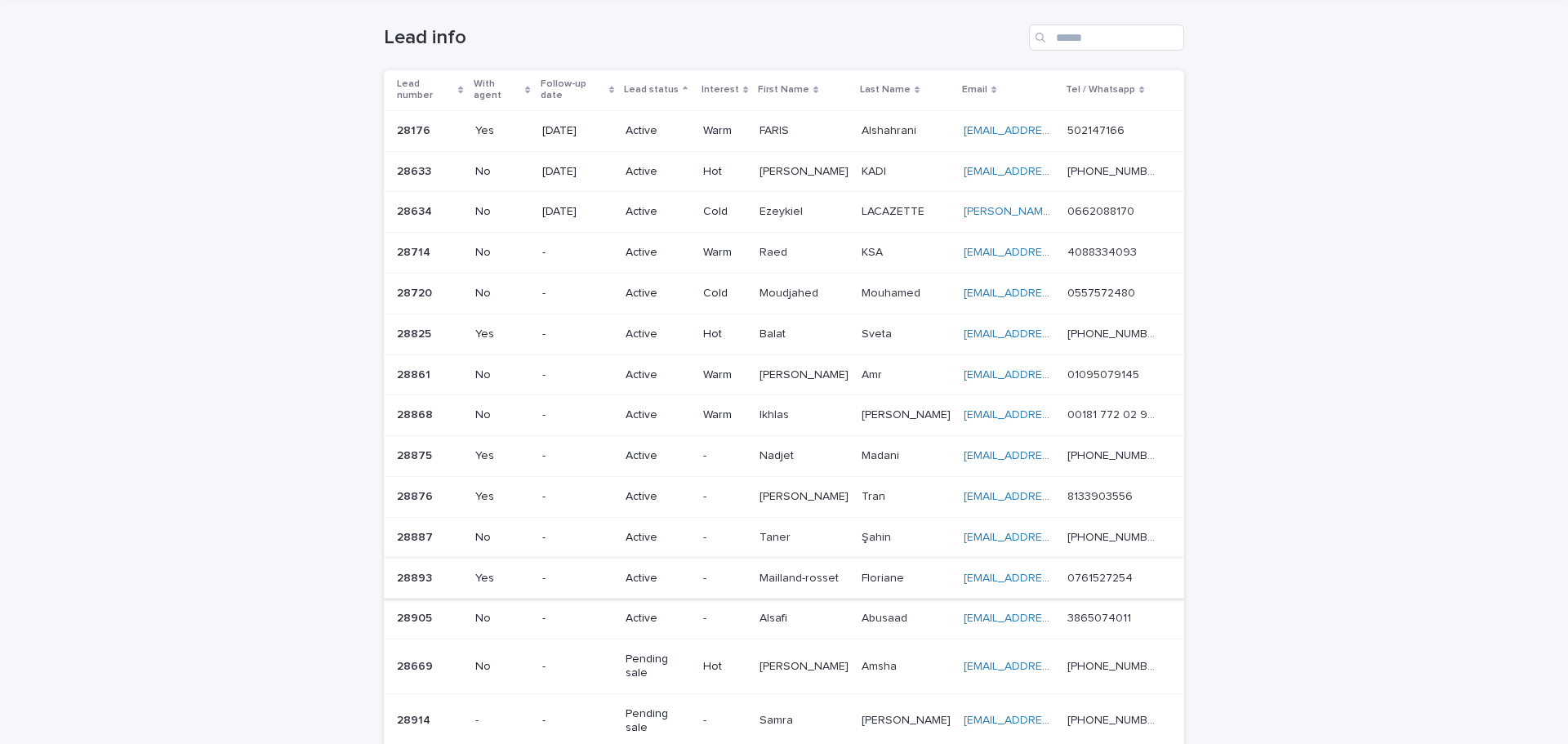 scroll, scrollTop: 0, scrollLeft: 0, axis: both 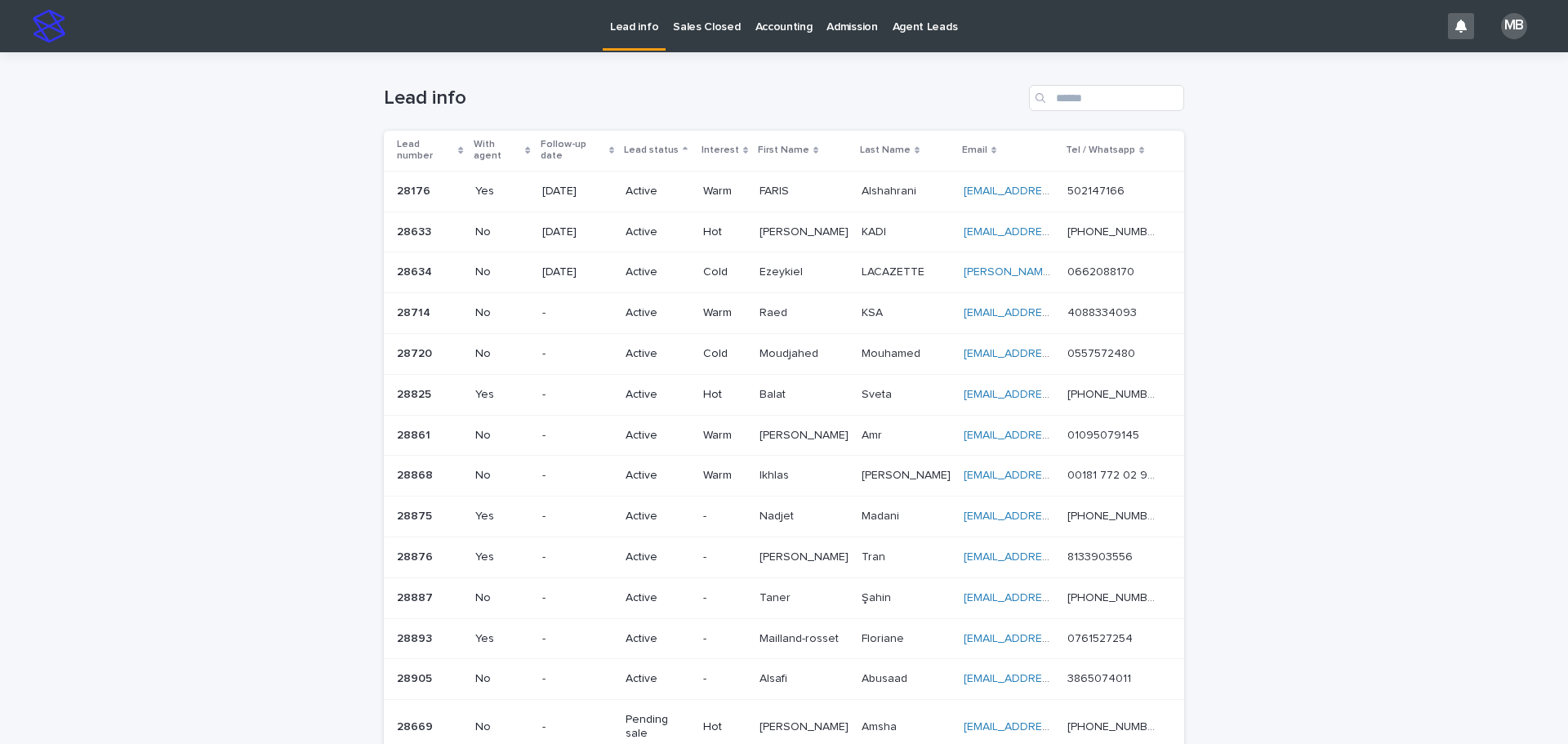 click on "Lead info" at bounding box center [784, 91] 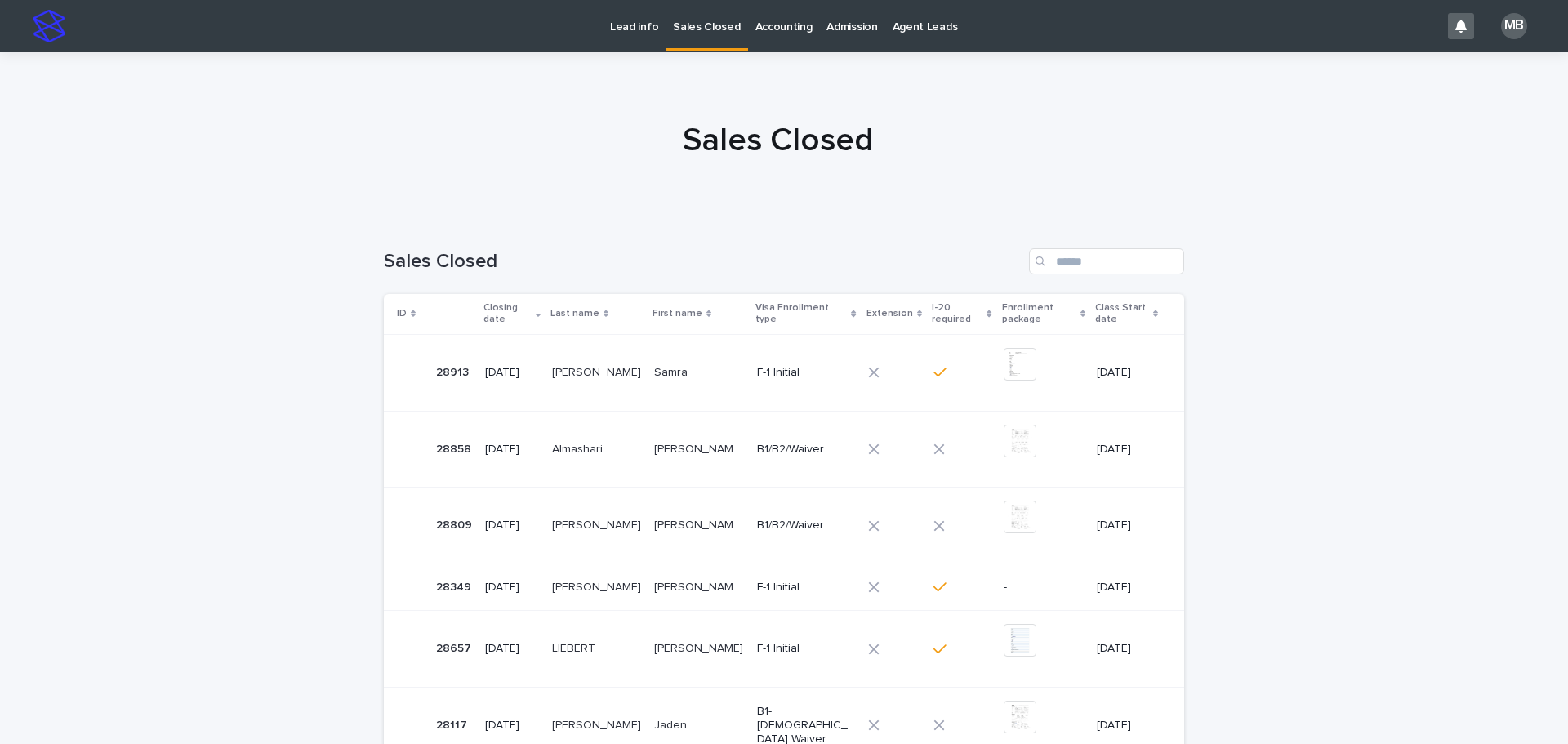 click at bounding box center (777, 133) 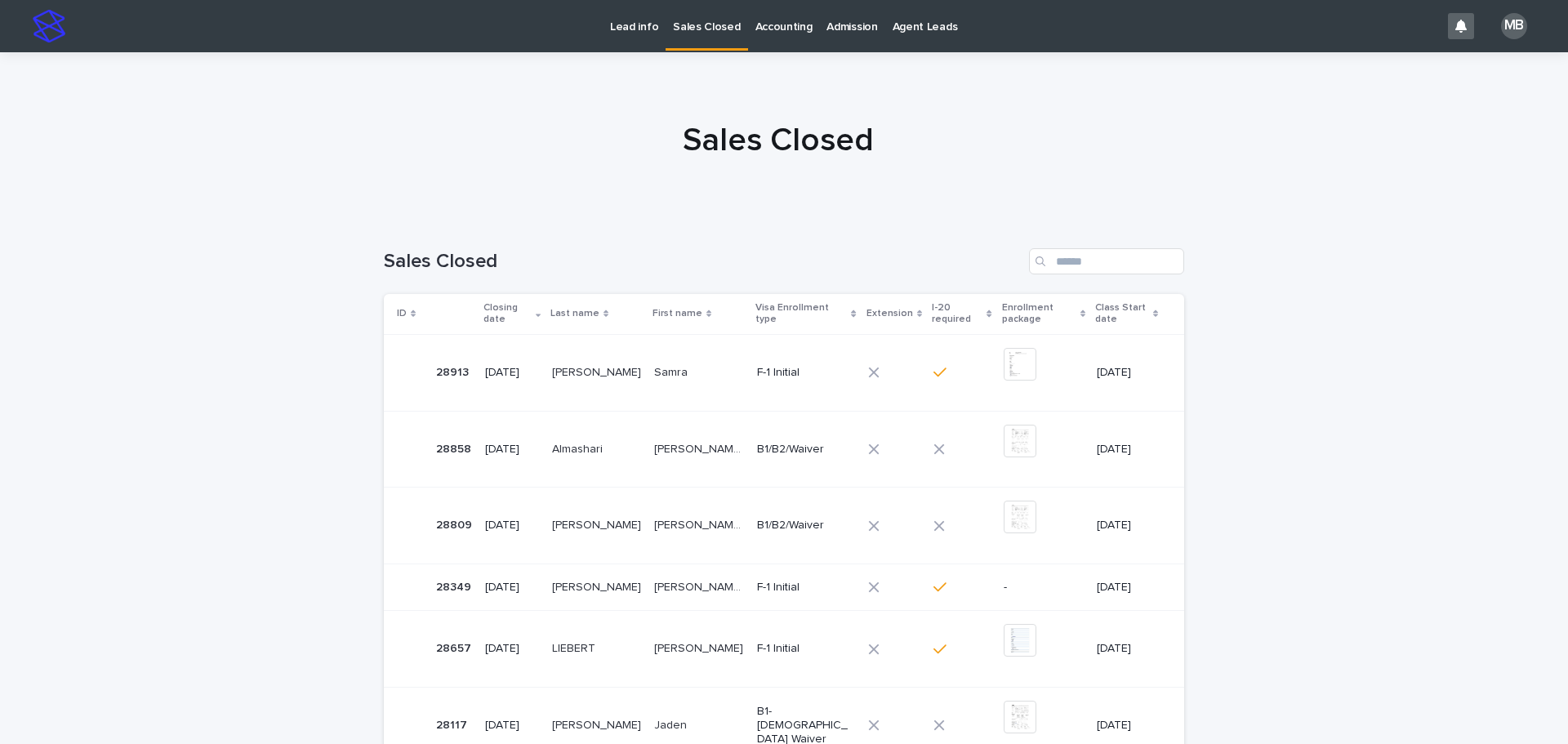 click on "Samra" at bounding box center [672, 371] 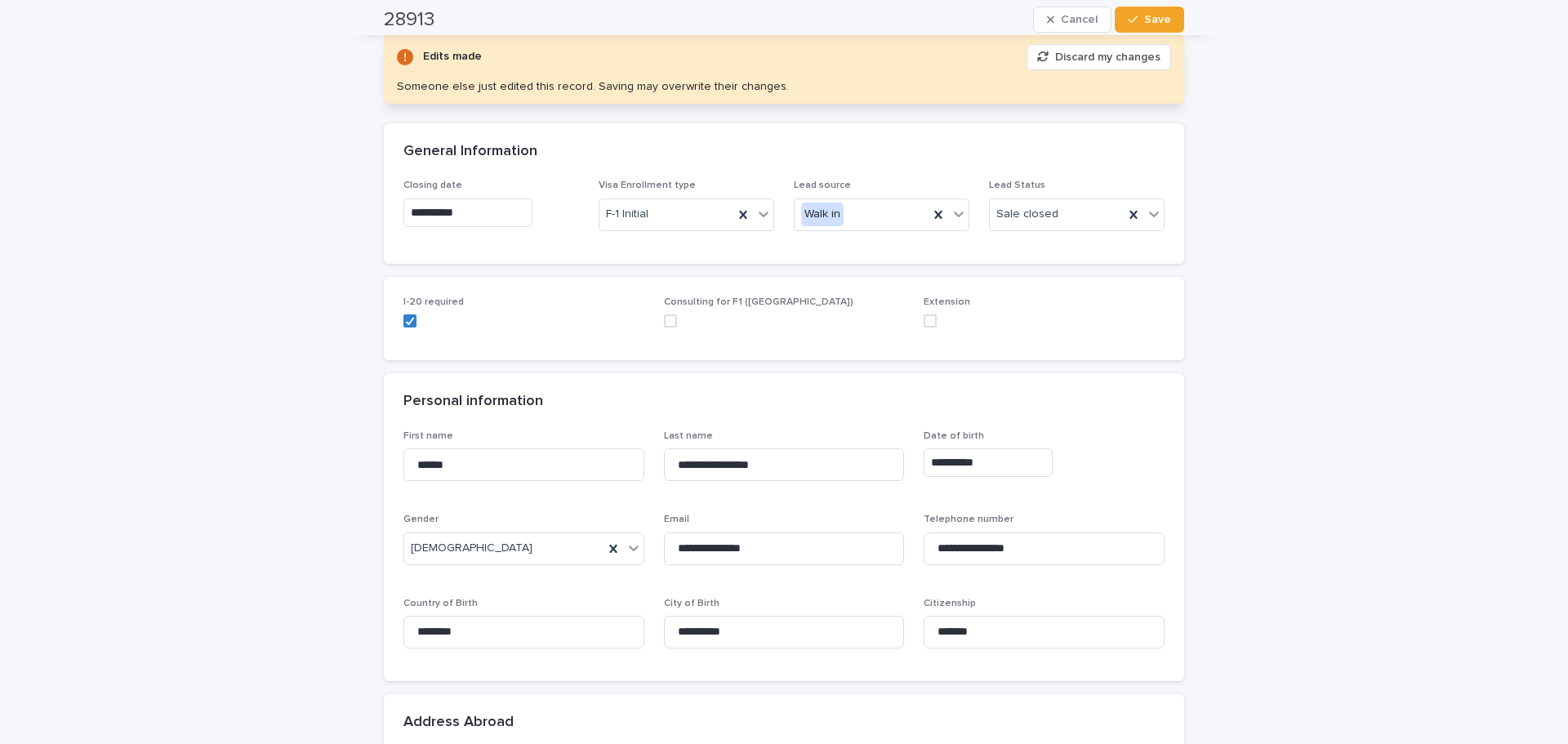 scroll, scrollTop: 0, scrollLeft: 0, axis: both 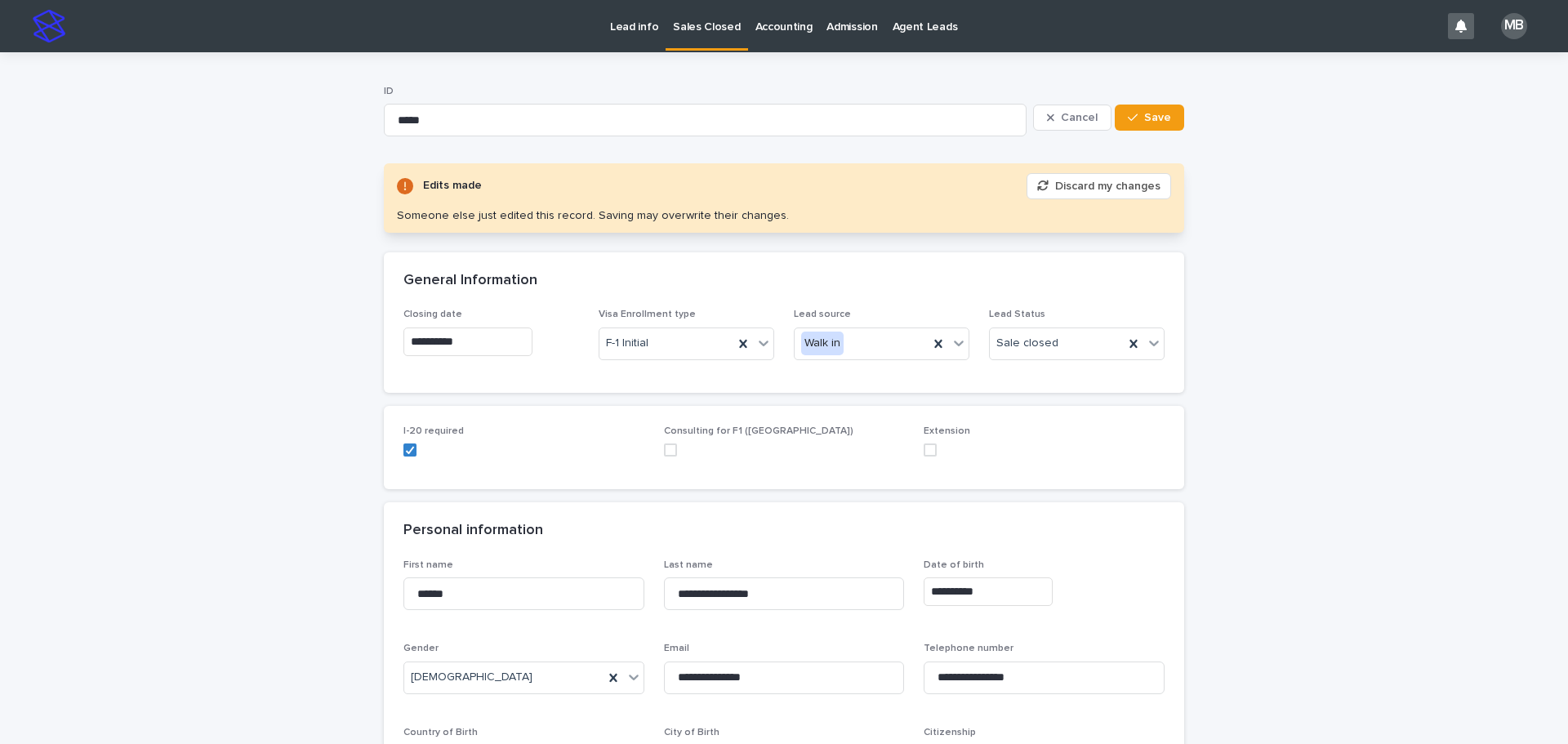 click on "Lead info" at bounding box center [634, 17] 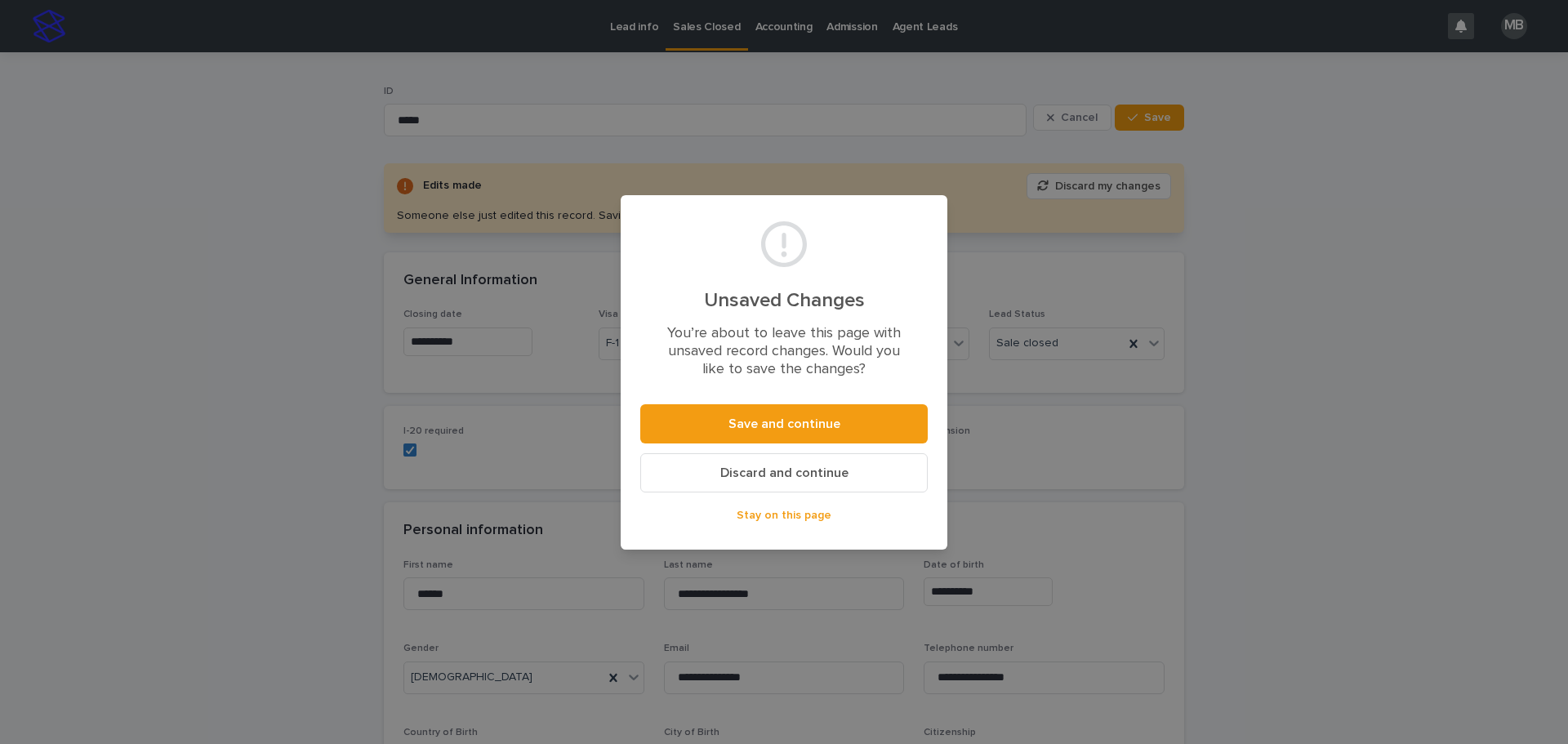 click on "Discard and continue" at bounding box center [784, 473] 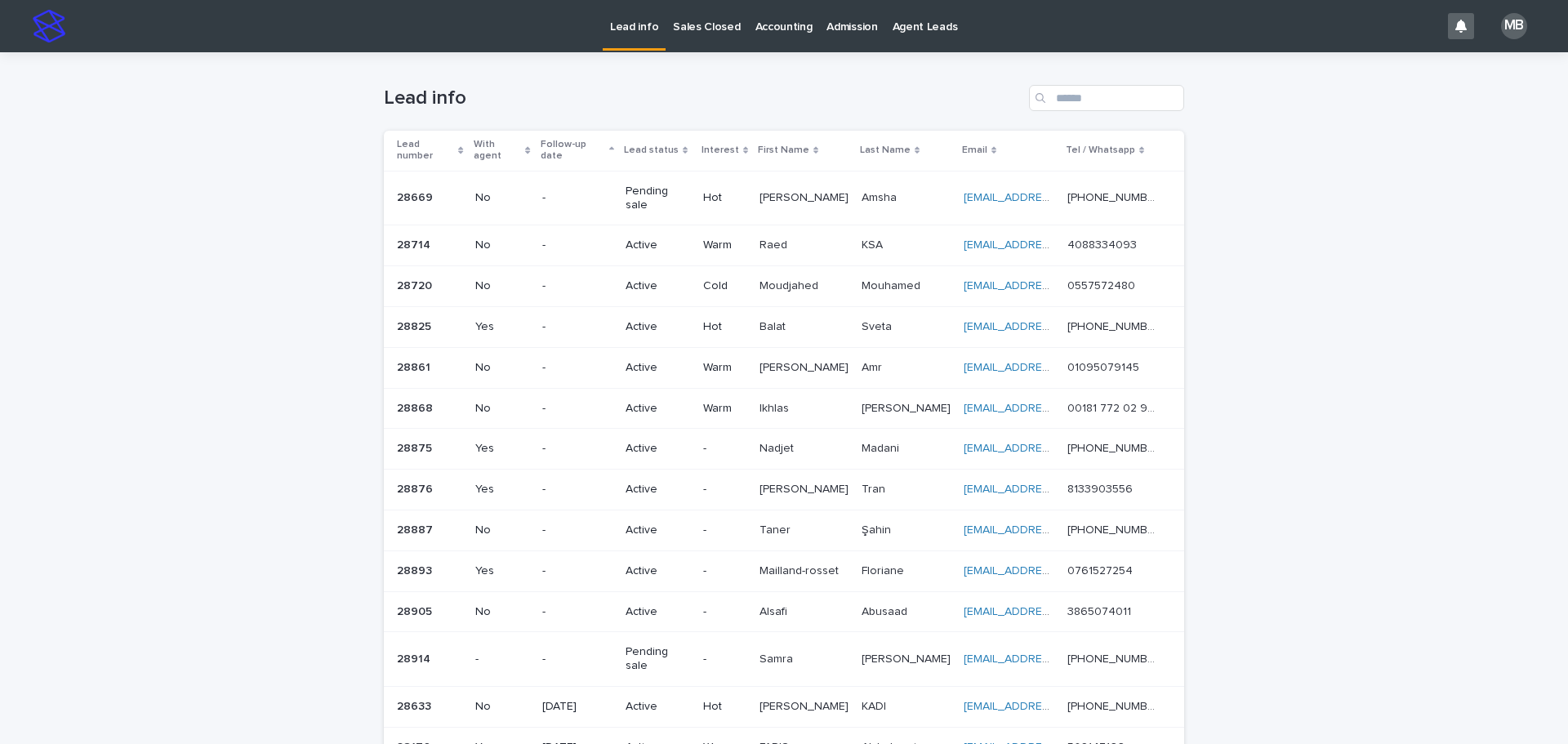 click on "Lead status" at bounding box center (657, 150) 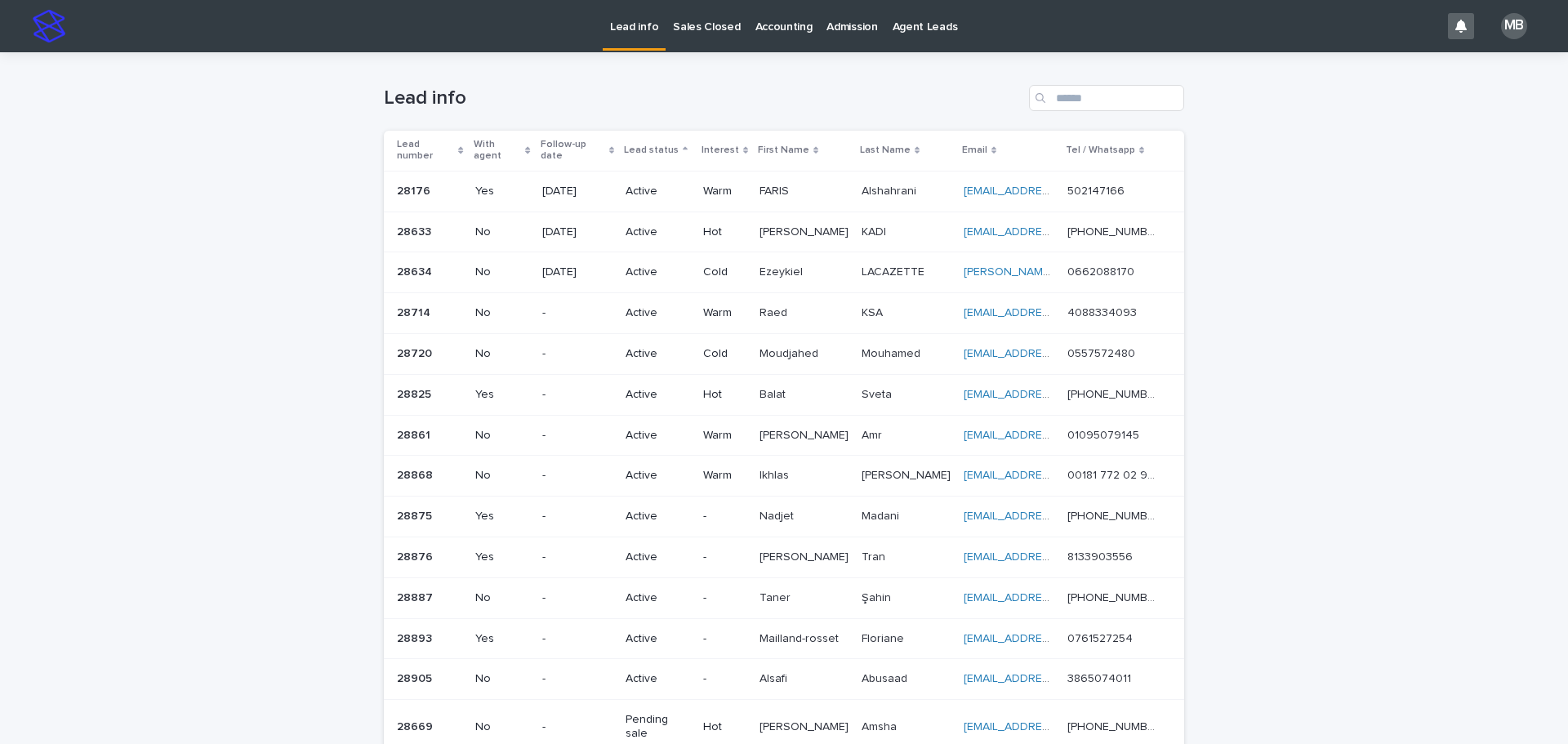 click on "Loading... Saving… Loading... Saving… Lead info Lead number With agent Follow-up date Lead status Interest First Name Last Name Email Tel / Whatsapp 28176 28176   Yes [DATE] Active Warm [PERSON_NAME]   [PERSON_NAME]   [EMAIL_ADDRESS][DOMAIN_NAME] [EMAIL_ADDRESS][DOMAIN_NAME]   502147166 502147166   28633 28633   No [DATE] Active Hot [PERSON_NAME] [PERSON_NAME] KADI   [EMAIL_ADDRESS][DOMAIN_NAME] [EMAIL_ADDRESS][DOMAIN_NAME]   [PHONE_NUMBER] [PHONE_NUMBER]   28634 28634   No [DATE] Active Cold Ezeykiel Ezeykiel   LACAZETTE LACAZETTE   [EMAIL_ADDRESS][DOMAIN_NAME] [DOMAIN_NAME][EMAIL_ADDRESS][DOMAIN_NAME]   0662088170 0662088170   28714 28714   No - Active Warm Raed Raed   KSA KSA   [EMAIL_ADDRESS][DOMAIN_NAME] [EMAIL_ADDRESS][DOMAIN_NAME]   4088334093 4088334093   28720 28720   No - Active Cold [PERSON_NAME]   [PERSON_NAME]   [EMAIL_ADDRESS][DOMAIN_NAME] [EMAIL_ADDRESS][DOMAIN_NAME]   0557572480 0557572480   28825 28825   Yes - Active Hot Balat Balat   Sveta Sveta   [EMAIL_ADDRESS][DOMAIN_NAME] [EMAIL_ADDRESS][DOMAIN_NAME]" at bounding box center (784, 500) 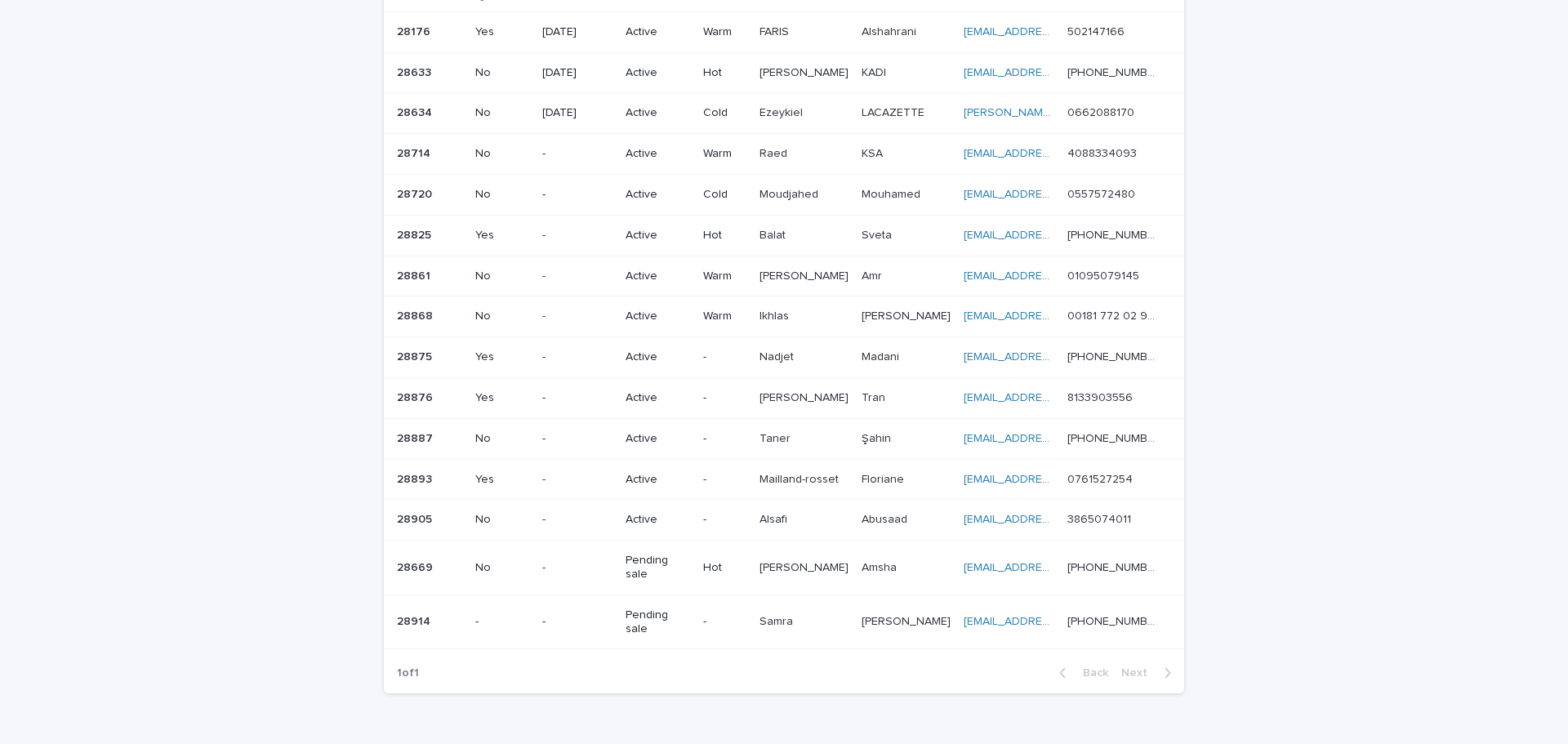 scroll, scrollTop: 163, scrollLeft: 0, axis: vertical 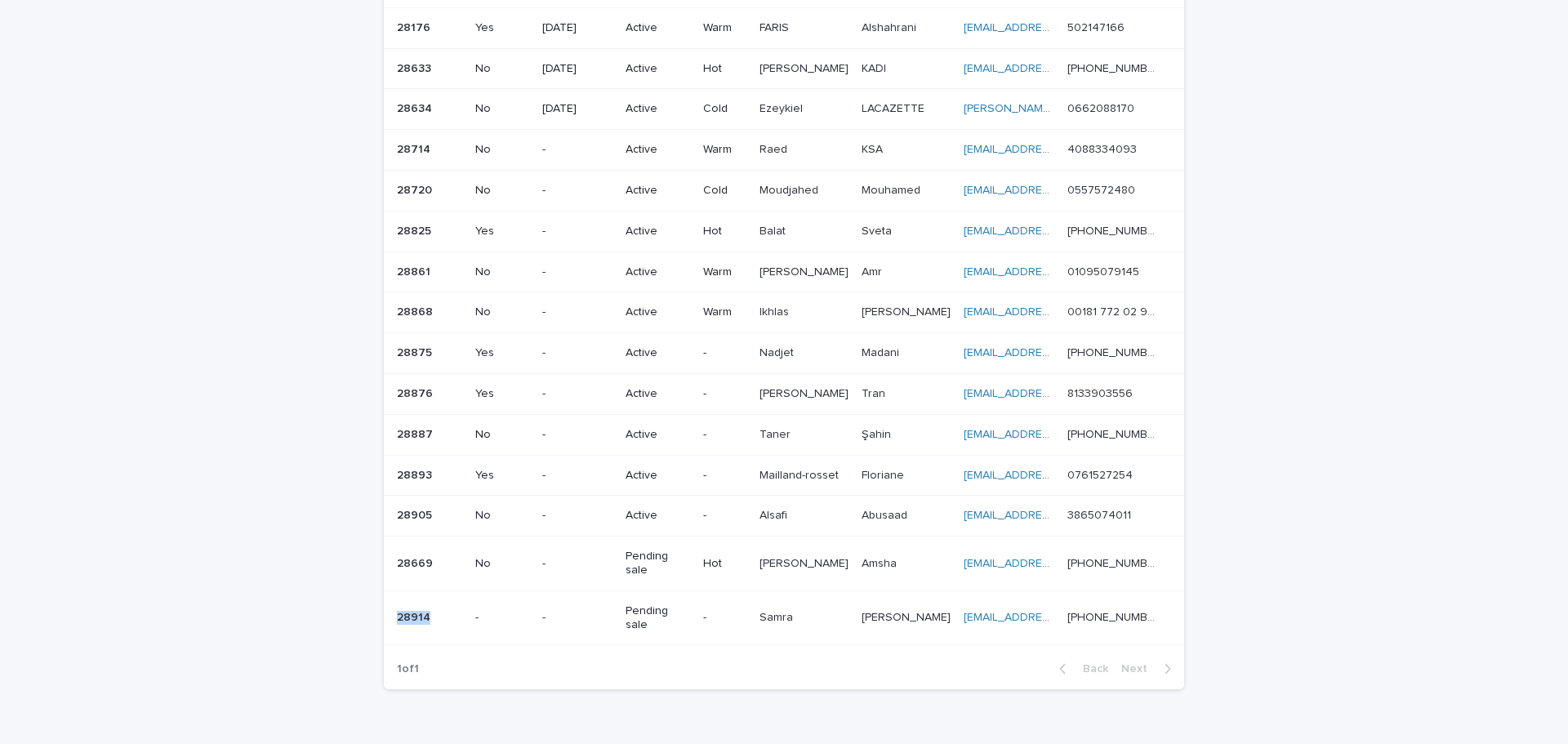 click on "28914 28914" at bounding box center (426, 617) 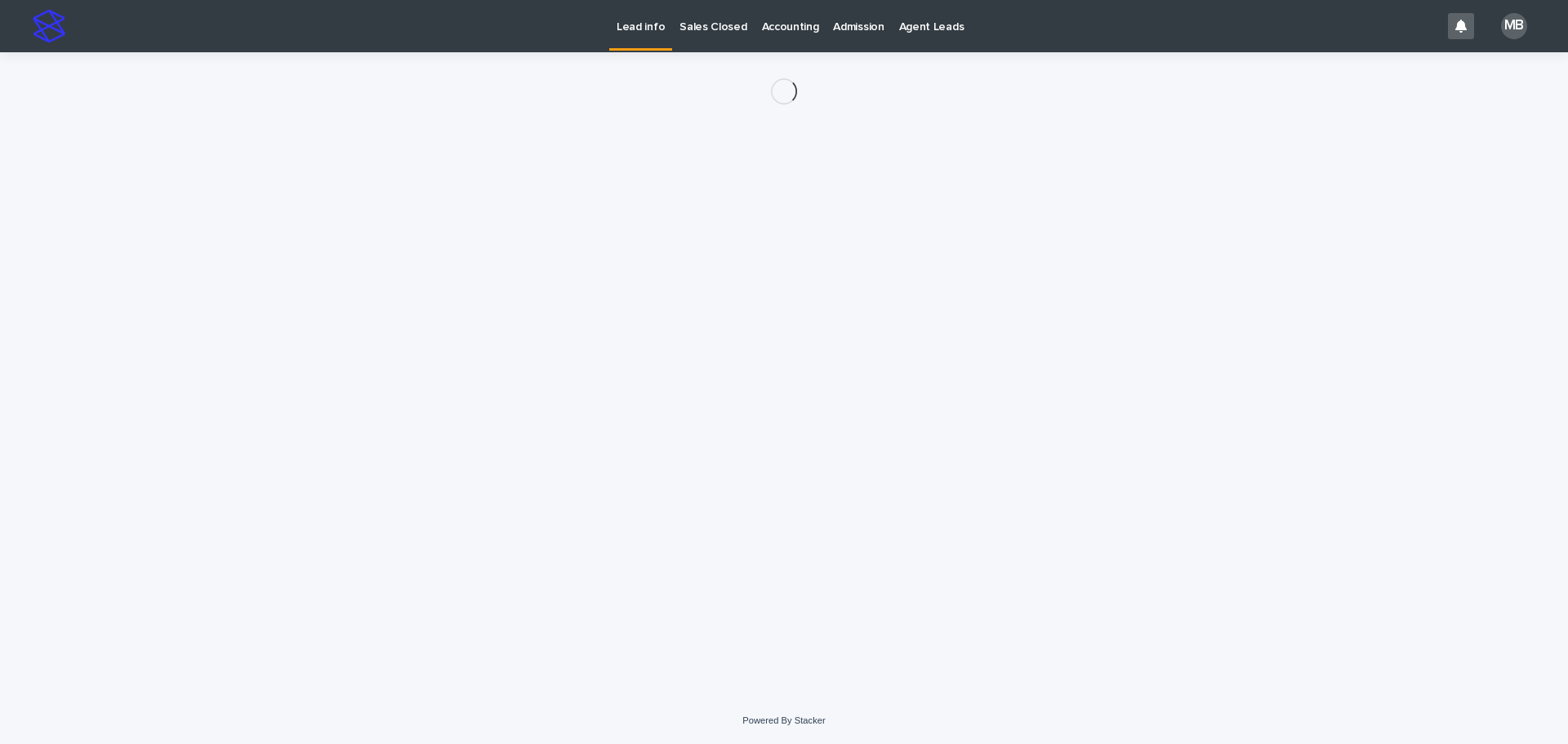 scroll, scrollTop: 0, scrollLeft: 0, axis: both 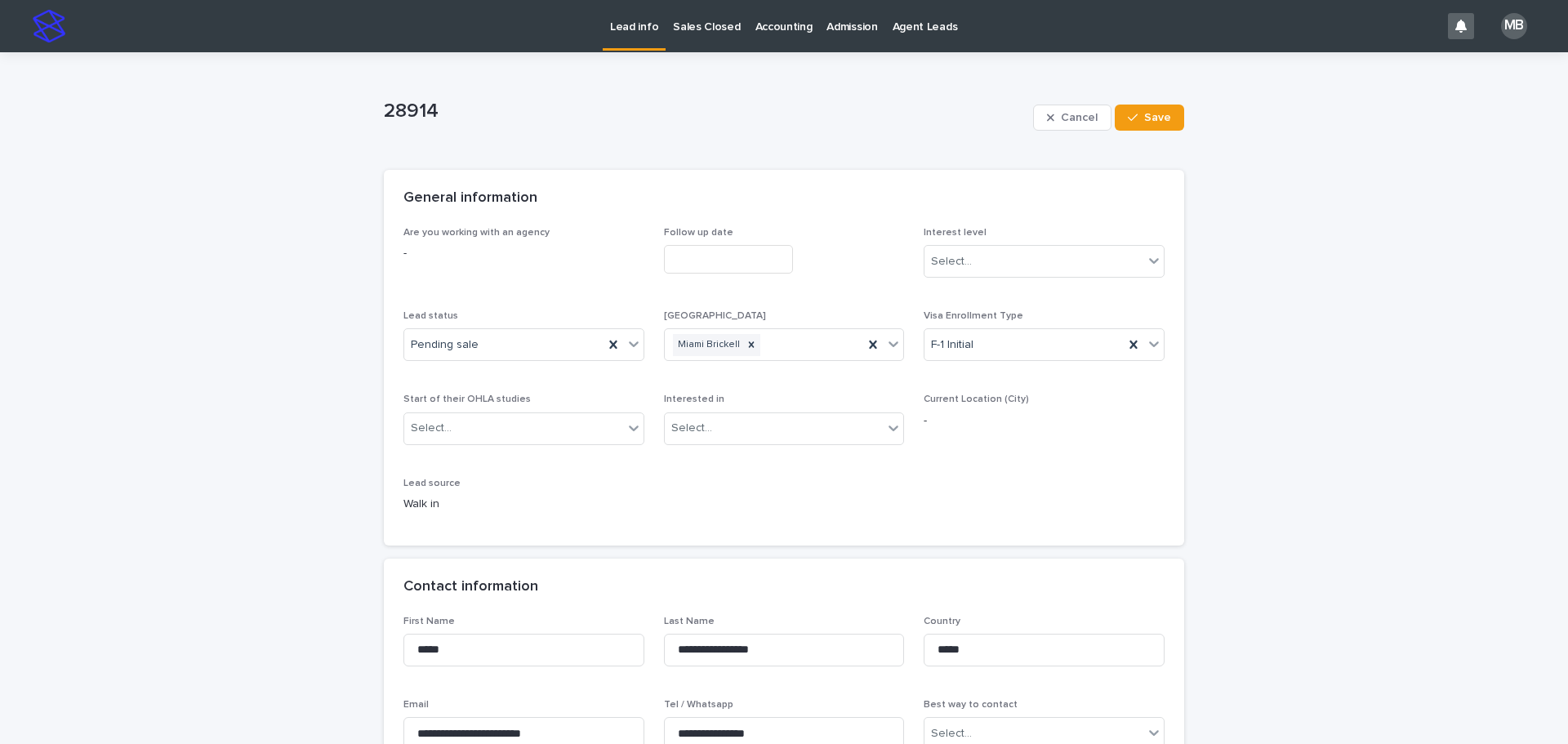 click on "Lead info" at bounding box center (634, 17) 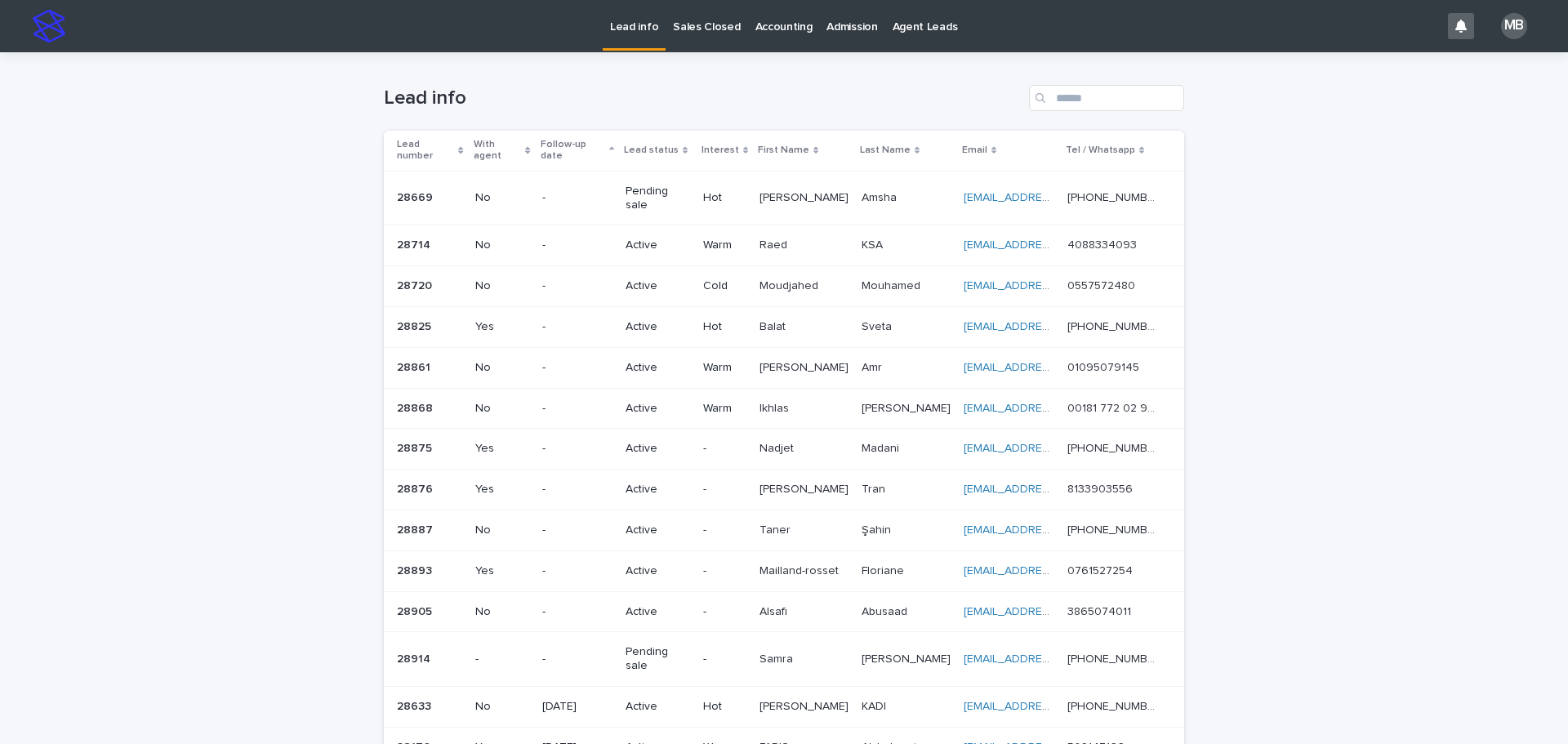 click on "Lead status" at bounding box center [657, 150] 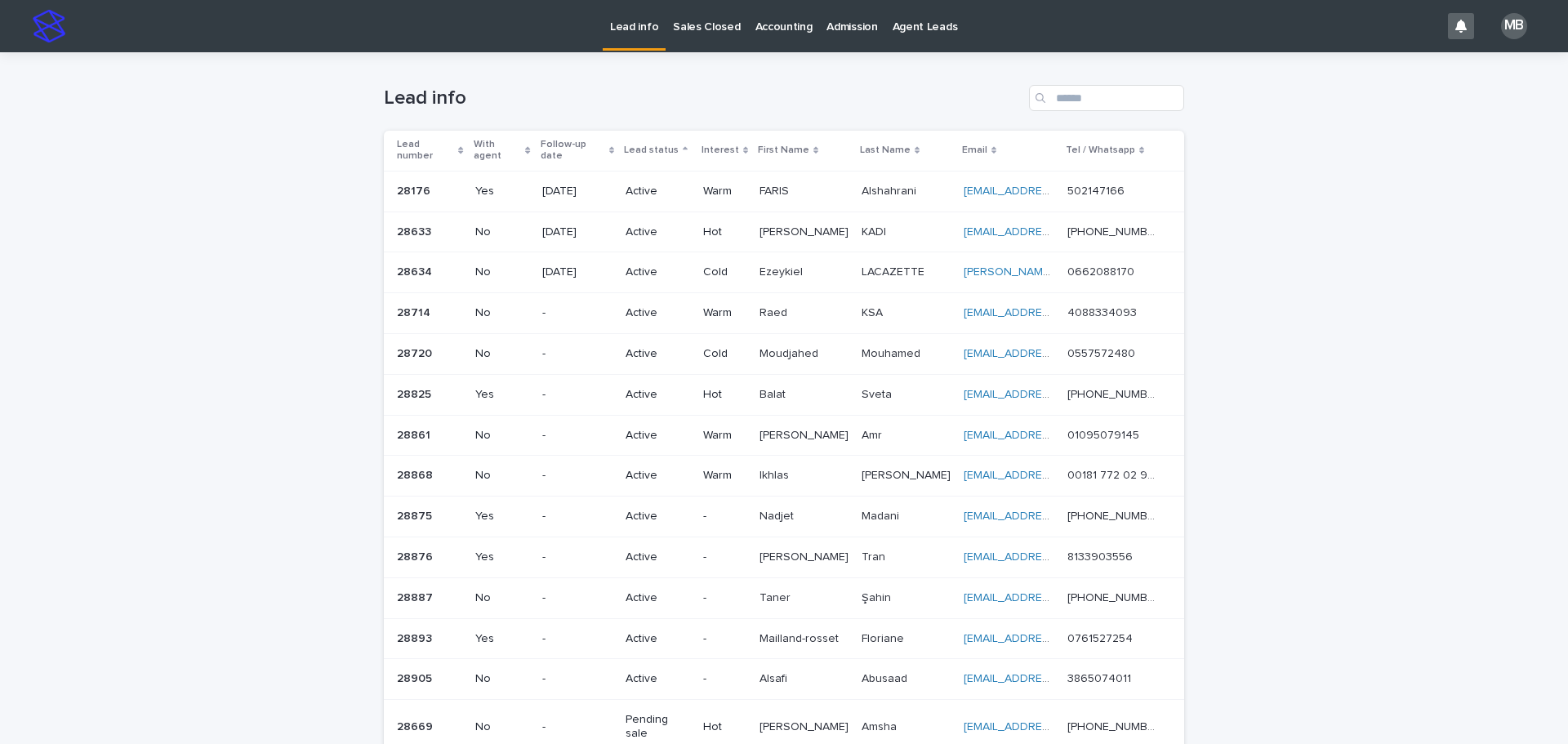 click on "Loading... Saving… Loading... Saving… Lead info Lead number With agent Follow-up date Lead status Interest First Name Last Name Email Tel / Whatsapp 28176 28176   Yes [DATE] Active Warm [PERSON_NAME]   [PERSON_NAME]   [EMAIL_ADDRESS][DOMAIN_NAME] [EMAIL_ADDRESS][DOMAIN_NAME]   502147166 502147166   28633 28633   No [DATE] Active Hot [PERSON_NAME] [PERSON_NAME] KADI   [EMAIL_ADDRESS][DOMAIN_NAME] [EMAIL_ADDRESS][DOMAIN_NAME]   [PHONE_NUMBER] [PHONE_NUMBER]   28634 28634   No [DATE] Active Cold Ezeykiel Ezeykiel   LACAZETTE LACAZETTE   [EMAIL_ADDRESS][DOMAIN_NAME] [DOMAIN_NAME][EMAIL_ADDRESS][DOMAIN_NAME]   0662088170 0662088170   28714 28714   No - Active Warm Raed Raed   KSA KSA   [EMAIL_ADDRESS][DOMAIN_NAME] [EMAIL_ADDRESS][DOMAIN_NAME]   4088334093 4088334093   28720 28720   No - Active Cold [PERSON_NAME]   [PERSON_NAME]   [EMAIL_ADDRESS][DOMAIN_NAME] [EMAIL_ADDRESS][DOMAIN_NAME]   0557572480 0557572480   28825 28825   Yes - Active Hot Balat Balat   Sveta Sveta   [EMAIL_ADDRESS][DOMAIN_NAME] [EMAIL_ADDRESS][DOMAIN_NAME]" at bounding box center [784, 500] 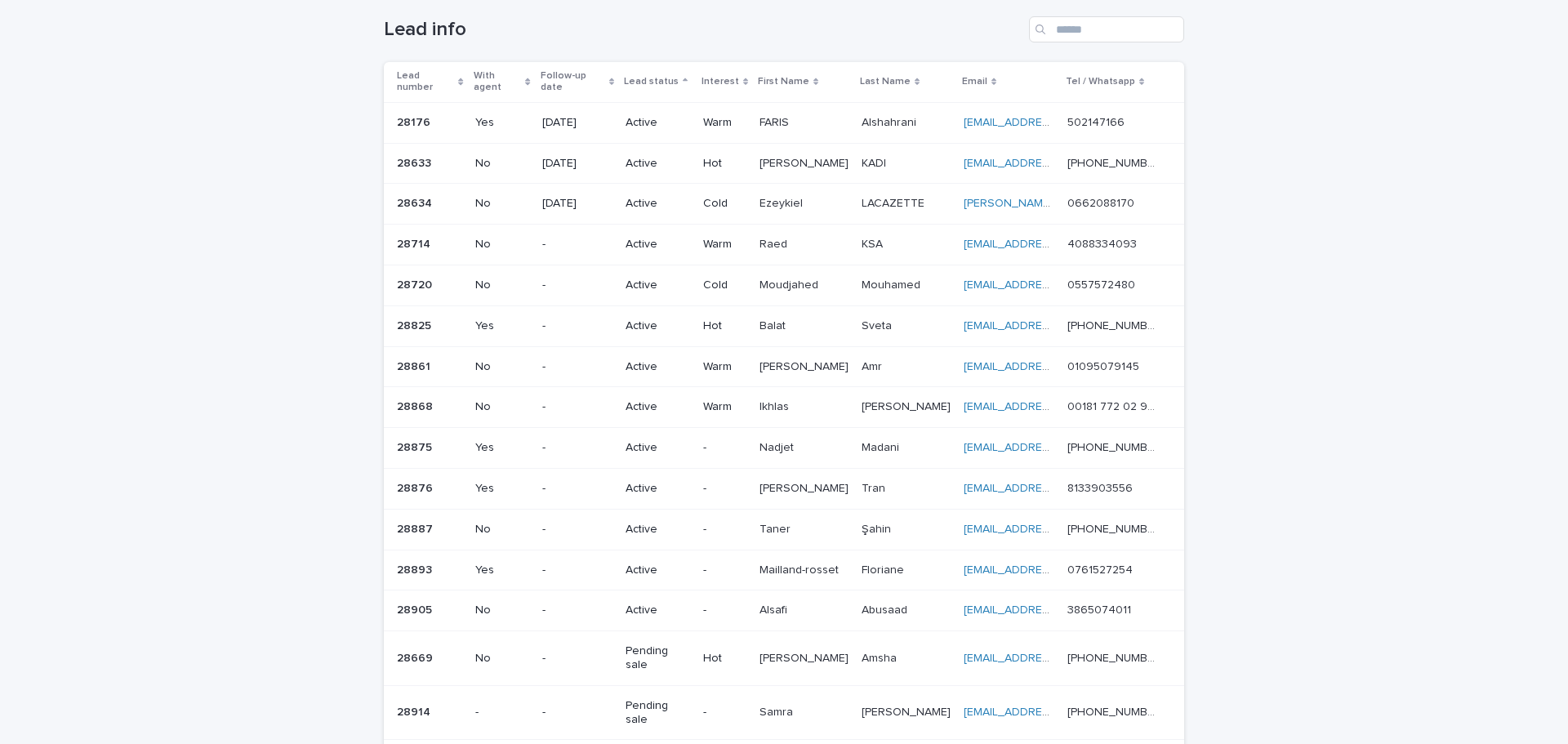 scroll, scrollTop: 163, scrollLeft: 0, axis: vertical 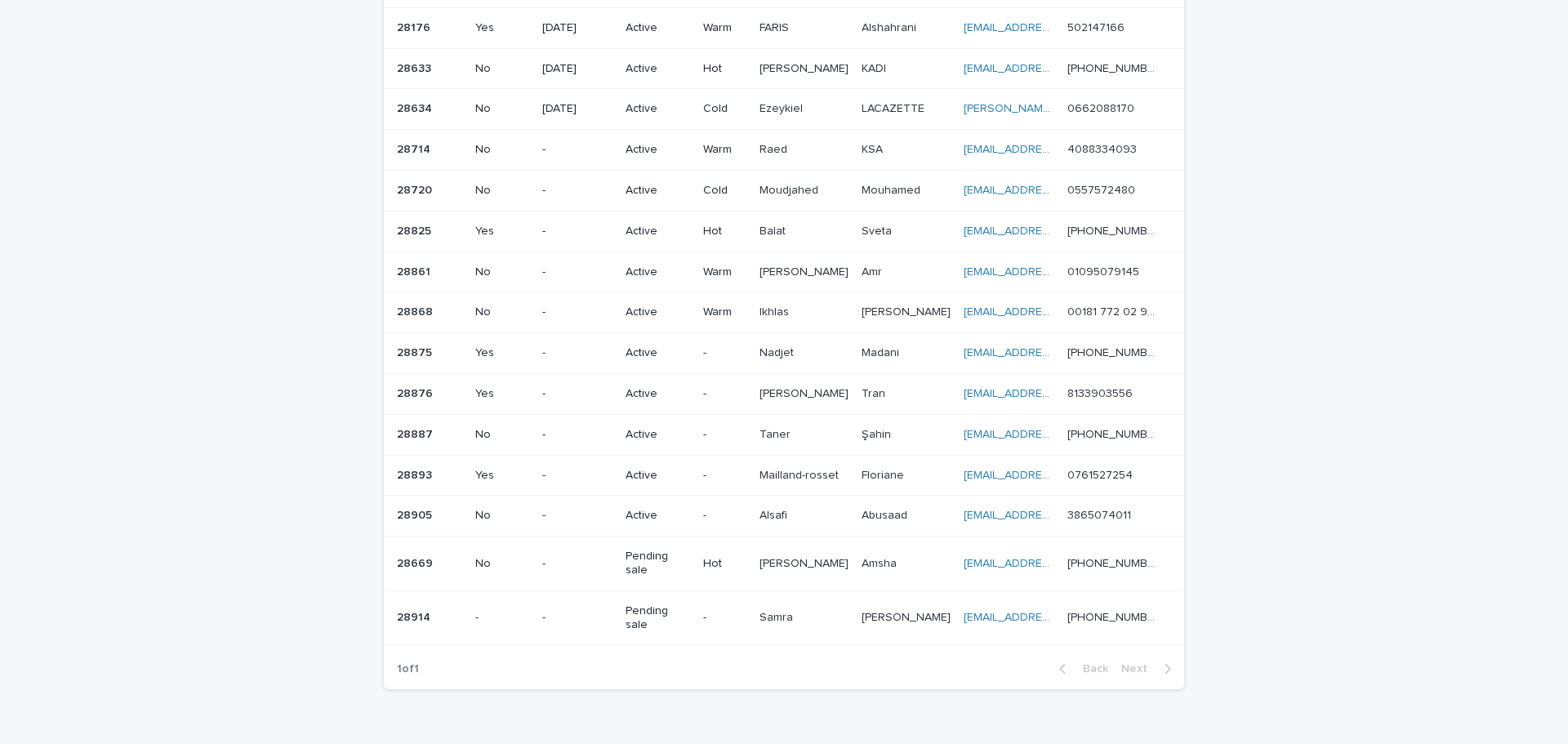 click on "Loading... Saving… Loading... Saving… Lead info Lead number With agent Follow-up date Lead status Interest First Name Last Name Email Tel / Whatsapp 28176 28176   Yes [DATE] Active Warm [PERSON_NAME]   [PERSON_NAME]   [EMAIL_ADDRESS][DOMAIN_NAME] [EMAIL_ADDRESS][DOMAIN_NAME]   502147166 502147166   28633 28633   No [DATE] Active Hot [PERSON_NAME] [PERSON_NAME] KADI   [EMAIL_ADDRESS][DOMAIN_NAME] [EMAIL_ADDRESS][DOMAIN_NAME]   [PHONE_NUMBER] [PHONE_NUMBER]   28634 28634   No [DATE] Active Cold Ezeykiel Ezeykiel   LACAZETTE LACAZETTE   [EMAIL_ADDRESS][DOMAIN_NAME] [DOMAIN_NAME][EMAIL_ADDRESS][DOMAIN_NAME]   0662088170 0662088170   28714 28714   No - Active Warm Raed Raed   KSA KSA   [EMAIL_ADDRESS][DOMAIN_NAME] [EMAIL_ADDRESS][DOMAIN_NAME]   4088334093 4088334093   28720 28720   No - Active Cold [PERSON_NAME]   [PERSON_NAME]   [EMAIL_ADDRESS][DOMAIN_NAME] [EMAIL_ADDRESS][DOMAIN_NAME]   0557572480 0557572480   28825 28825   Yes - Active Hot Balat Balat   Sveta Sveta   [EMAIL_ADDRESS][DOMAIN_NAME] [EMAIL_ADDRESS][DOMAIN_NAME]" at bounding box center [784, 336] 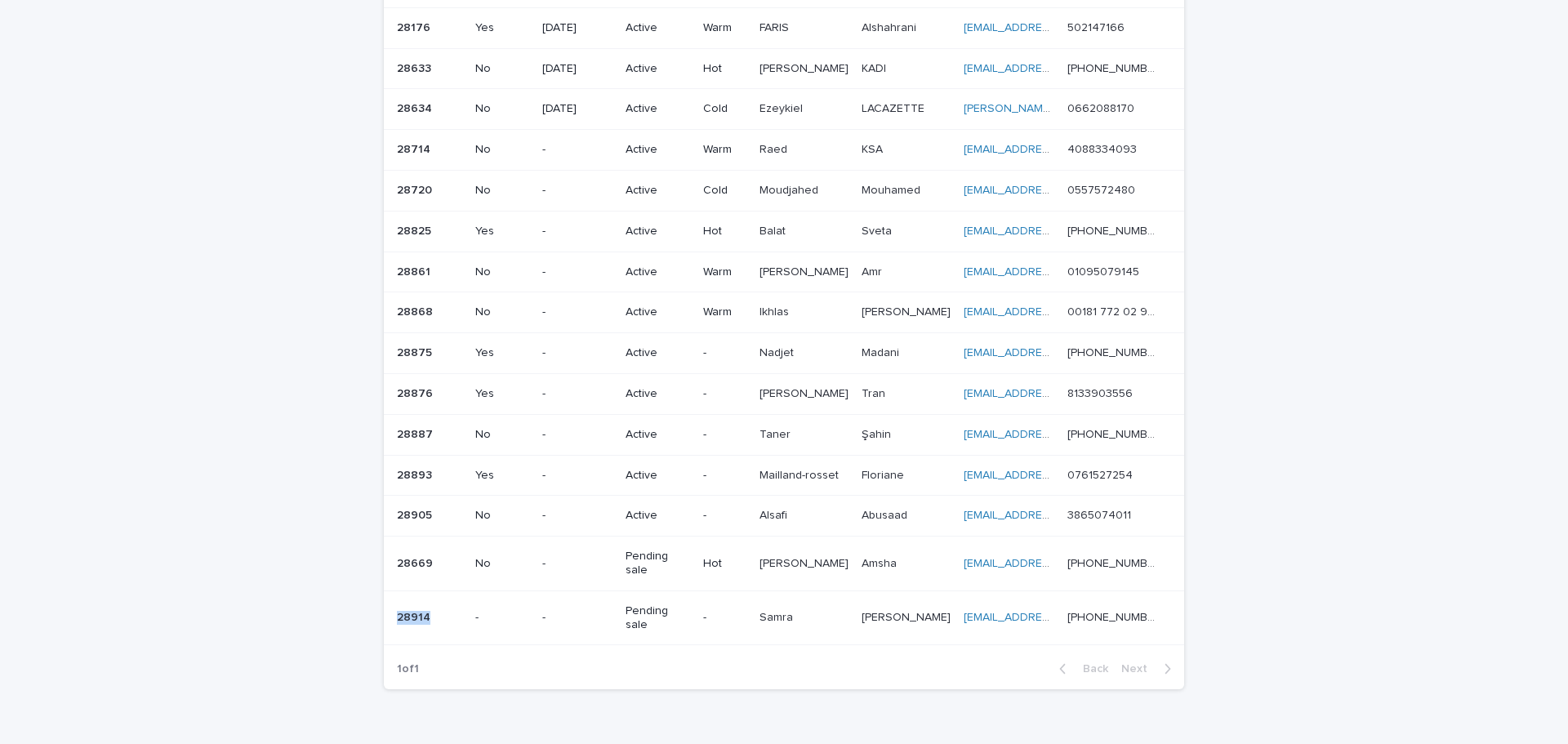 click on "28914 28914" at bounding box center (426, 617) 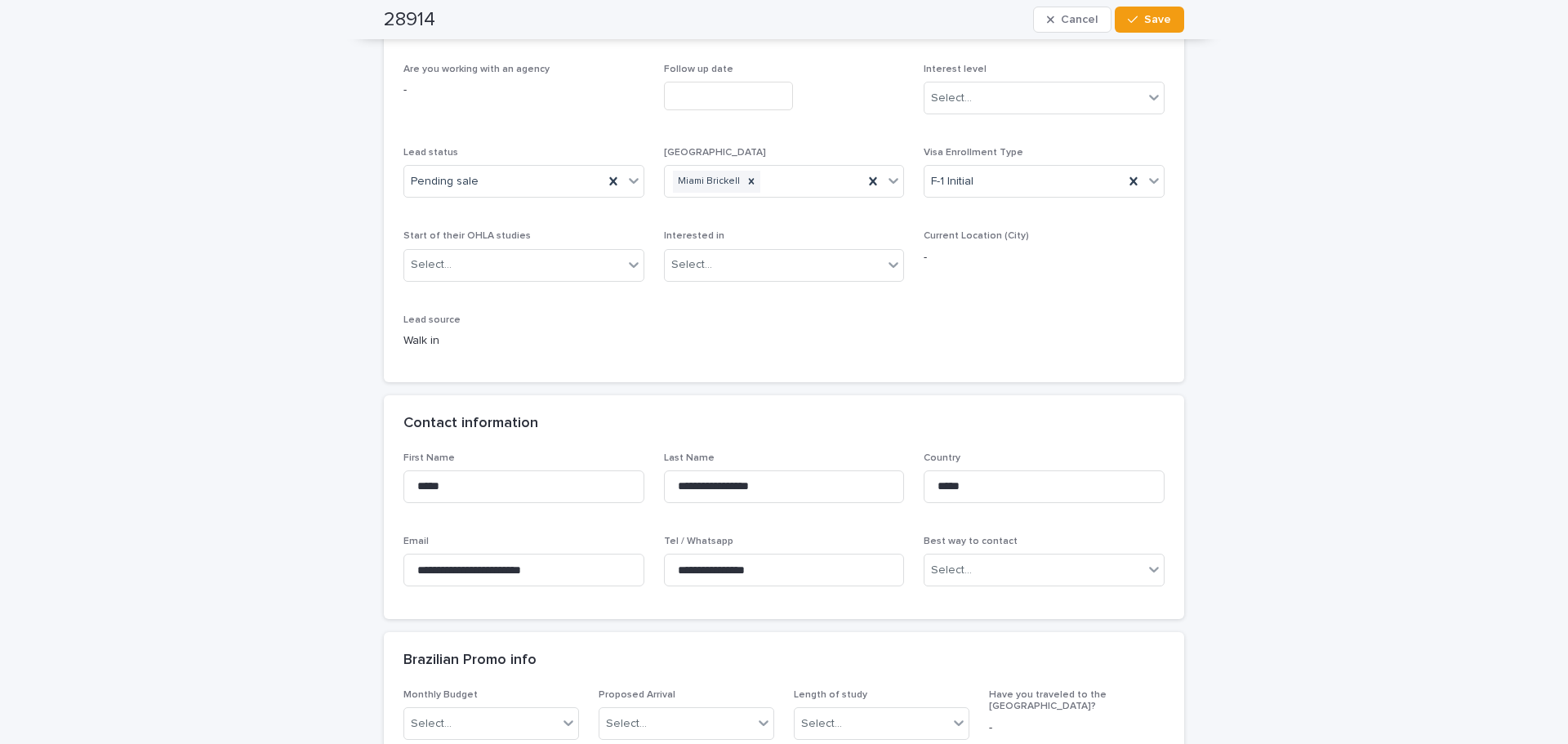 click on "**********" at bounding box center (784, 963) 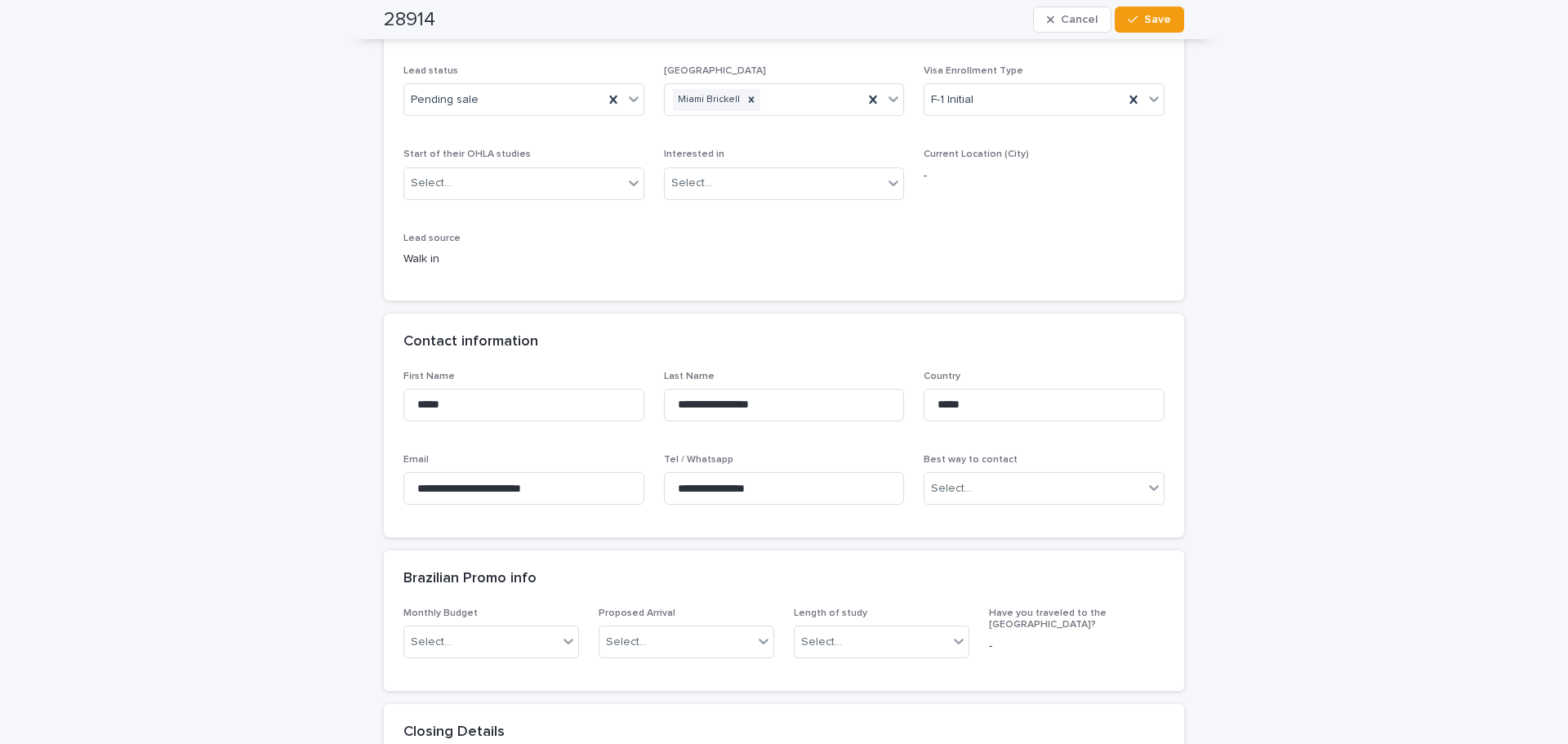 scroll, scrollTop: 0, scrollLeft: 0, axis: both 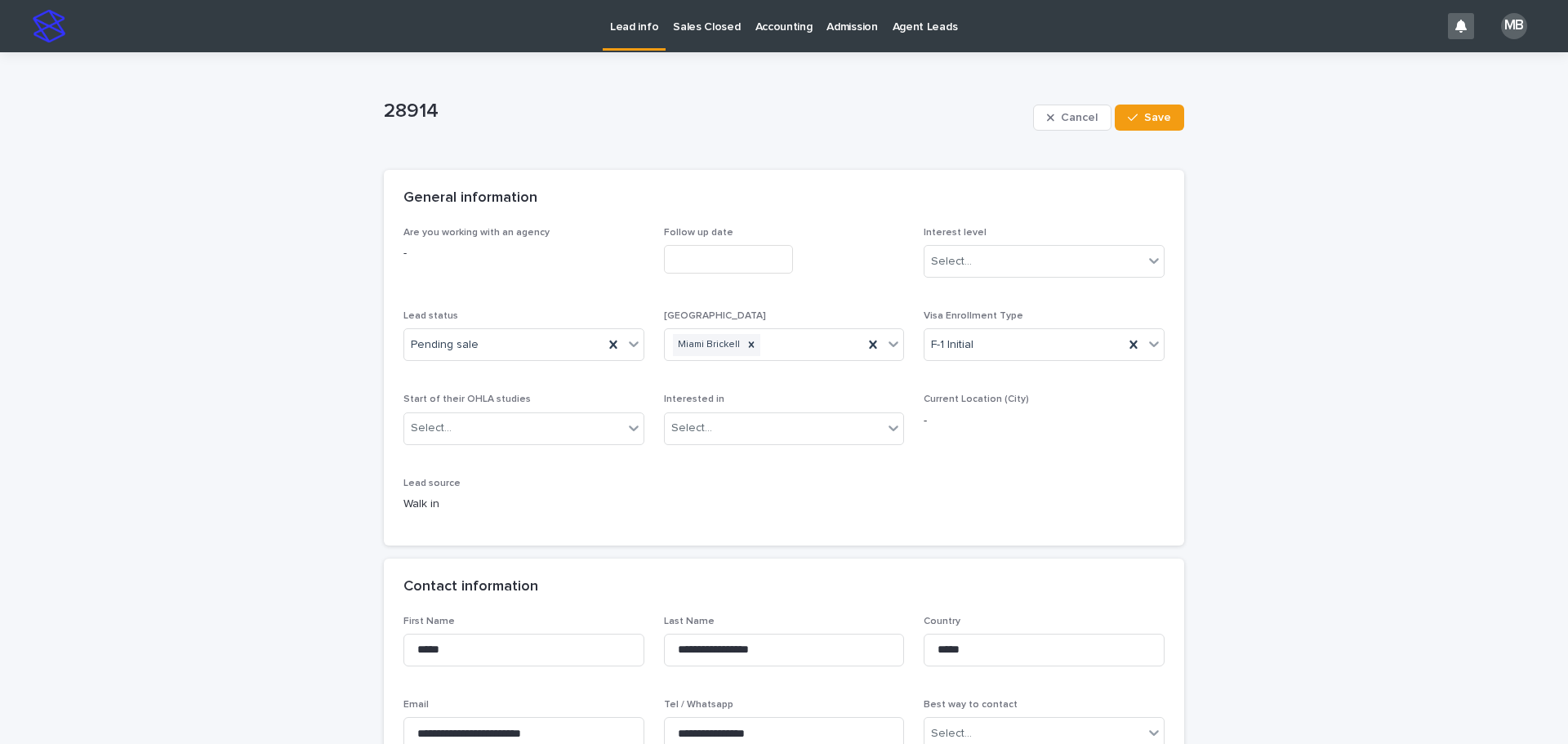 click on "Lead info" at bounding box center [634, 17] 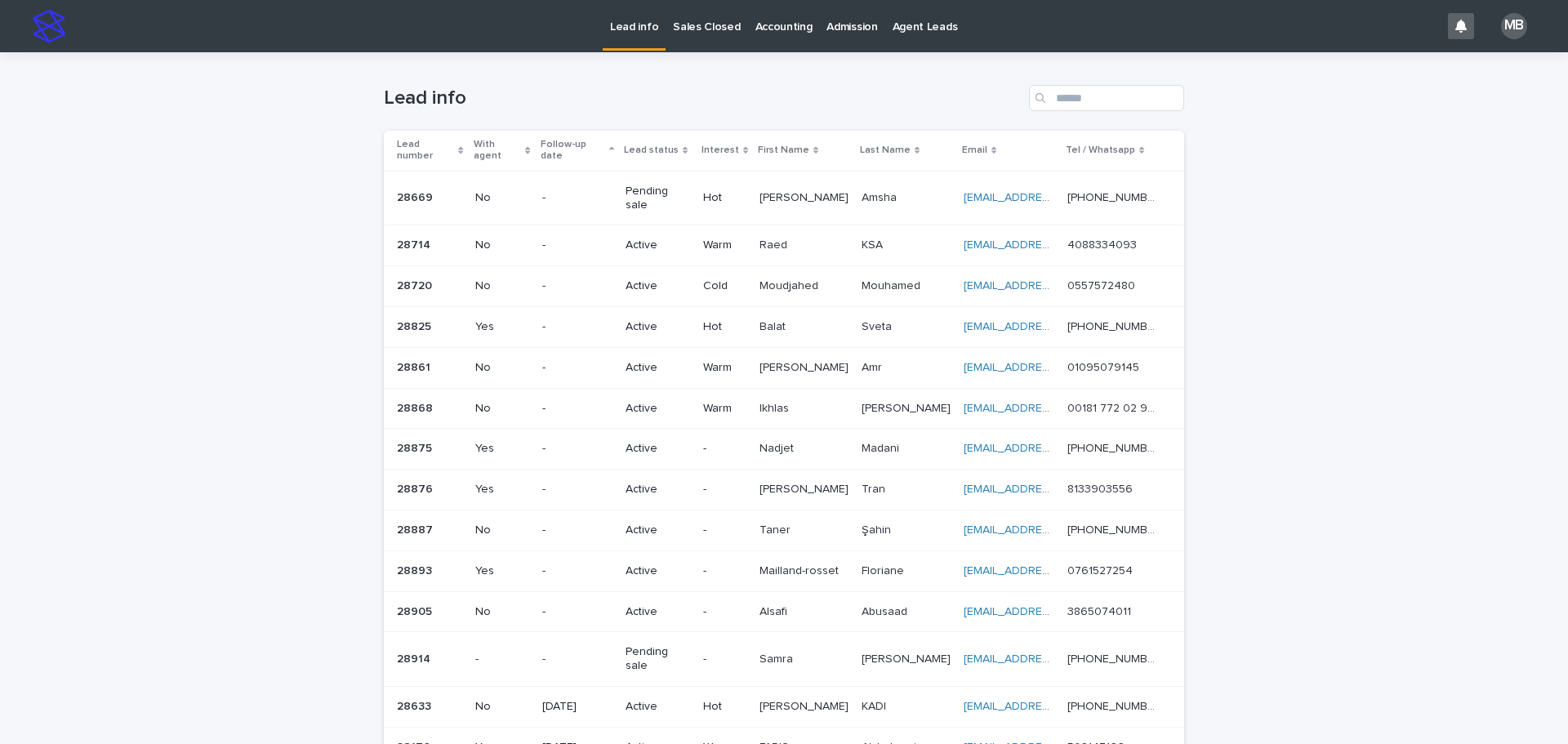 click on "Lead status" at bounding box center [657, 150] 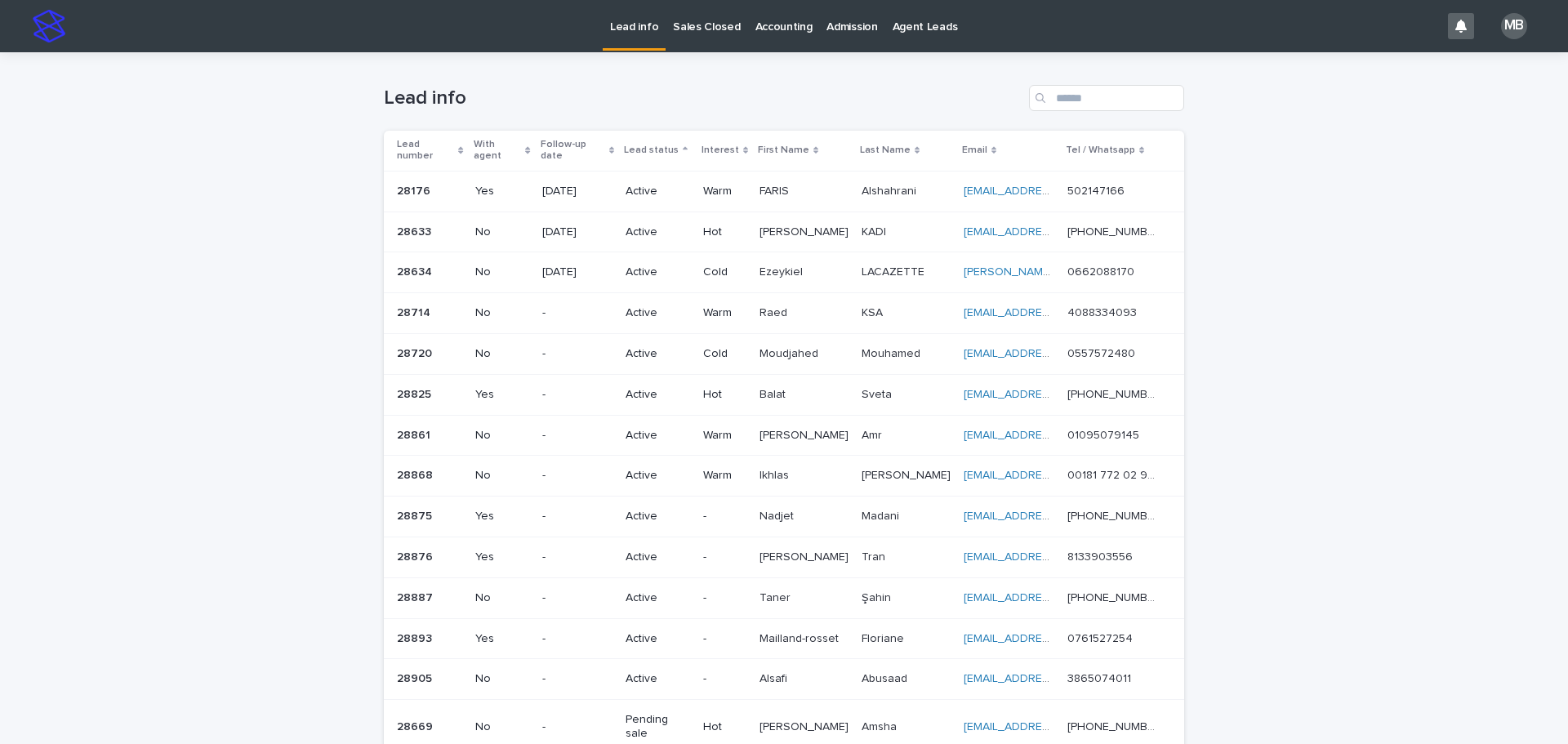 click on "Sales Closed" at bounding box center [706, 25] 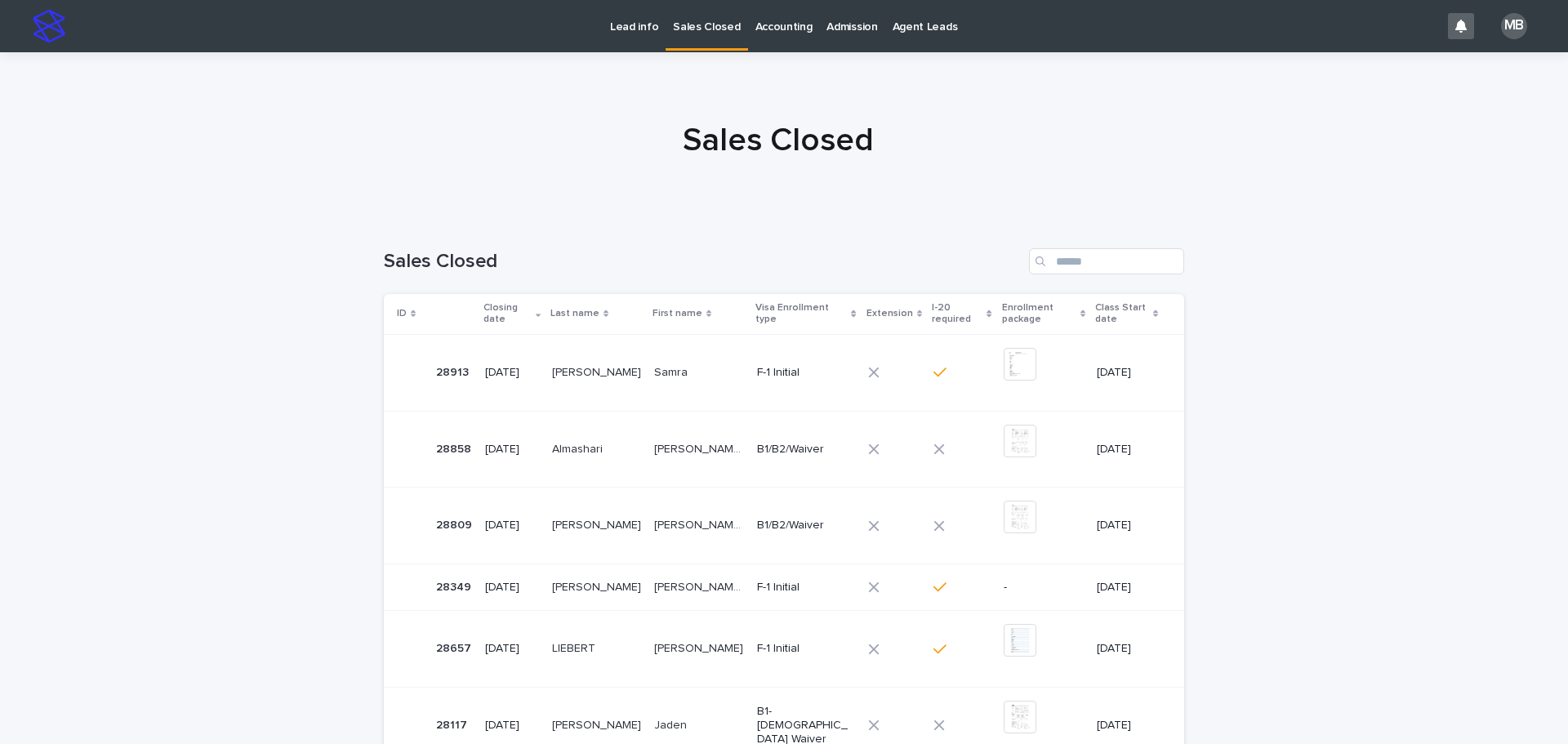 click on "Lead info" at bounding box center [634, 25] 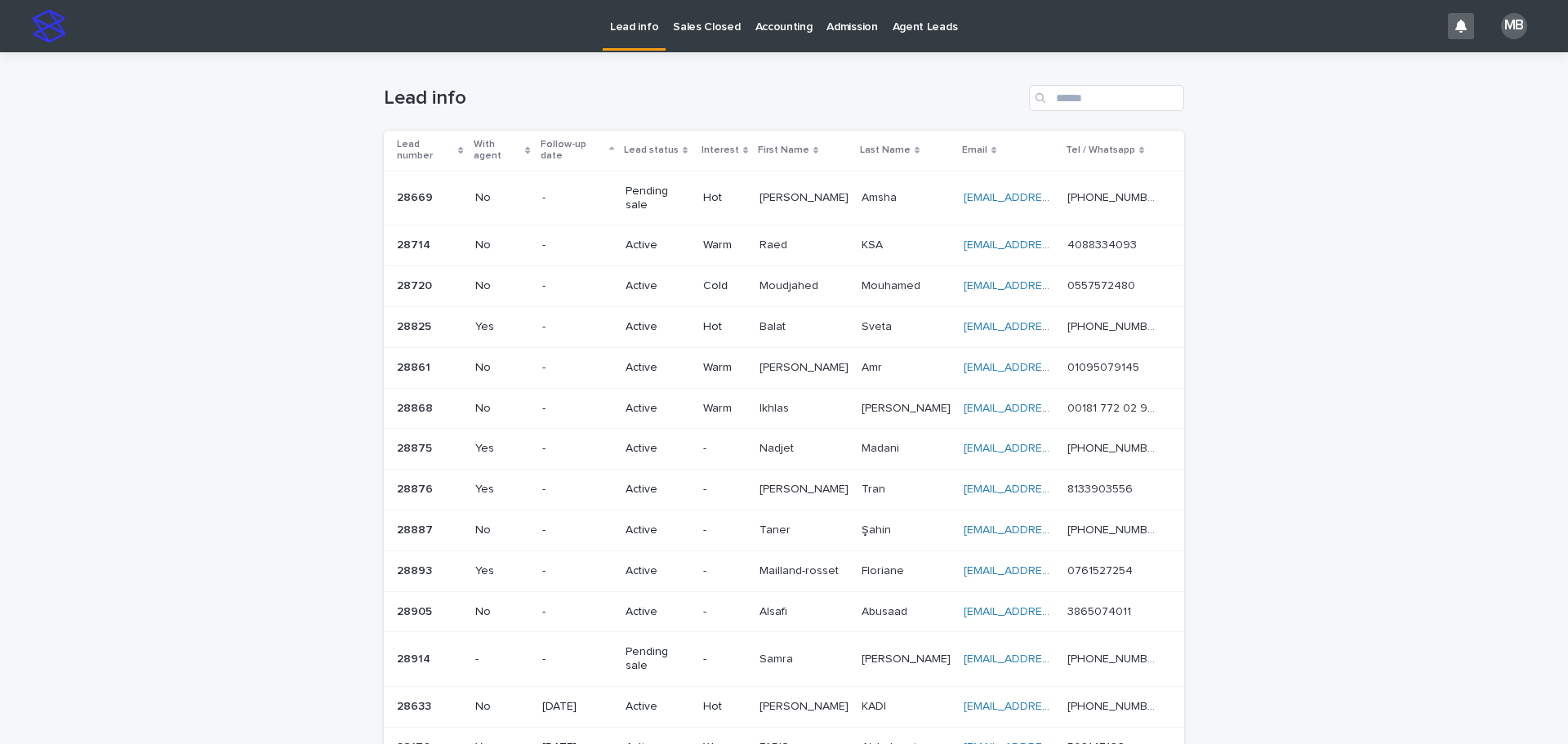 click on "Lead status" at bounding box center (657, 150) 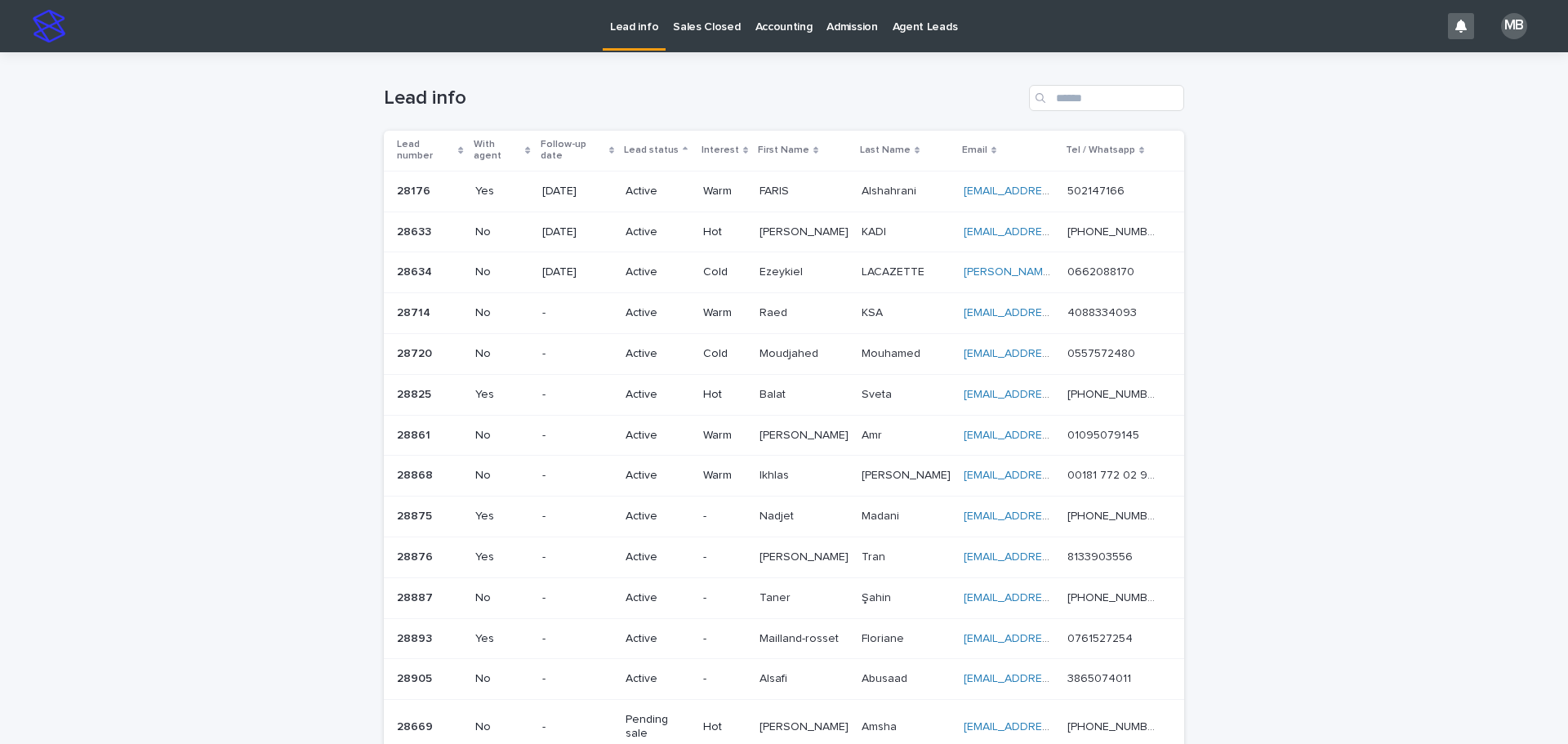 click on "Loading... Saving… Loading... Saving… Lead info Lead number With agent Follow-up date Lead status Interest First Name Last Name Email Tel / Whatsapp 28176 28176   Yes [DATE] Active Warm [PERSON_NAME]   [PERSON_NAME]   [EMAIL_ADDRESS][DOMAIN_NAME] [EMAIL_ADDRESS][DOMAIN_NAME]   502147166 502147166   28633 28633   No [DATE] Active Hot [PERSON_NAME] [PERSON_NAME] KADI   [EMAIL_ADDRESS][DOMAIN_NAME] [EMAIL_ADDRESS][DOMAIN_NAME]   [PHONE_NUMBER] [PHONE_NUMBER]   28634 28634   No [DATE] Active Cold Ezeykiel Ezeykiel   LACAZETTE LACAZETTE   [EMAIL_ADDRESS][DOMAIN_NAME] [DOMAIN_NAME][EMAIL_ADDRESS][DOMAIN_NAME]   0662088170 0662088170   28714 28714   No - Active Warm Raed Raed   KSA KSA   [EMAIL_ADDRESS][DOMAIN_NAME] [EMAIL_ADDRESS][DOMAIN_NAME]   4088334093 4088334093   28720 28720   No - Active Cold [PERSON_NAME]   [PERSON_NAME]   [EMAIL_ADDRESS][DOMAIN_NAME] [EMAIL_ADDRESS][DOMAIN_NAME]   0557572480 0557572480   28825 28825   Yes - Active Hot Balat Balat   Sveta Sveta   [EMAIL_ADDRESS][DOMAIN_NAME] [EMAIL_ADDRESS][DOMAIN_NAME]" at bounding box center [784, 500] 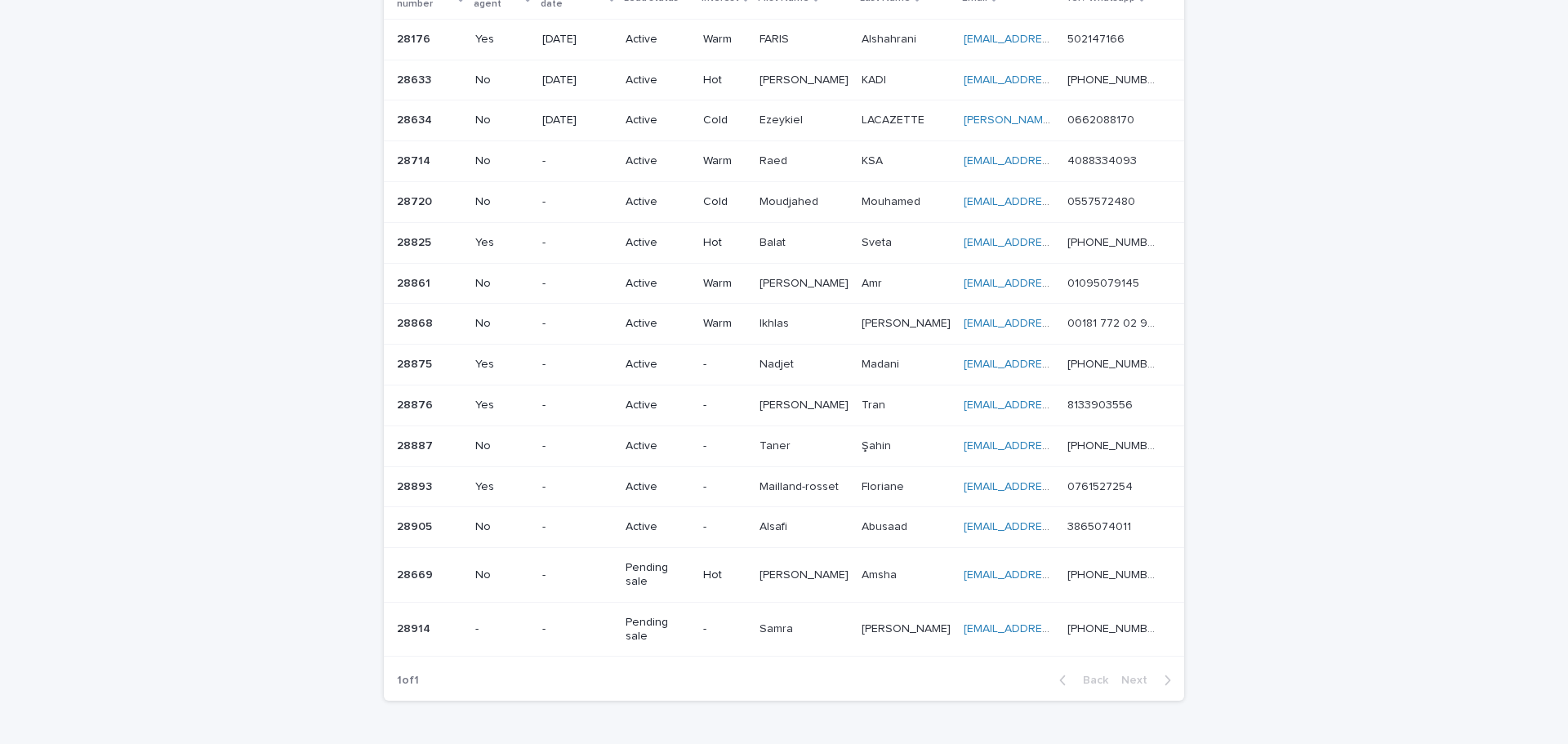 scroll, scrollTop: 163, scrollLeft: 0, axis: vertical 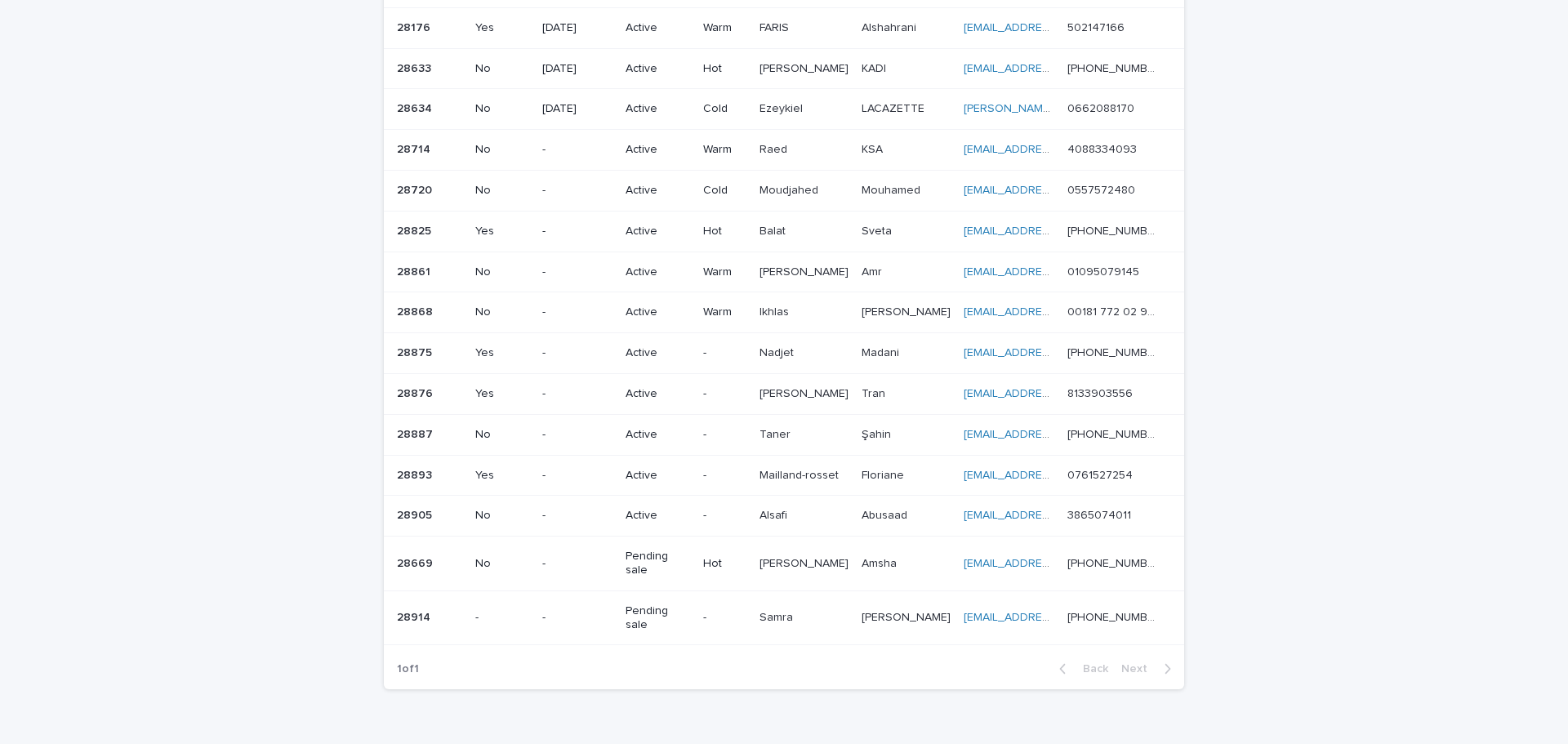 click on "Loading... Saving… Loading... Saving… Lead info Lead number With agent Follow-up date Lead status Interest First Name Last Name Email Tel / Whatsapp 28176 28176   Yes [DATE] Active Warm [PERSON_NAME]   [PERSON_NAME]   [EMAIL_ADDRESS][DOMAIN_NAME] [EMAIL_ADDRESS][DOMAIN_NAME]   502147166 502147166   28633 28633   No [DATE] Active Hot [PERSON_NAME] [PERSON_NAME] KADI   [EMAIL_ADDRESS][DOMAIN_NAME] [EMAIL_ADDRESS][DOMAIN_NAME]   [PHONE_NUMBER] [PHONE_NUMBER]   28634 28634   No [DATE] Active Cold Ezeykiel Ezeykiel   LACAZETTE LACAZETTE   [EMAIL_ADDRESS][DOMAIN_NAME] [DOMAIN_NAME][EMAIL_ADDRESS][DOMAIN_NAME]   0662088170 0662088170   28714 28714   No - Active Warm Raed Raed   KSA KSA   [EMAIL_ADDRESS][DOMAIN_NAME] [EMAIL_ADDRESS][DOMAIN_NAME]   4088334093 4088334093   28720 28720   No - Active Cold [PERSON_NAME]   [PERSON_NAME]   [EMAIL_ADDRESS][DOMAIN_NAME] [EMAIL_ADDRESS][DOMAIN_NAME]   0557572480 0557572480   28825 28825   Yes - Active Hot Balat Balat   Sveta Sveta   [EMAIL_ADDRESS][DOMAIN_NAME] [EMAIL_ADDRESS][DOMAIN_NAME]" at bounding box center (784, 336) 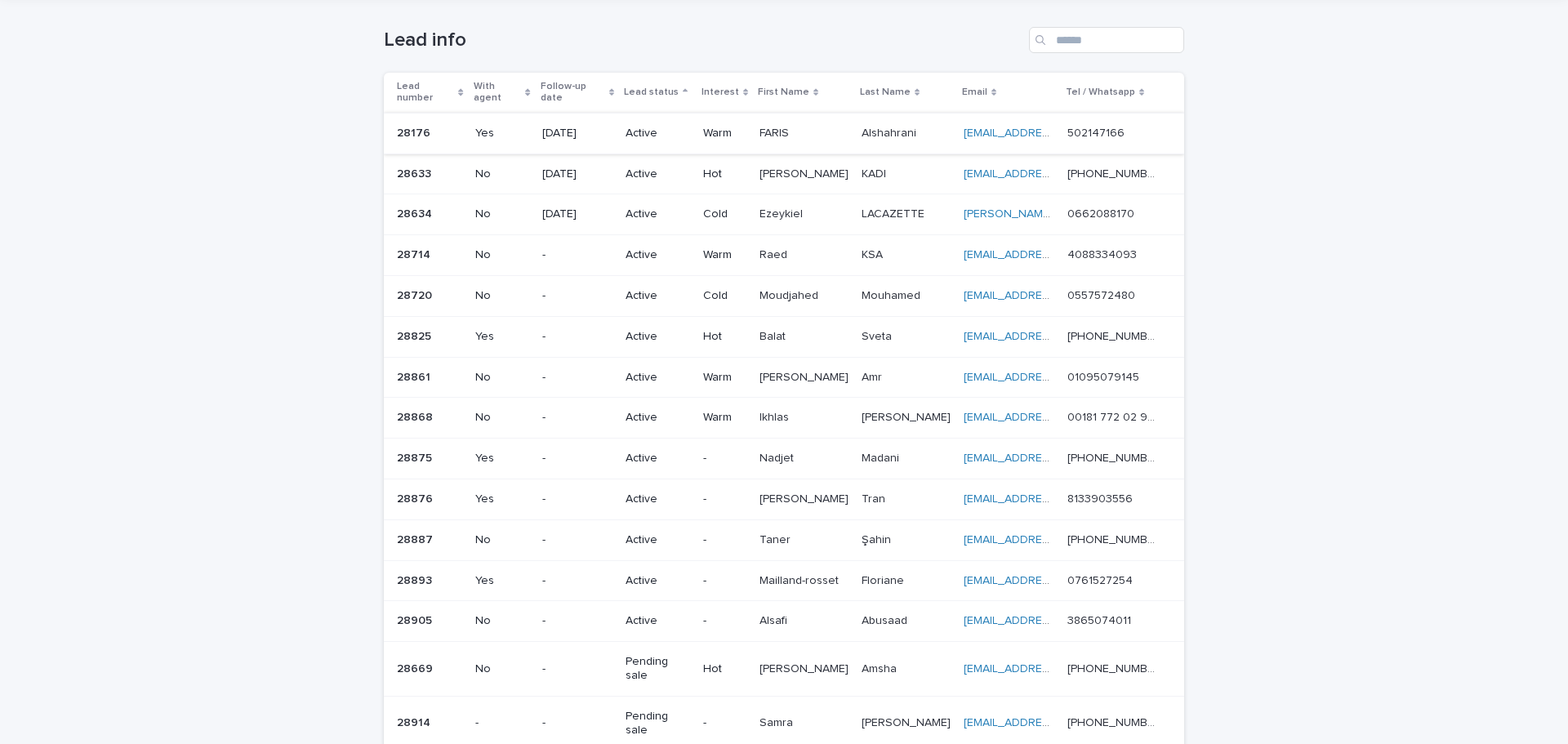 scroll, scrollTop: 0, scrollLeft: 0, axis: both 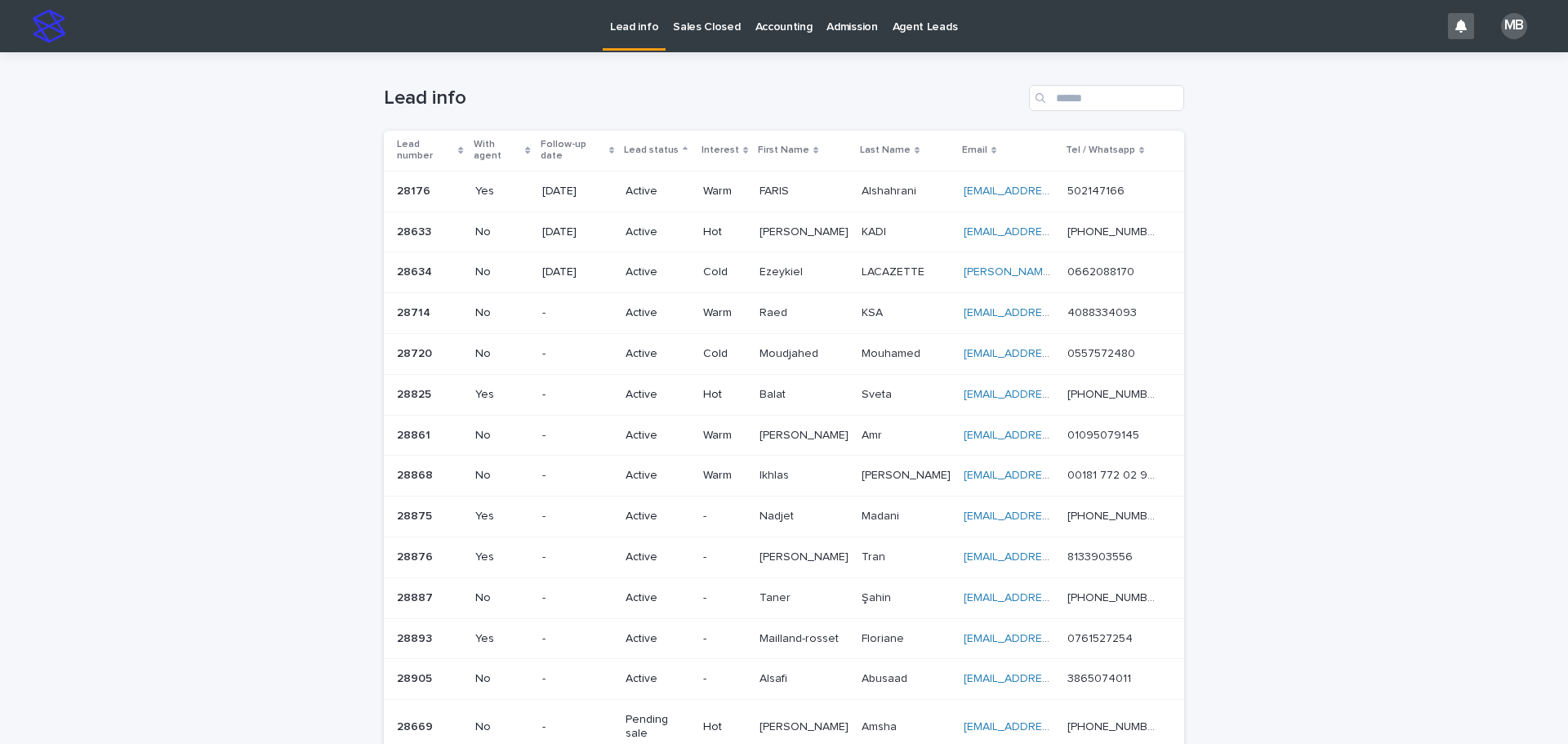 click on "Sales Closed" at bounding box center [706, 25] 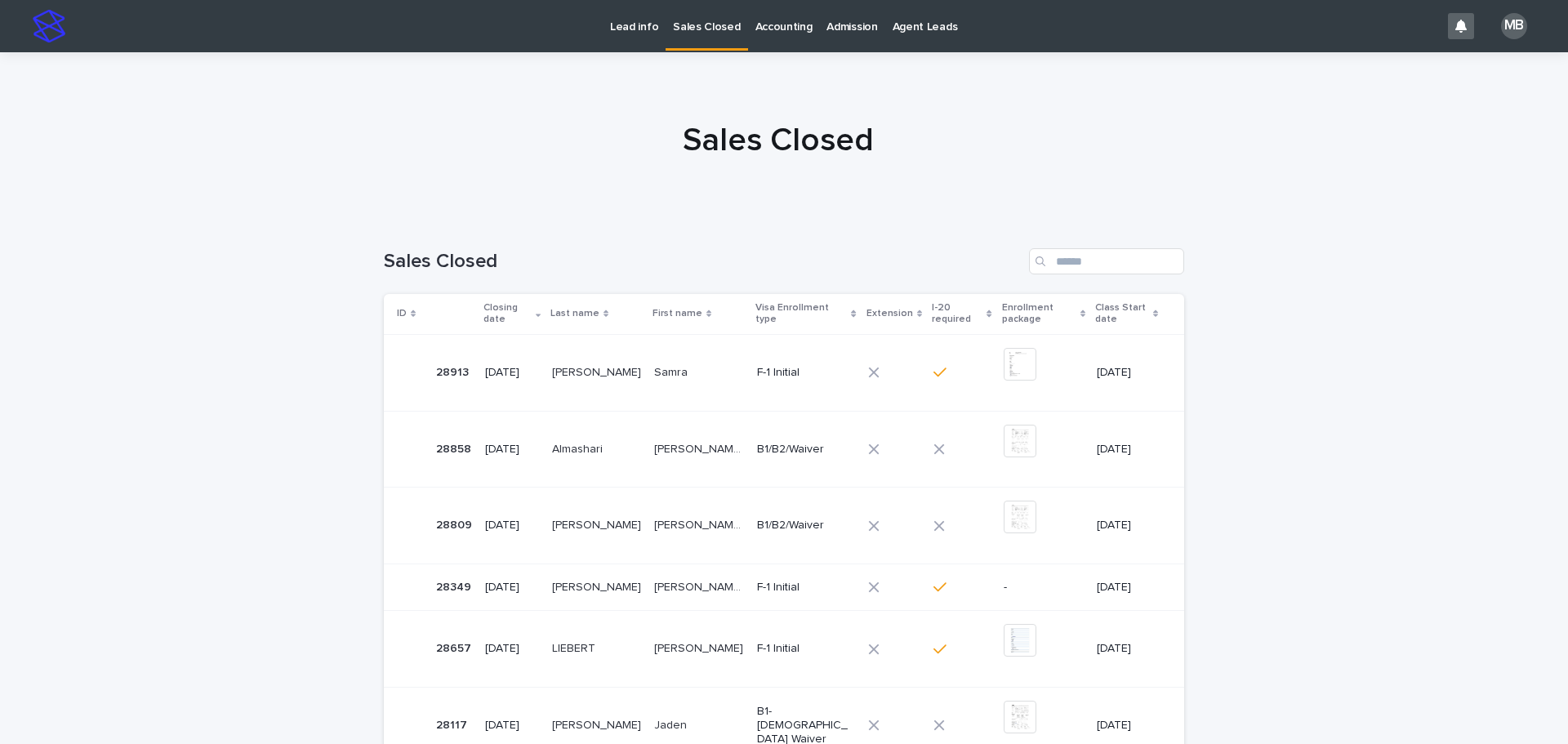 click at bounding box center (777, 133) 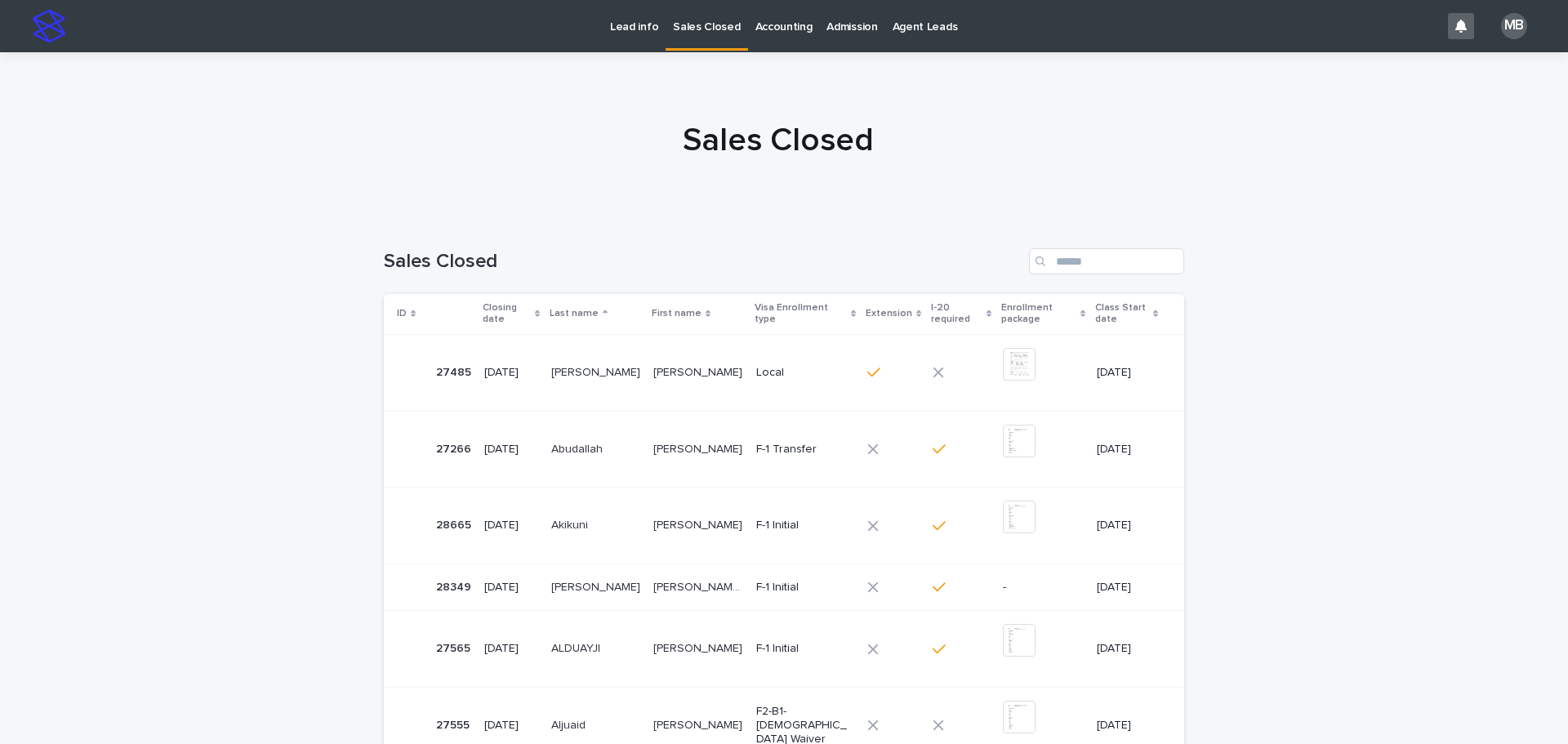 click on "Lead info" at bounding box center [634, 17] 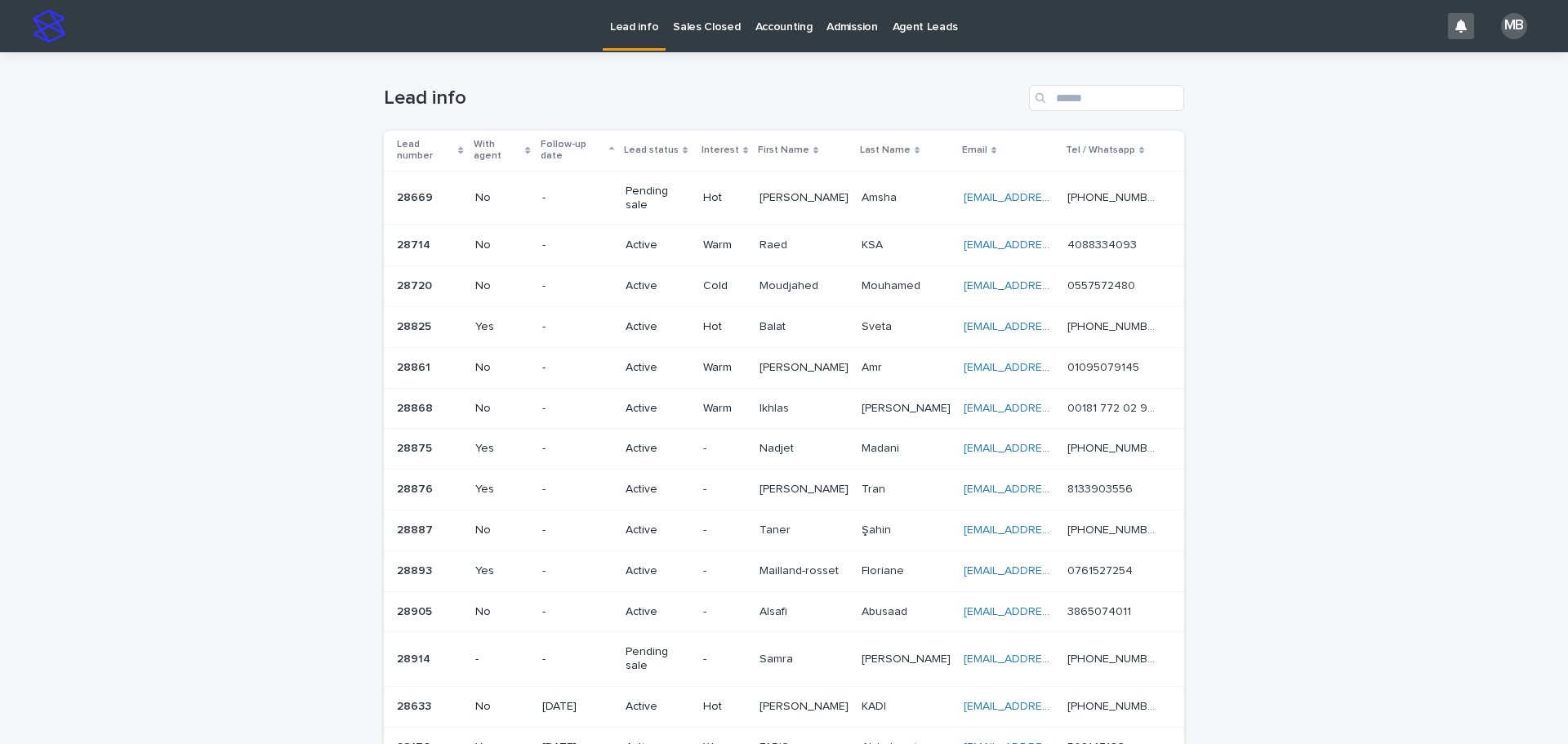 click on "Sales Closed" at bounding box center [706, 25] 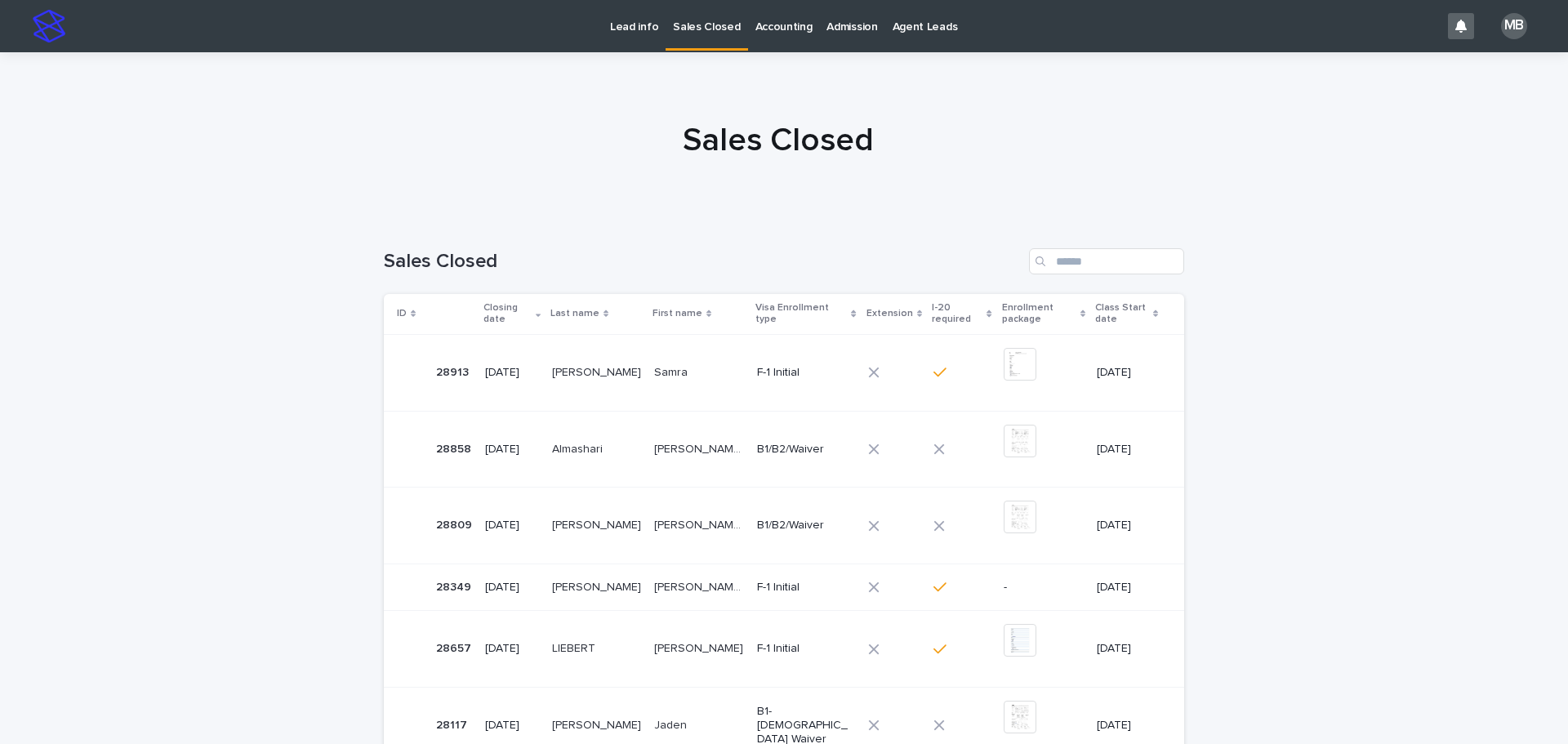 click 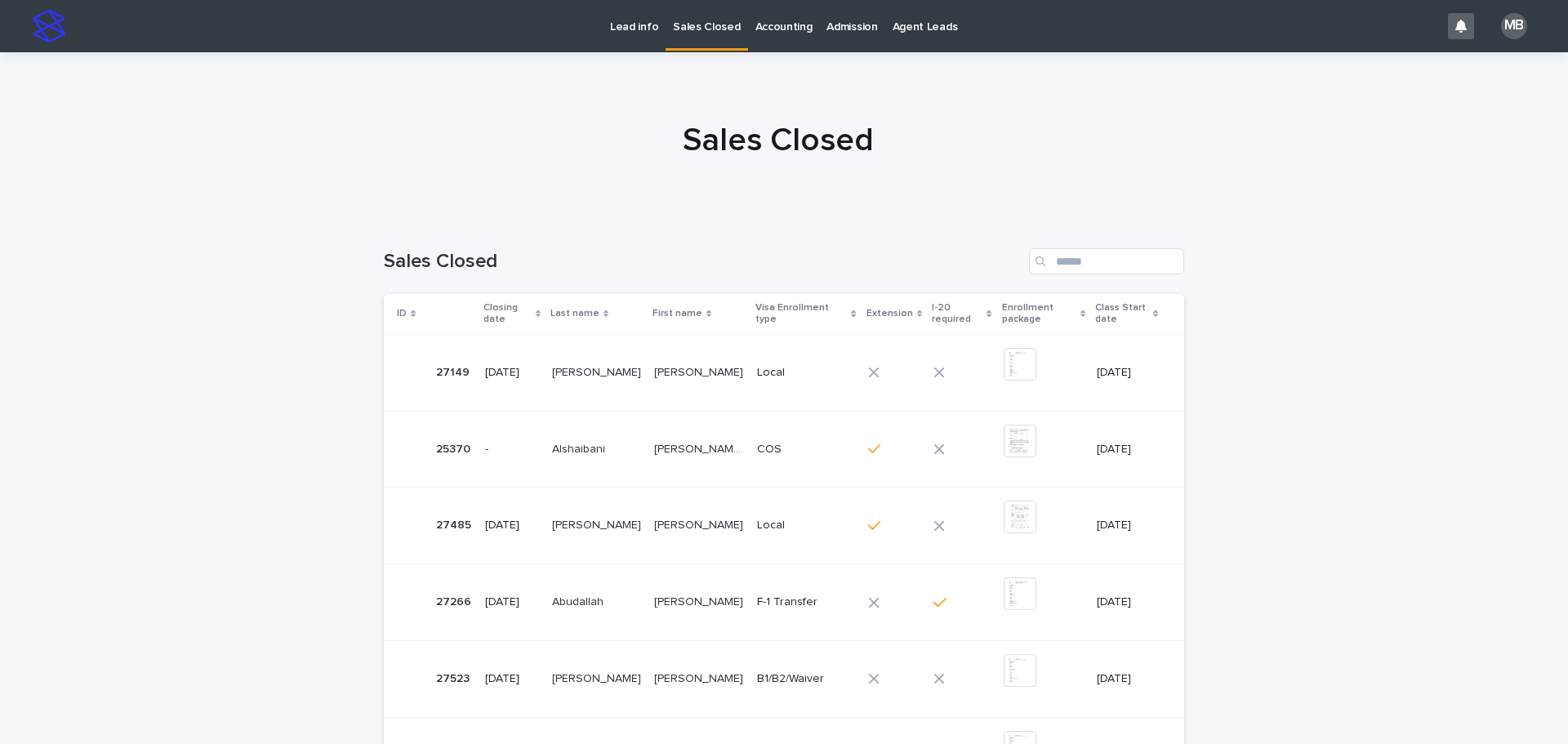 click on "Closing date" at bounding box center (512, 314) 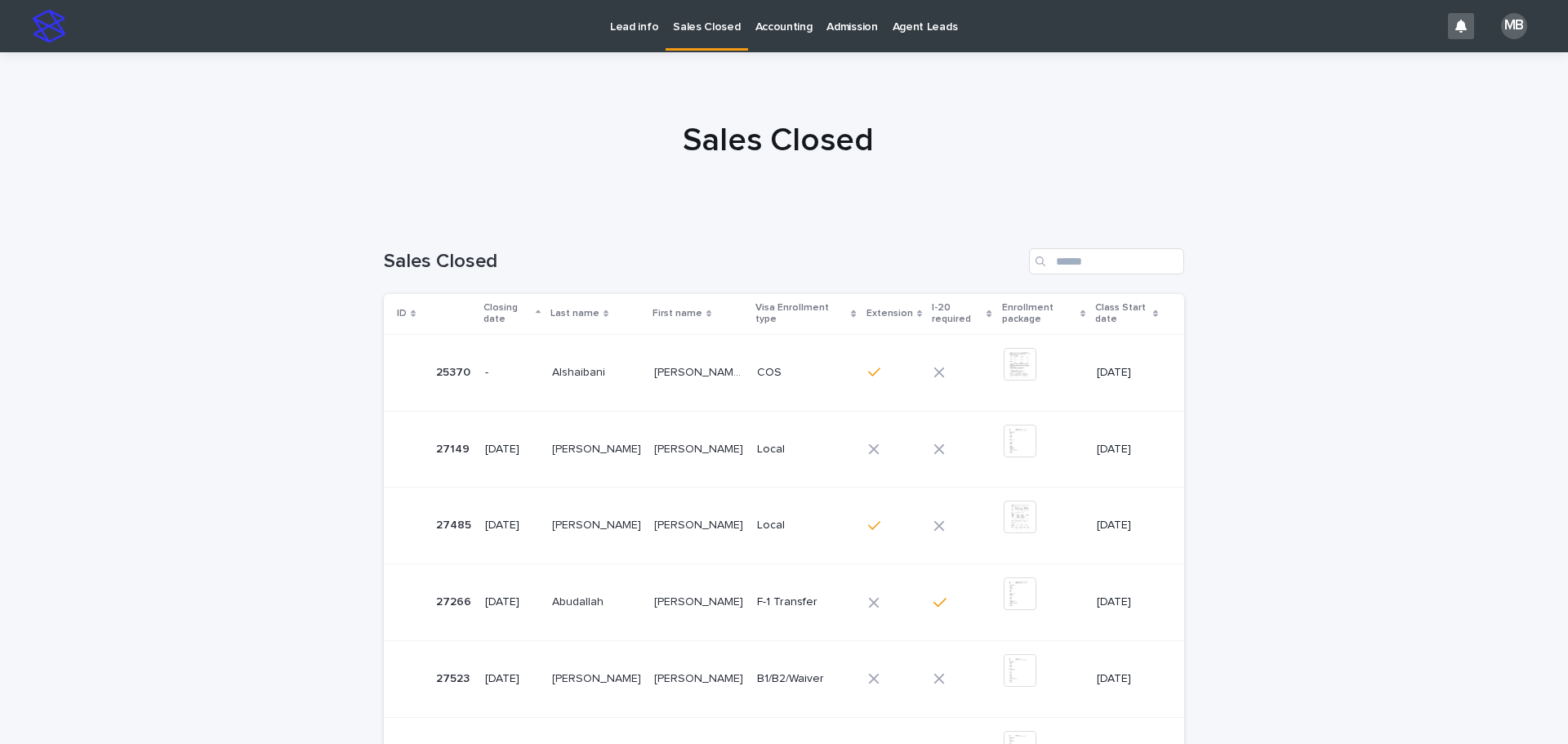 click 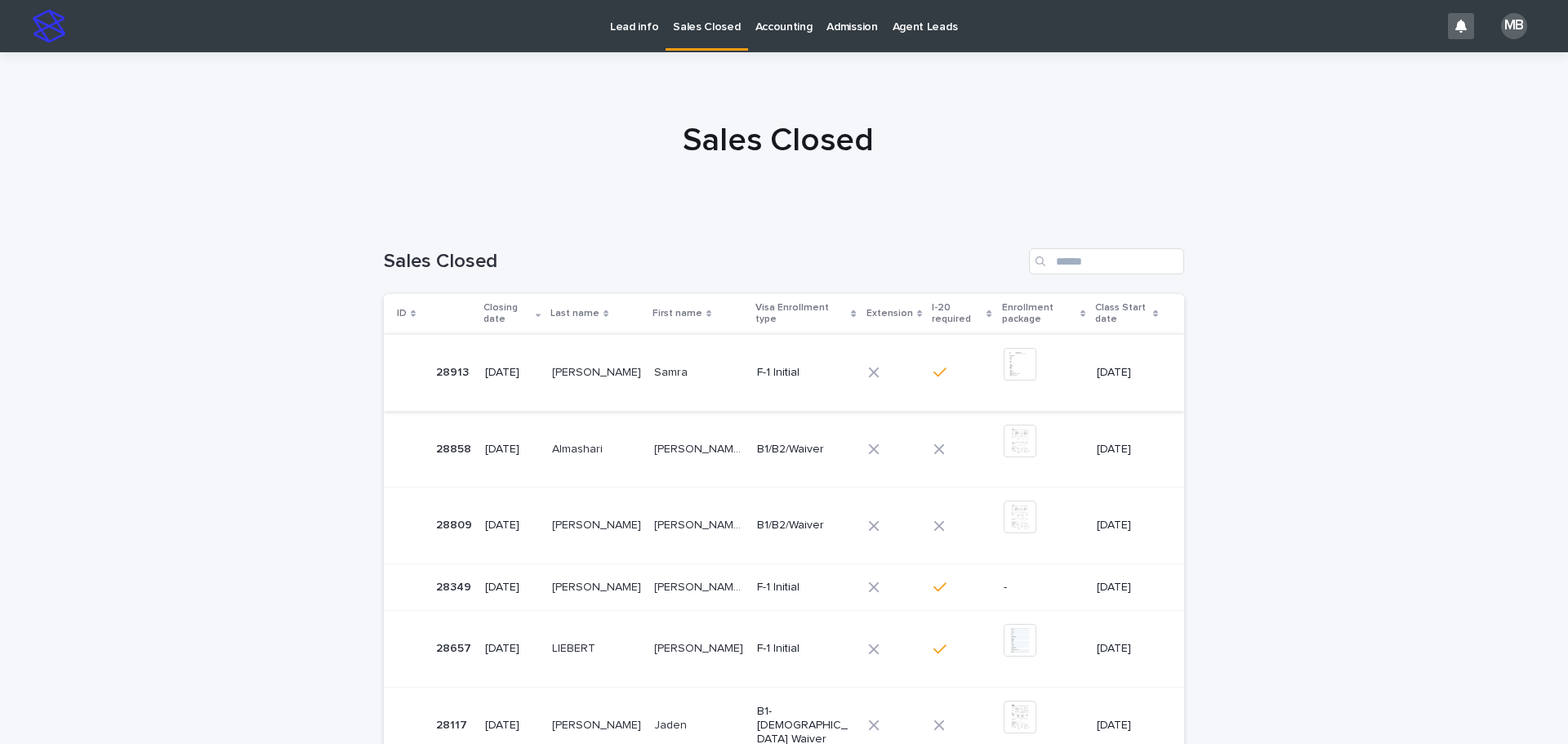 scroll, scrollTop: 82, scrollLeft: 0, axis: vertical 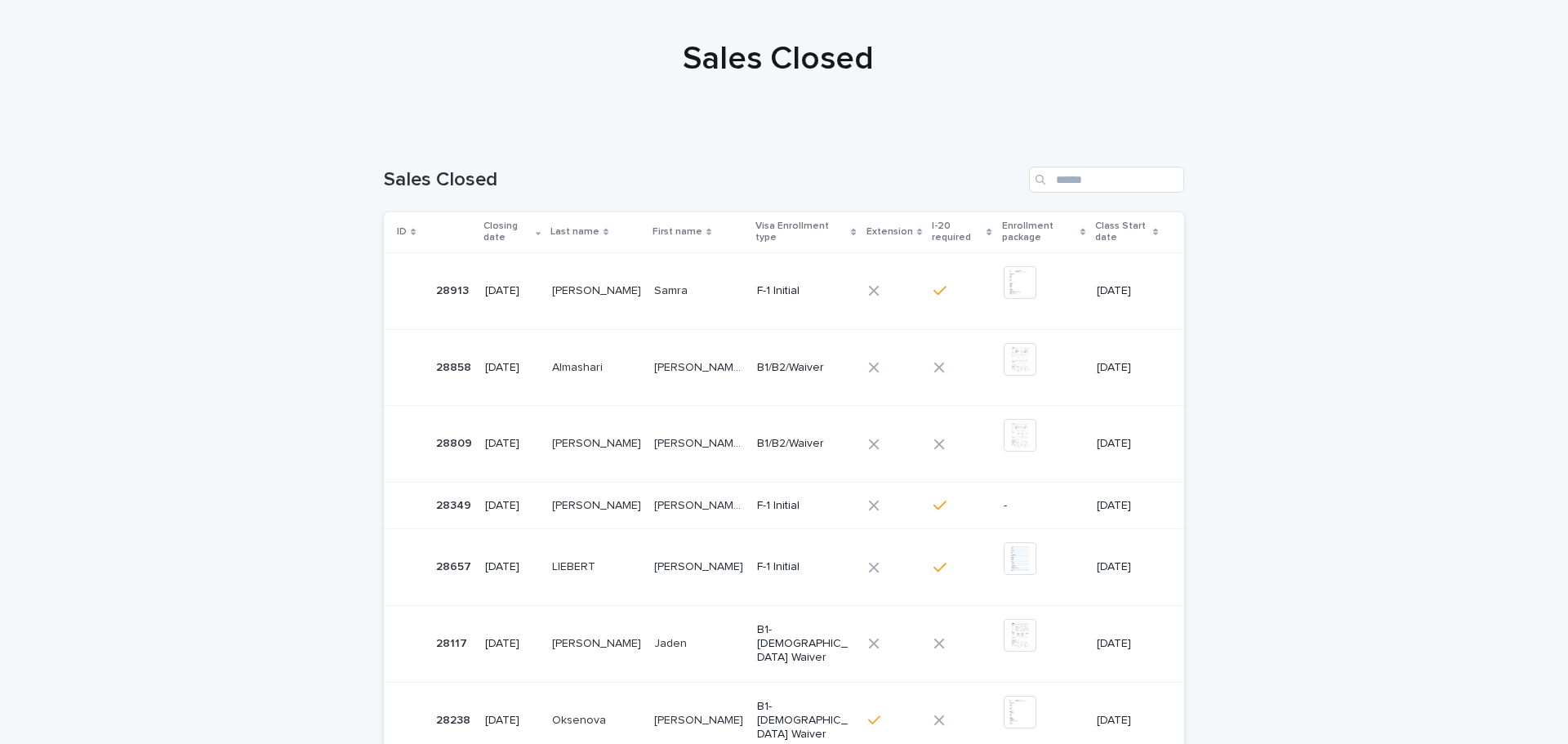 click on "[PERSON_NAME]" at bounding box center (699, 291) 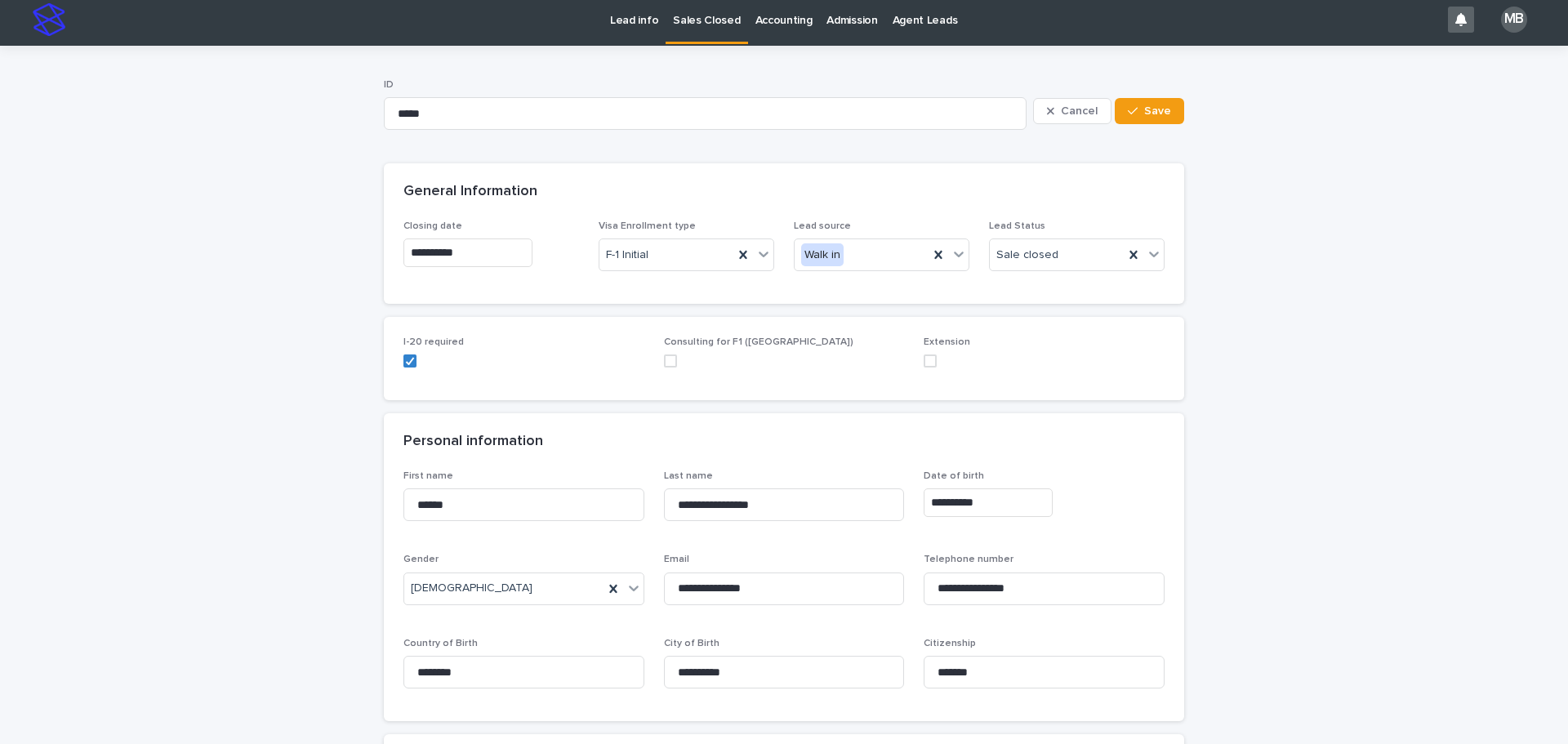 scroll, scrollTop: 0, scrollLeft: 0, axis: both 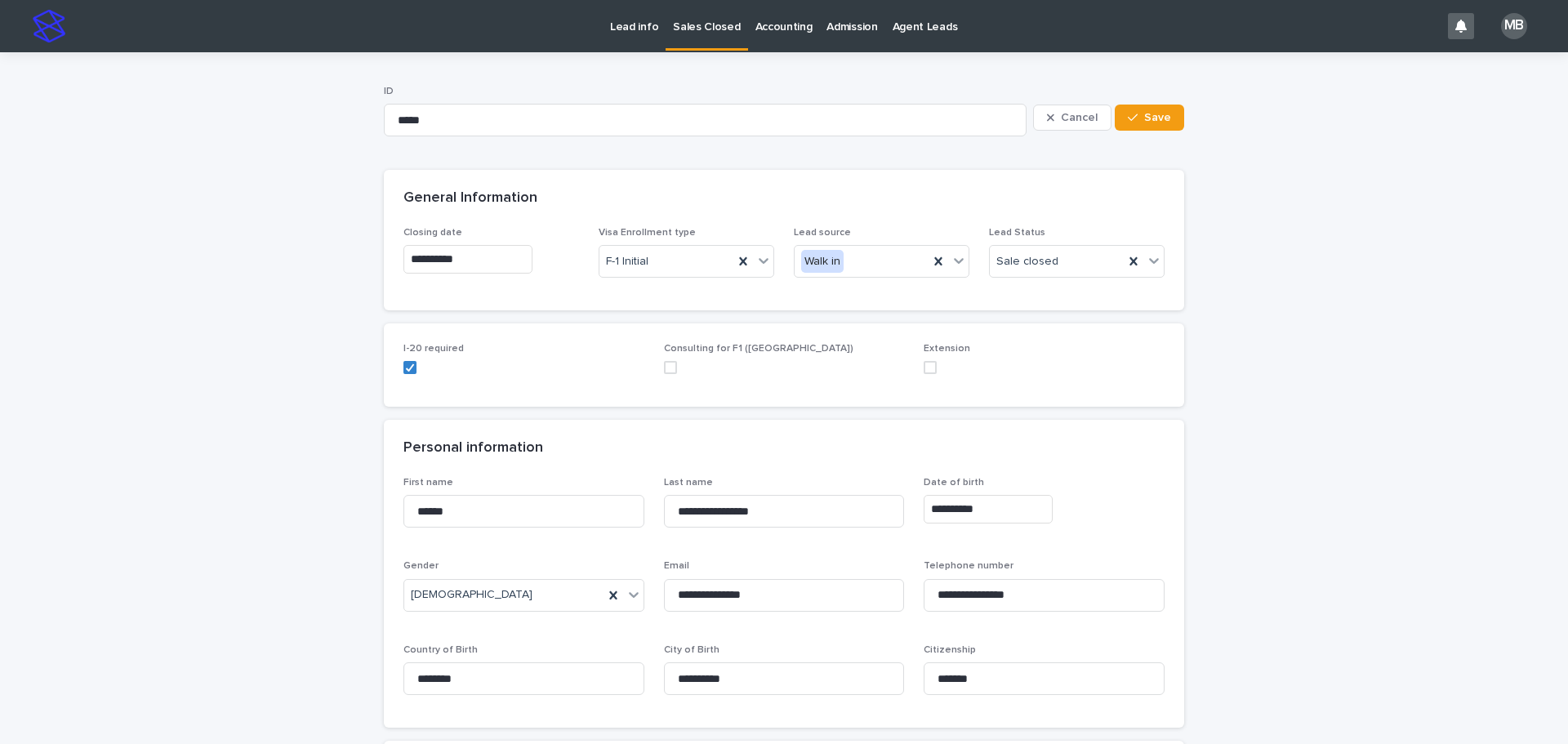 click on "**********" at bounding box center [784, 1112] 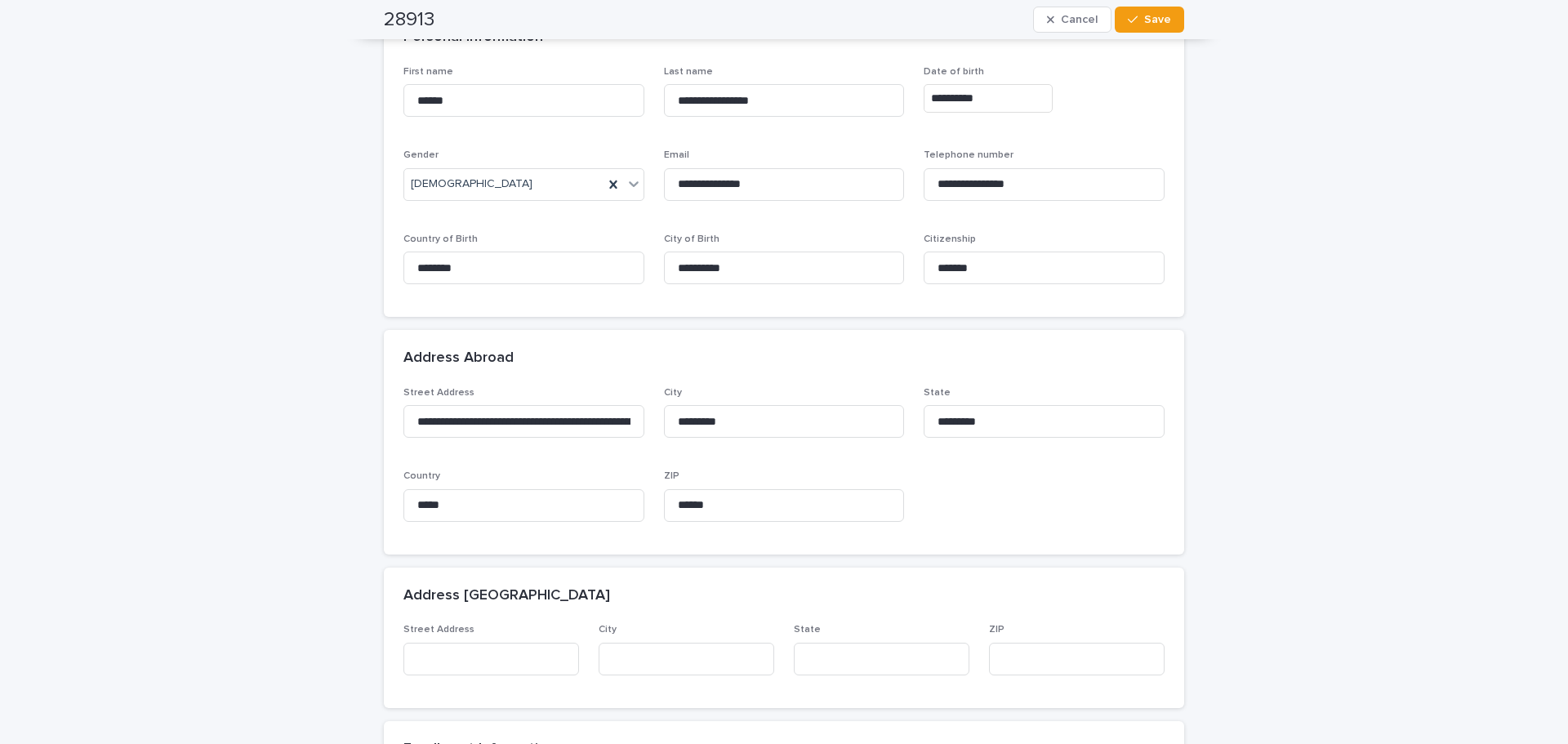 scroll, scrollTop: 0, scrollLeft: 0, axis: both 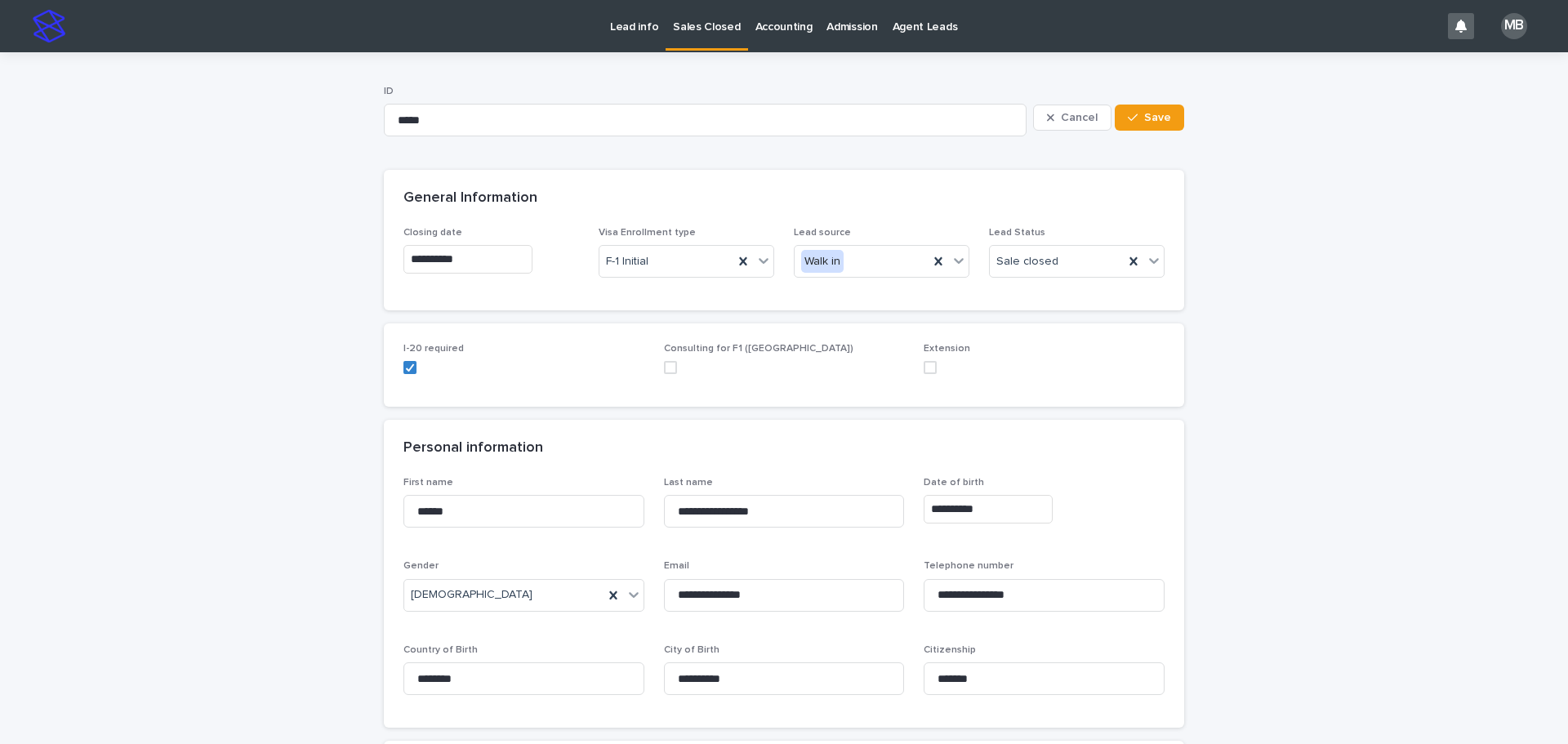 click on "Lead info" at bounding box center [634, 17] 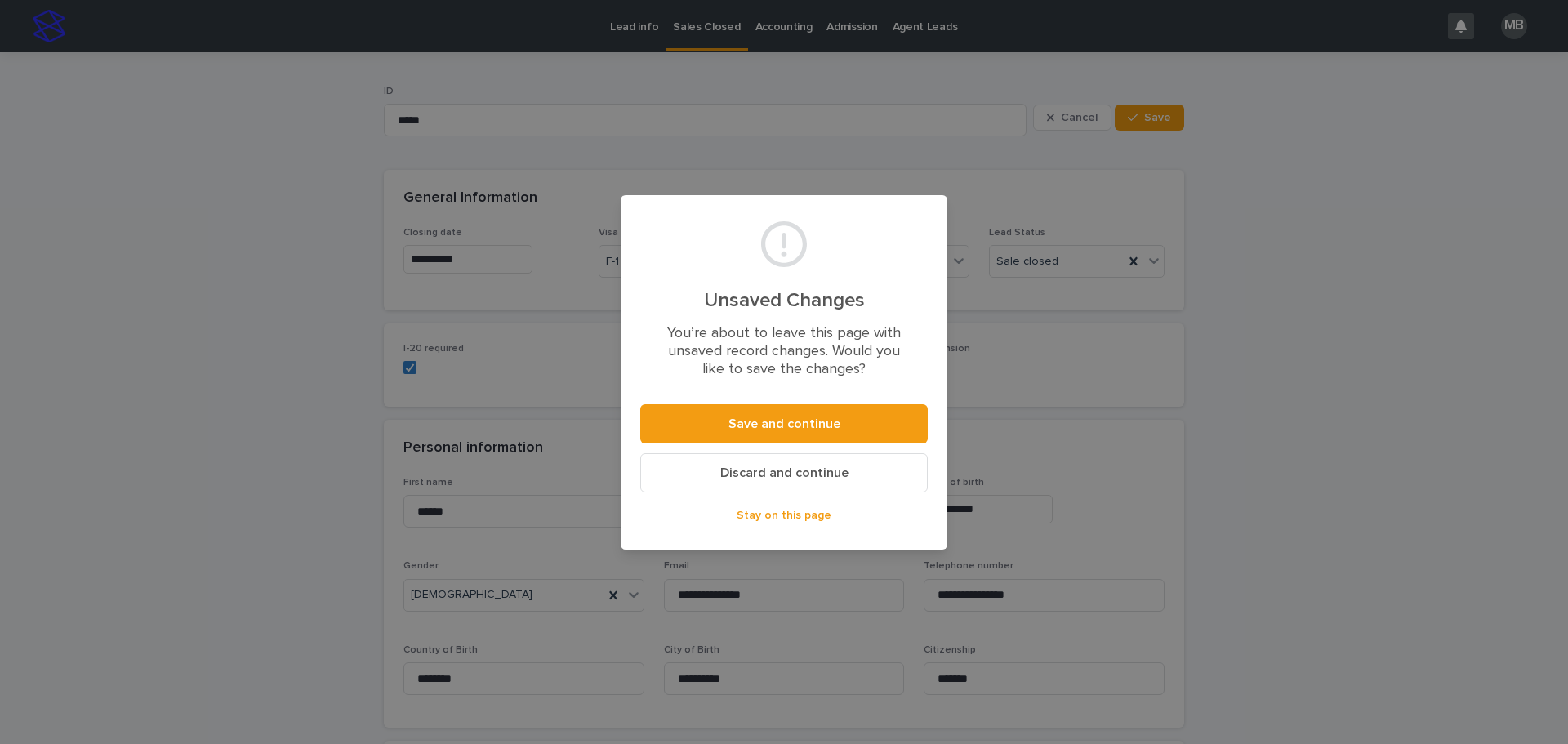 click on "Unsaved Changes You’re about to leave this page with unsaved record changes. Would you like to save the changes? Save and continue Discard and continue Stay on this page" at bounding box center (784, 372) 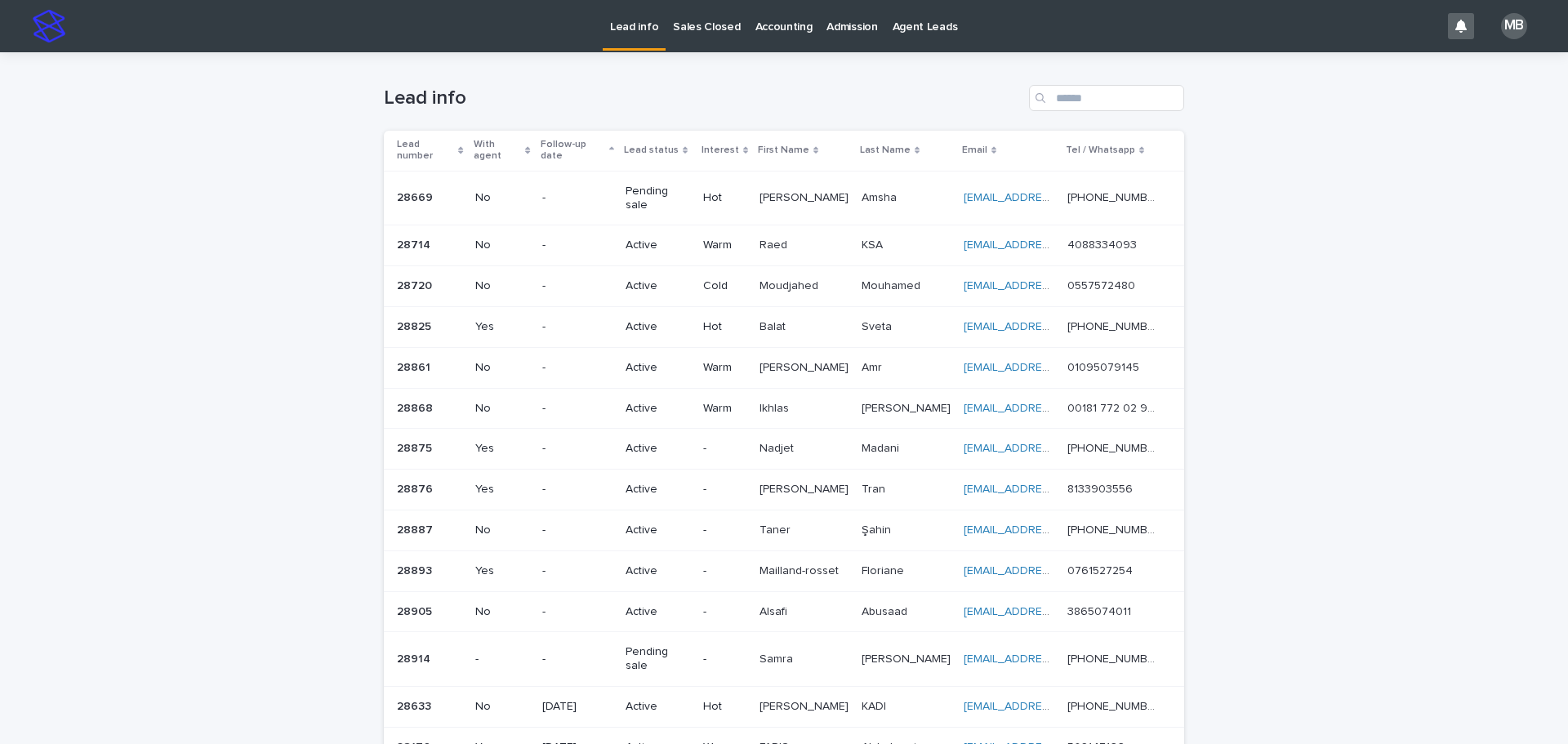 click on "Lead info" at bounding box center (703, 98) 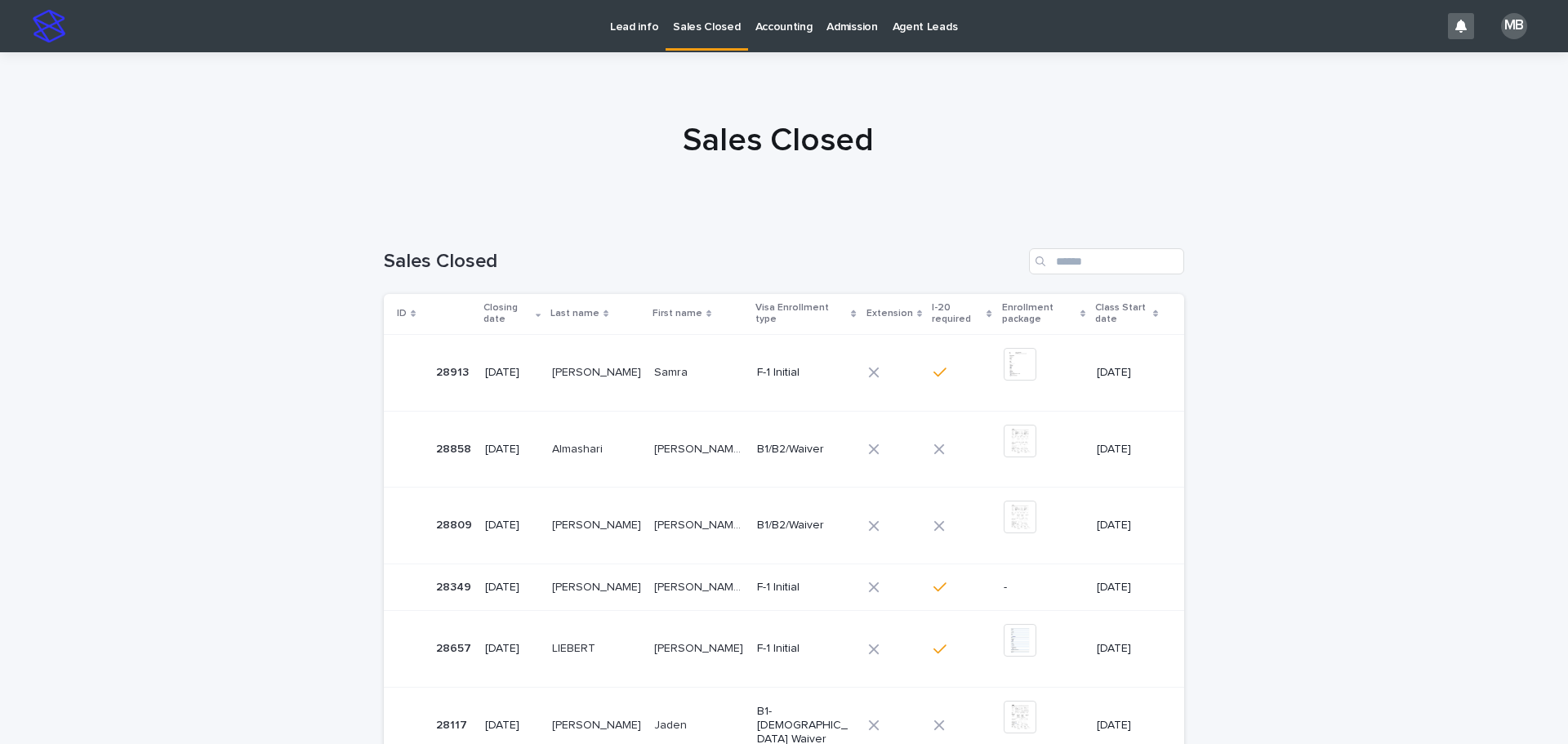 click on "Lead info" at bounding box center (634, 25) 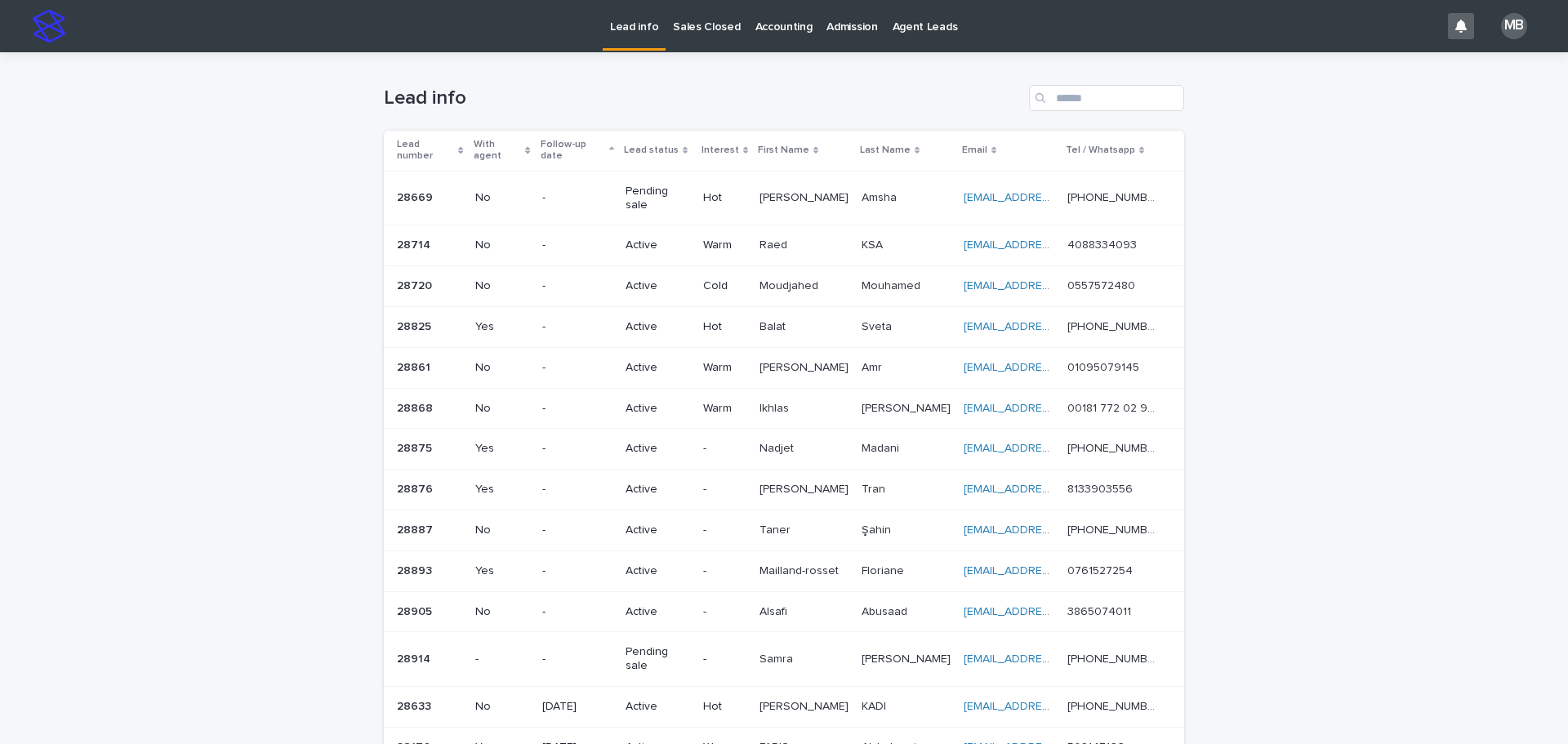 click on "Lead info Sales Closed Accounting Admission Agent Leads" at bounding box center (756, 26) 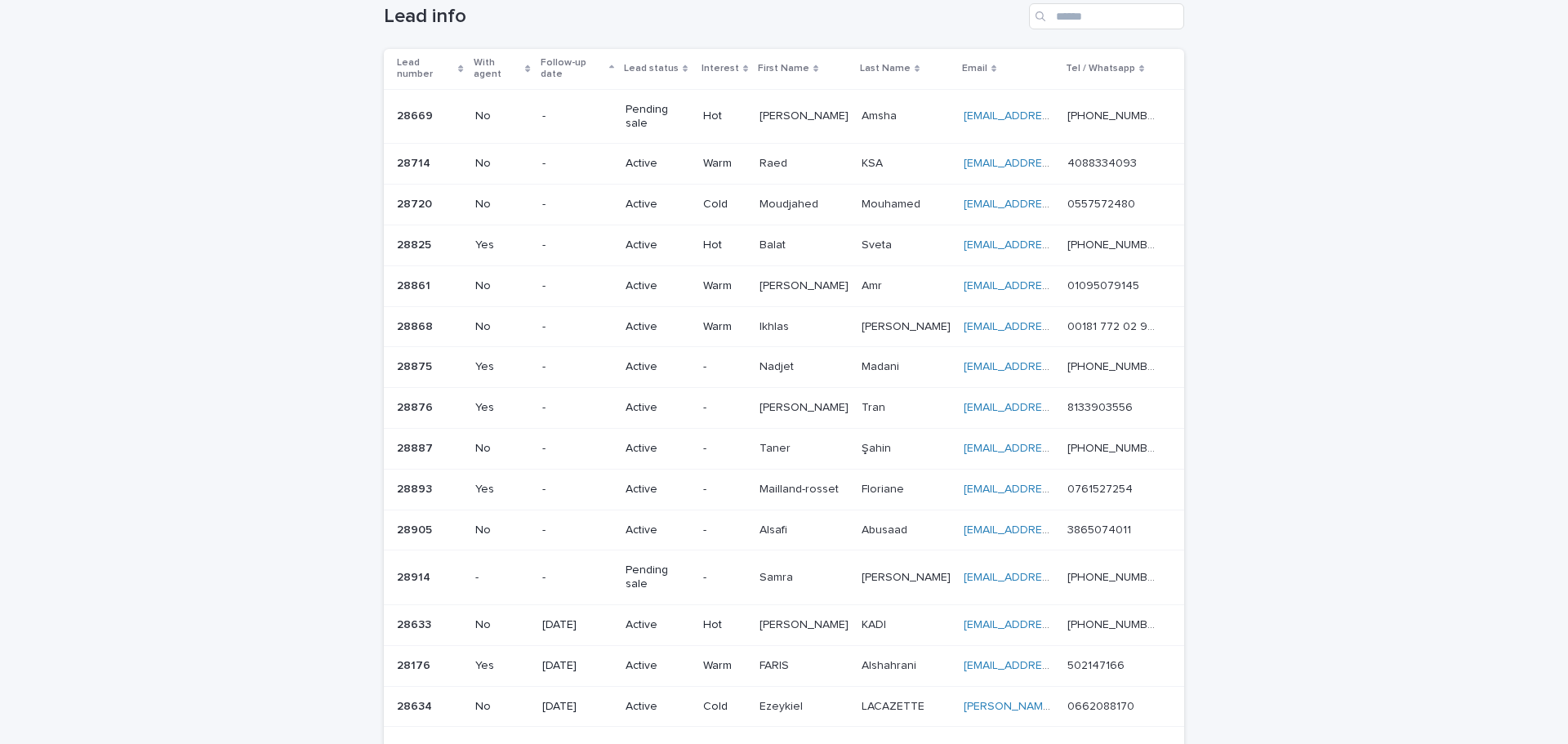 click on "Loading... Saving… Loading... Saving… Lead info Lead number With agent Follow-up date Lead status Interest First Name Last Name Email Tel / Whatsapp 28669 28669   No - Pending sale Hot [PERSON_NAME] [PERSON_NAME]   Amsha Amsha   [EMAIL_ADDRESS][DOMAIN_NAME] [EMAIL_ADDRESS][DOMAIN_NAME]   [PHONE_NUMBER] [PHONE_NUMBER]   28714 28714   No - Active Warm Raed Raed   KSA KSA   [EMAIL_ADDRESS][DOMAIN_NAME] [EMAIL_ADDRESS][DOMAIN_NAME]   4088334093 4088334093   28720 28720   No - Active Cold [PERSON_NAME]   [PERSON_NAME]   [EMAIL_ADDRESS][DOMAIN_NAME] [EMAIL_ADDRESS][DOMAIN_NAME]   0557572480 0557572480   28825 28825   Yes - Active Hot Balat Balat   Sveta Sveta   [EMAIL_ADDRESS][DOMAIN_NAME] [EMAIL_ADDRESS][DOMAIN_NAME]   [PHONE_NUMBER] [PHONE_NUMBER]   28861 28861   No - Active Warm [PERSON_NAME] [PERSON_NAME]   Amr Amr   [EMAIL_ADDRESS][DOMAIN_NAME] [EMAIL_ADDRESS][DOMAIN_NAME]   01095079145 01095079145   28868 28868   No - Active Warm Ikhlas [PERSON_NAME] Shamieh   [EMAIL_ADDRESS][PERSON_NAME][DOMAIN_NAME] [DOMAIN_NAME][EMAIL_ADDRESS][PERSON_NAME][DOMAIN_NAME]   00181 772 02 903   28875" at bounding box center (784, 418) 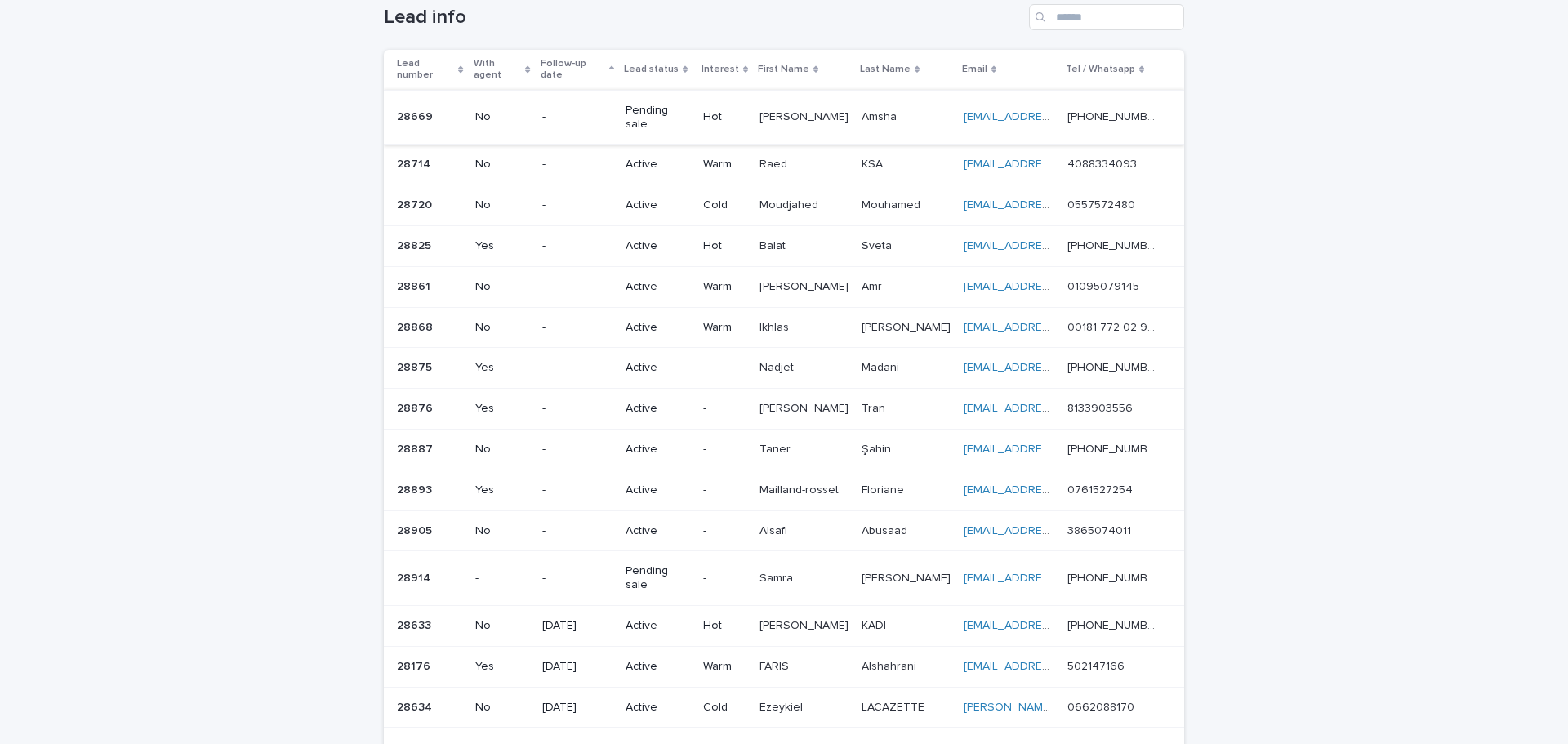 scroll, scrollTop: 82, scrollLeft: 0, axis: vertical 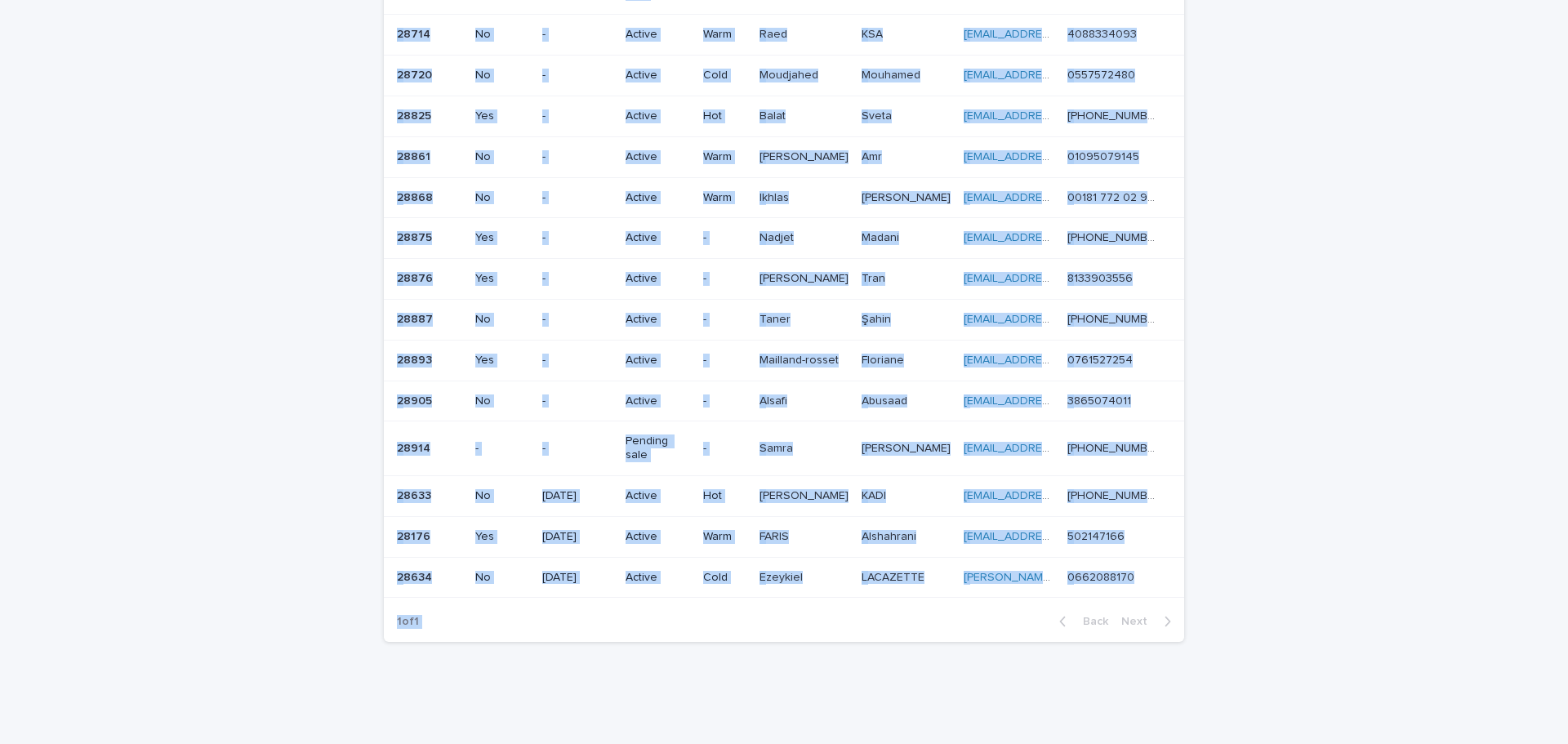 drag, startPoint x: 369, startPoint y: 11, endPoint x: 1344, endPoint y: 758, distance: 1228.2646 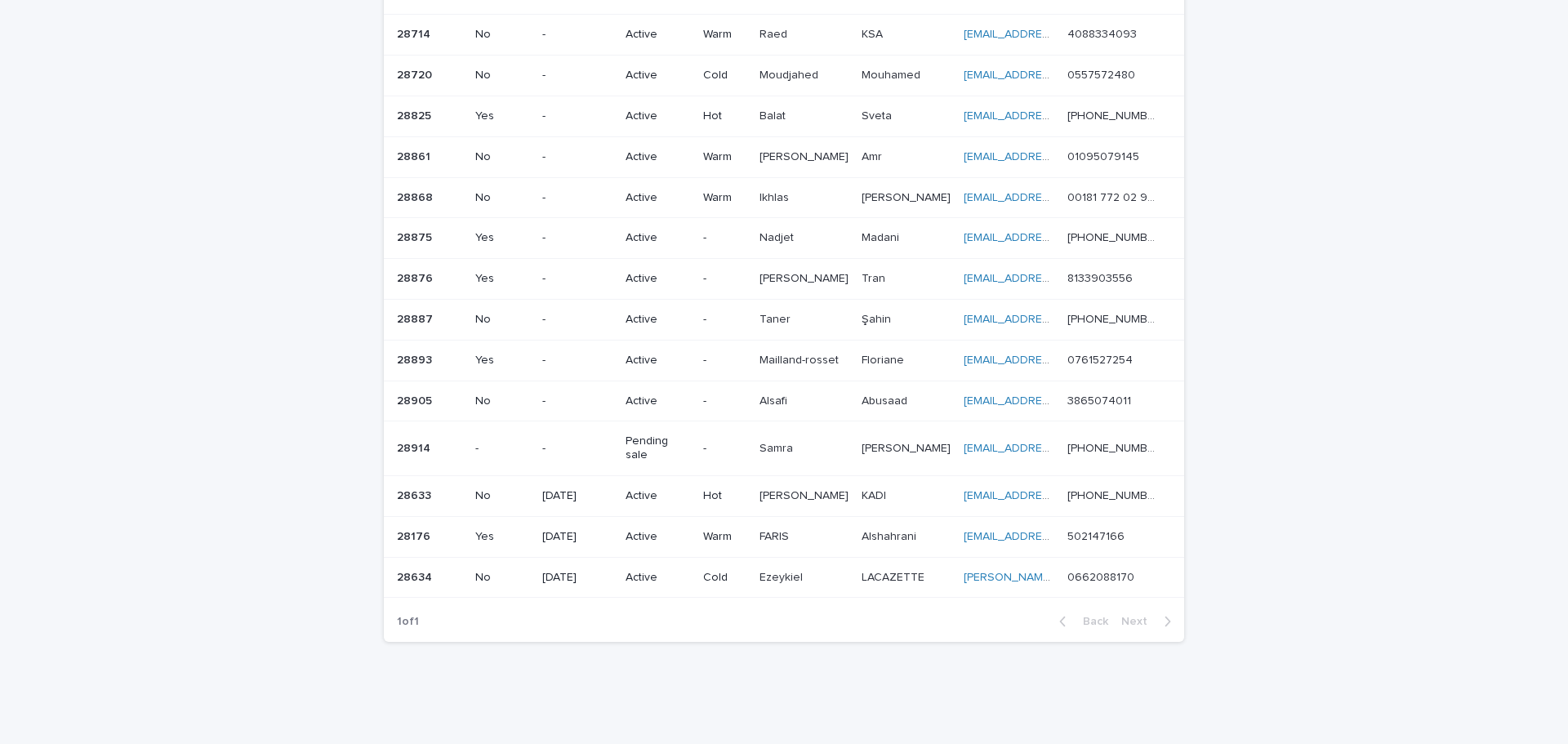 scroll, scrollTop: 129, scrollLeft: 0, axis: vertical 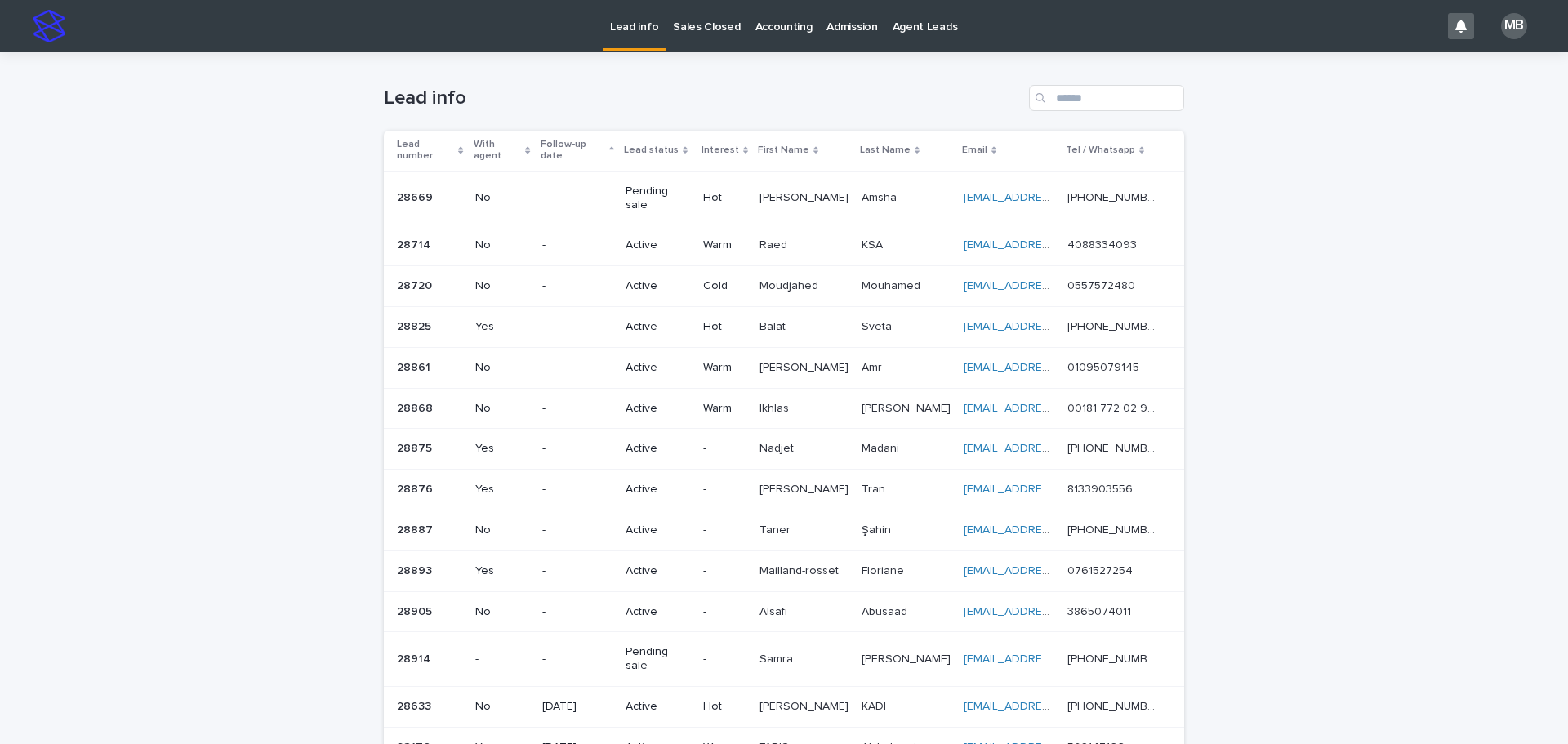 click on "Sales Closed" at bounding box center (706, 17) 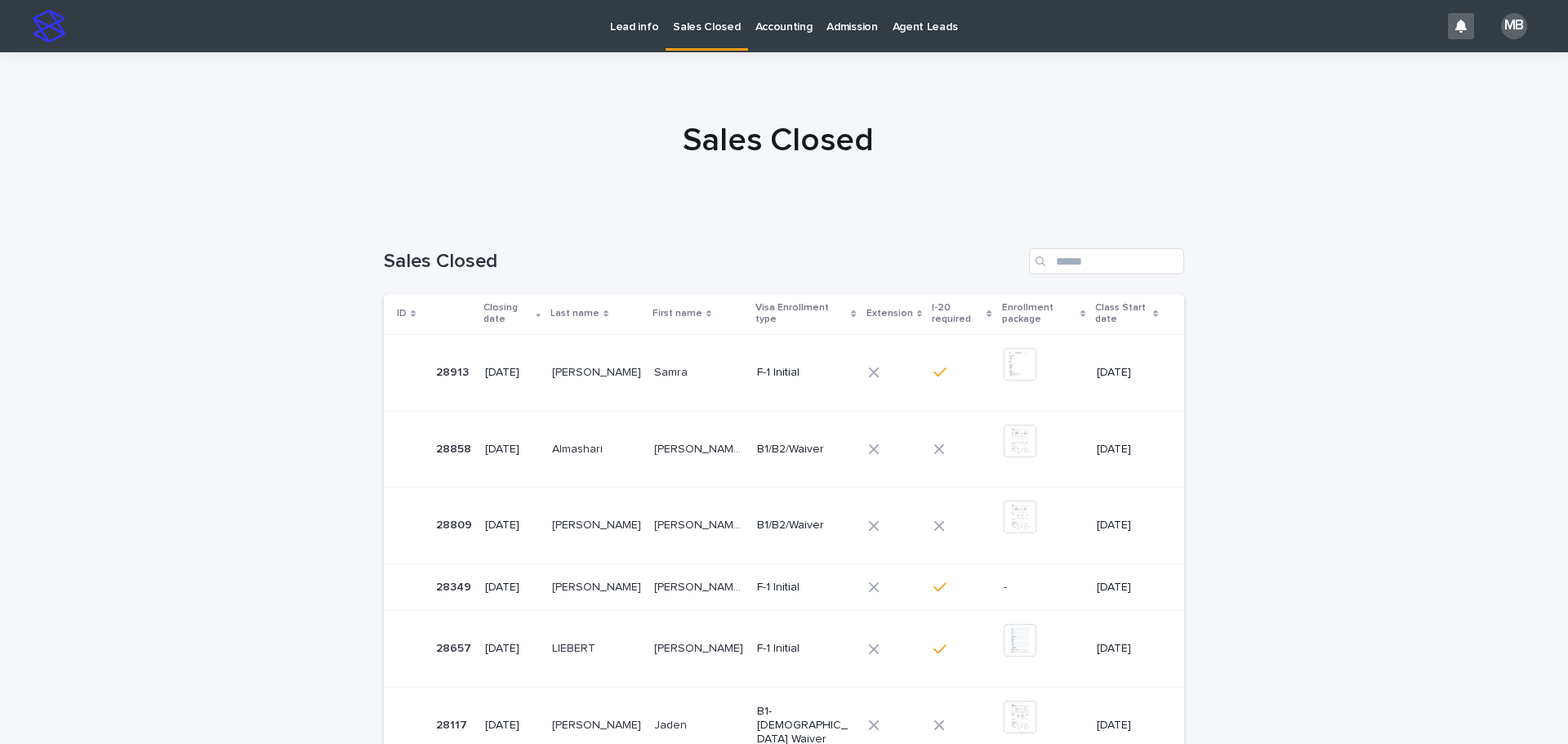 click on "Lead info" at bounding box center [634, 17] 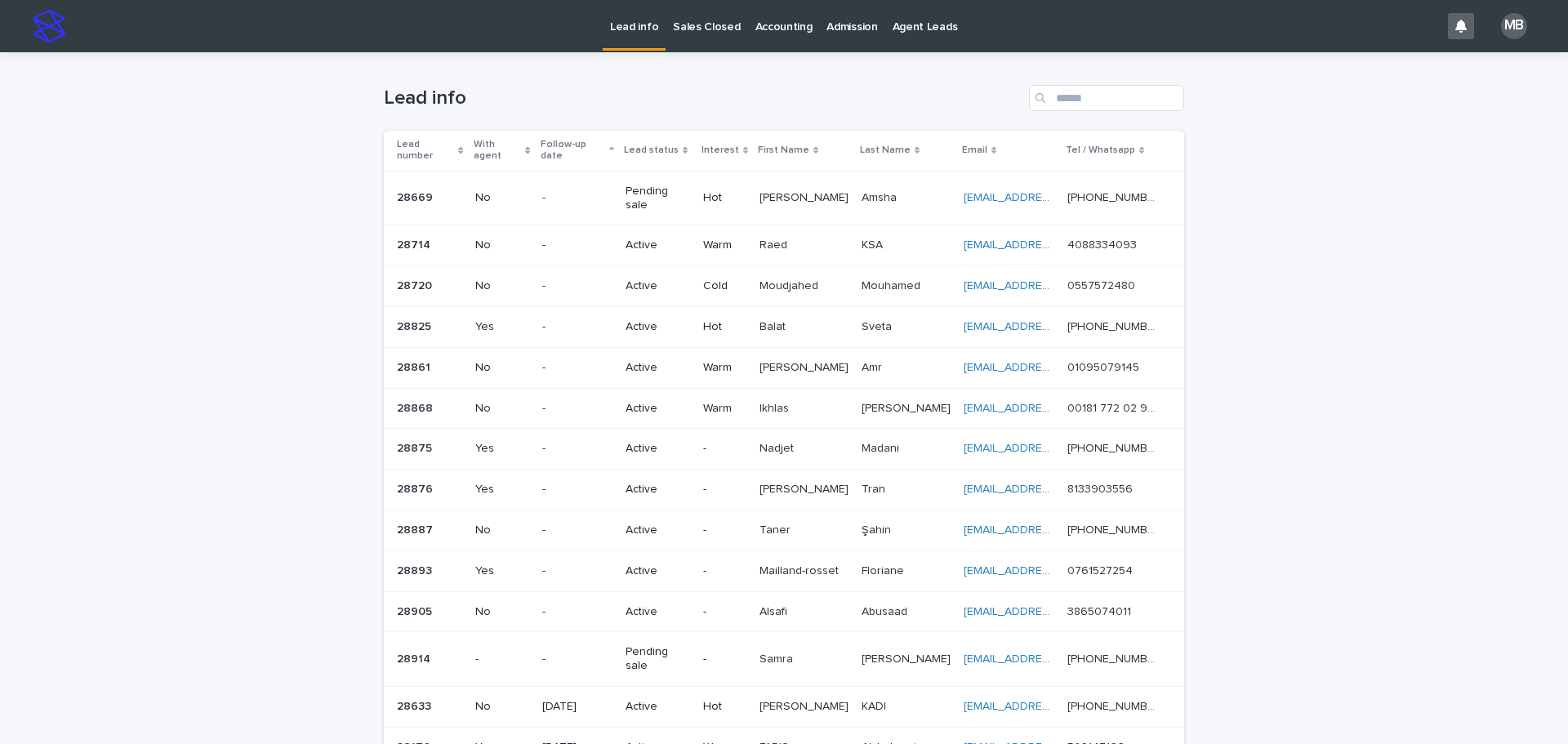 click on "Lead status" at bounding box center (657, 150) 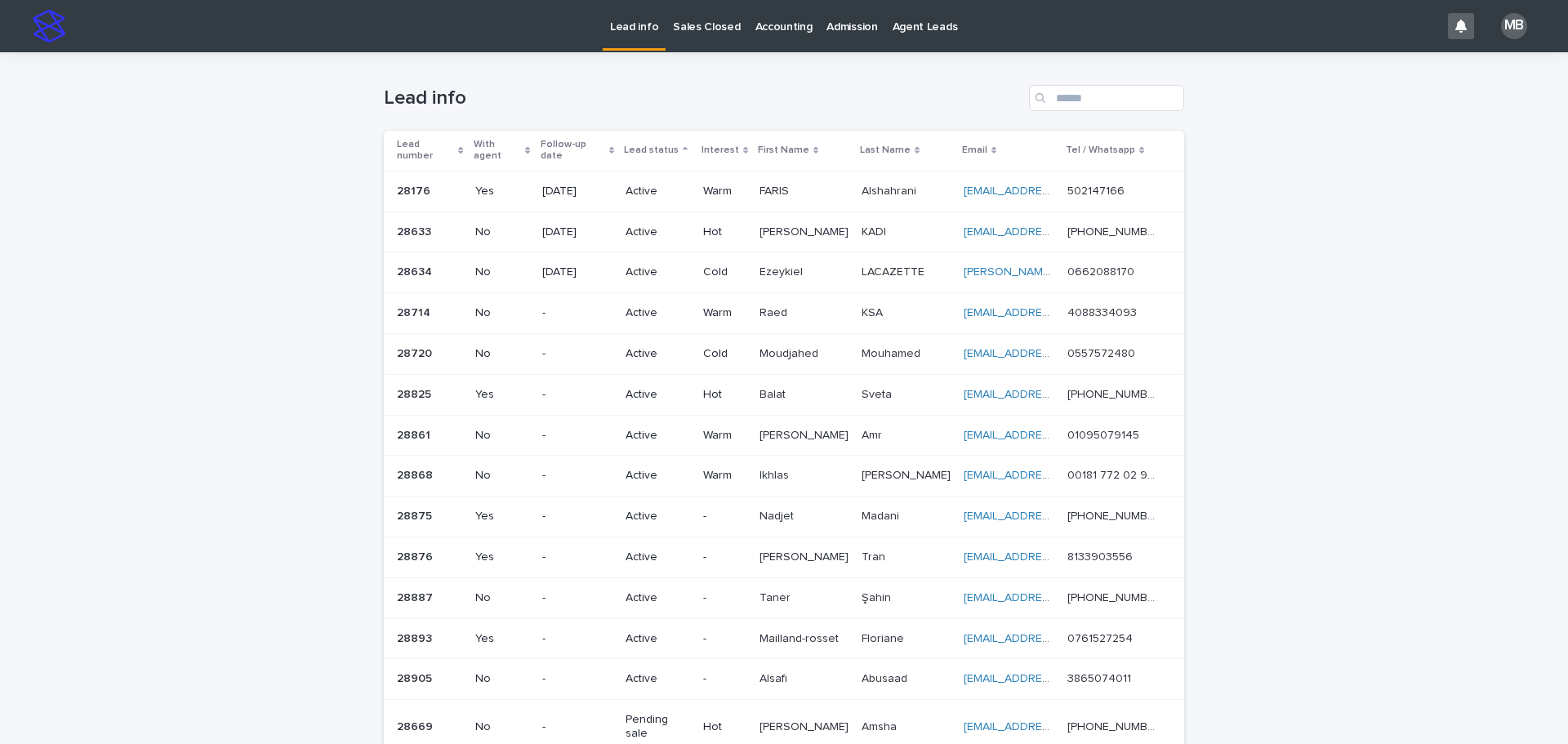 click on "Loading... Saving… Loading... Saving… Lead info Lead number With agent Follow-up date Lead status Interest First Name Last Name Email Tel / Whatsapp 28176 28176   Yes [DATE] Active Warm [PERSON_NAME]   [PERSON_NAME]   [EMAIL_ADDRESS][DOMAIN_NAME] [EMAIL_ADDRESS][DOMAIN_NAME]   502147166 502147166   28633 28633   No [DATE] Active Hot [PERSON_NAME] [PERSON_NAME] KADI   [EMAIL_ADDRESS][DOMAIN_NAME] [EMAIL_ADDRESS][DOMAIN_NAME]   [PHONE_NUMBER] [PHONE_NUMBER]   28634 28634   No [DATE] Active Cold Ezeykiel Ezeykiel   LACAZETTE LACAZETTE   [EMAIL_ADDRESS][DOMAIN_NAME] [DOMAIN_NAME][EMAIL_ADDRESS][DOMAIN_NAME]   0662088170 0662088170   28714 28714   No - Active Warm Raed Raed   KSA KSA   [EMAIL_ADDRESS][DOMAIN_NAME] [EMAIL_ADDRESS][DOMAIN_NAME]   4088334093 4088334093   28720 28720   No - Active Cold [PERSON_NAME]   [PERSON_NAME]   [EMAIL_ADDRESS][DOMAIN_NAME] [EMAIL_ADDRESS][DOMAIN_NAME]   0557572480 0557572480   28825 28825   Yes - Active Hot Balat Balat   Sveta Sveta   [EMAIL_ADDRESS][DOMAIN_NAME] [EMAIL_ADDRESS][DOMAIN_NAME]" at bounding box center (784, 500) 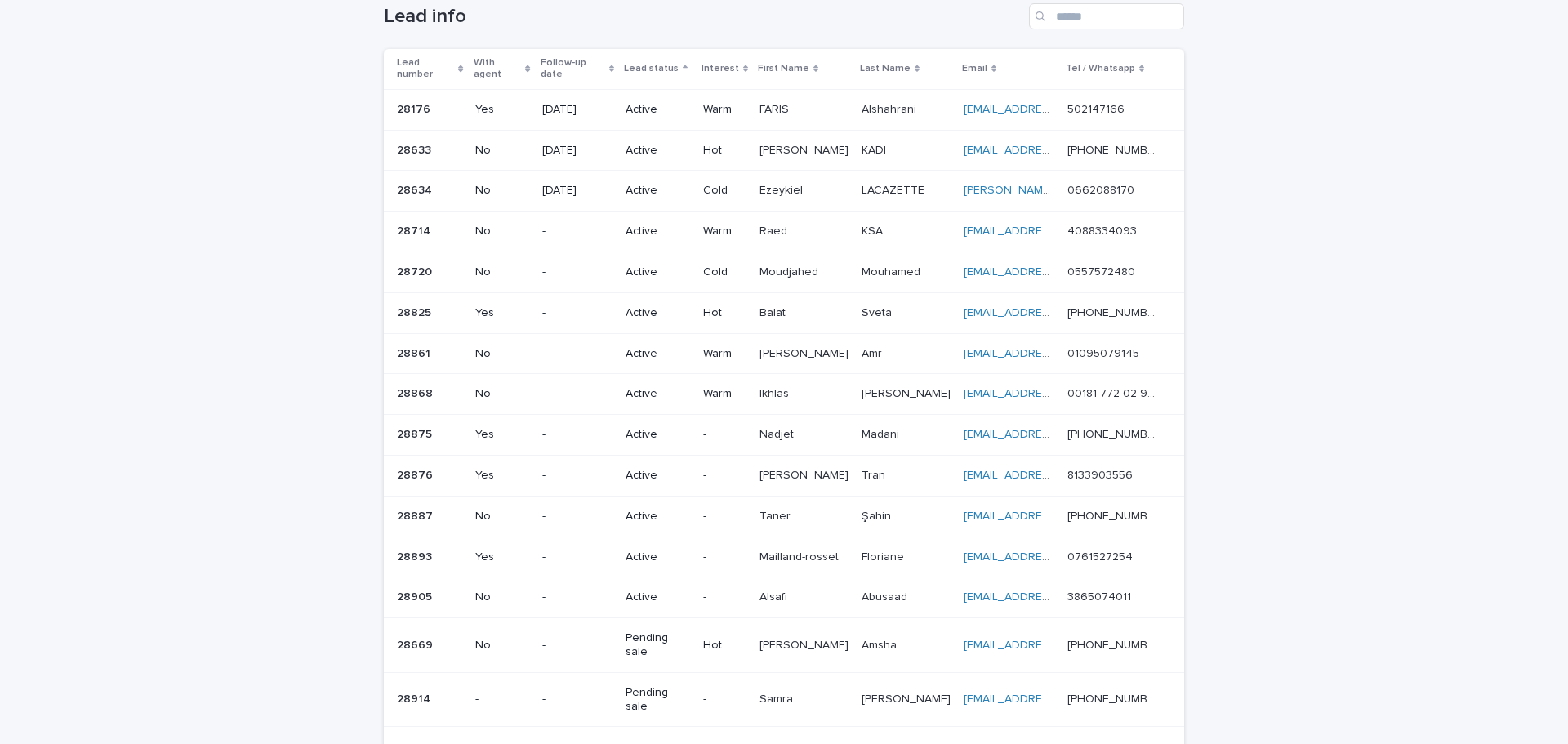 click on "Loading... Saving… Loading... Saving… Lead info Lead number With agent Follow-up date Lead status Interest First Name Last Name Email Tel / Whatsapp 28176 28176   Yes [DATE] Active Warm [PERSON_NAME]   [PERSON_NAME]   [EMAIL_ADDRESS][DOMAIN_NAME] [EMAIL_ADDRESS][DOMAIN_NAME]   502147166 502147166   28633 28633   No [DATE] Active Hot [PERSON_NAME] [PERSON_NAME] KADI   [EMAIL_ADDRESS][DOMAIN_NAME] [EMAIL_ADDRESS][DOMAIN_NAME]   [PHONE_NUMBER] [PHONE_NUMBER]   28634 28634   No [DATE] Active Cold Ezeykiel Ezeykiel   LACAZETTE LACAZETTE   [EMAIL_ADDRESS][DOMAIN_NAME] [DOMAIN_NAME][EMAIL_ADDRESS][DOMAIN_NAME]   0662088170 0662088170   28714 28714   No - Active Warm Raed Raed   KSA KSA   [EMAIL_ADDRESS][DOMAIN_NAME] [EMAIL_ADDRESS][DOMAIN_NAME]   4088334093 4088334093   28720 28720   No - Active Cold [PERSON_NAME]   [PERSON_NAME]   [EMAIL_ADDRESS][DOMAIN_NAME] [EMAIL_ADDRESS][DOMAIN_NAME]   0557572480 0557572480   28825 28825   Yes - Active Hot Balat Balat   Sveta Sveta   [EMAIL_ADDRESS][DOMAIN_NAME] [EMAIL_ADDRESS][DOMAIN_NAME]" at bounding box center (784, 418) 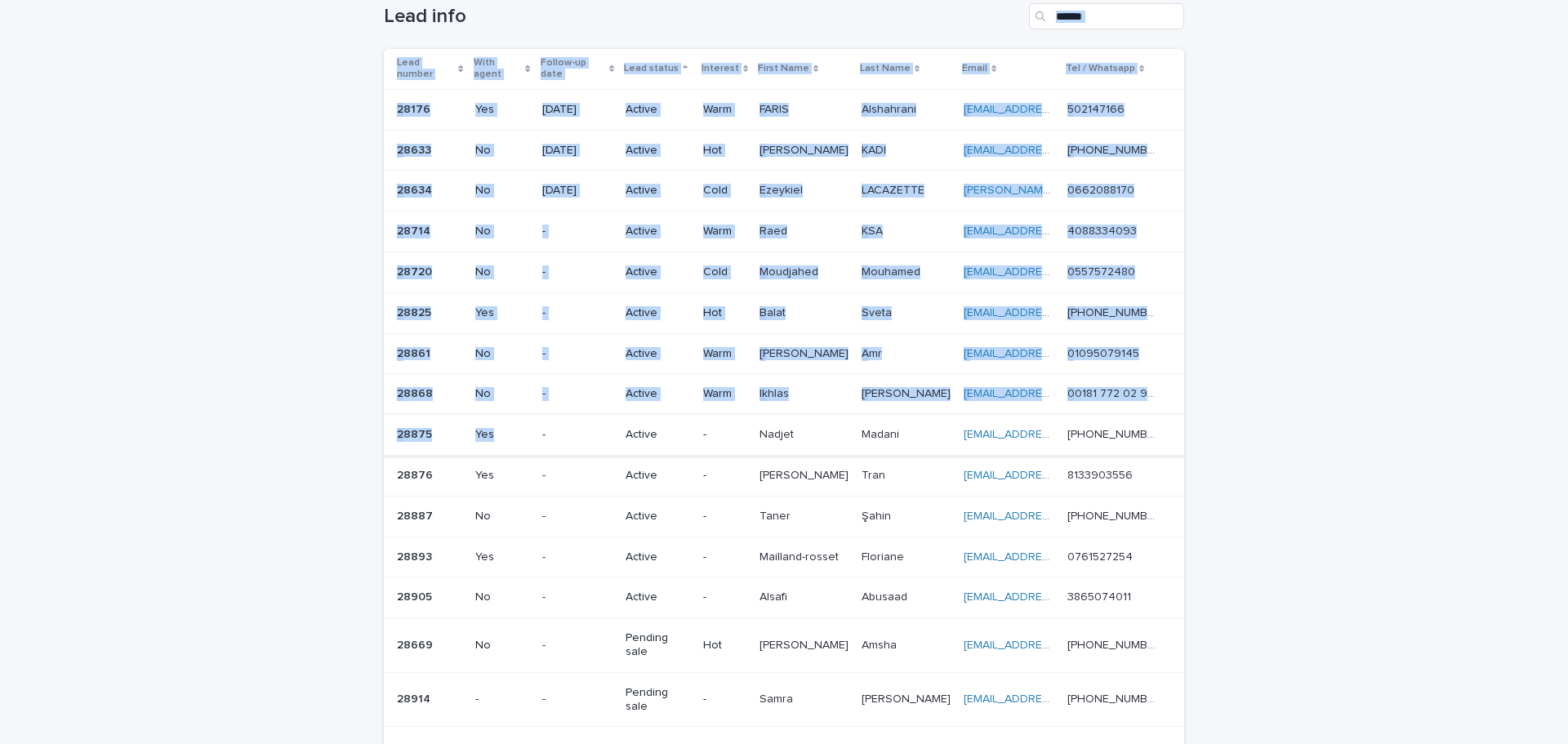 drag, startPoint x: 1247, startPoint y: 42, endPoint x: 501, endPoint y: 434, distance: 842.7218 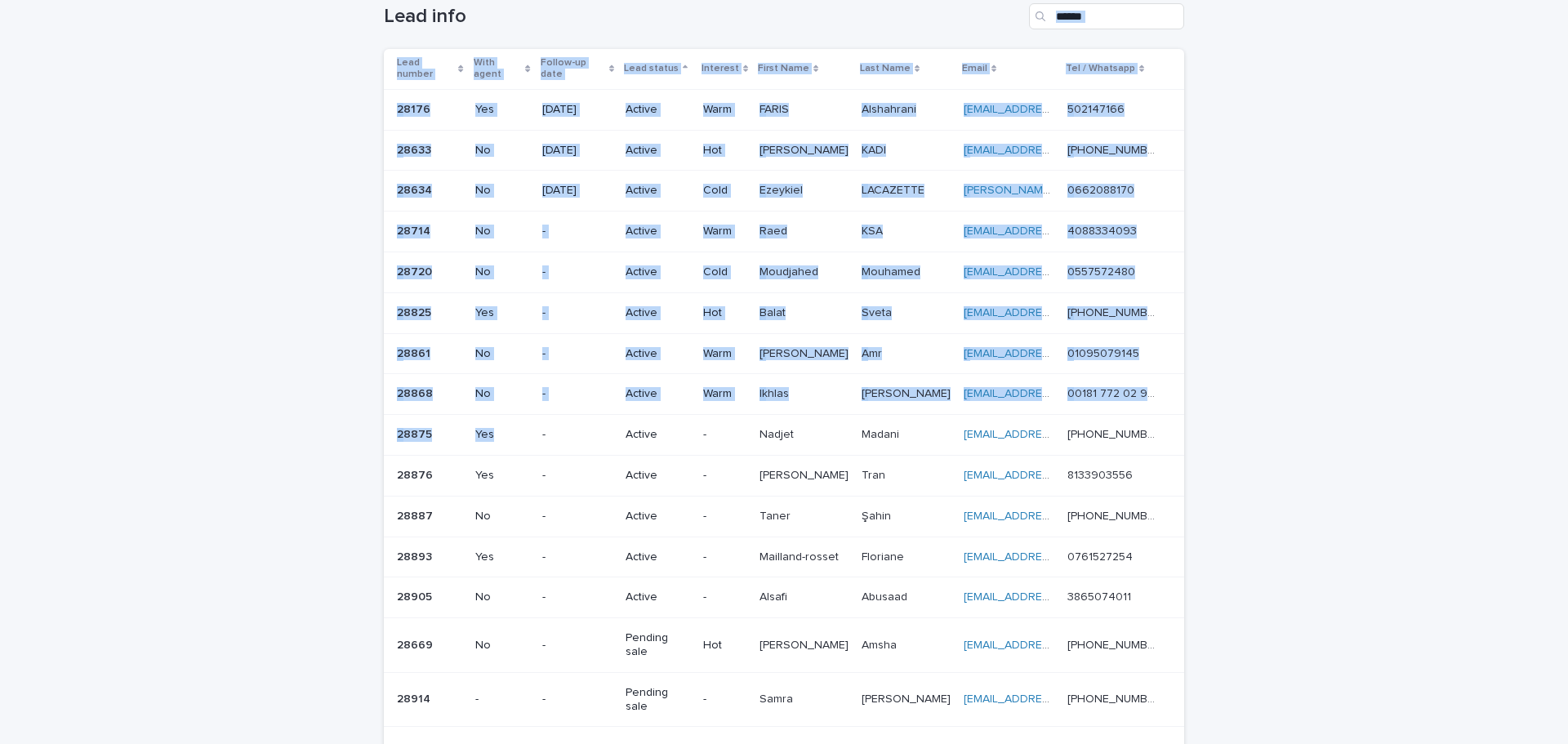 click on "Loading... Saving… Loading... Saving… Lead info Lead number With agent Follow-up date Lead status Interest First Name Last Name Email Tel / Whatsapp 28176 28176   Yes [DATE] Active Warm [PERSON_NAME]   [PERSON_NAME]   [EMAIL_ADDRESS][DOMAIN_NAME] [EMAIL_ADDRESS][DOMAIN_NAME]   502147166 502147166   28633 28633   No [DATE] Active Hot [PERSON_NAME] [PERSON_NAME] KADI   [EMAIL_ADDRESS][DOMAIN_NAME] [EMAIL_ADDRESS][DOMAIN_NAME]   [PHONE_NUMBER] [PHONE_NUMBER]   28634 28634   No [DATE] Active Cold Ezeykiel Ezeykiel   LACAZETTE LACAZETTE   [EMAIL_ADDRESS][DOMAIN_NAME] [DOMAIN_NAME][EMAIL_ADDRESS][DOMAIN_NAME]   0662088170 0662088170   28714 28714   No - Active Warm Raed Raed   KSA KSA   [EMAIL_ADDRESS][DOMAIN_NAME] [EMAIL_ADDRESS][DOMAIN_NAME]   4088334093 4088334093   28720 28720   No - Active Cold [PERSON_NAME]   [PERSON_NAME]   [EMAIL_ADDRESS][DOMAIN_NAME] [EMAIL_ADDRESS][DOMAIN_NAME]   0557572480 0557572480   28825 28825   Yes - Active Hot Balat Balat   Sveta Sveta   [EMAIL_ADDRESS][DOMAIN_NAME] [EMAIL_ADDRESS][DOMAIN_NAME]" at bounding box center [784, 418] 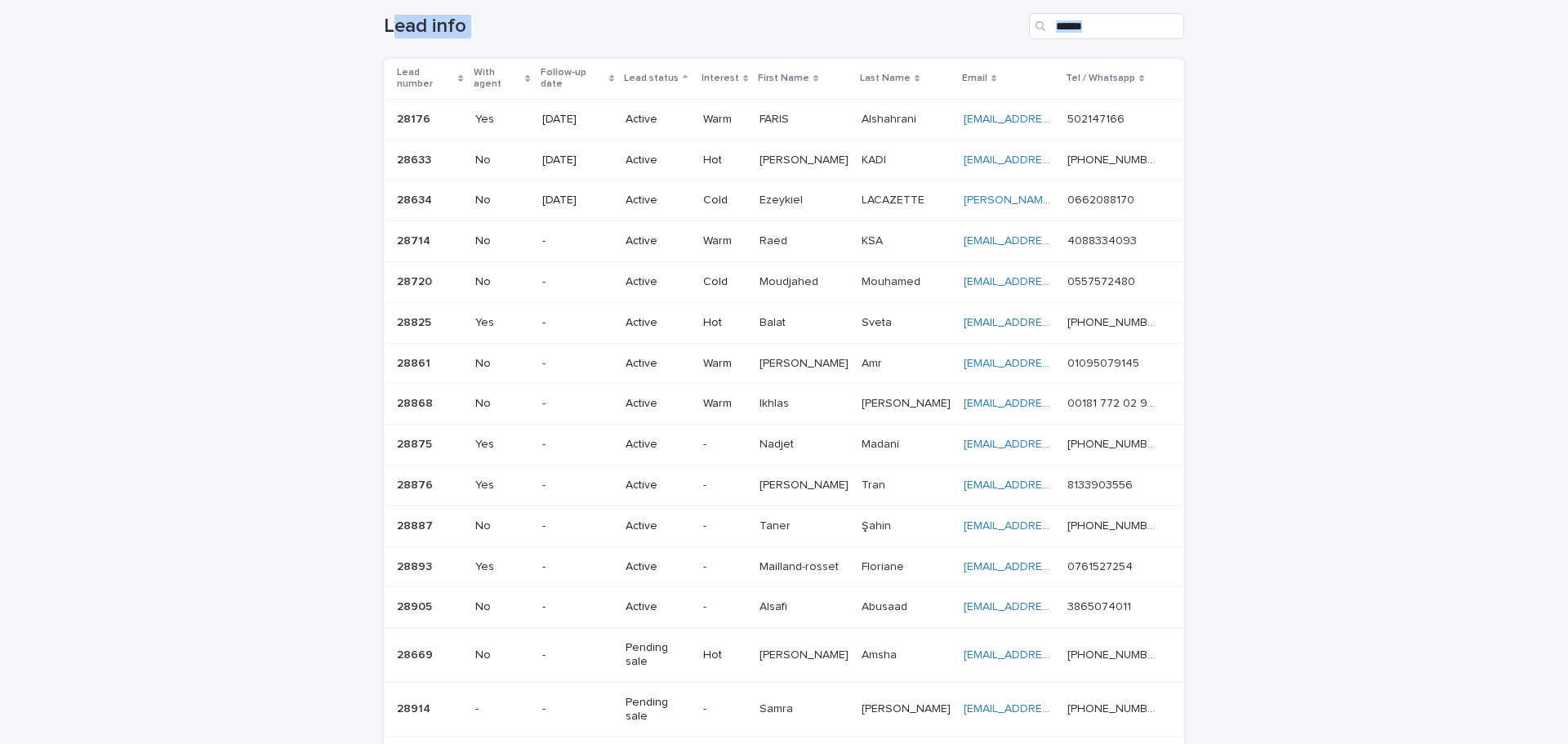 drag, startPoint x: 639, startPoint y: 109, endPoint x: 1223, endPoint y: 570, distance: 744.0276 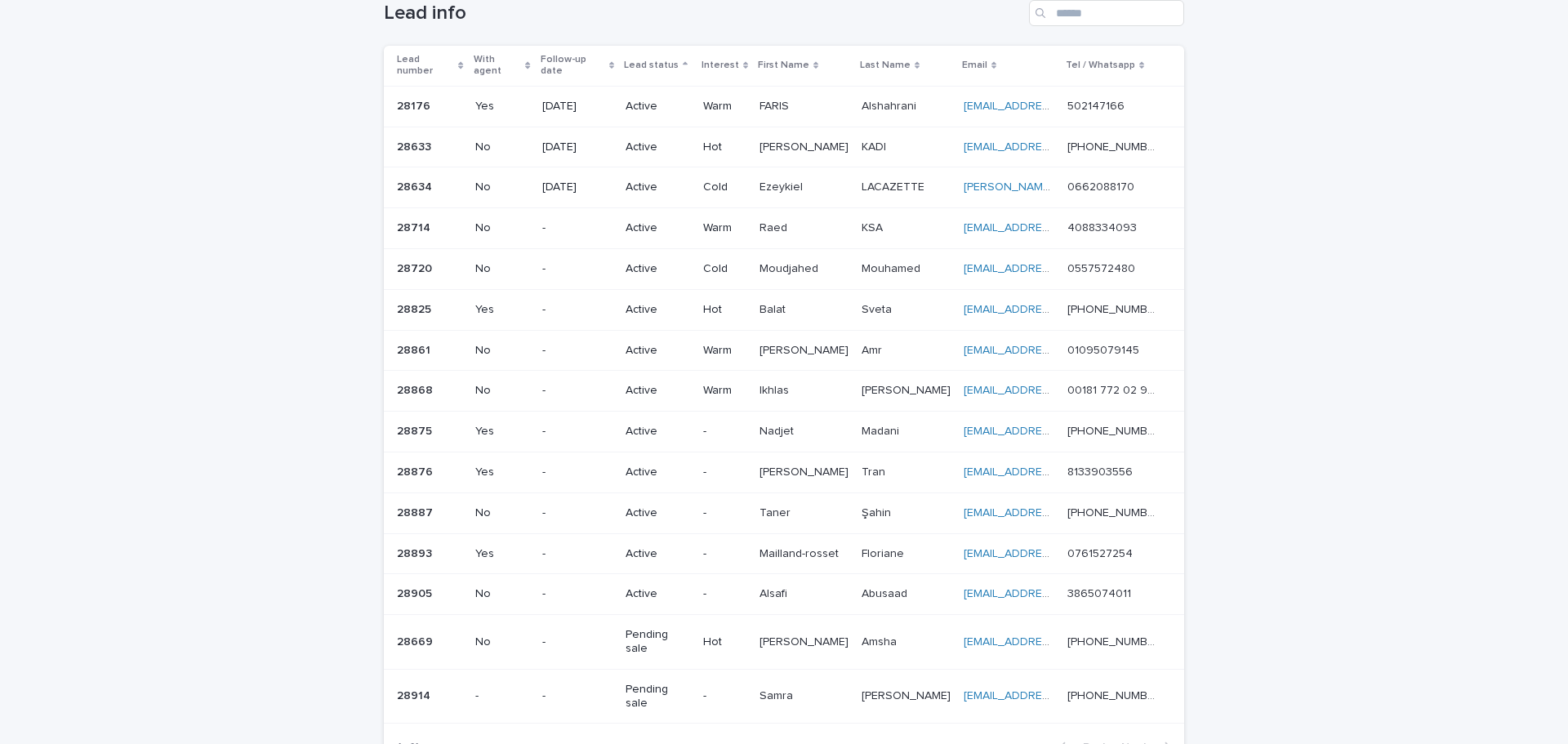 scroll, scrollTop: 75, scrollLeft: 0, axis: vertical 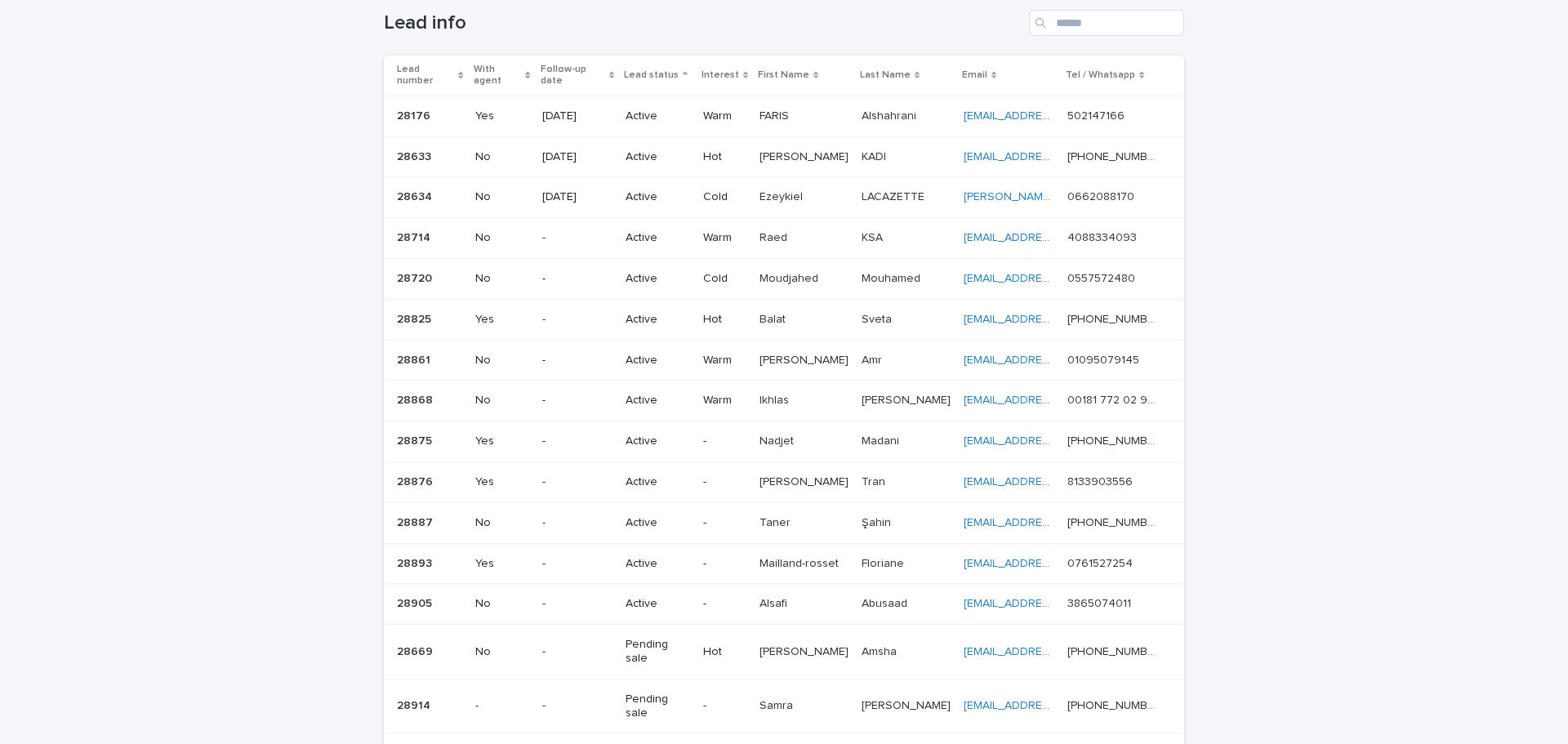 click on "Loading... Saving… Loading... Saving… Lead info Lead number With agent Follow-up date Lead status Interest First Name Last Name Email Tel / Whatsapp 28176 28176   Yes [DATE] Active Warm [PERSON_NAME]   [PERSON_NAME]   [EMAIL_ADDRESS][DOMAIN_NAME] [EMAIL_ADDRESS][DOMAIN_NAME]   502147166 502147166   28633 28633   No [DATE] Active Hot [PERSON_NAME] [PERSON_NAME] KADI   [EMAIL_ADDRESS][DOMAIN_NAME] [EMAIL_ADDRESS][DOMAIN_NAME]   [PHONE_NUMBER] [PHONE_NUMBER]   28634 28634   No [DATE] Active Cold Ezeykiel Ezeykiel   LACAZETTE LACAZETTE   [EMAIL_ADDRESS][DOMAIN_NAME] [DOMAIN_NAME][EMAIL_ADDRESS][DOMAIN_NAME]   0662088170 0662088170   28714 28714   No - Active Warm Raed Raed   KSA KSA   [EMAIL_ADDRESS][DOMAIN_NAME] [EMAIL_ADDRESS][DOMAIN_NAME]   4088334093 4088334093   28720 28720   No - Active Cold [PERSON_NAME]   [PERSON_NAME]   [EMAIL_ADDRESS][DOMAIN_NAME] [EMAIL_ADDRESS][DOMAIN_NAME]   0557572480 0557572480   28825 28825   Yes - Active Hot Balat Balat   Sveta Sveta   [EMAIL_ADDRESS][DOMAIN_NAME] [EMAIL_ADDRESS][DOMAIN_NAME]" at bounding box center [784, 425] 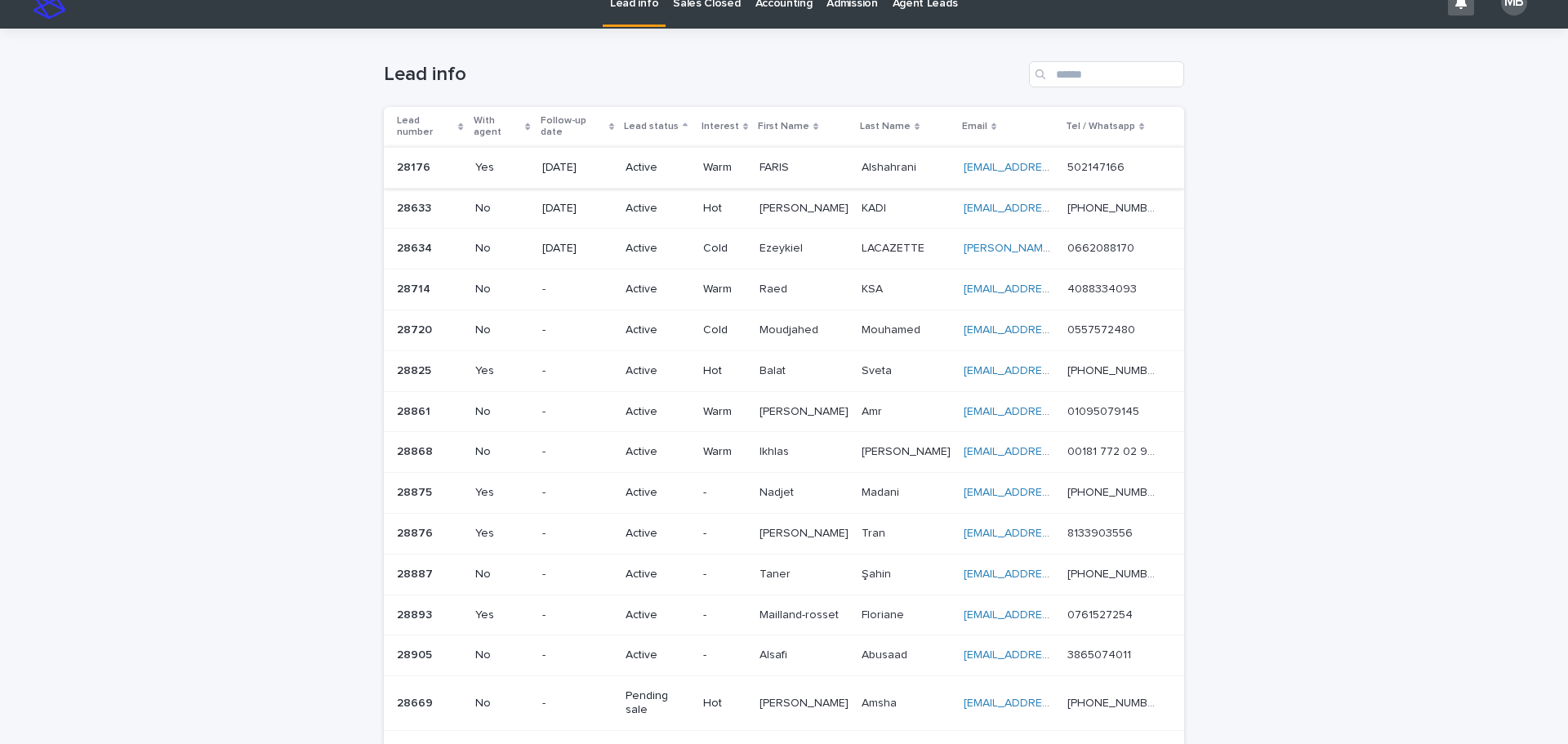 scroll, scrollTop: 0, scrollLeft: 0, axis: both 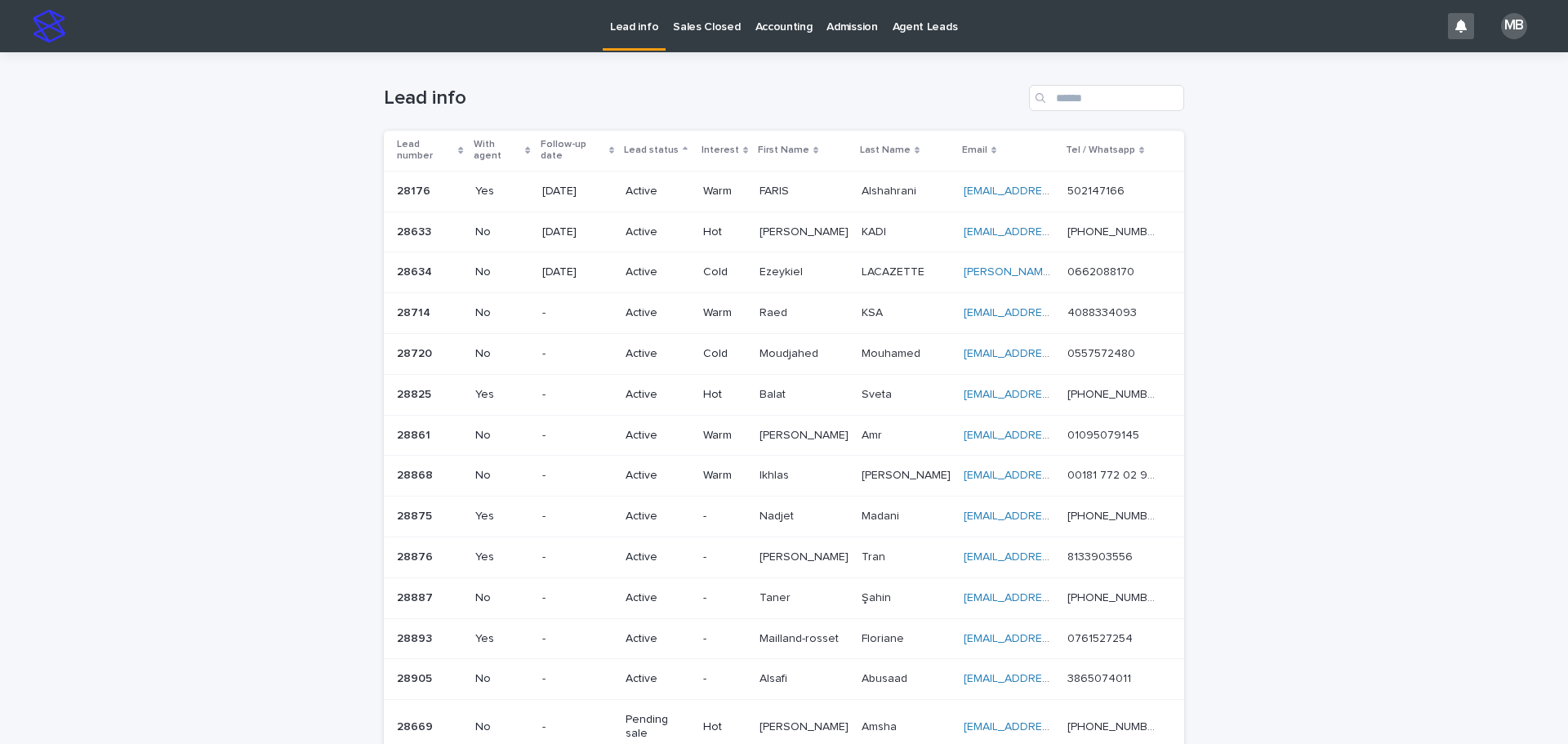 click on "Sales Closed" at bounding box center (706, 17) 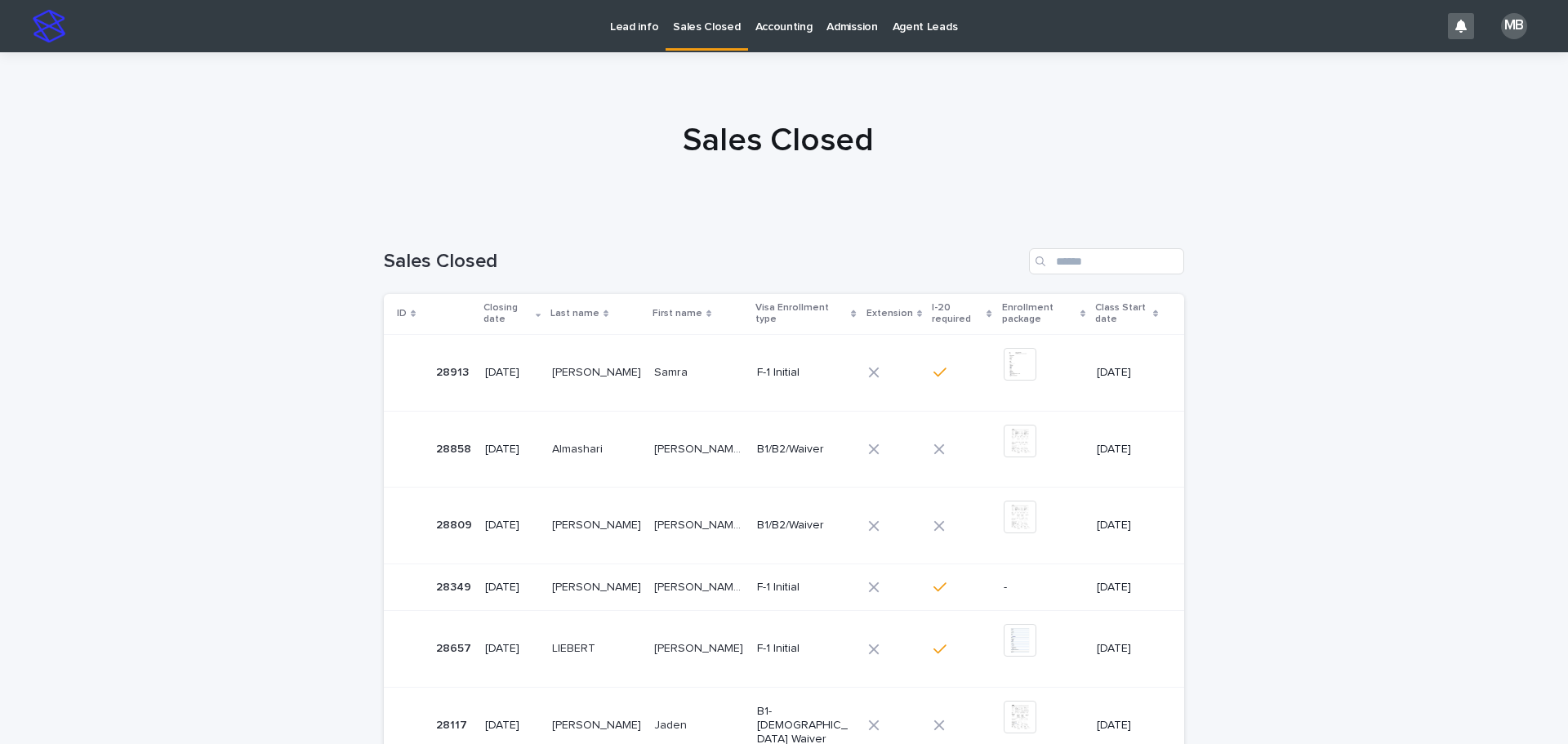 click on "Lead info" at bounding box center (634, 17) 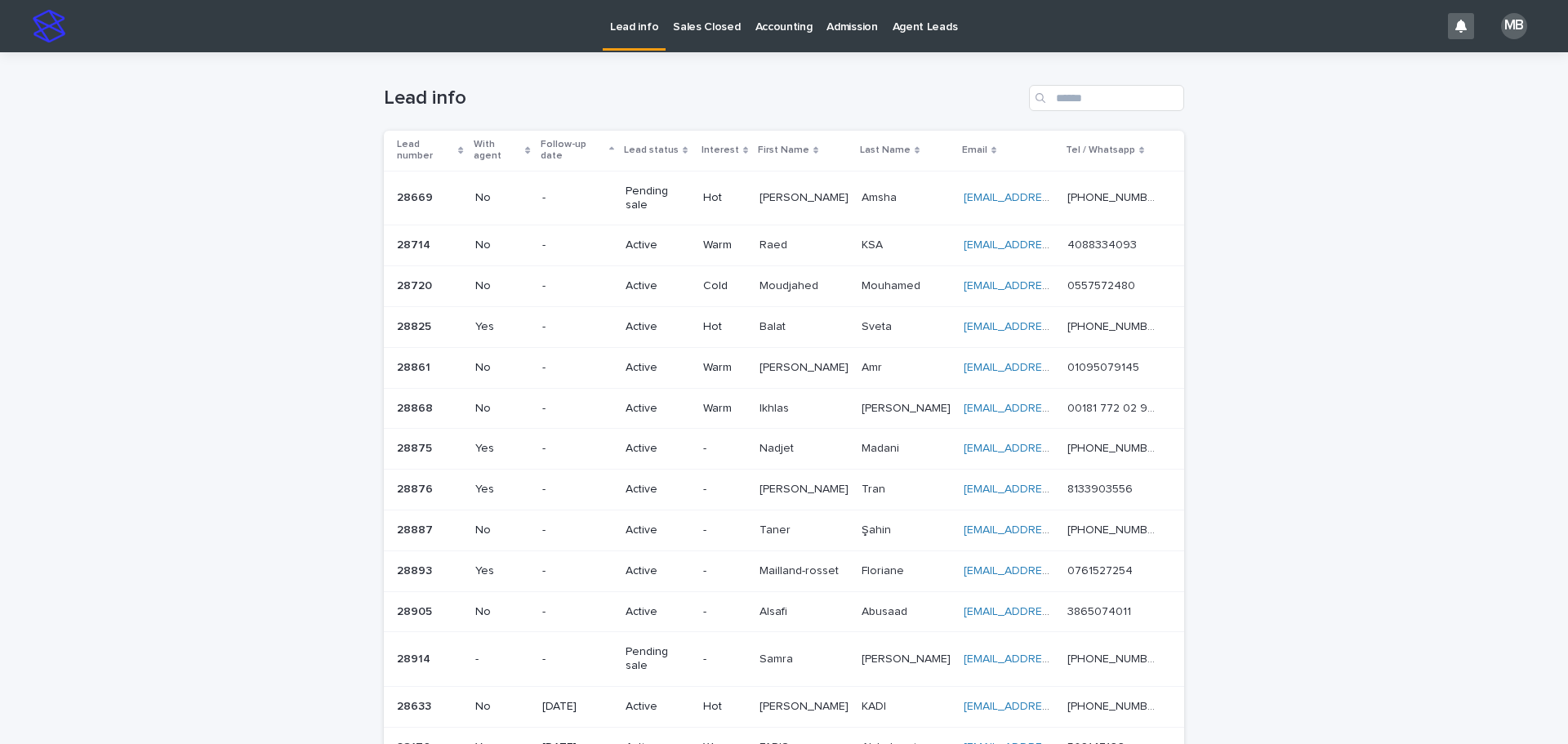 click on "Lead status" at bounding box center [657, 150] 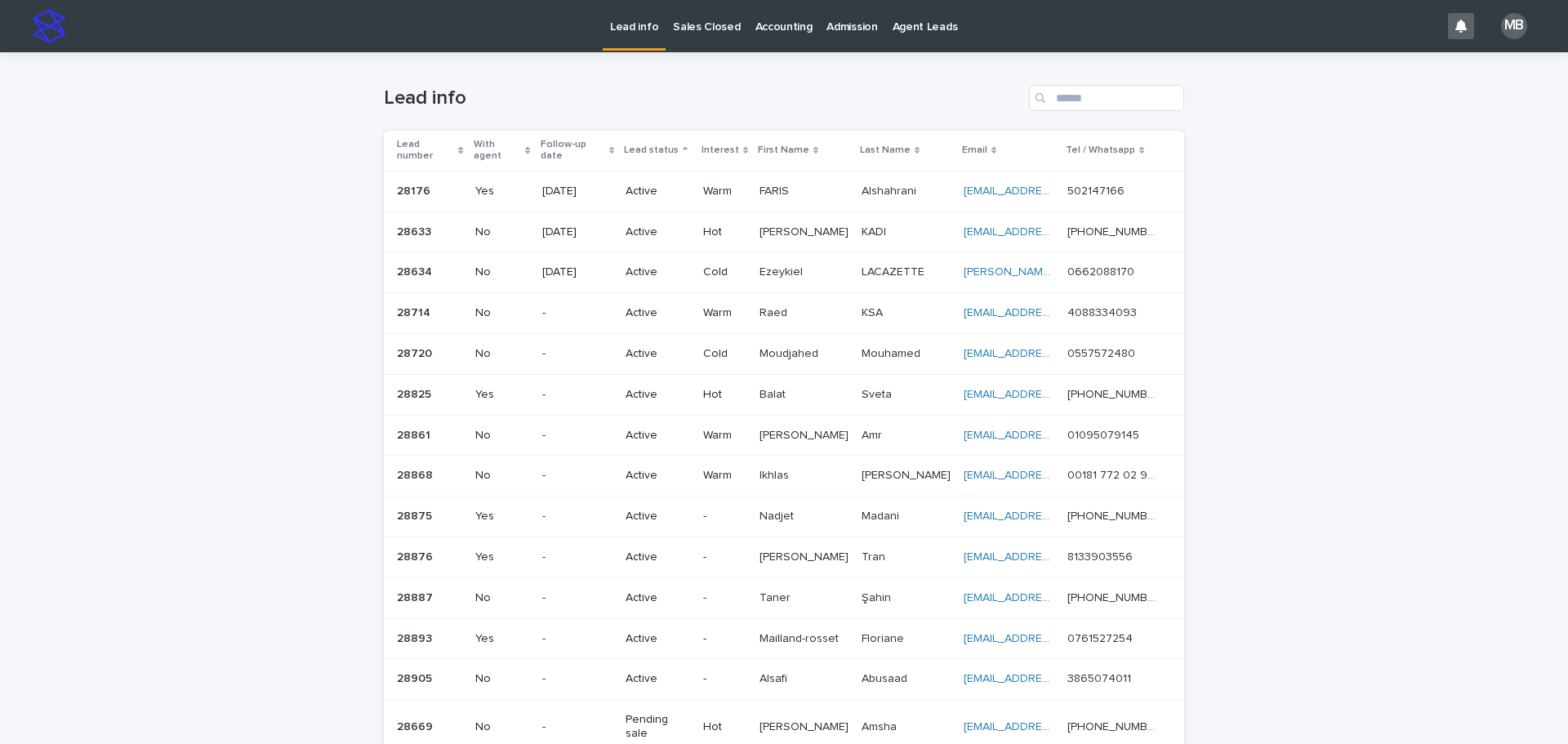 click on "Loading... Saving… Loading... Saving… Lead info Lead number With agent Follow-up date Lead status Interest First Name Last Name Email Tel / Whatsapp 28176 28176   Yes [DATE] Active Warm [PERSON_NAME]   [PERSON_NAME]   [EMAIL_ADDRESS][DOMAIN_NAME] [EMAIL_ADDRESS][DOMAIN_NAME]   502147166 502147166   28633 28633   No [DATE] Active Hot [PERSON_NAME] [PERSON_NAME] KADI   [EMAIL_ADDRESS][DOMAIN_NAME] [EMAIL_ADDRESS][DOMAIN_NAME]   [PHONE_NUMBER] [PHONE_NUMBER]   28634 28634   No [DATE] Active Cold Ezeykiel Ezeykiel   LACAZETTE LACAZETTE   [EMAIL_ADDRESS][DOMAIN_NAME] [DOMAIN_NAME][EMAIL_ADDRESS][DOMAIN_NAME]   0662088170 0662088170   28714 28714   No - Active Warm Raed Raed   KSA KSA   [EMAIL_ADDRESS][DOMAIN_NAME] [EMAIL_ADDRESS][DOMAIN_NAME]   4088334093 4088334093   28720 28720   No - Active Cold [PERSON_NAME]   [PERSON_NAME]   [EMAIL_ADDRESS][DOMAIN_NAME] [EMAIL_ADDRESS][DOMAIN_NAME]   0557572480 0557572480   28825 28825   Yes - Active Hot Balat Balat   Sveta Sveta   [EMAIL_ADDRESS][DOMAIN_NAME] [EMAIL_ADDRESS][DOMAIN_NAME]" at bounding box center [784, 500] 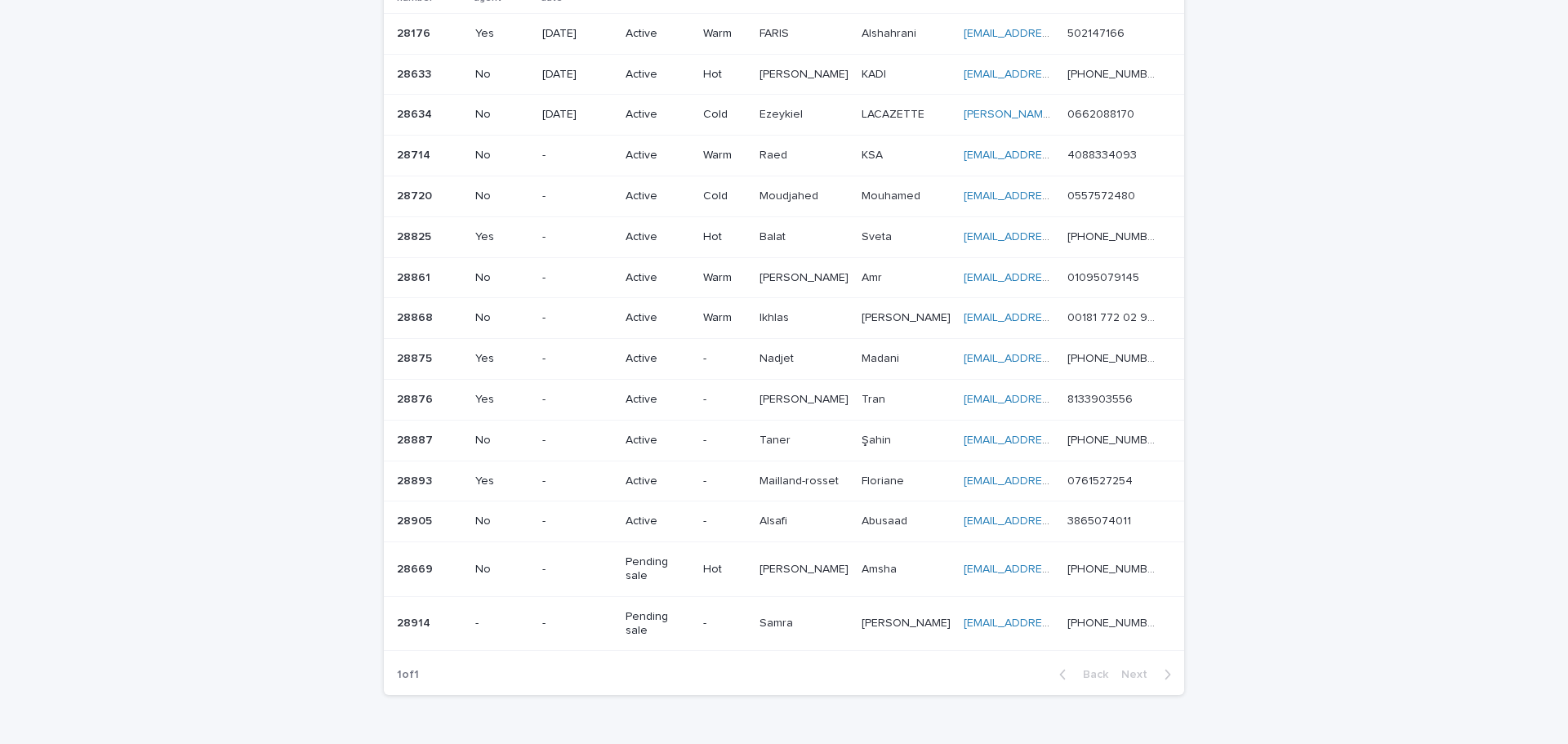 scroll, scrollTop: 129, scrollLeft: 0, axis: vertical 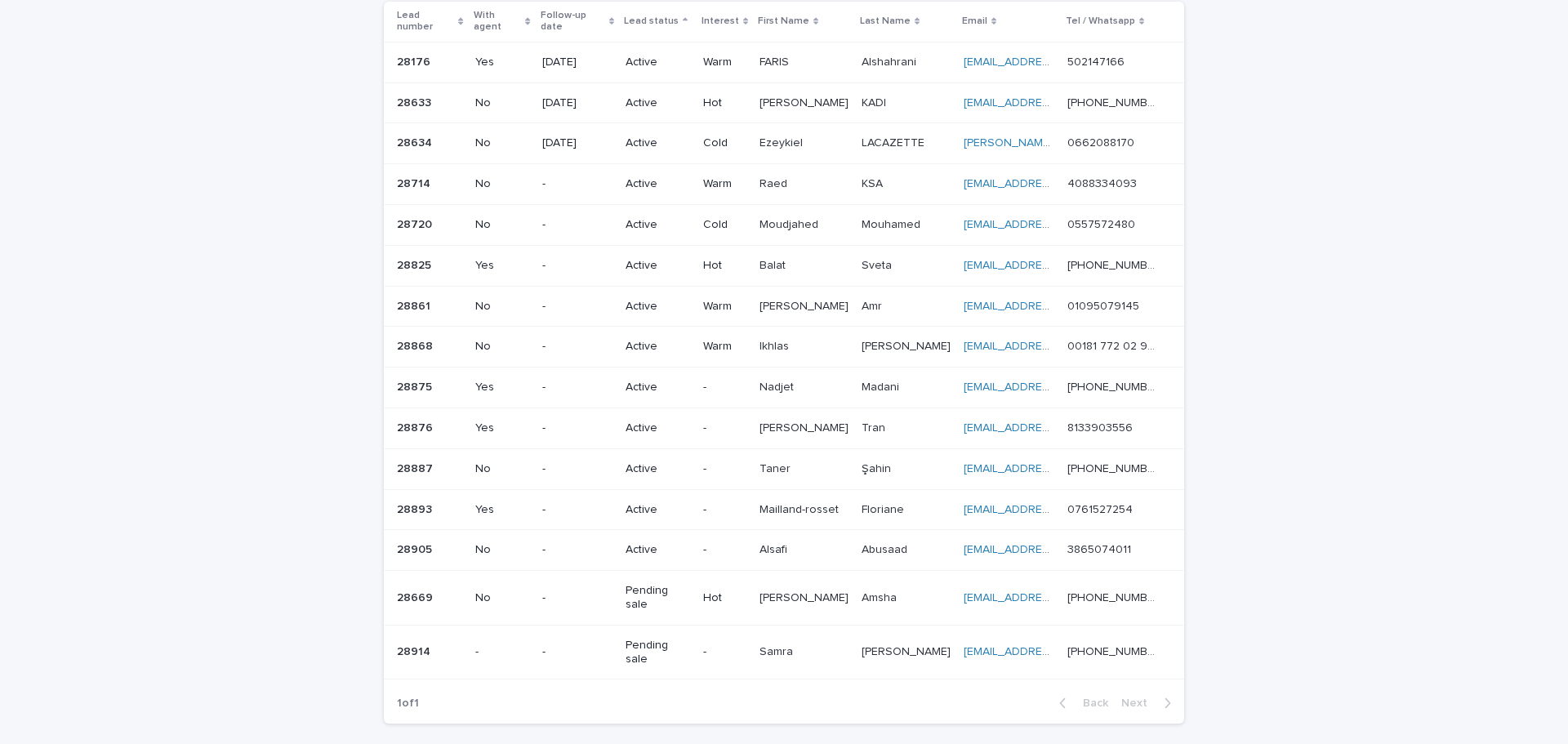drag, startPoint x: 1334, startPoint y: 625, endPoint x: 131, endPoint y: 495, distance: 1210.0037 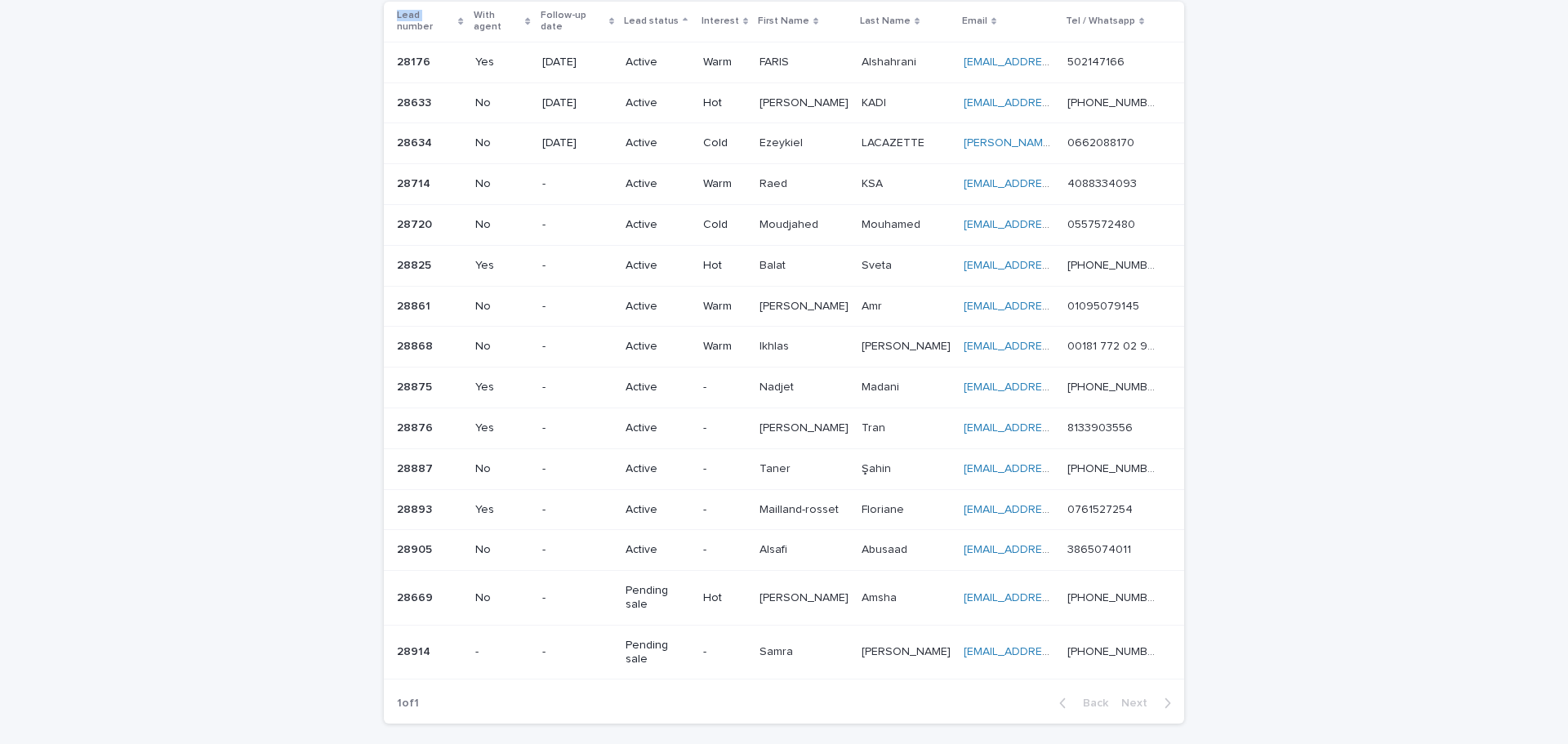 click on "Loading... Saving… Loading... Saving… Lead info Lead number With agent Follow-up date Lead status Interest First Name Last Name Email Tel / Whatsapp 28176 28176   Yes [DATE] Active Warm [PERSON_NAME]   [PERSON_NAME]   [EMAIL_ADDRESS][DOMAIN_NAME] [EMAIL_ADDRESS][DOMAIN_NAME]   502147166 502147166   28633 28633   No [DATE] Active Hot [PERSON_NAME] [PERSON_NAME] KADI   [EMAIL_ADDRESS][DOMAIN_NAME] [EMAIL_ADDRESS][DOMAIN_NAME]   [PHONE_NUMBER] [PHONE_NUMBER]   28634 28634   No [DATE] Active Cold Ezeykiel Ezeykiel   LACAZETTE LACAZETTE   [EMAIL_ADDRESS][DOMAIN_NAME] [DOMAIN_NAME][EMAIL_ADDRESS][DOMAIN_NAME]   0662088170 0662088170   28714 28714   No - Active Warm Raed Raed   KSA KSA   [EMAIL_ADDRESS][DOMAIN_NAME] [EMAIL_ADDRESS][DOMAIN_NAME]   4088334093 4088334093   28720 28720   No - Active Cold [PERSON_NAME]   [PERSON_NAME]   [EMAIL_ADDRESS][DOMAIN_NAME] [EMAIL_ADDRESS][DOMAIN_NAME]   0557572480 0557572480   28825 28825   Yes - Active Hot Balat Balat   Sveta Sveta   [EMAIL_ADDRESS][DOMAIN_NAME] [EMAIL_ADDRESS][DOMAIN_NAME]" at bounding box center [784, 371] 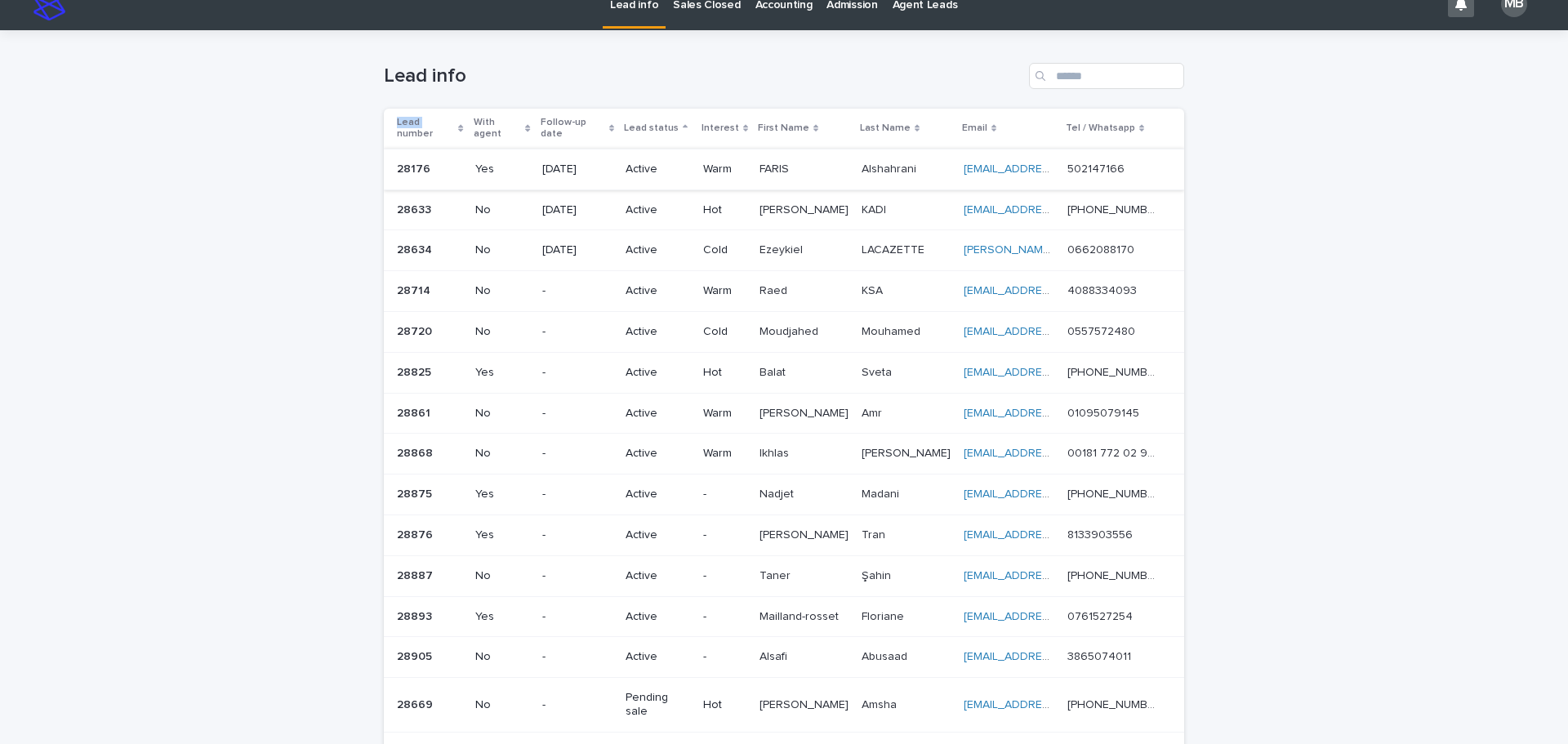 scroll, scrollTop: 0, scrollLeft: 0, axis: both 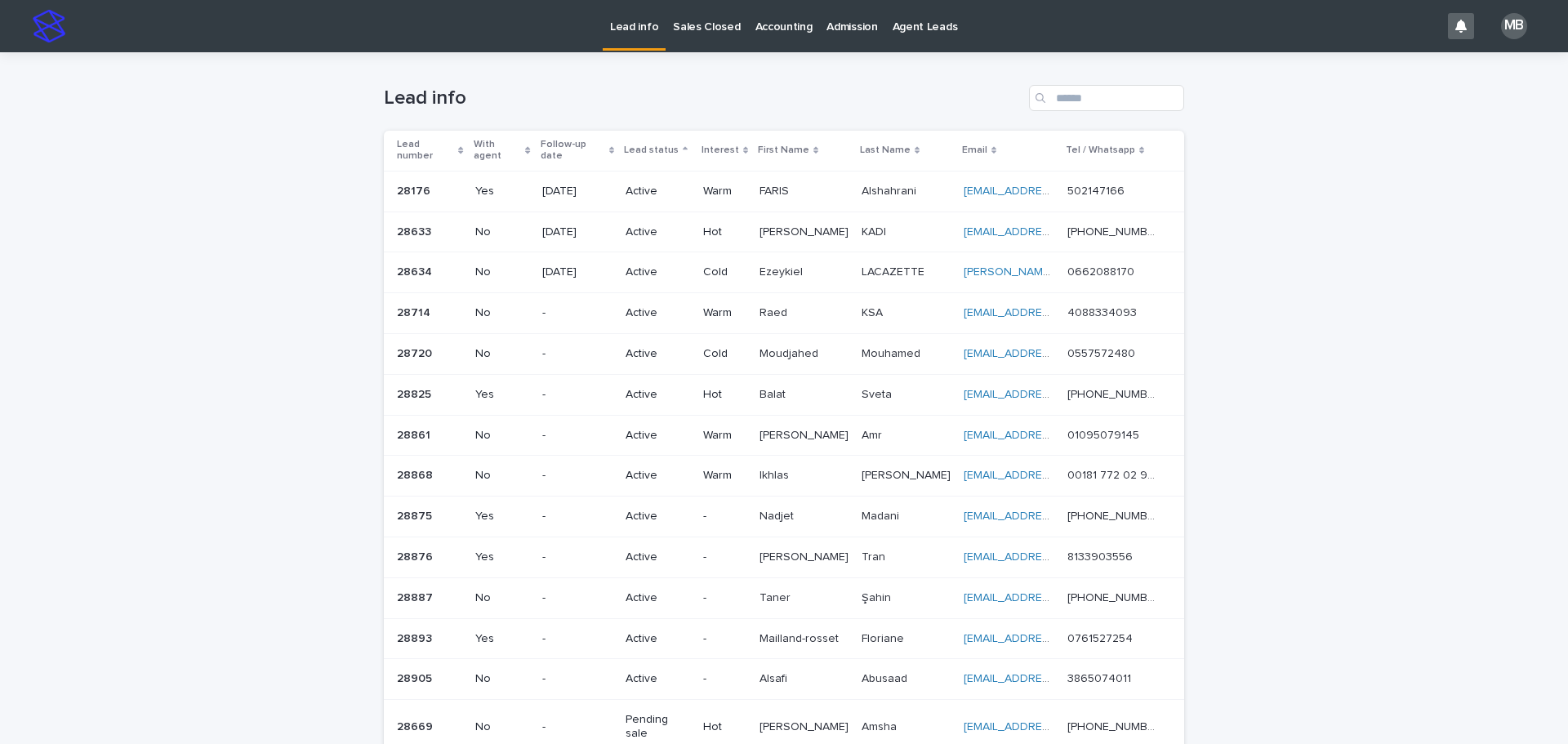 click on "Lead info" at bounding box center (784, 91) 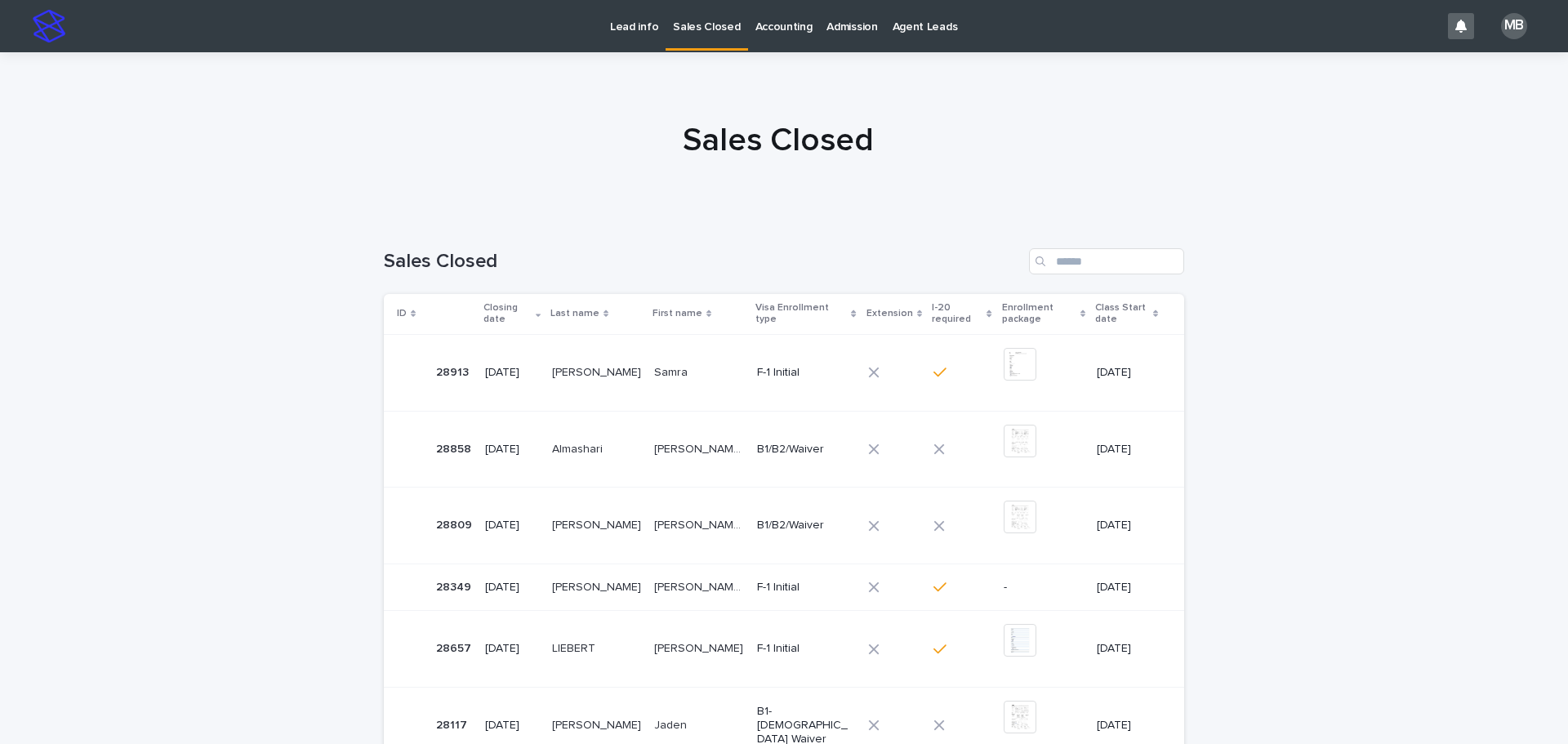 click on "Lead info" at bounding box center [634, 17] 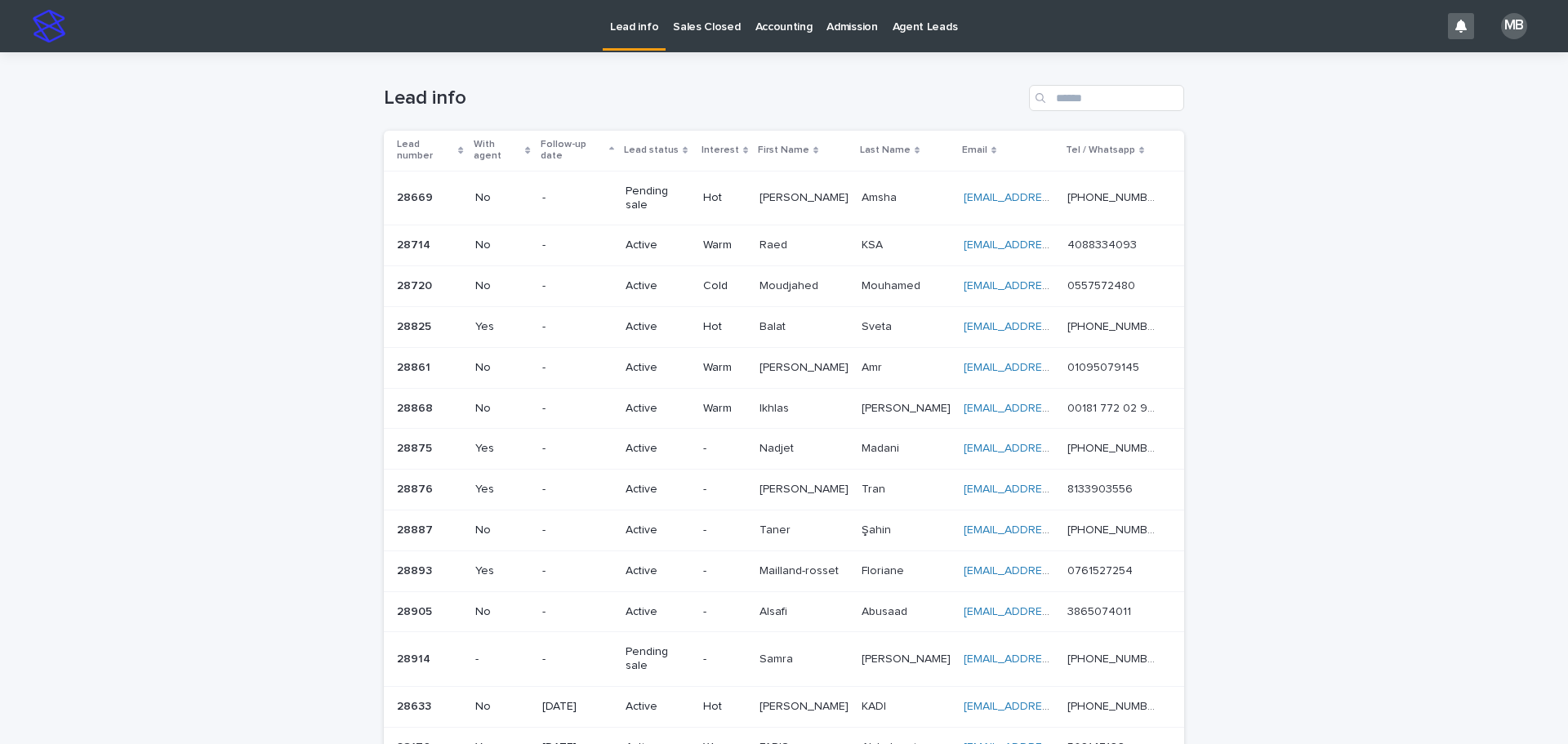 click on "Lead info" at bounding box center [784, 91] 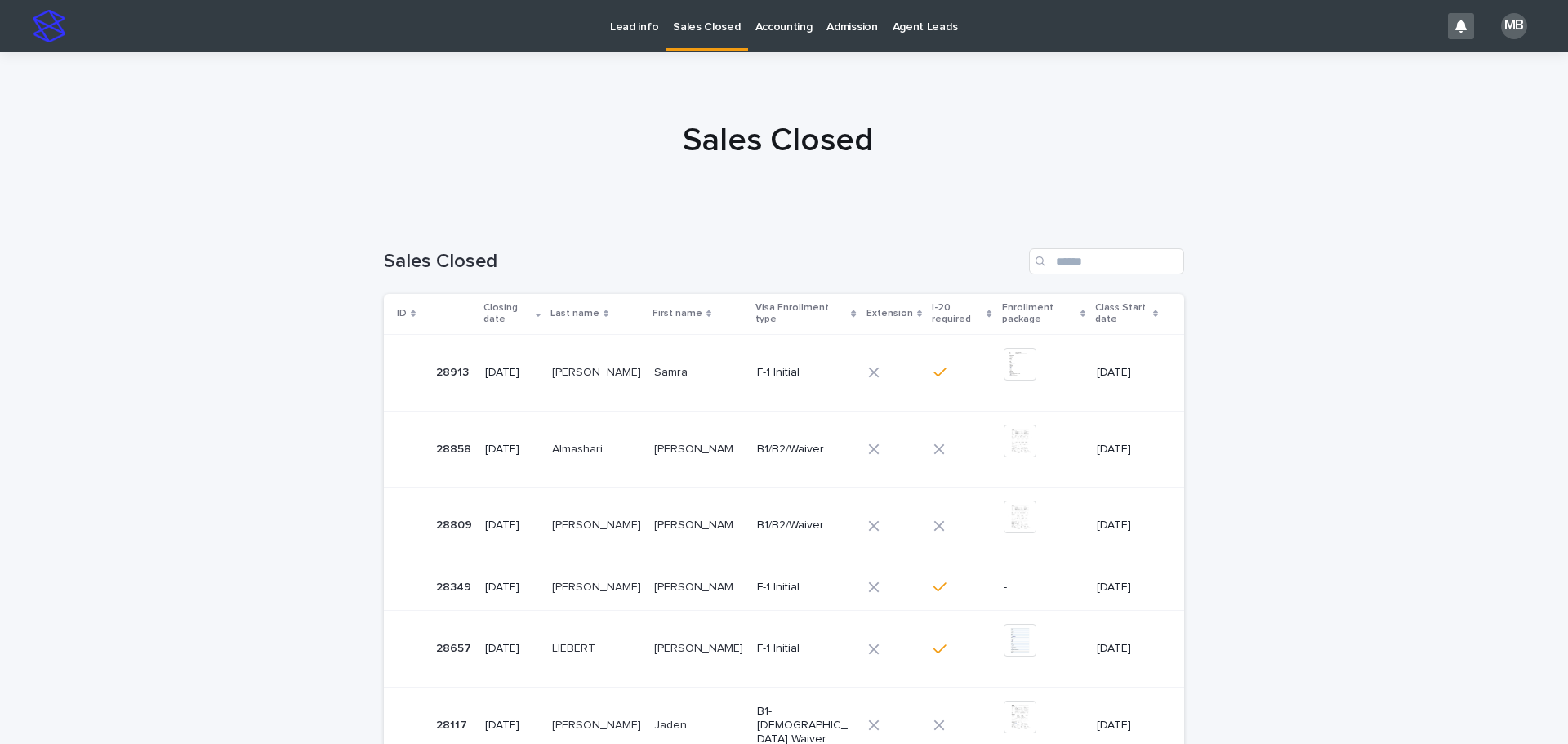 click on "Lead info" at bounding box center [634, 17] 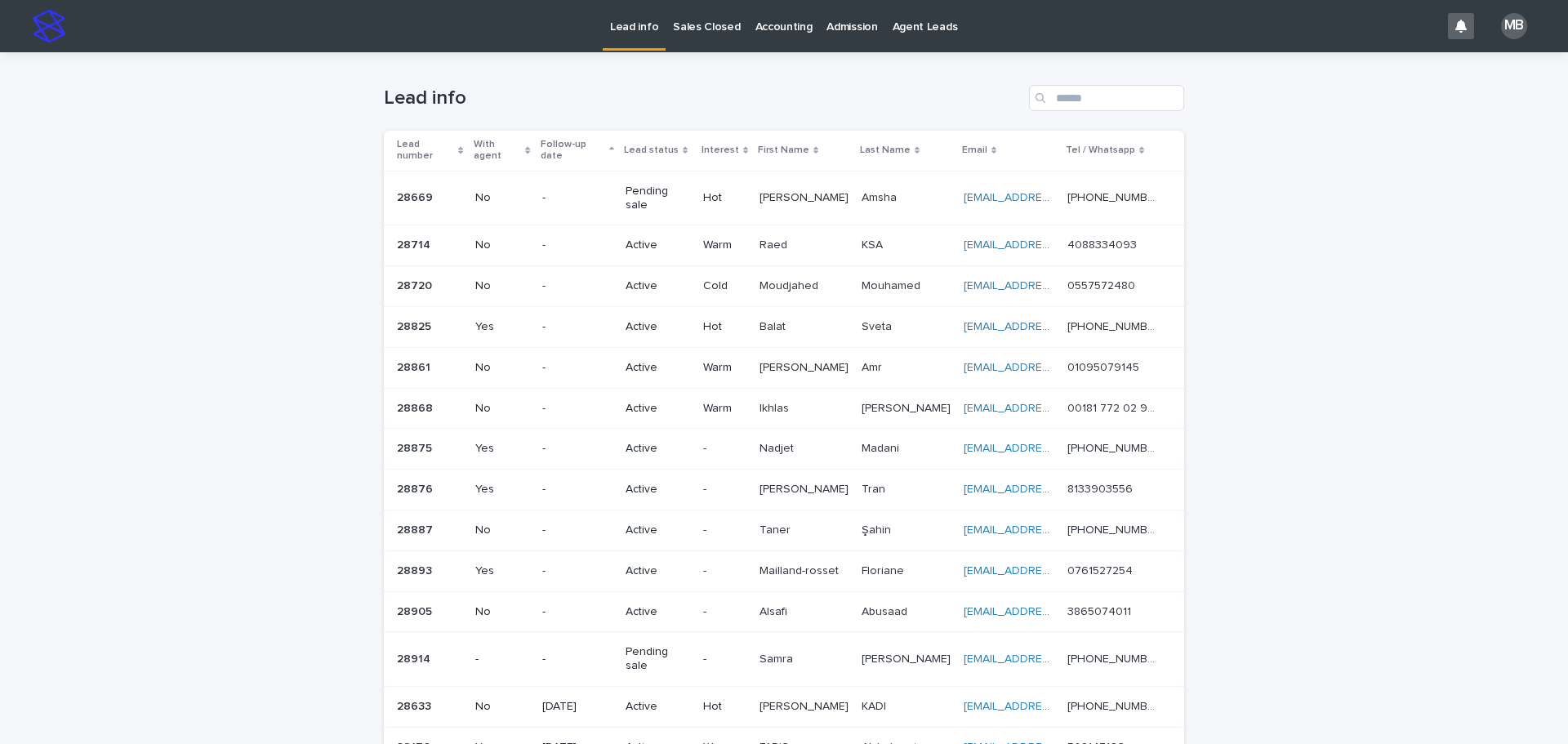 click on "Sales Closed" at bounding box center (706, 17) 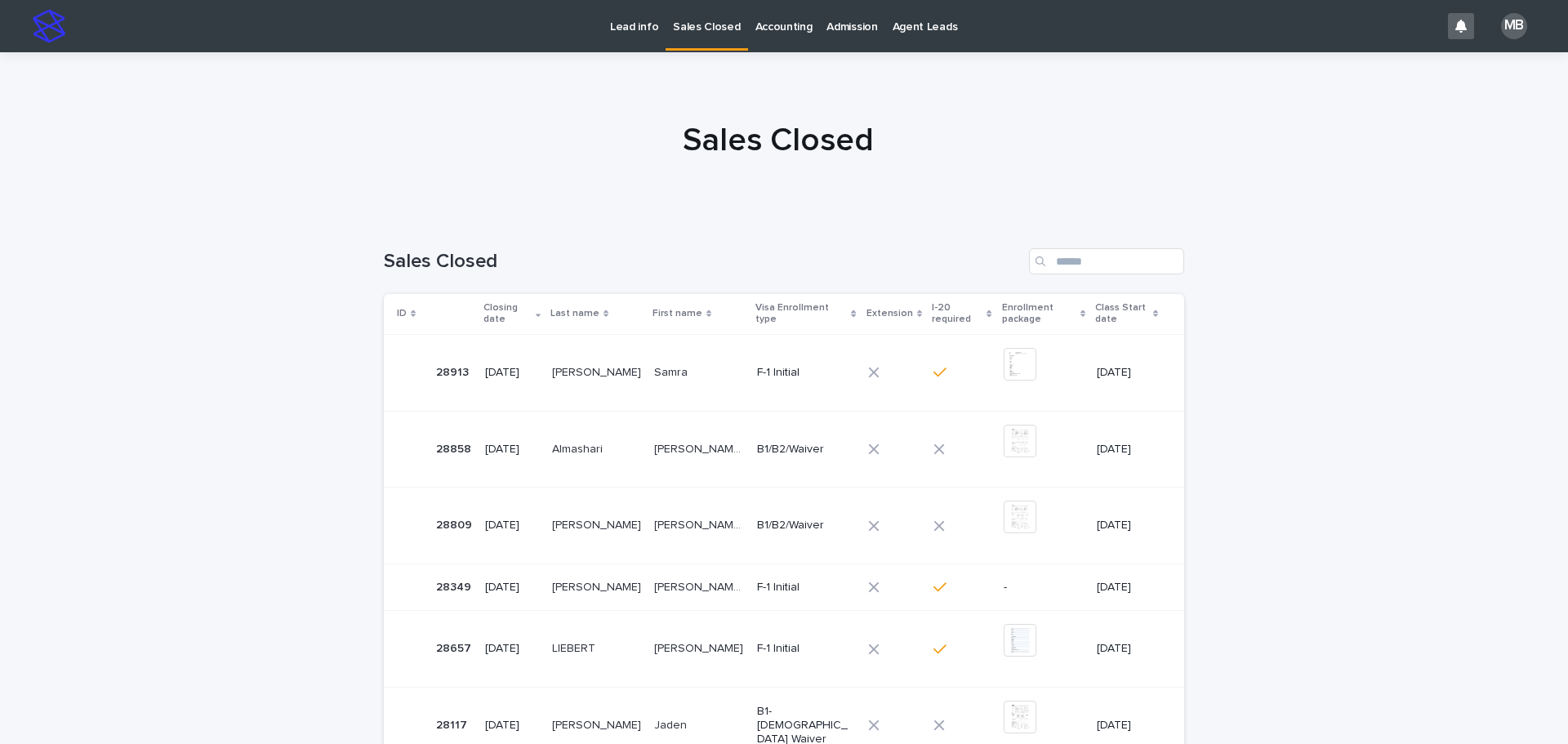 click on "Lead info" at bounding box center [634, 17] 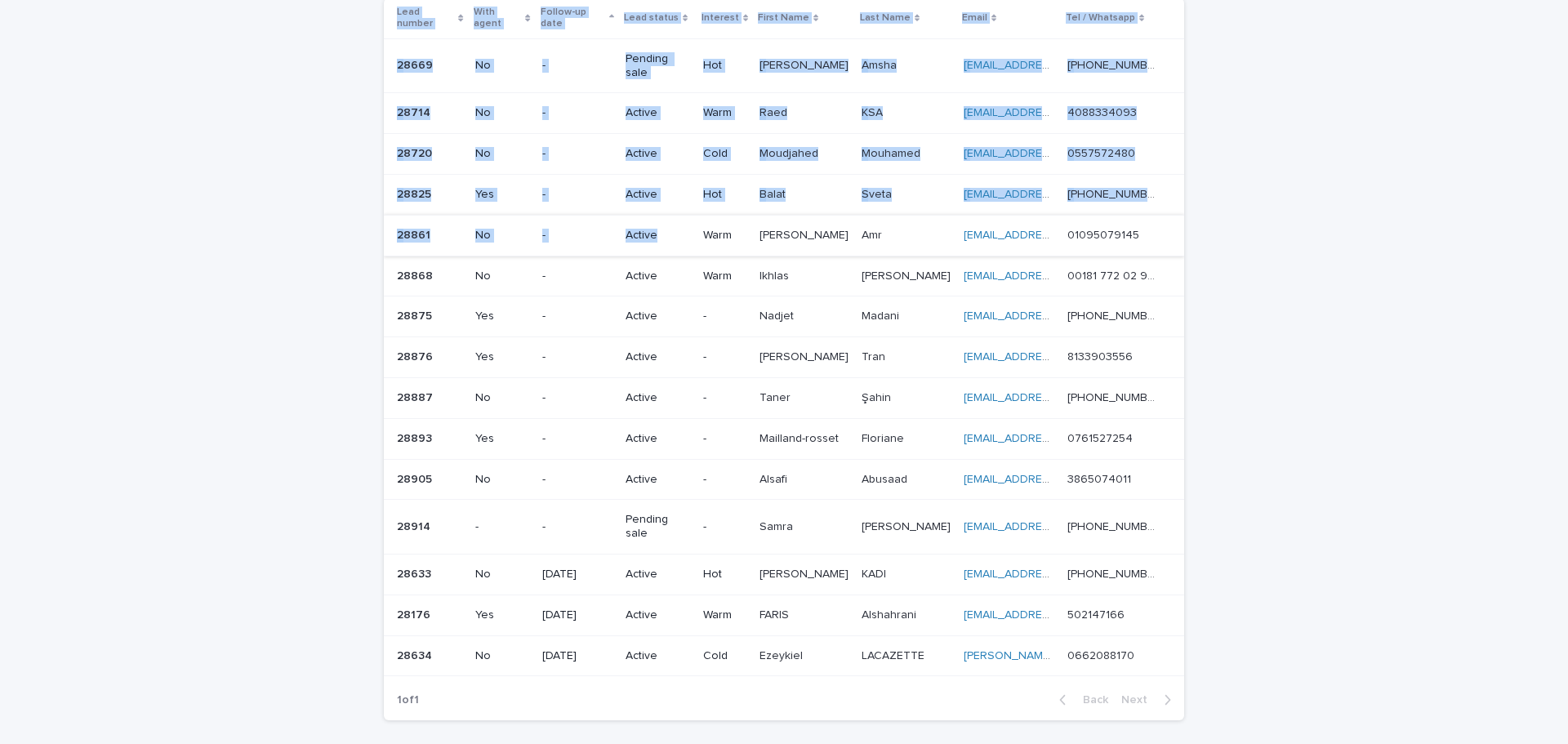 scroll, scrollTop: 163, scrollLeft: 0, axis: vertical 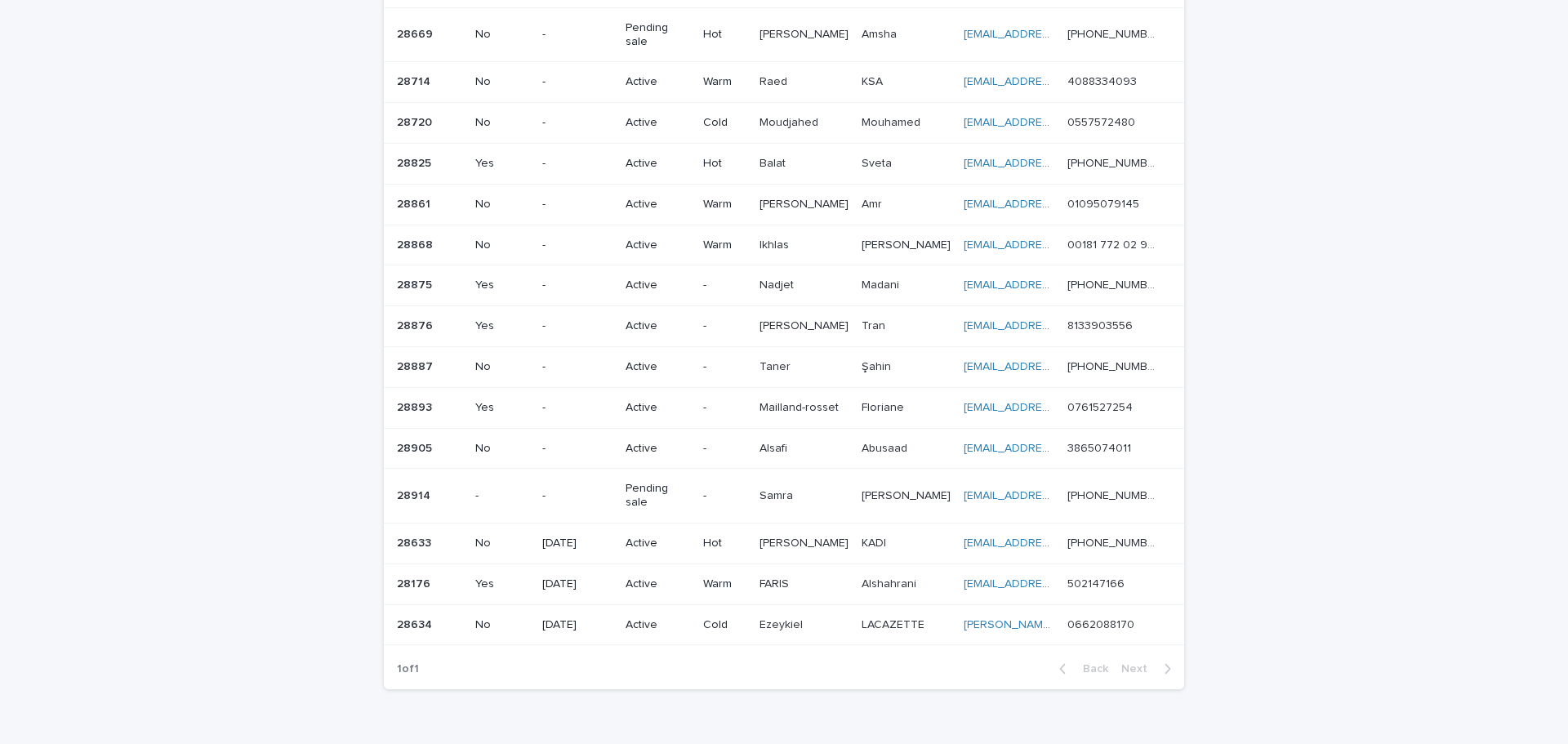 drag, startPoint x: 362, startPoint y: 73, endPoint x: 1211, endPoint y: 585, distance: 991.4358 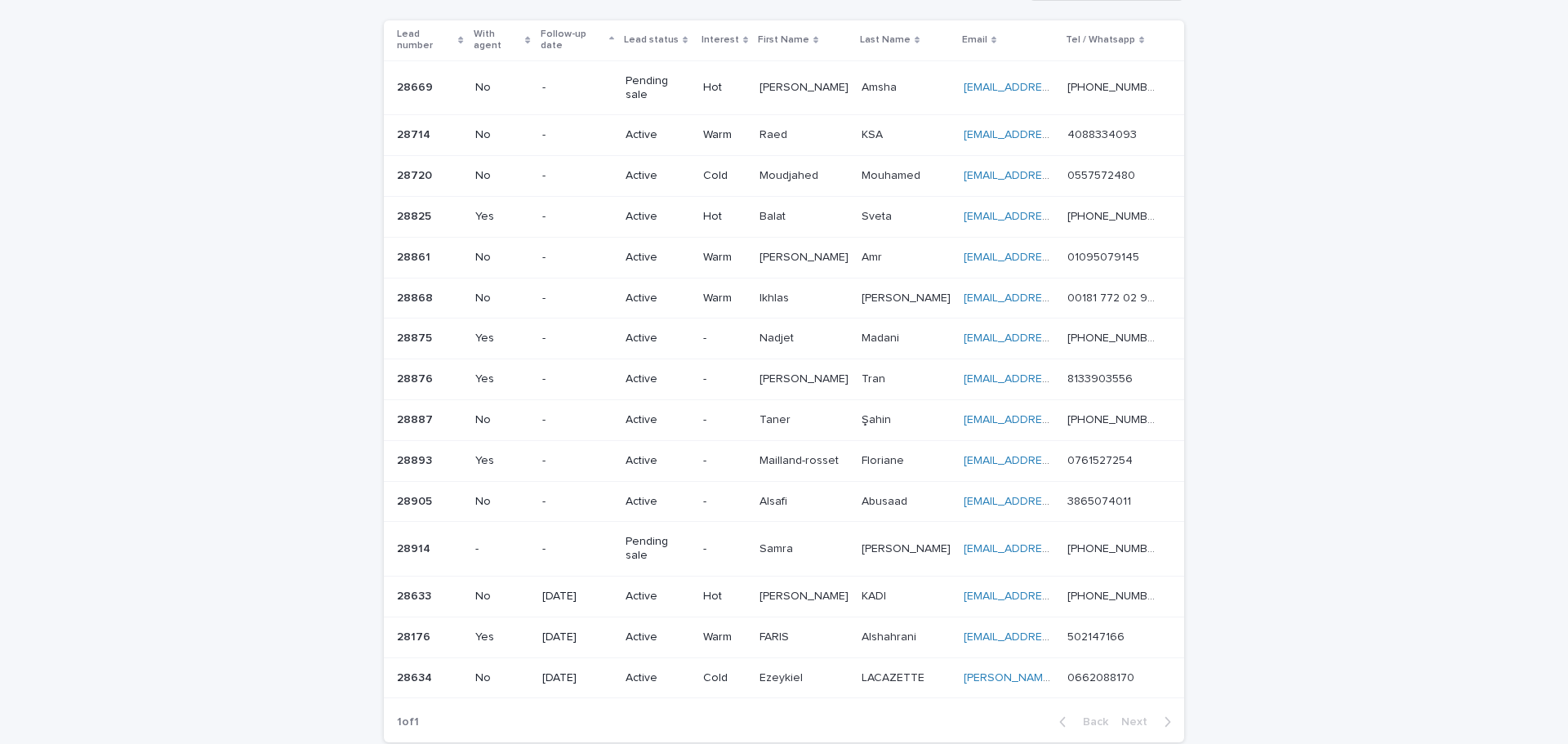 scroll, scrollTop: 82, scrollLeft: 0, axis: vertical 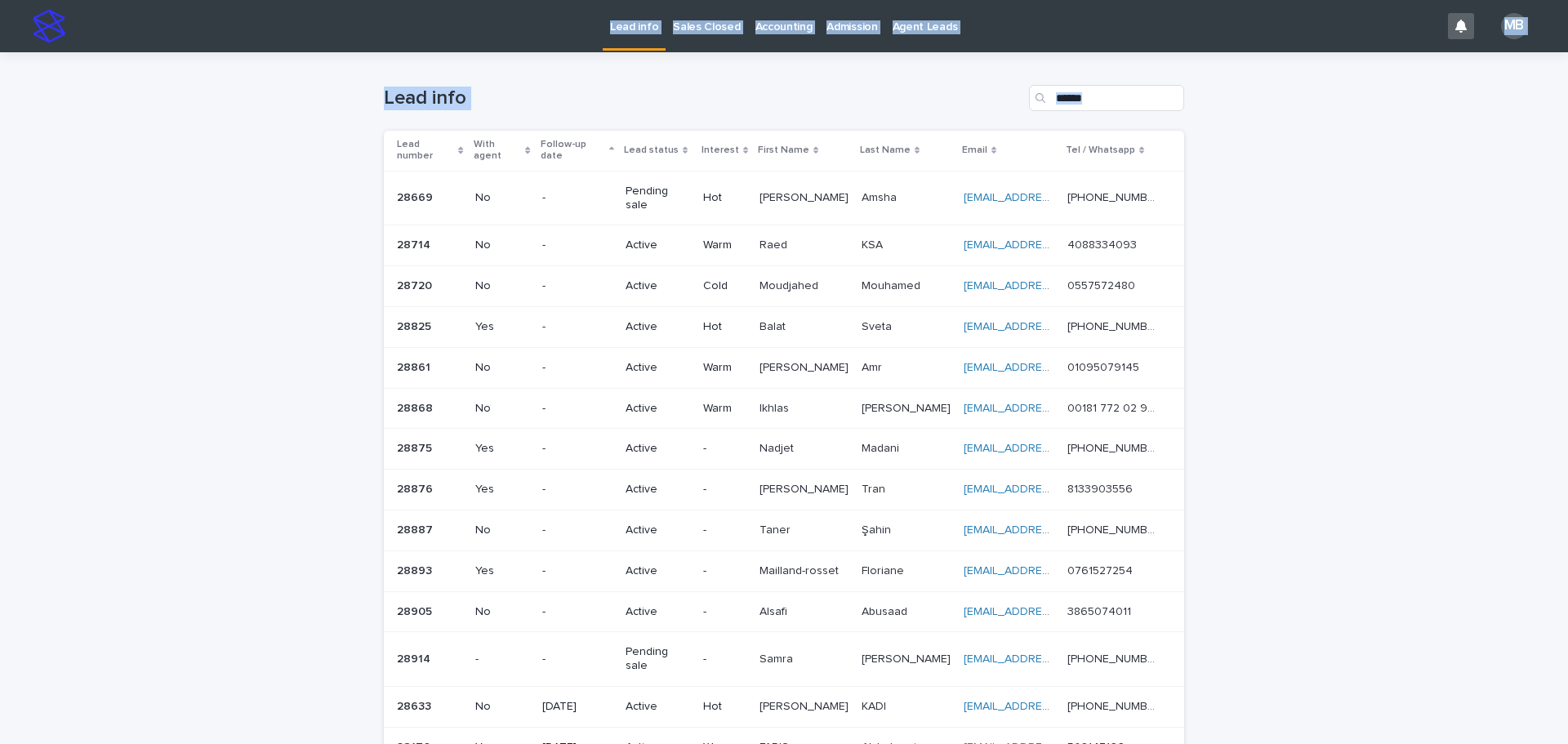 drag, startPoint x: 1256, startPoint y: 662, endPoint x: 361, endPoint y: -5, distance: 1116.2052 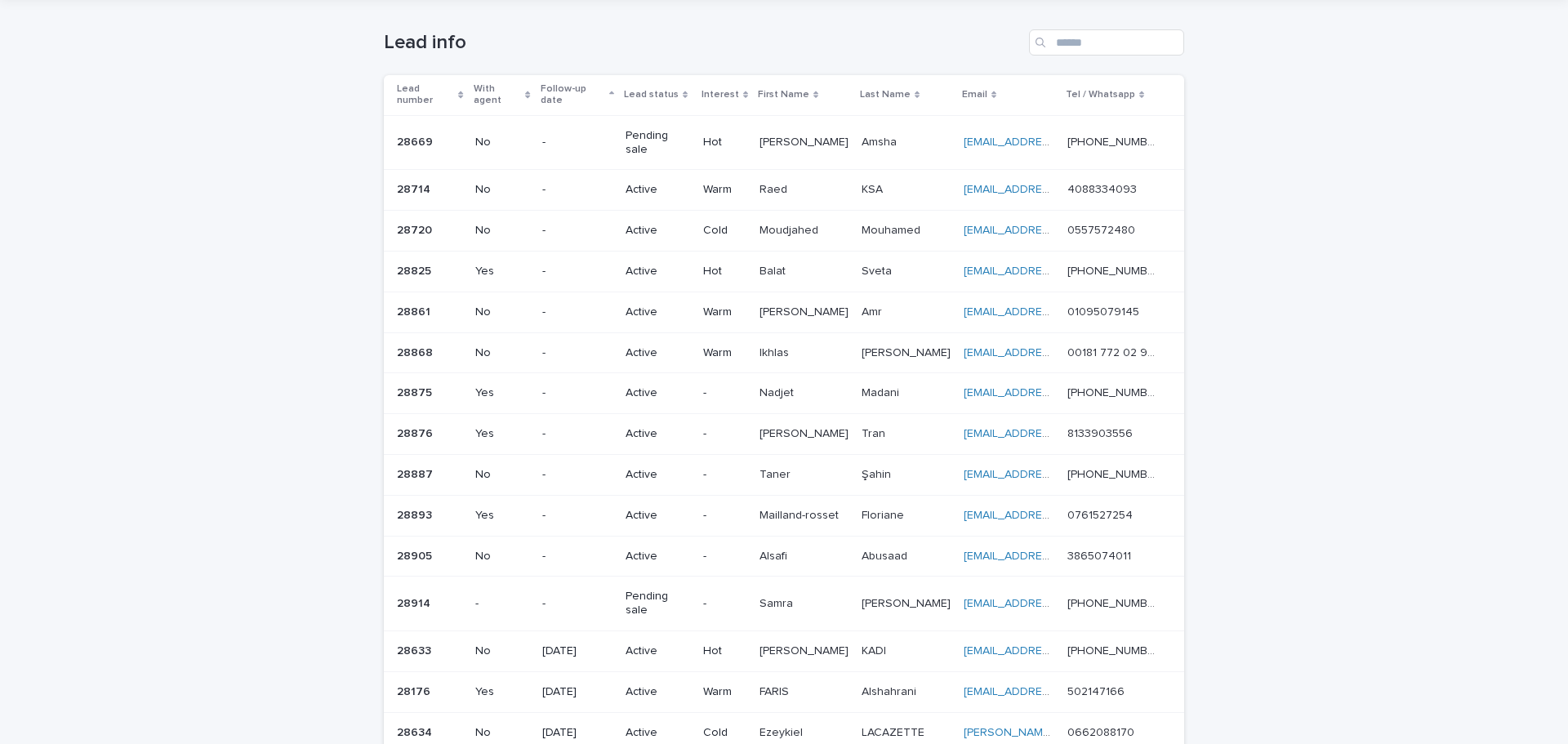 scroll, scrollTop: 82, scrollLeft: 0, axis: vertical 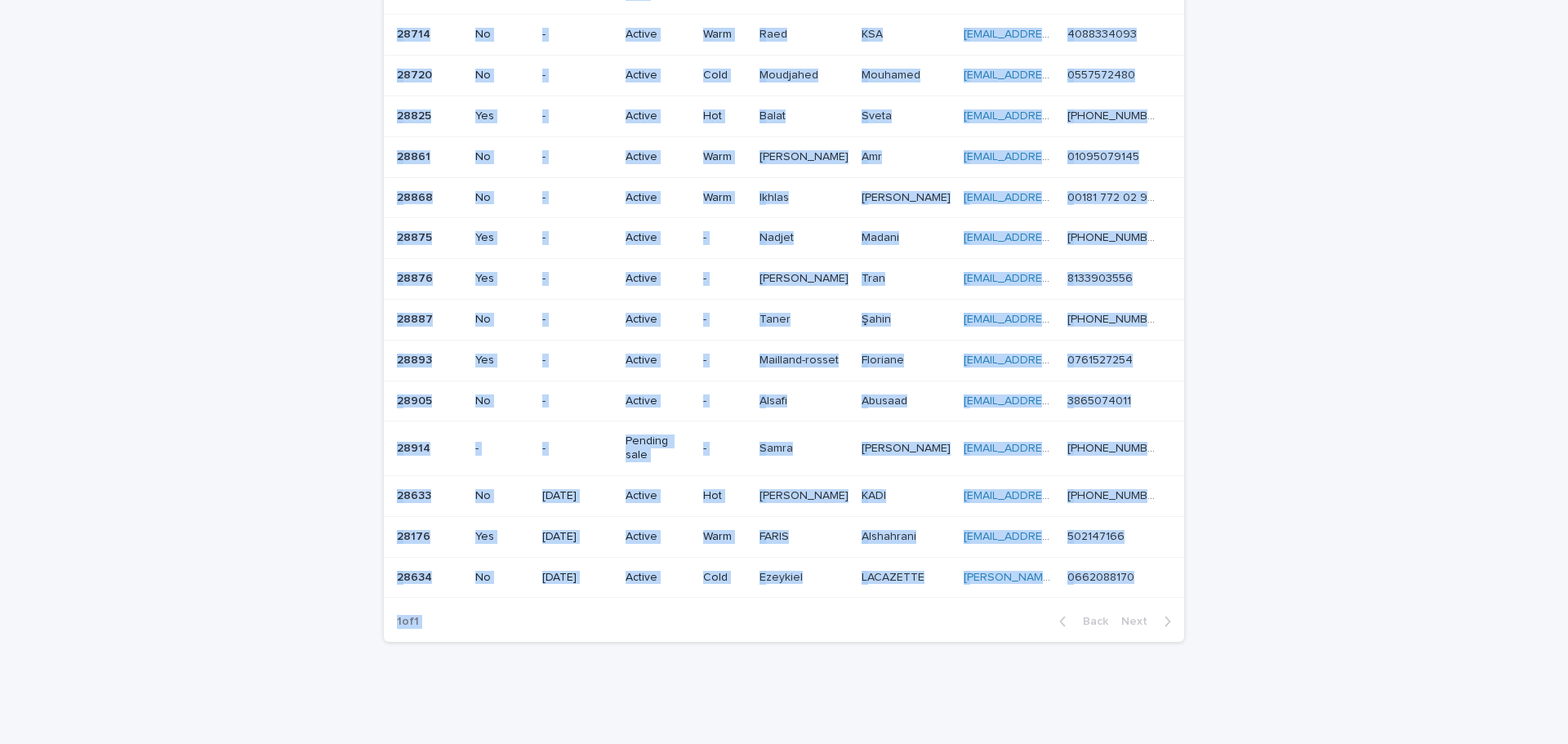 drag, startPoint x: 376, startPoint y: 16, endPoint x: 1315, endPoint y: 782, distance: 1211.8073 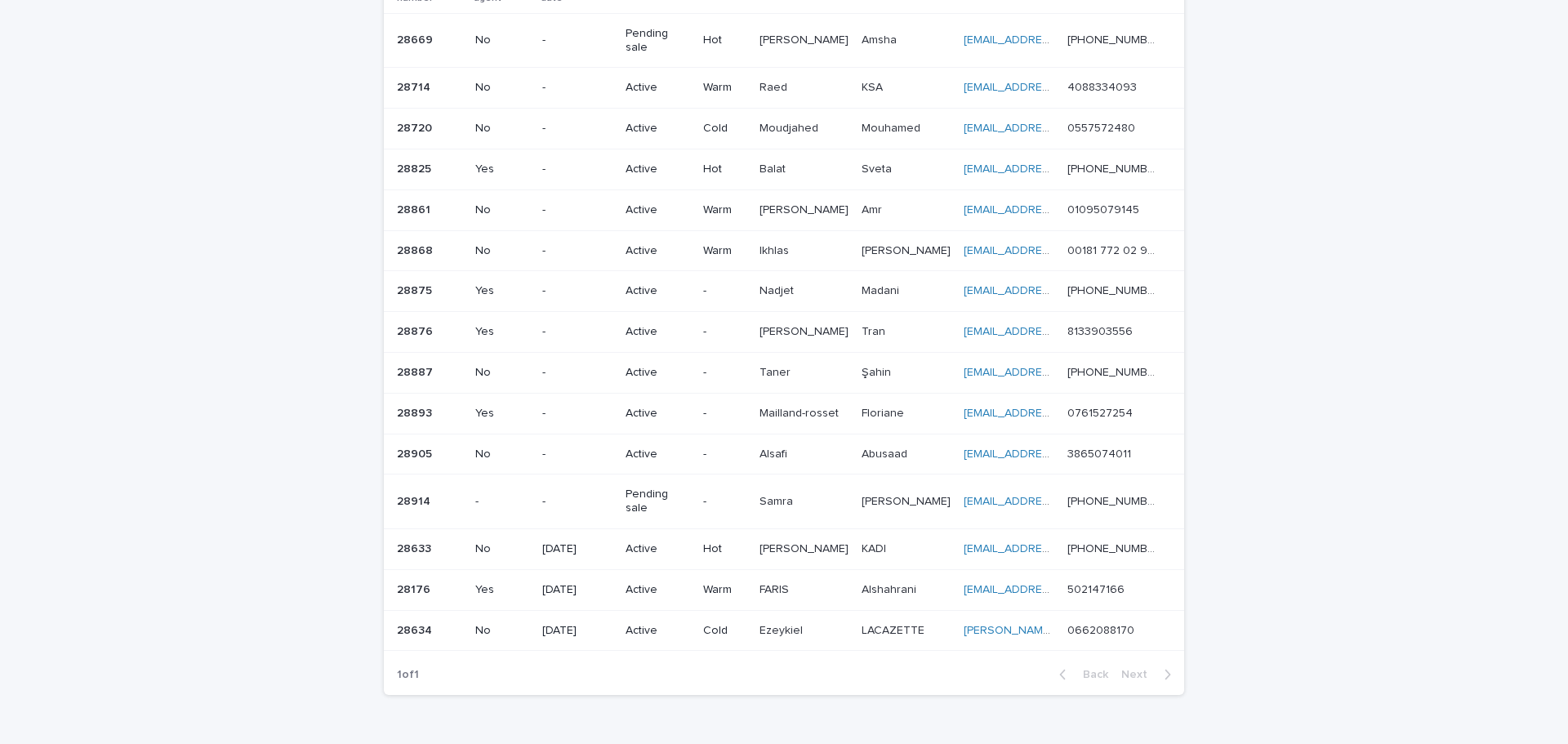 scroll, scrollTop: 129, scrollLeft: 0, axis: vertical 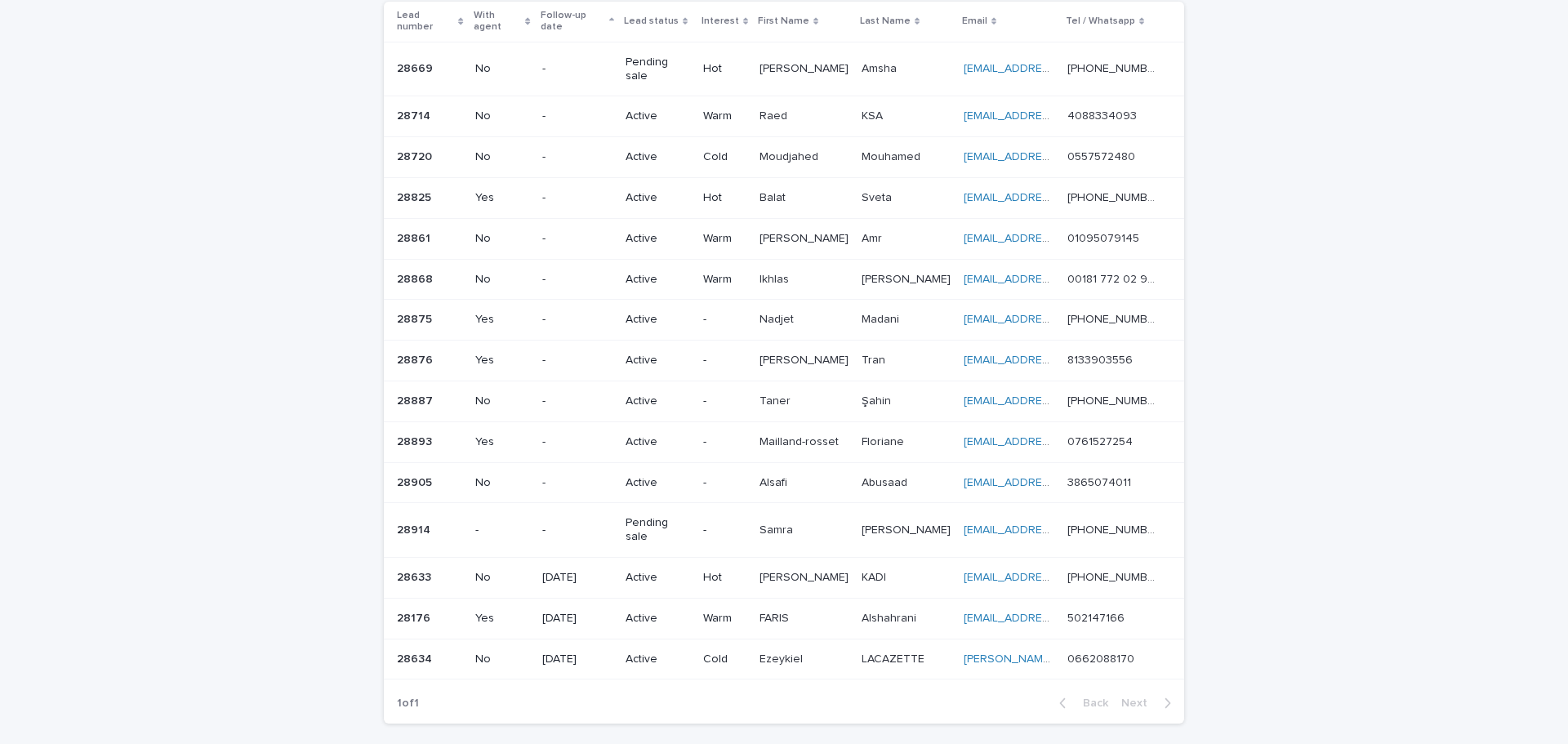 click on "Loading... Saving… Loading... Saving… Lead info Lead number With agent Follow-up date Lead status Interest First Name Last Name Email Tel / Whatsapp 28669 28669   No - Pending sale Hot [PERSON_NAME] [PERSON_NAME]   Amsha Amsha   [EMAIL_ADDRESS][DOMAIN_NAME] [EMAIL_ADDRESS][DOMAIN_NAME]   [PHONE_NUMBER] [PHONE_NUMBER]   28714 28714   No - Active Warm Raed Raed   KSA KSA   [EMAIL_ADDRESS][DOMAIN_NAME] [EMAIL_ADDRESS][DOMAIN_NAME]   4088334093 4088334093   28720 28720   No - Active Cold [PERSON_NAME]   [PERSON_NAME]   [EMAIL_ADDRESS][DOMAIN_NAME] [EMAIL_ADDRESS][DOMAIN_NAME]   0557572480 0557572480   28825 28825   Yes - Active Hot Balat Balat   Sveta Sveta   [EMAIL_ADDRESS][DOMAIN_NAME] [EMAIL_ADDRESS][DOMAIN_NAME]   [PHONE_NUMBER] [PHONE_NUMBER]   28861 28861   No - Active Warm [PERSON_NAME] [PERSON_NAME]   Amr Amr   [EMAIL_ADDRESS][DOMAIN_NAME] [EMAIL_ADDRESS][DOMAIN_NAME]   01095079145 01095079145   28868 28868   No - Active Warm Ikhlas [PERSON_NAME] Shamieh   [EMAIL_ADDRESS][PERSON_NAME][DOMAIN_NAME] [DOMAIN_NAME][EMAIL_ADDRESS][PERSON_NAME][DOMAIN_NAME]   00181 772 02 903   28875" at bounding box center (784, 371) 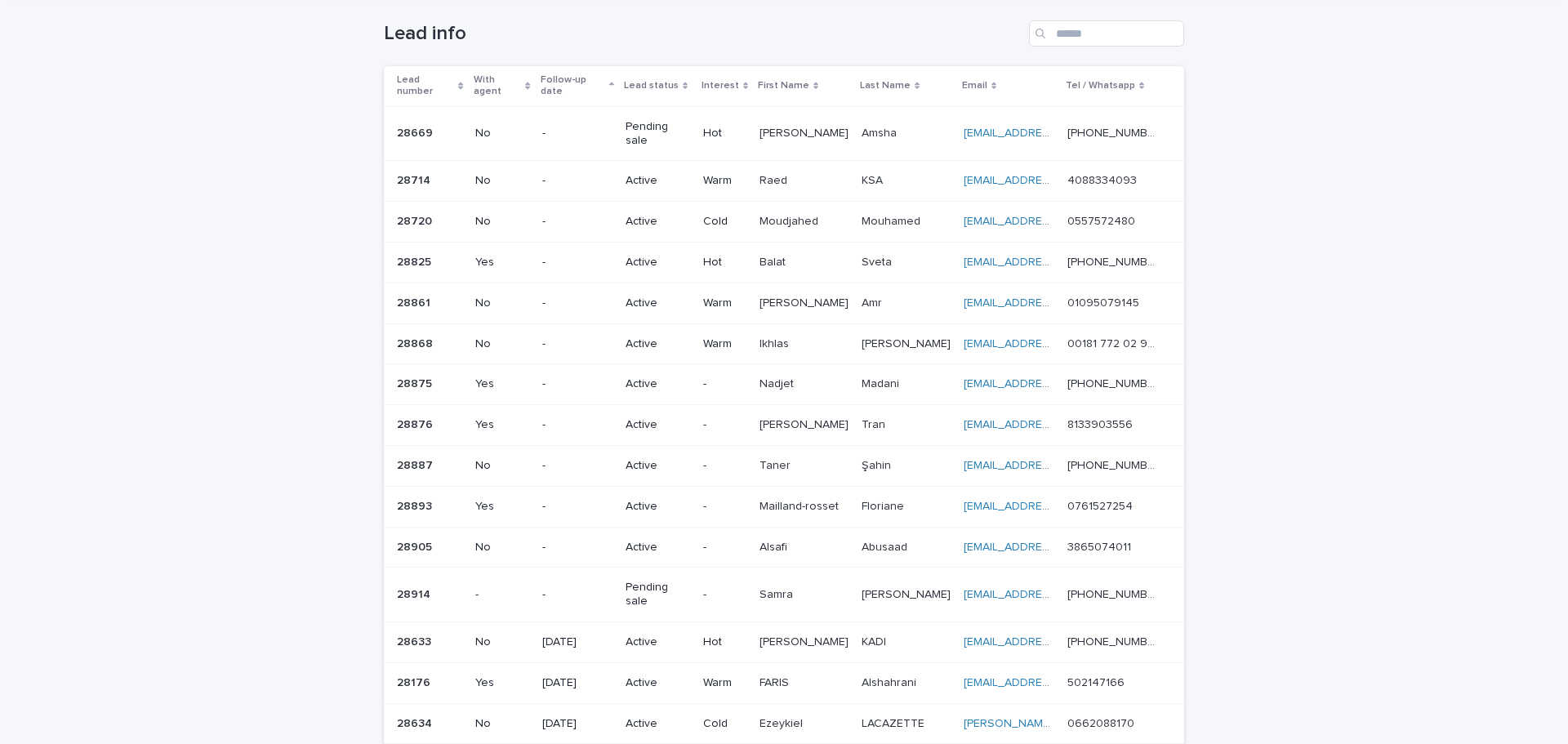 scroll, scrollTop: 0, scrollLeft: 0, axis: both 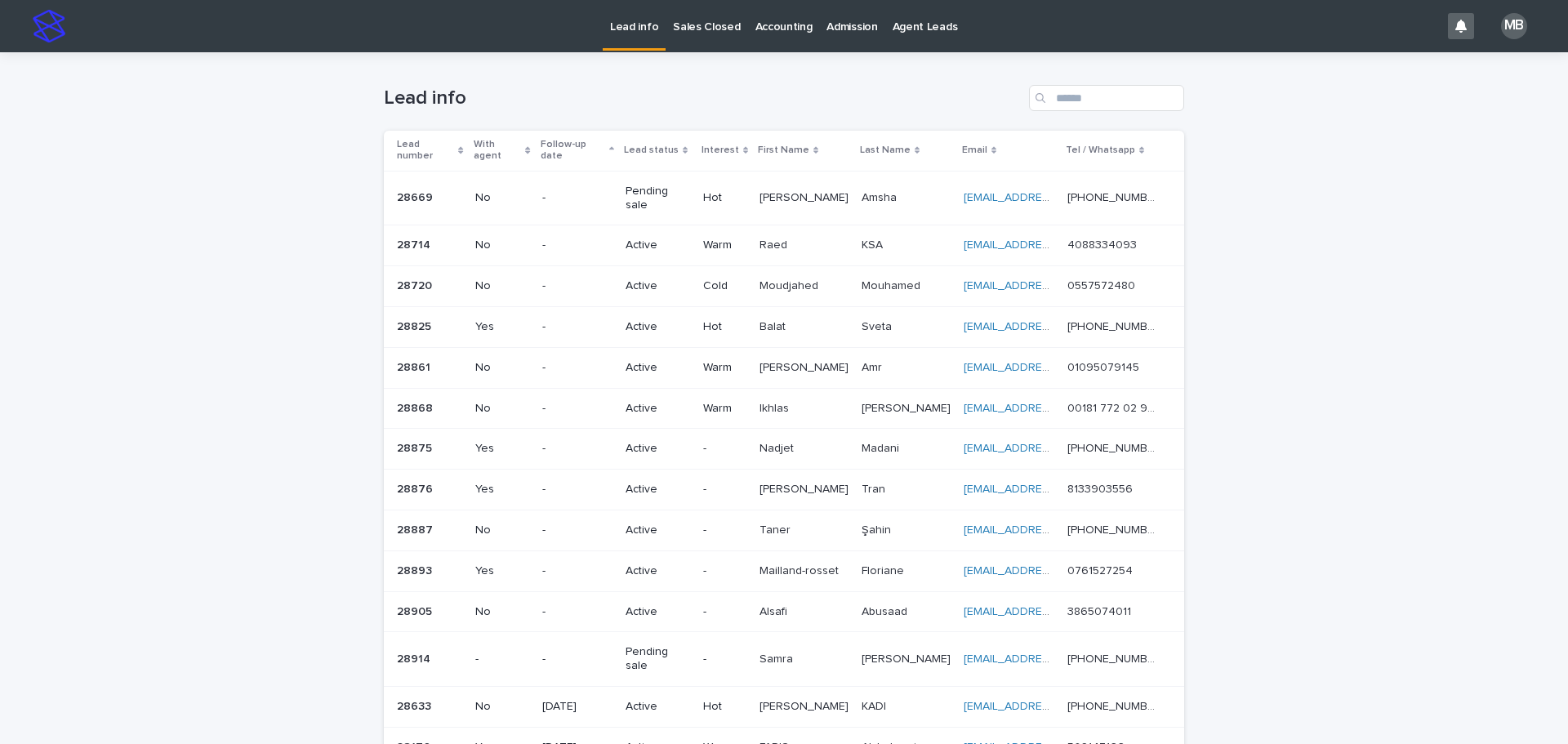 click on "Sales Closed" at bounding box center (706, 17) 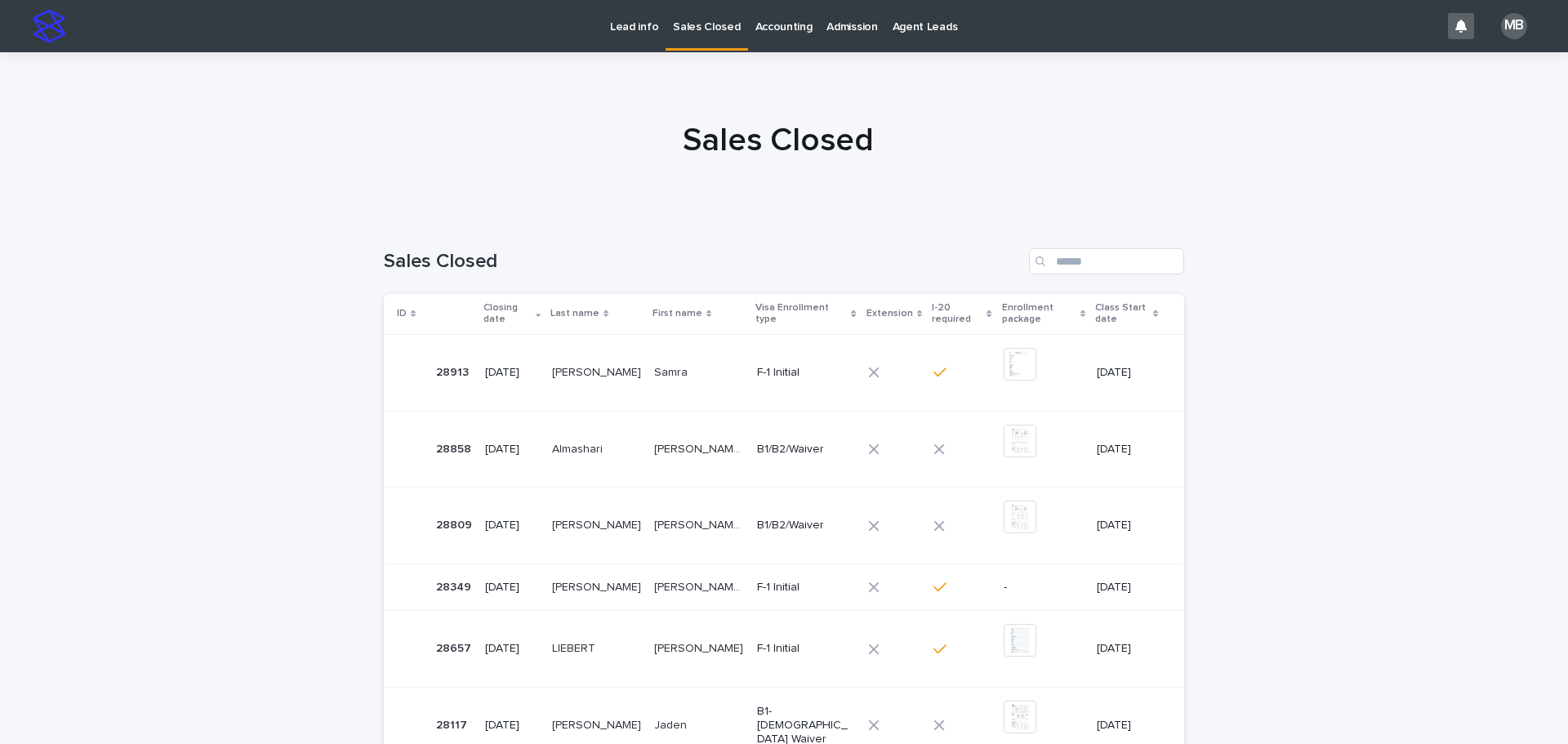click on "Lead info" at bounding box center (634, 17) 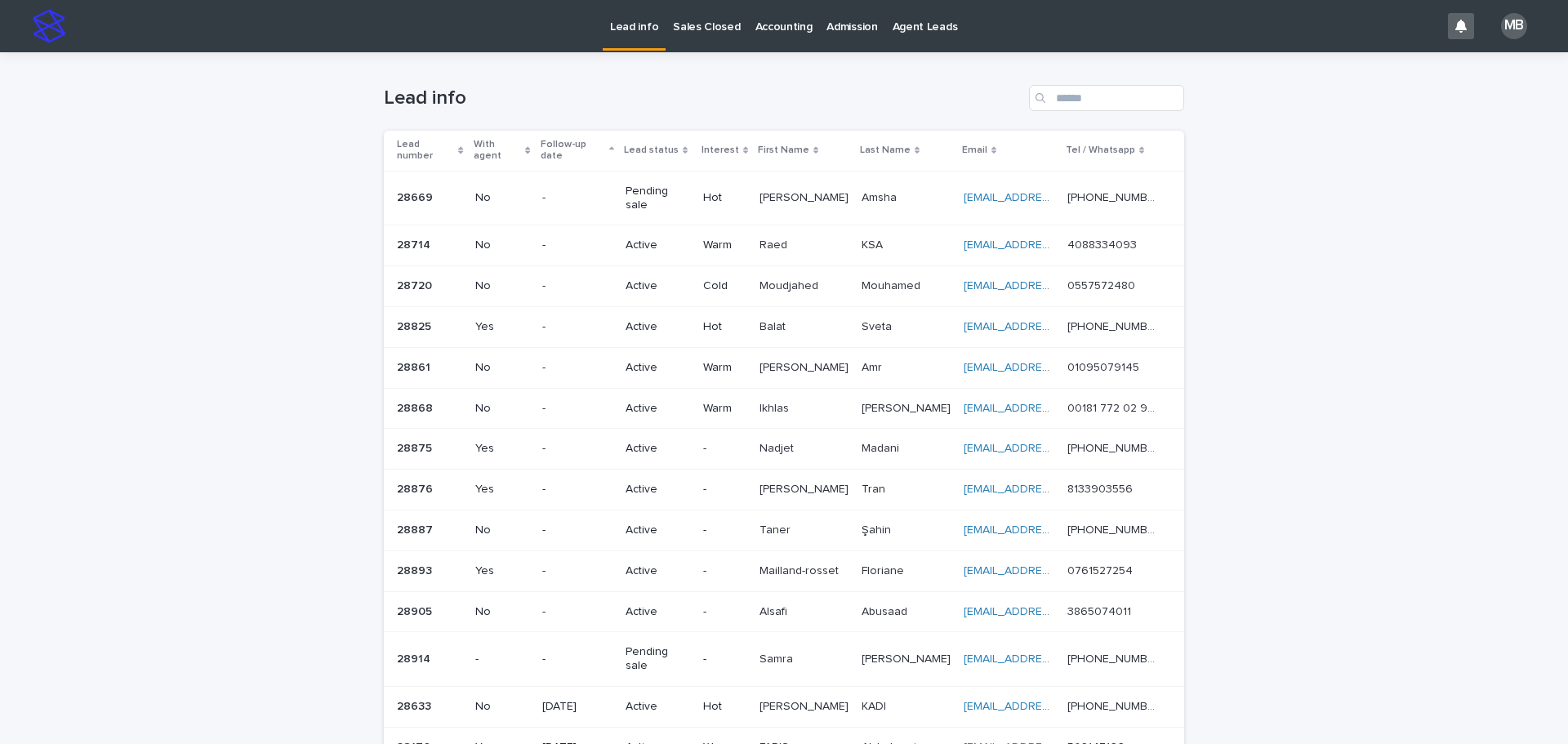 click on "Loading... Saving… Loading... Saving… Lead info Lead number With agent Follow-up date Lead status Interest First Name Last Name Email Tel / Whatsapp 28669 28669   No - Pending sale Hot [PERSON_NAME] [PERSON_NAME]   Amsha Amsha   [EMAIL_ADDRESS][DOMAIN_NAME] [EMAIL_ADDRESS][DOMAIN_NAME]   [PHONE_NUMBER] [PHONE_NUMBER]   28714 28714   No - Active Warm Raed Raed   KSA KSA   [EMAIL_ADDRESS][DOMAIN_NAME] [EMAIL_ADDRESS][DOMAIN_NAME]   4088334093 4088334093   28720 28720   No - Active Cold [PERSON_NAME]   [PERSON_NAME]   [EMAIL_ADDRESS][DOMAIN_NAME] [EMAIL_ADDRESS][DOMAIN_NAME]   0557572480 0557572480   28825 28825   Yes - Active Hot Balat Balat   Sveta Sveta   [EMAIL_ADDRESS][DOMAIN_NAME] [EMAIL_ADDRESS][DOMAIN_NAME]   [PHONE_NUMBER] [PHONE_NUMBER]   28861 28861   No - Active Warm [PERSON_NAME] [PERSON_NAME]   Amr Amr   [EMAIL_ADDRESS][DOMAIN_NAME] [EMAIL_ADDRESS][DOMAIN_NAME]   01095079145 01095079145   28868 28868   No - Active Warm Ikhlas [PERSON_NAME] Shamieh   [EMAIL_ADDRESS][PERSON_NAME][DOMAIN_NAME] [DOMAIN_NAME][EMAIL_ADDRESS][PERSON_NAME][DOMAIN_NAME]   00181 772 02 903   28875" at bounding box center [784, 500] 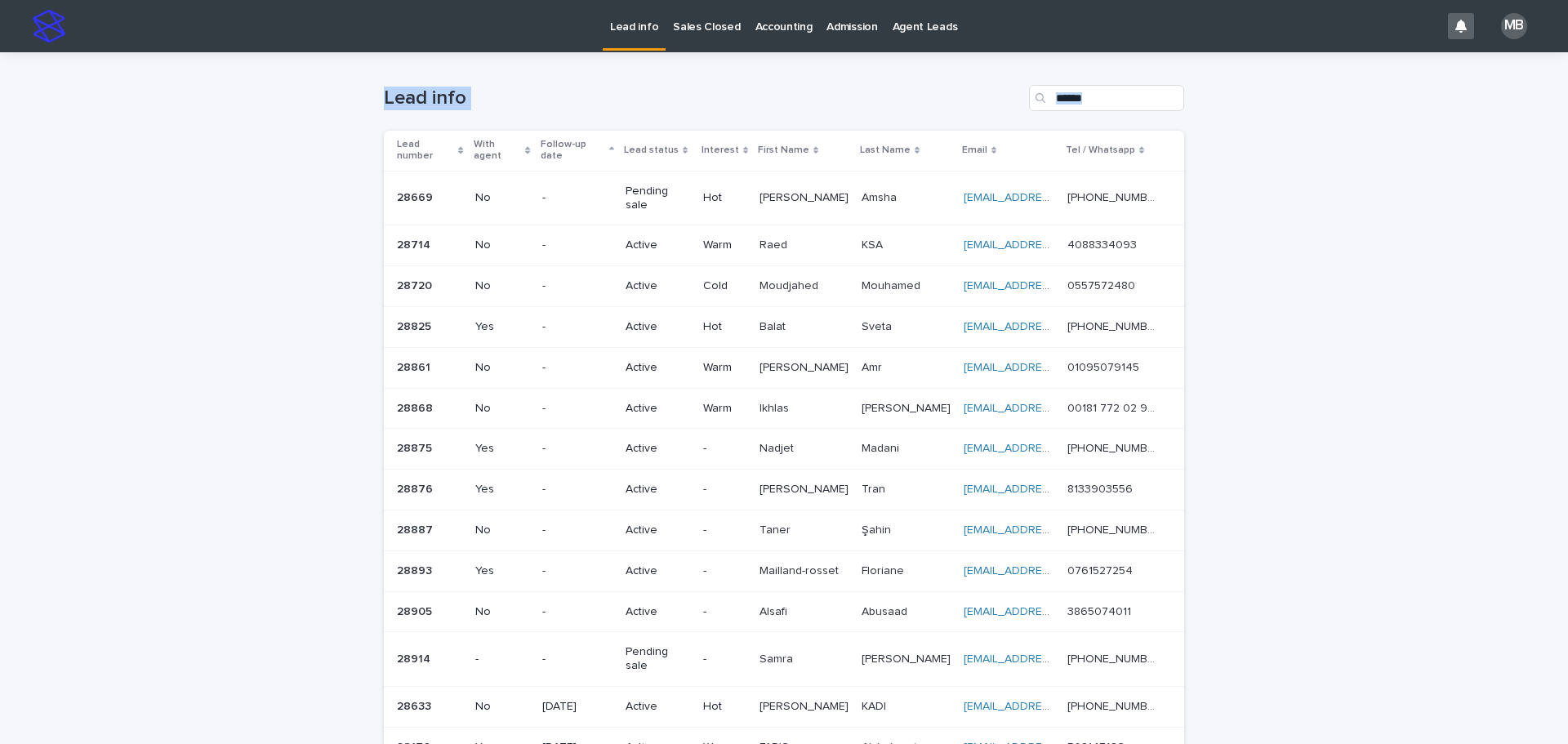 click on "Loading... Saving… Loading... Saving… Lead info Lead number With agent Follow-up date Lead status Interest First Name Last Name Email Tel / Whatsapp 28669 28669   No - Pending sale Hot [PERSON_NAME] [PERSON_NAME]   Amsha Amsha   [EMAIL_ADDRESS][DOMAIN_NAME] [EMAIL_ADDRESS][DOMAIN_NAME]   [PHONE_NUMBER] [PHONE_NUMBER]   28714 28714   No - Active Warm Raed Raed   KSA KSA   [EMAIL_ADDRESS][DOMAIN_NAME] [EMAIL_ADDRESS][DOMAIN_NAME]   4088334093 4088334093   28720 28720   No - Active Cold [PERSON_NAME]   [PERSON_NAME]   [EMAIL_ADDRESS][DOMAIN_NAME] [EMAIL_ADDRESS][DOMAIN_NAME]   0557572480 0557572480   28825 28825   Yes - Active Hot Balat Balat   Sveta Sveta   [EMAIL_ADDRESS][DOMAIN_NAME] [EMAIL_ADDRESS][DOMAIN_NAME]   [PHONE_NUMBER] [PHONE_NUMBER]   28861 28861   No - Active Warm [PERSON_NAME] [PERSON_NAME]   Amr Amr   [EMAIL_ADDRESS][DOMAIN_NAME] [EMAIL_ADDRESS][DOMAIN_NAME]   01095079145 01095079145   28868 28868   No - Active Warm Ikhlas [PERSON_NAME] Shamieh   [EMAIL_ADDRESS][PERSON_NAME][DOMAIN_NAME] [DOMAIN_NAME][EMAIL_ADDRESS][PERSON_NAME][DOMAIN_NAME]   00181 772 02 903   28875" at bounding box center (784, 500) 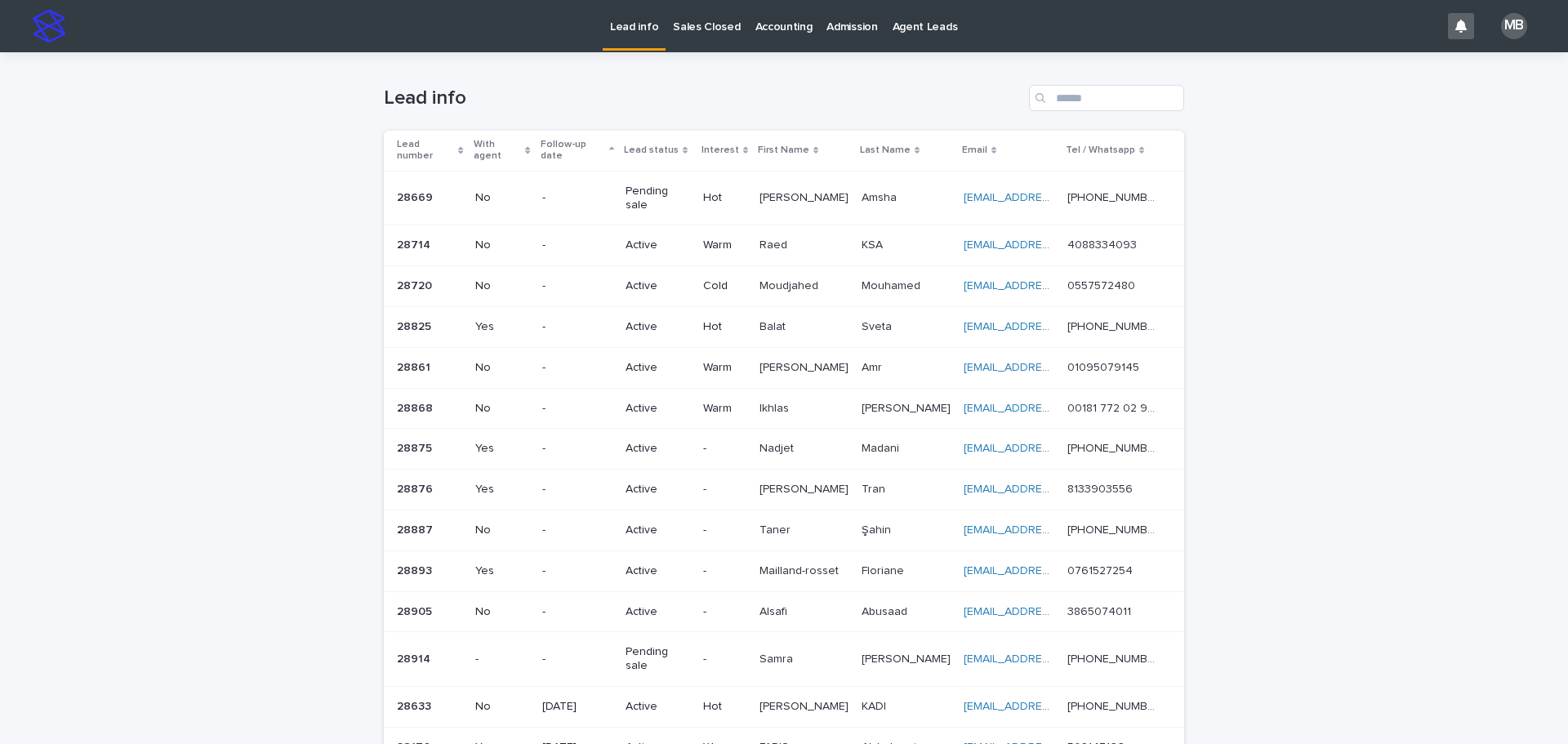 scroll, scrollTop: 163, scrollLeft: 0, axis: vertical 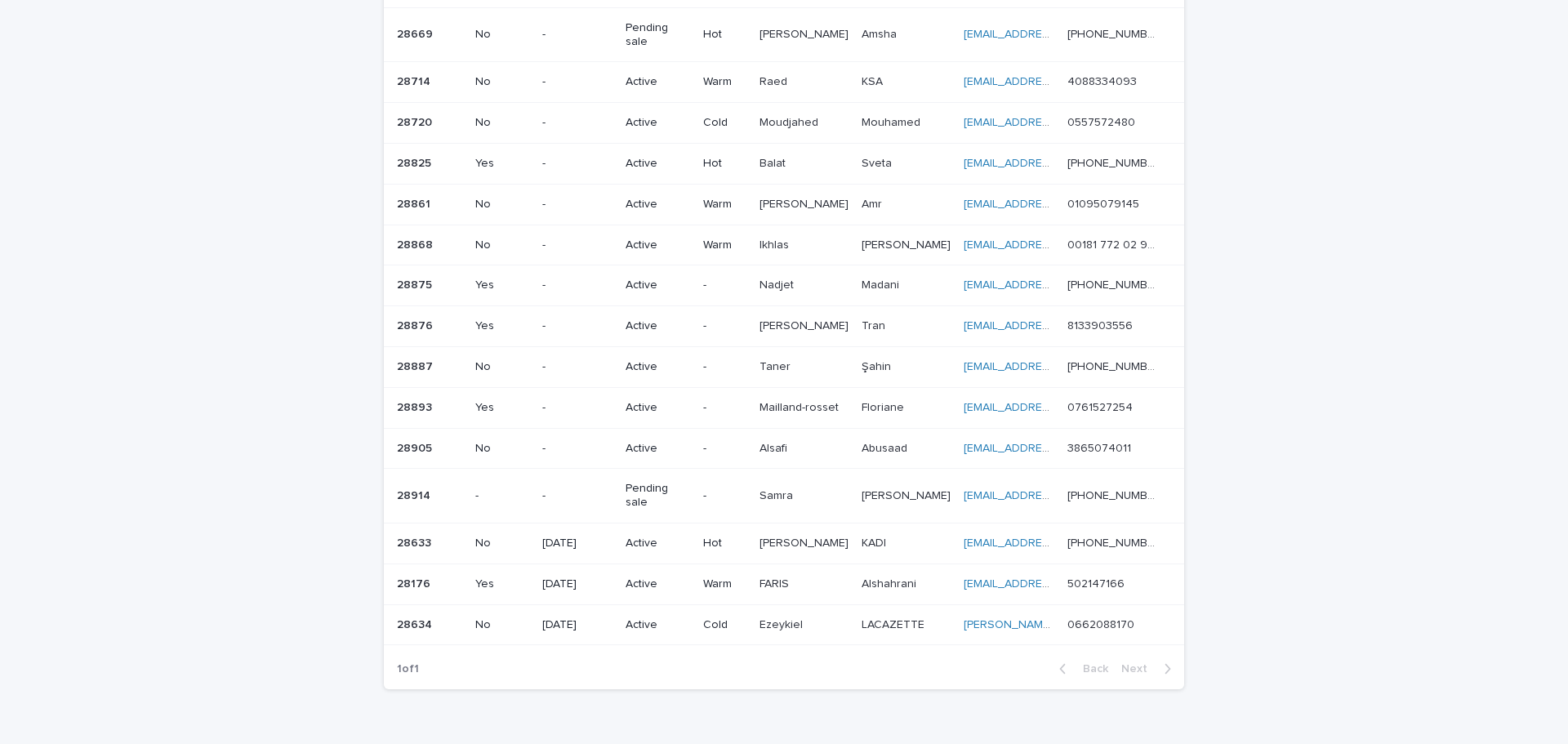 click on "Loading... Saving… Loading... Saving… Lead info Lead number With agent Follow-up date Lead status Interest First Name Last Name Email Tel / Whatsapp 28669 28669   No - Pending sale Hot [PERSON_NAME] [PERSON_NAME]   Amsha Amsha   [EMAIL_ADDRESS][DOMAIN_NAME] [EMAIL_ADDRESS][DOMAIN_NAME]   [PHONE_NUMBER] [PHONE_NUMBER]   28714 28714   No - Active Warm Raed Raed   KSA KSA   [EMAIL_ADDRESS][DOMAIN_NAME] [EMAIL_ADDRESS][DOMAIN_NAME]   4088334093 4088334093   28720 28720   No - Active Cold [PERSON_NAME]   [PERSON_NAME]   [EMAIL_ADDRESS][DOMAIN_NAME] [EMAIL_ADDRESS][DOMAIN_NAME]   0557572480 0557572480   28825 28825   Yes - Active Hot Balat Balat   Sveta Sveta   [EMAIL_ADDRESS][DOMAIN_NAME] [EMAIL_ADDRESS][DOMAIN_NAME]   [PHONE_NUMBER] [PHONE_NUMBER]   28861 28861   No - Active Warm [PERSON_NAME] [PERSON_NAME]   Amr Amr   [EMAIL_ADDRESS][DOMAIN_NAME] [EMAIL_ADDRESS][DOMAIN_NAME]   01095079145 01095079145   28868 28868   No - Active Warm Ikhlas [PERSON_NAME] Shamieh   [EMAIL_ADDRESS][PERSON_NAME][DOMAIN_NAME] [DOMAIN_NAME][EMAIL_ADDRESS][PERSON_NAME][DOMAIN_NAME]   00181 772 02 903   28875" at bounding box center (784, 336) 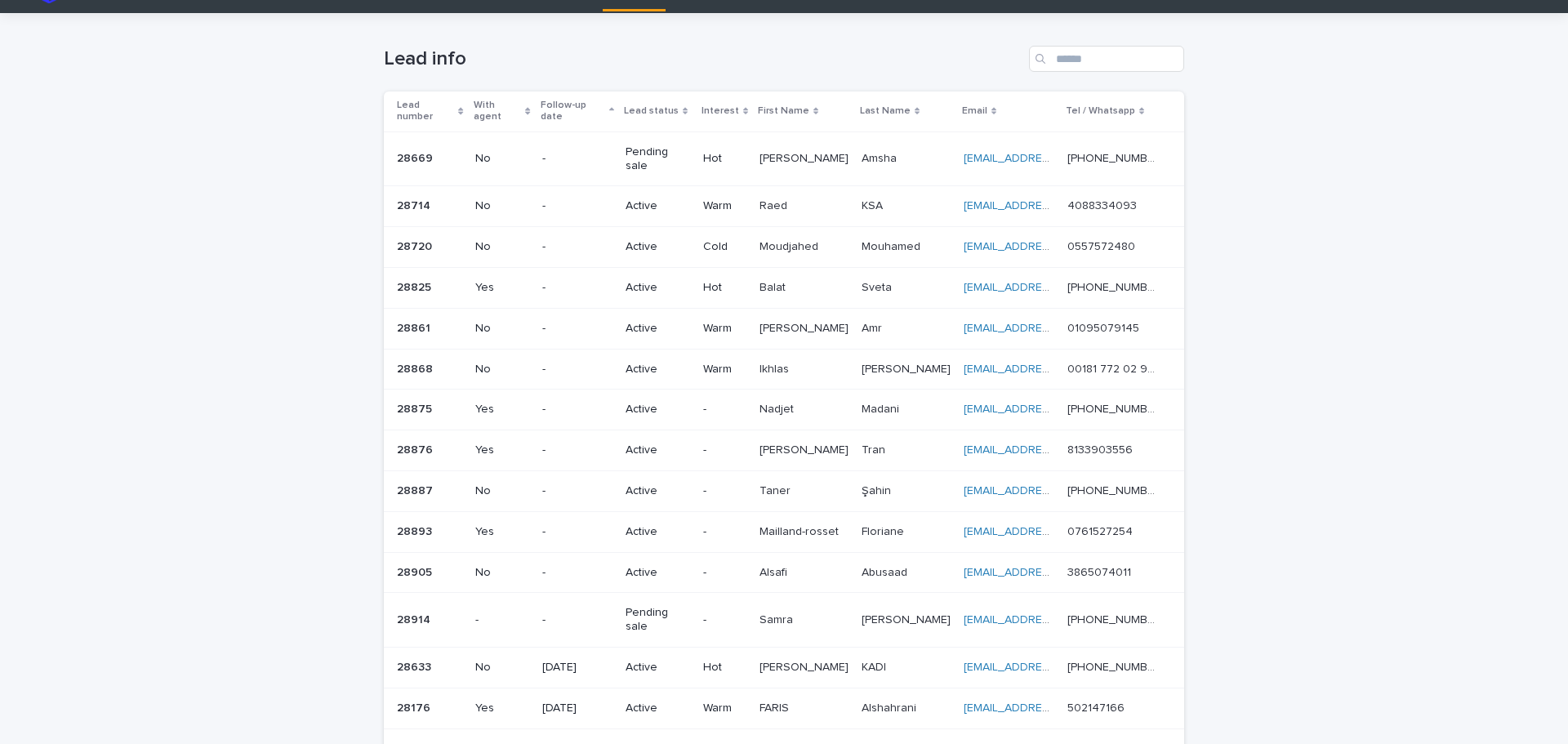 scroll, scrollTop: 0, scrollLeft: 0, axis: both 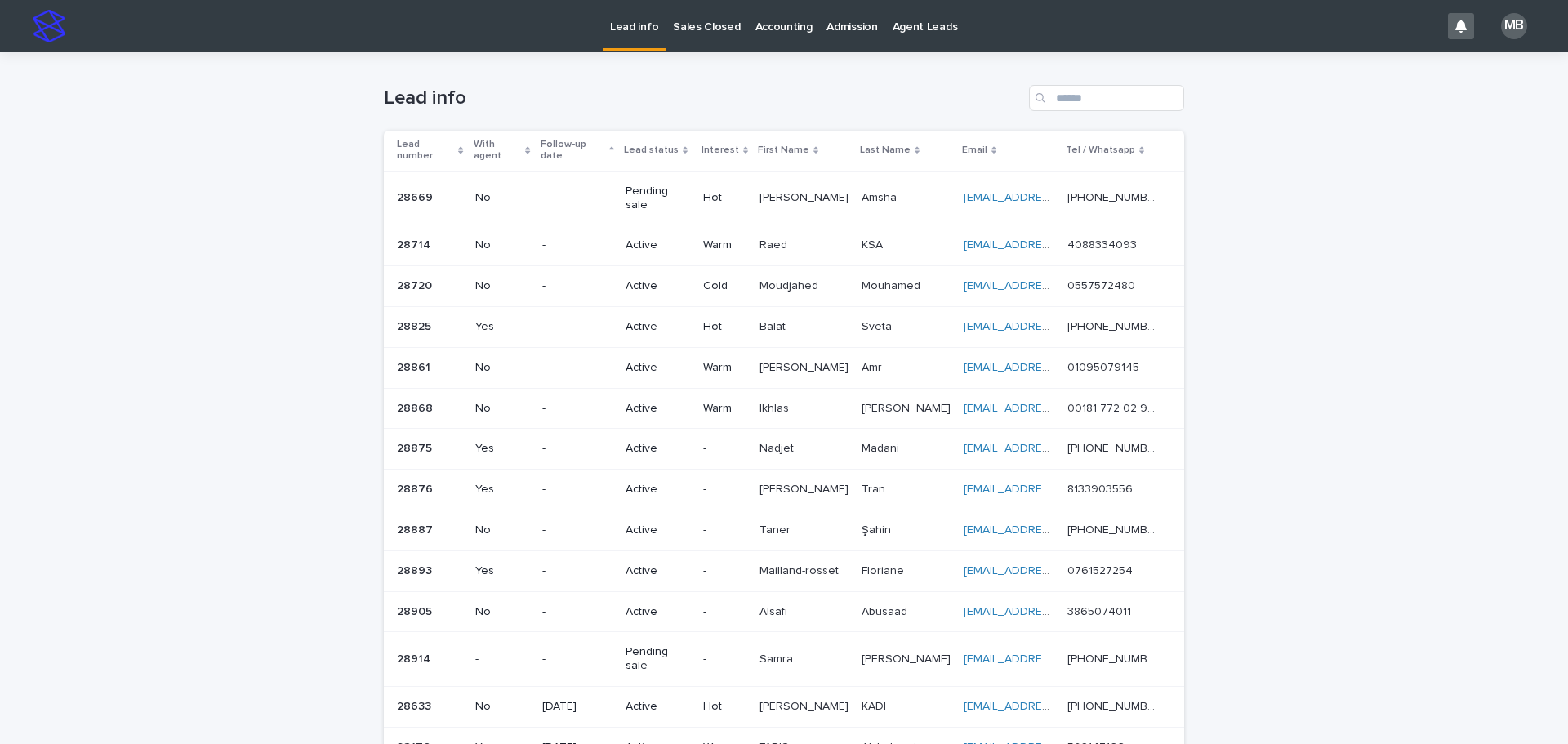 click on "Sales Closed" at bounding box center [706, 25] 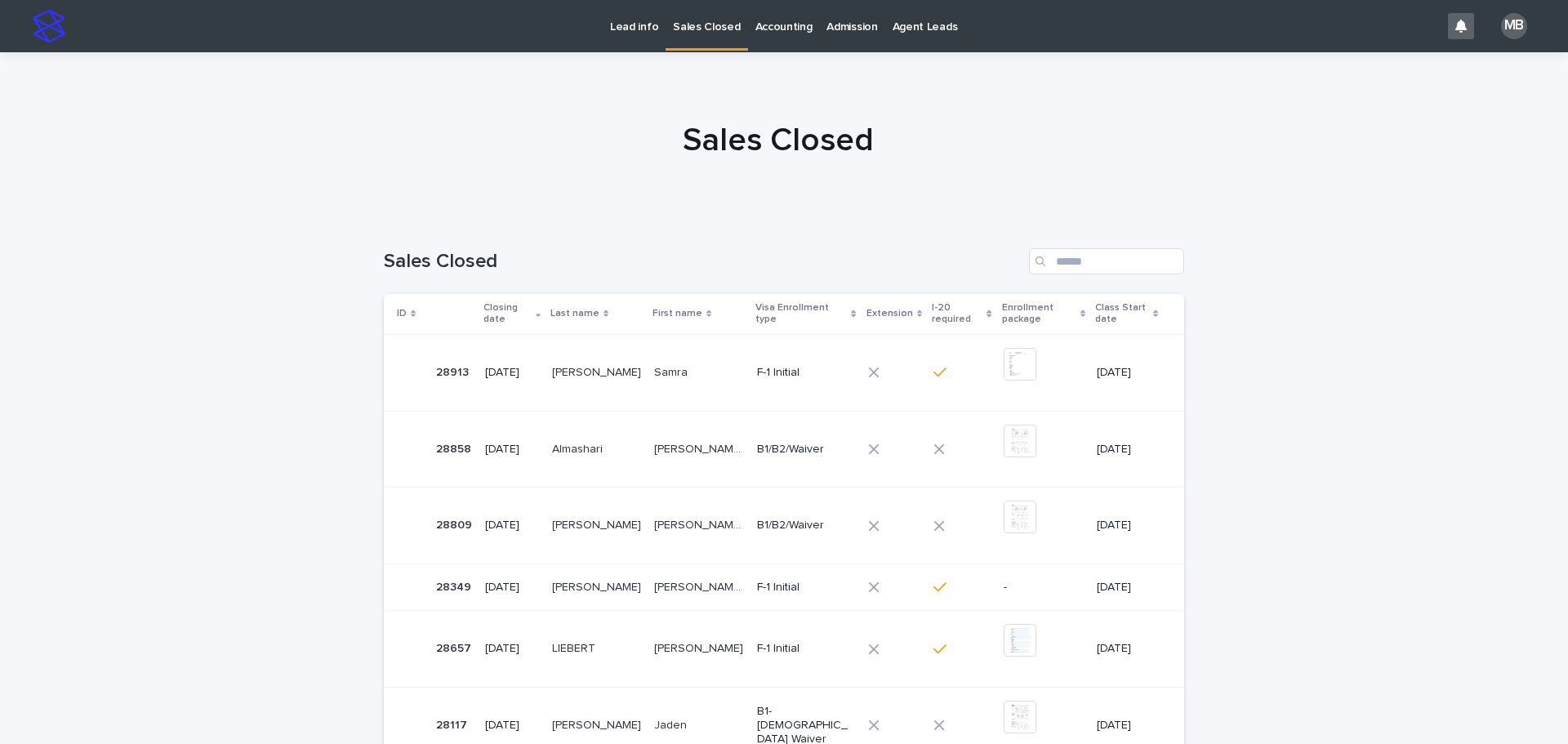 click on "Lead info" at bounding box center [634, 17] 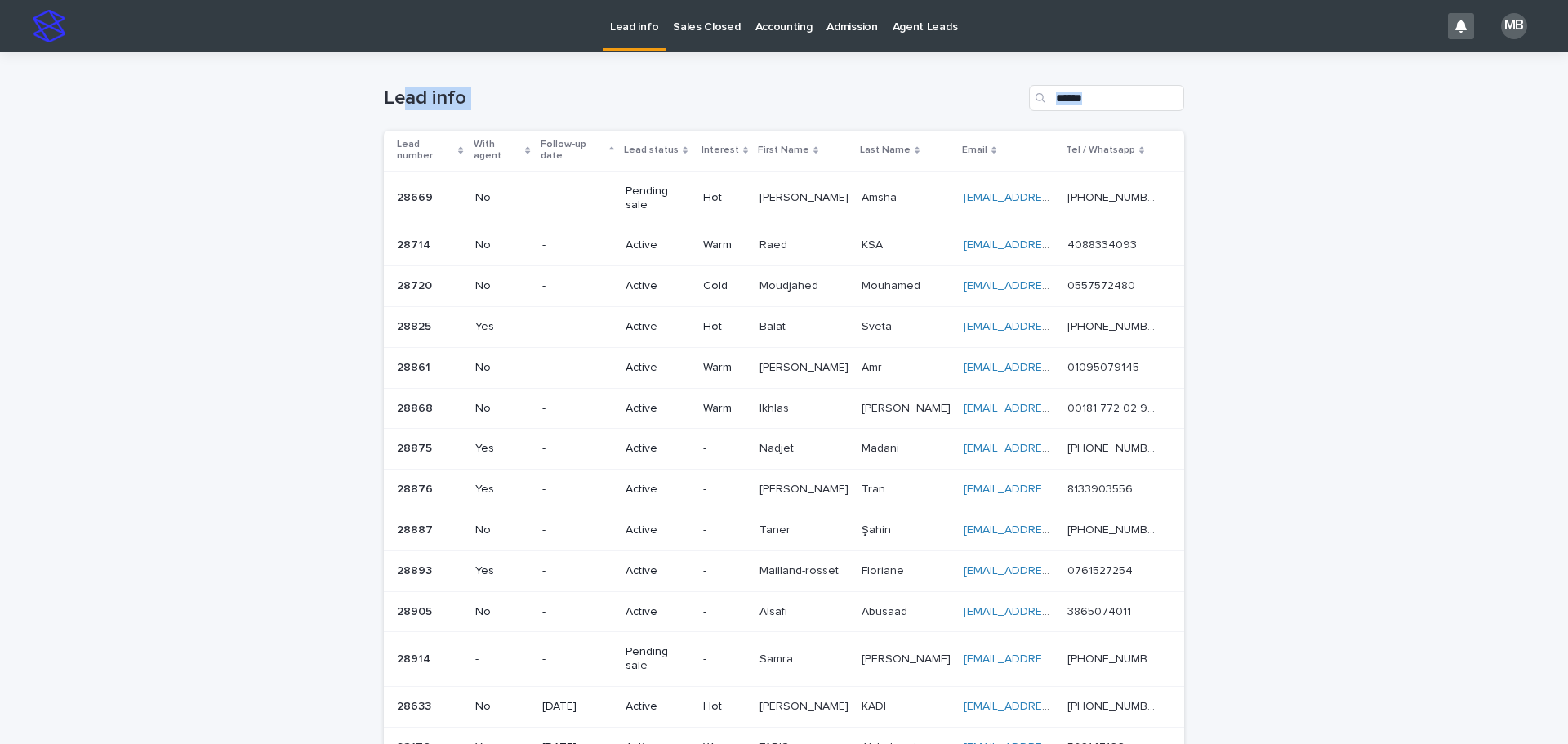 drag, startPoint x: 460, startPoint y: 139, endPoint x: 1303, endPoint y: 535, distance: 931.378 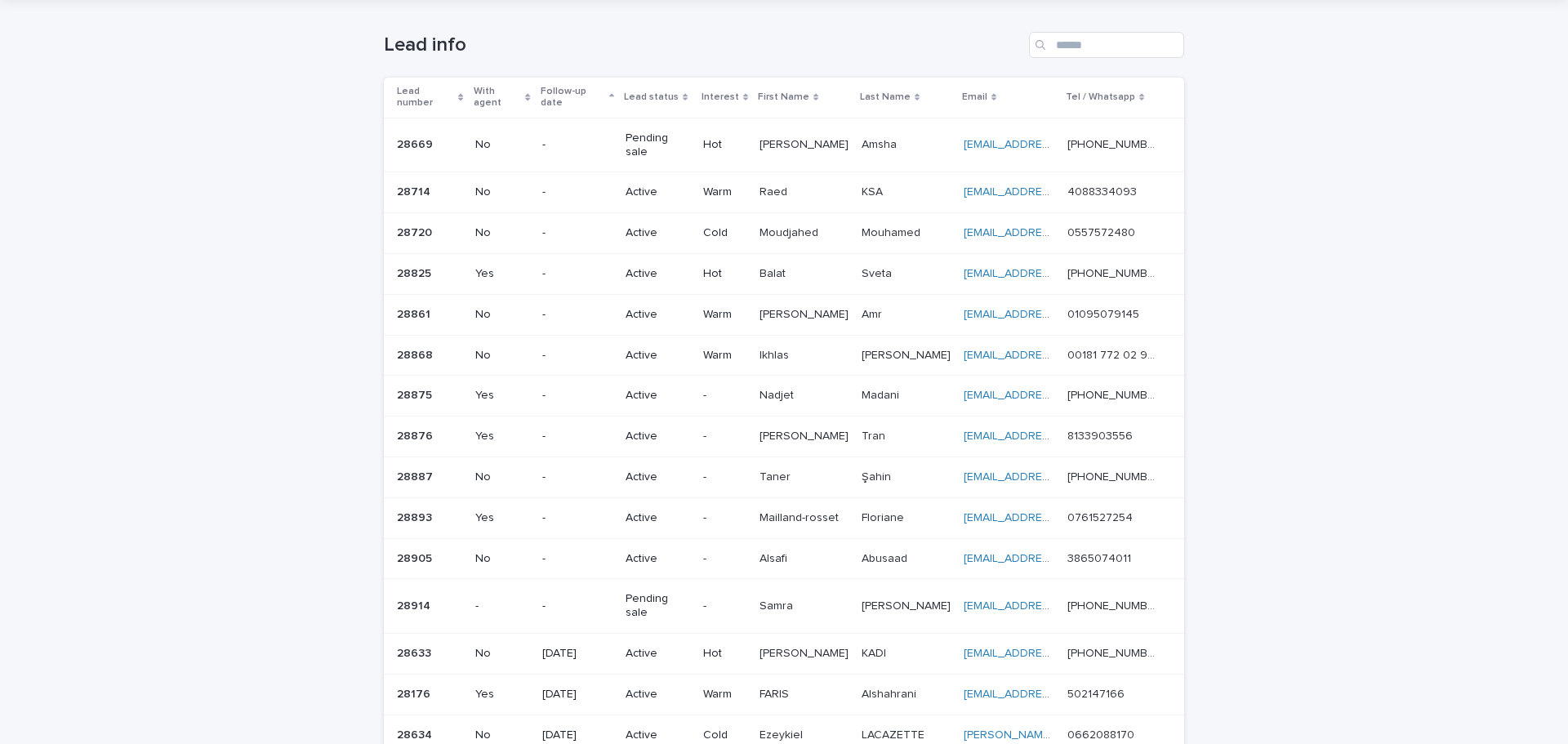 scroll, scrollTop: 82, scrollLeft: 0, axis: vertical 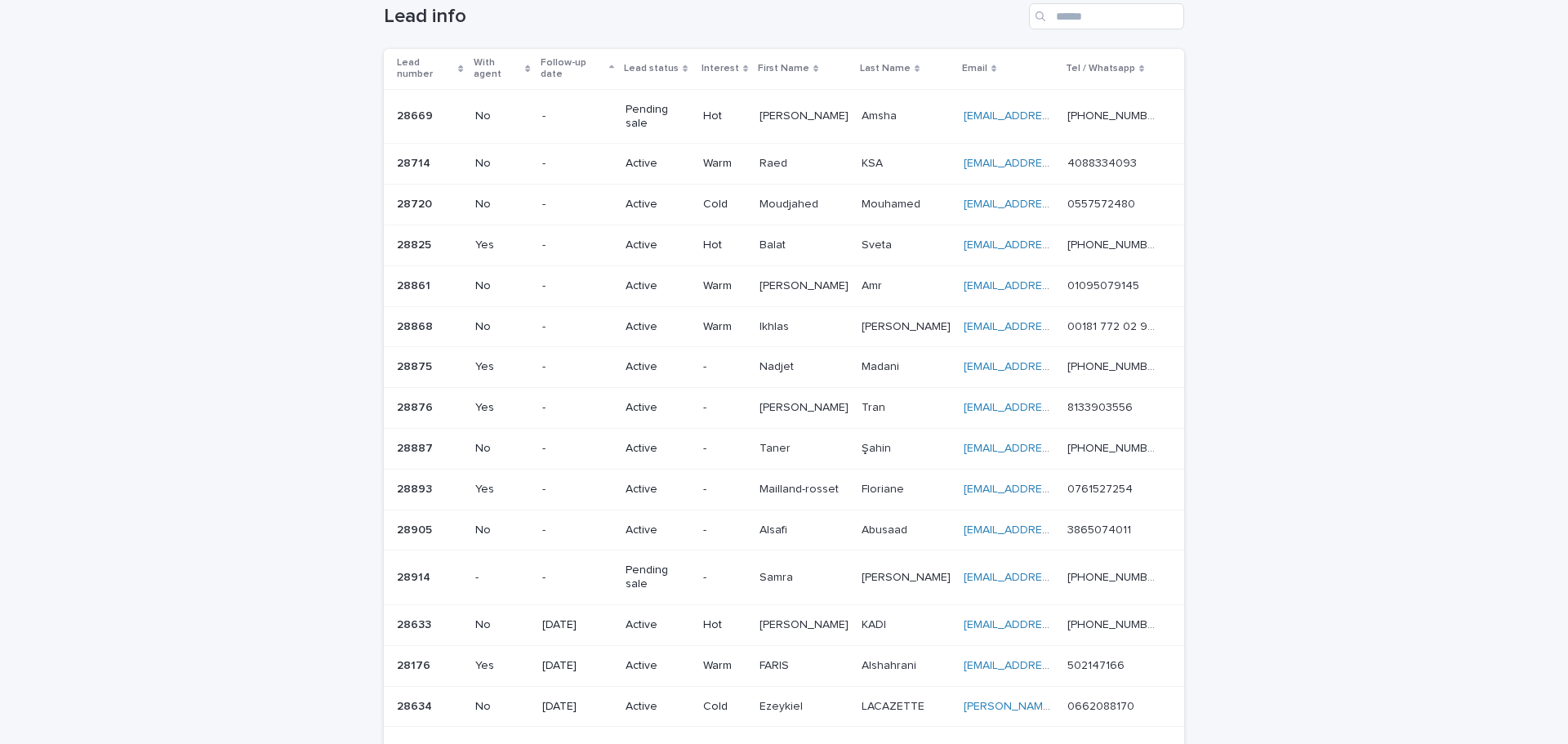 click on "Loading... Saving… Loading... Saving… Lead info Lead number With agent Follow-up date Lead status Interest First Name Last Name Email Tel / Whatsapp 28669 28669   No - Pending sale Hot [PERSON_NAME] [PERSON_NAME]   Amsha Amsha   [EMAIL_ADDRESS][DOMAIN_NAME] [EMAIL_ADDRESS][DOMAIN_NAME]   [PHONE_NUMBER] [PHONE_NUMBER]   28714 28714   No - Active Warm Raed Raed   KSA KSA   [EMAIL_ADDRESS][DOMAIN_NAME] [EMAIL_ADDRESS][DOMAIN_NAME]   4088334093 4088334093   28720 28720   No - Active Cold [PERSON_NAME]   [PERSON_NAME]   [EMAIL_ADDRESS][DOMAIN_NAME] [EMAIL_ADDRESS][DOMAIN_NAME]   0557572480 0557572480   28825 28825   Yes - Active Hot Balat Balat   Sveta Sveta   [EMAIL_ADDRESS][DOMAIN_NAME] [EMAIL_ADDRESS][DOMAIN_NAME]   [PHONE_NUMBER] [PHONE_NUMBER]   28861 28861   No - Active Warm [PERSON_NAME] [PERSON_NAME]   Amr Amr   [EMAIL_ADDRESS][DOMAIN_NAME] [EMAIL_ADDRESS][DOMAIN_NAME]   01095079145 01095079145   28868 28868   No - Active Warm Ikhlas [PERSON_NAME] Shamieh   [EMAIL_ADDRESS][PERSON_NAME][DOMAIN_NAME] [DOMAIN_NAME][EMAIL_ADDRESS][PERSON_NAME][DOMAIN_NAME]   00181 772 02 903   28875" at bounding box center (784, 418) 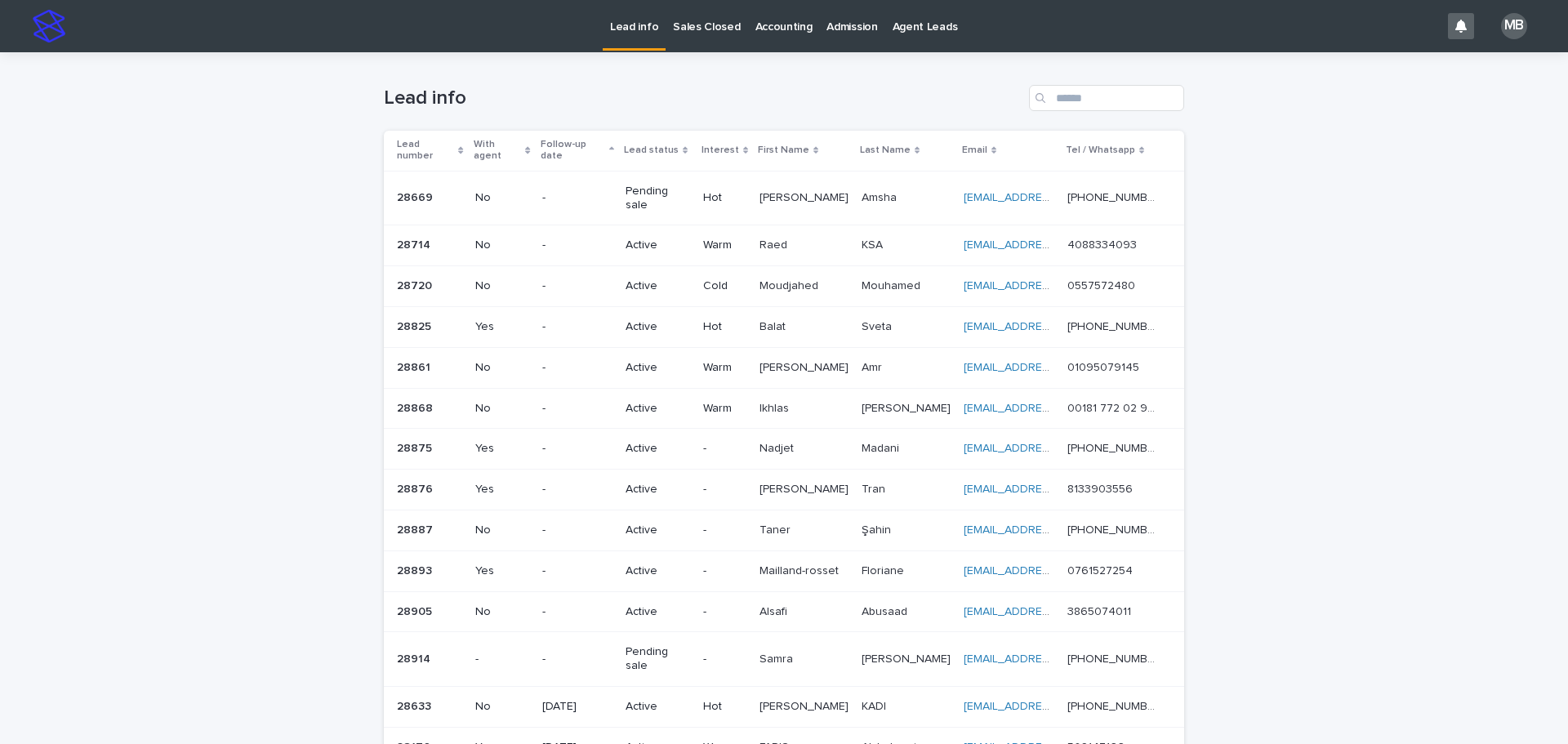 click 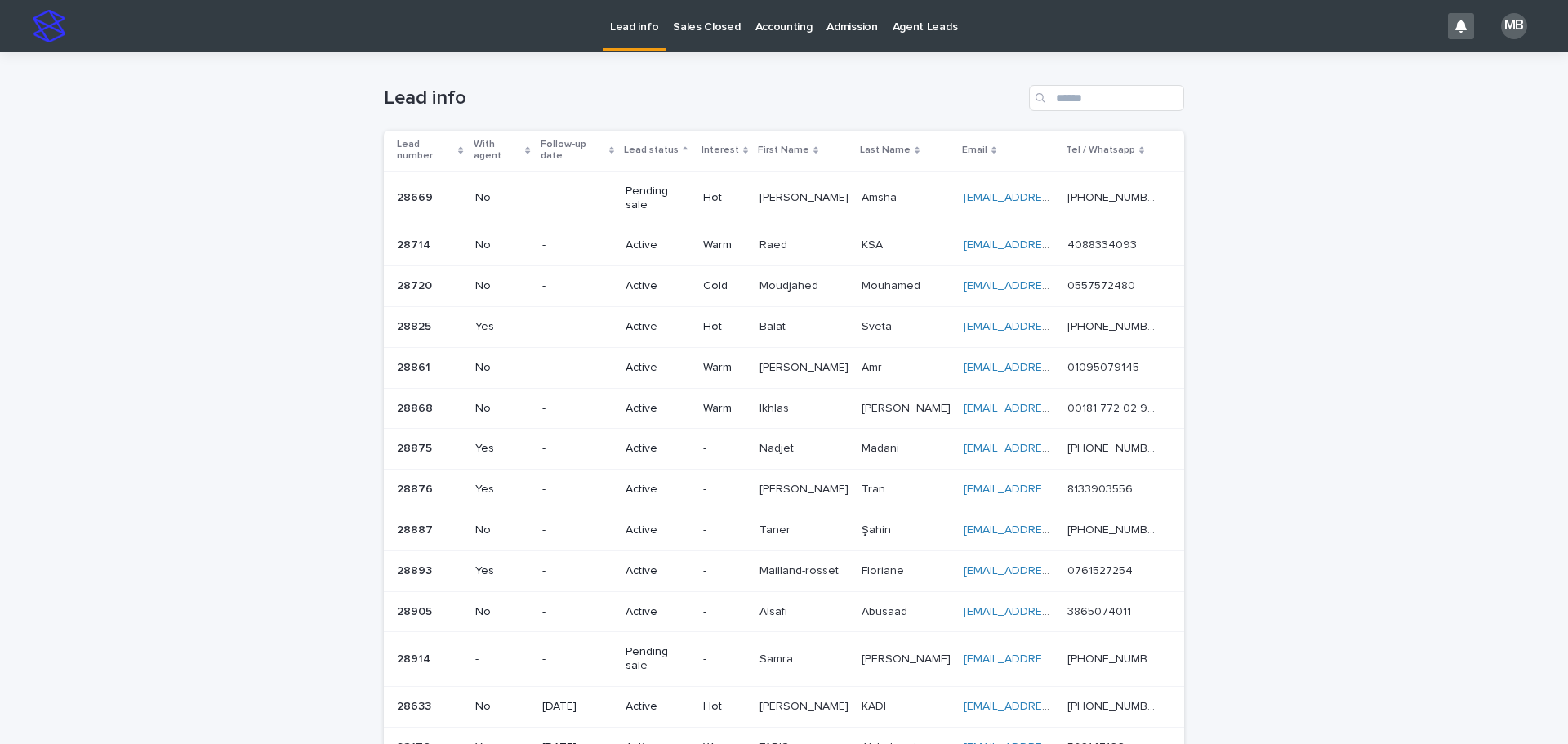 click on "28825 28825" at bounding box center (426, 327) 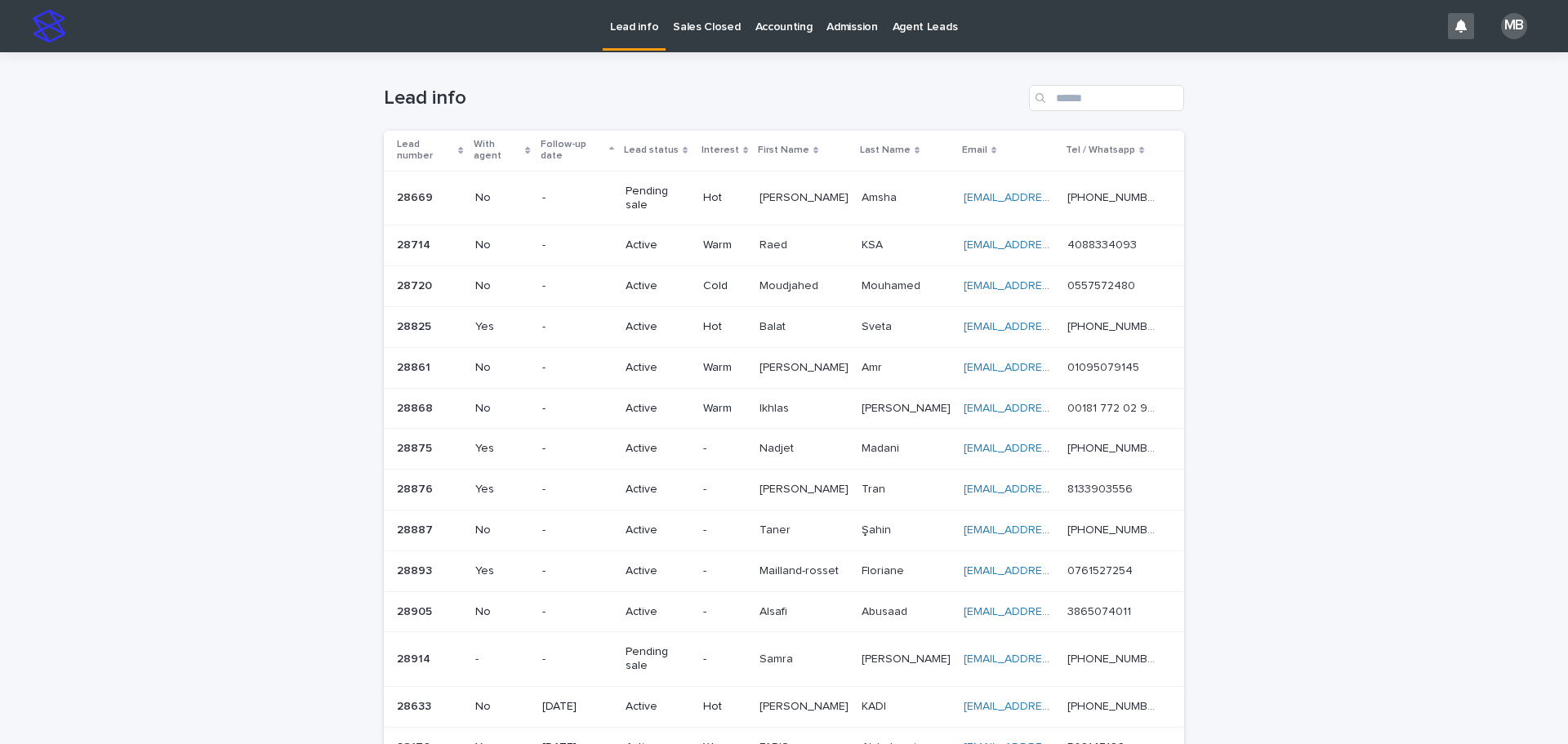 click 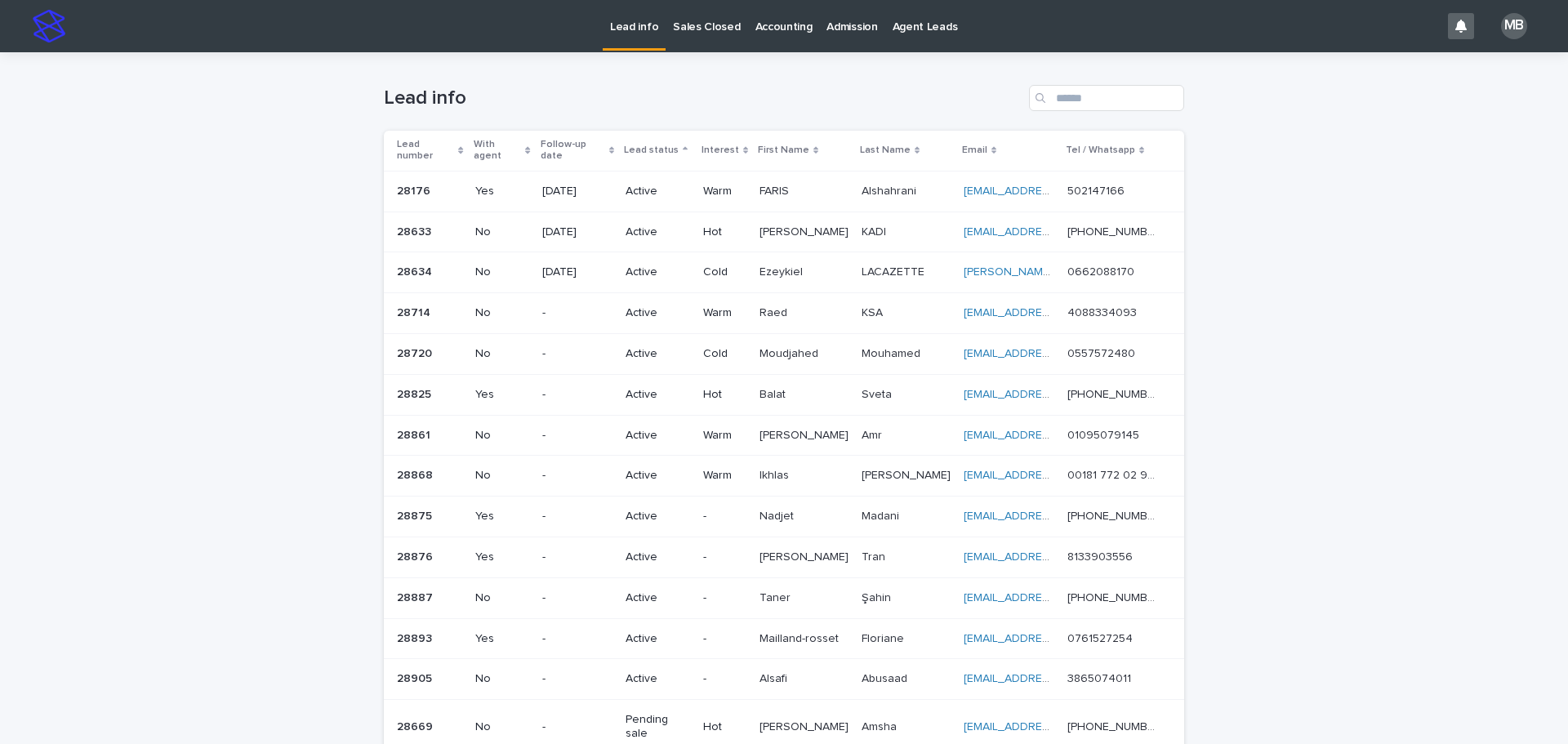 click on "Loading... Saving… Loading... Saving… Lead info Lead number With agent Follow-up date Lead status Interest First Name Last Name Email Tel / Whatsapp 28176 28176   Yes [DATE] Active Warm [PERSON_NAME]   [PERSON_NAME]   [EMAIL_ADDRESS][DOMAIN_NAME] [EMAIL_ADDRESS][DOMAIN_NAME]   502147166 502147166   28633 28633   No [DATE] Active Hot [PERSON_NAME] [PERSON_NAME] KADI   [EMAIL_ADDRESS][DOMAIN_NAME] [EMAIL_ADDRESS][DOMAIN_NAME]   [PHONE_NUMBER] [PHONE_NUMBER]   28634 28634   No [DATE] Active Cold Ezeykiel Ezeykiel   LACAZETTE LACAZETTE   [EMAIL_ADDRESS][DOMAIN_NAME] [DOMAIN_NAME][EMAIL_ADDRESS][DOMAIN_NAME]   0662088170 0662088170   28714 28714   No - Active Warm Raed Raed   KSA KSA   [EMAIL_ADDRESS][DOMAIN_NAME] [EMAIL_ADDRESS][DOMAIN_NAME]   4088334093 4088334093   28720 28720   No - Active Cold [PERSON_NAME]   [PERSON_NAME]   [EMAIL_ADDRESS][DOMAIN_NAME] [EMAIL_ADDRESS][DOMAIN_NAME]   0557572480 0557572480   28825 28825   Yes - Active Hot Balat Balat   Sveta Sveta   [EMAIL_ADDRESS][DOMAIN_NAME] [EMAIL_ADDRESS][DOMAIN_NAME]" at bounding box center (784, 500) 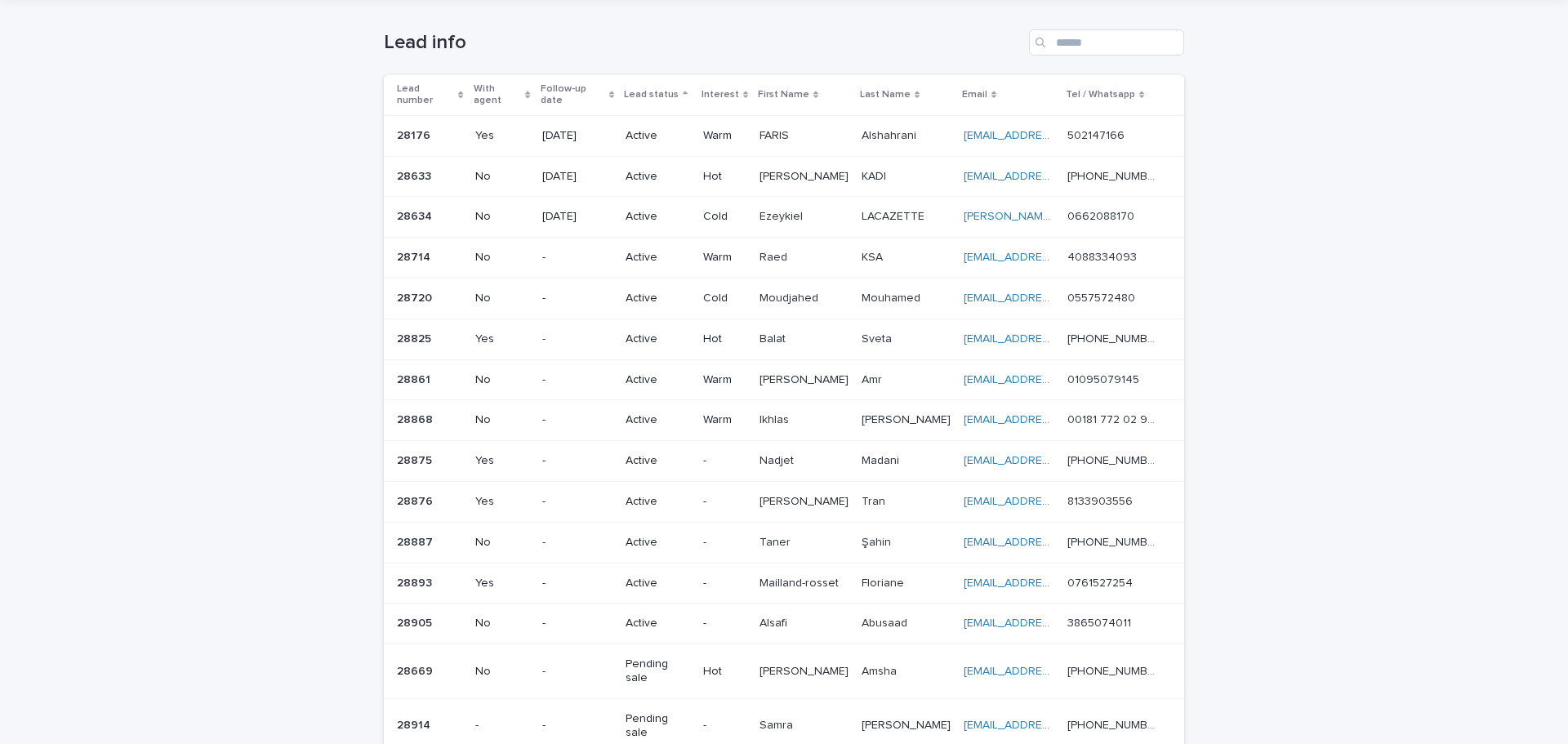 scroll, scrollTop: 82, scrollLeft: 0, axis: vertical 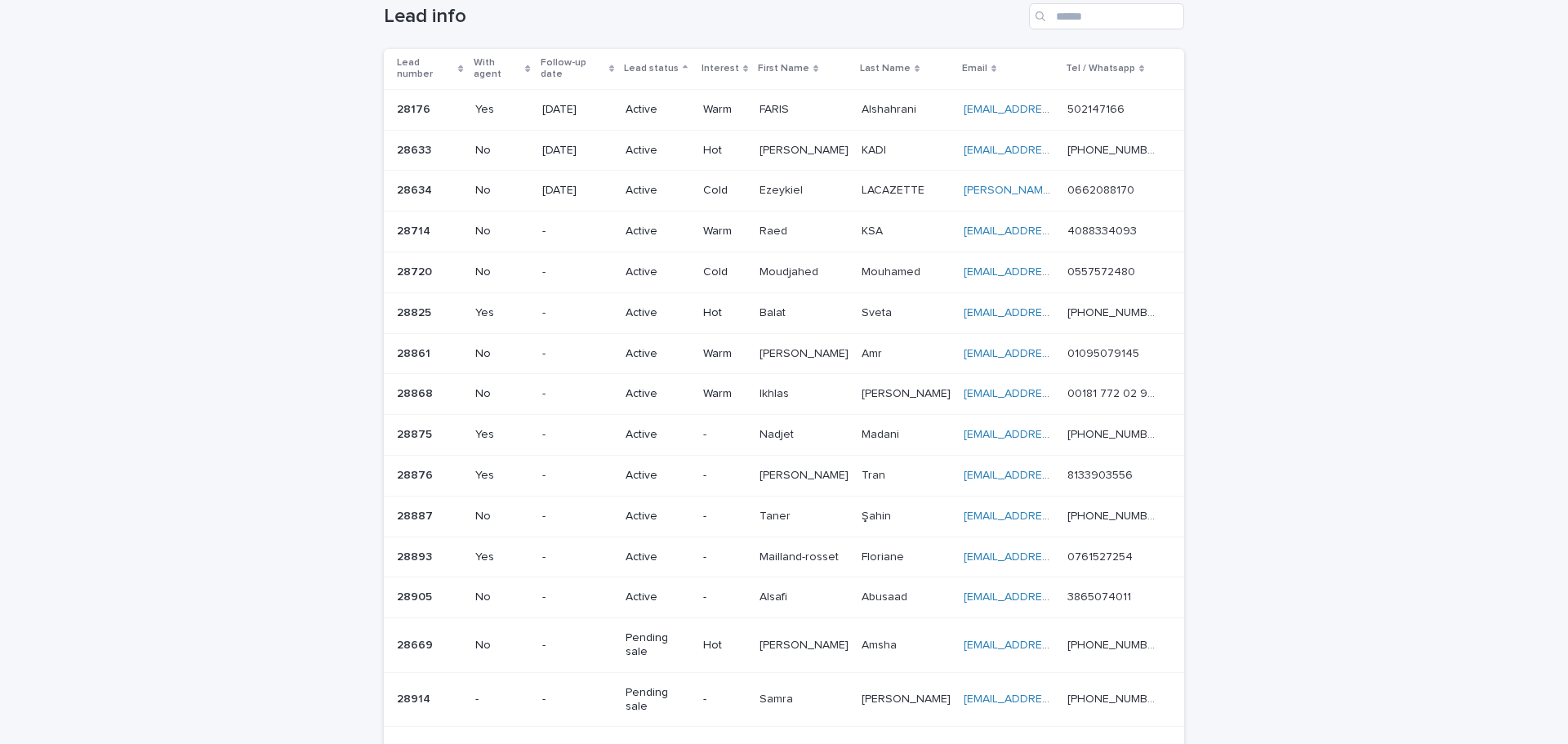 drag, startPoint x: 1497, startPoint y: 430, endPoint x: 1497, endPoint y: 413, distance: 17 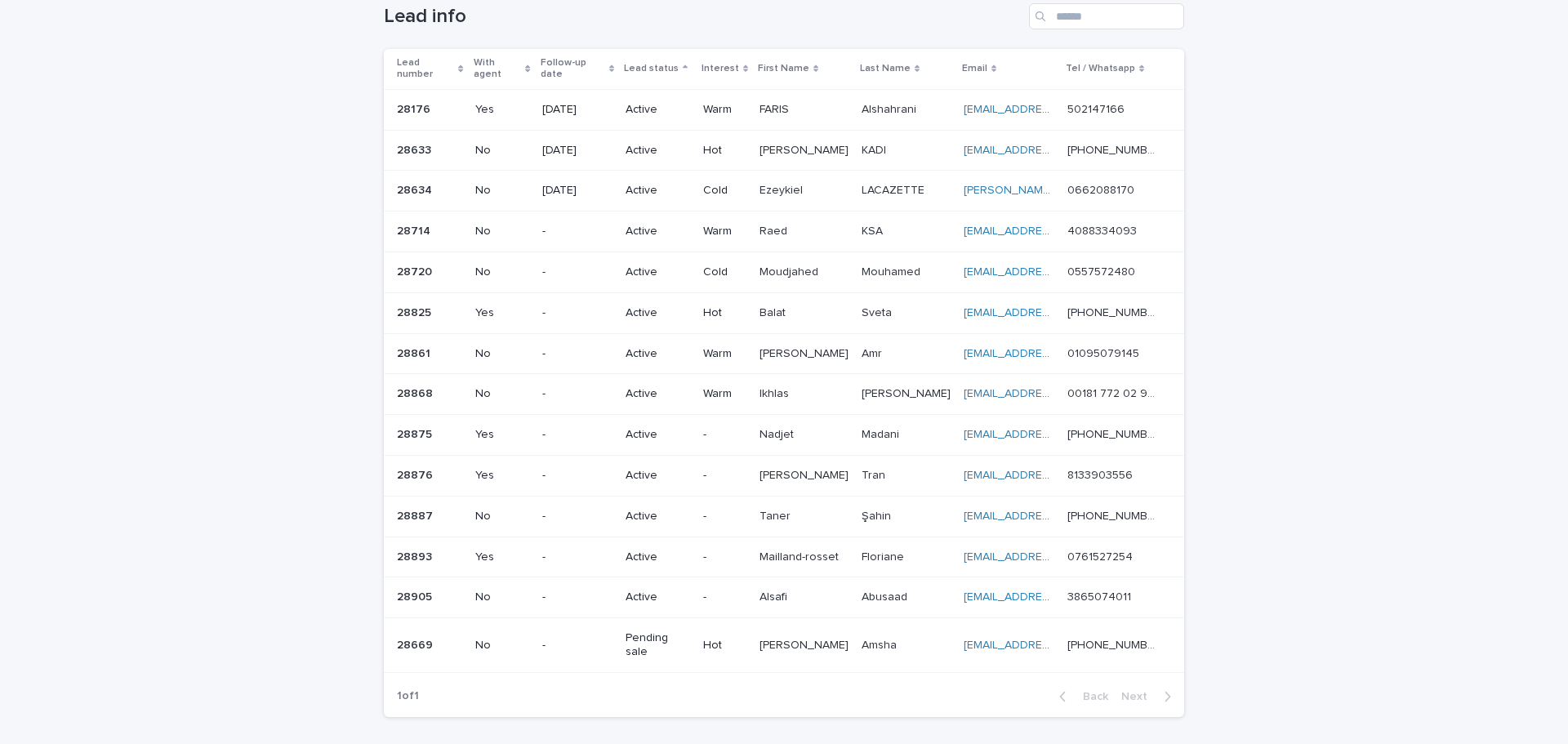 scroll, scrollTop: 61, scrollLeft: 0, axis: vertical 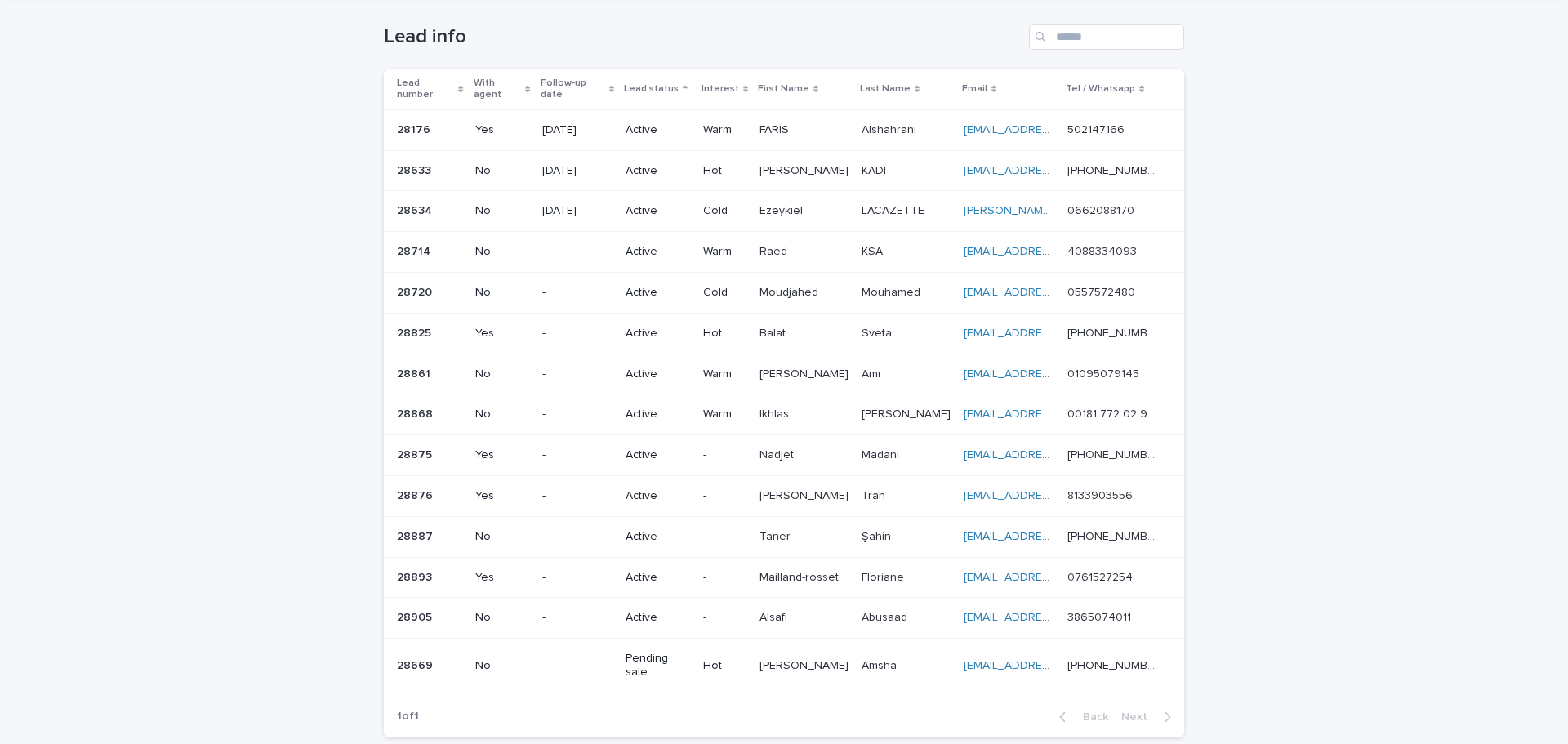 drag, startPoint x: 1290, startPoint y: 443, endPoint x: 1249, endPoint y: 495, distance: 66.21933 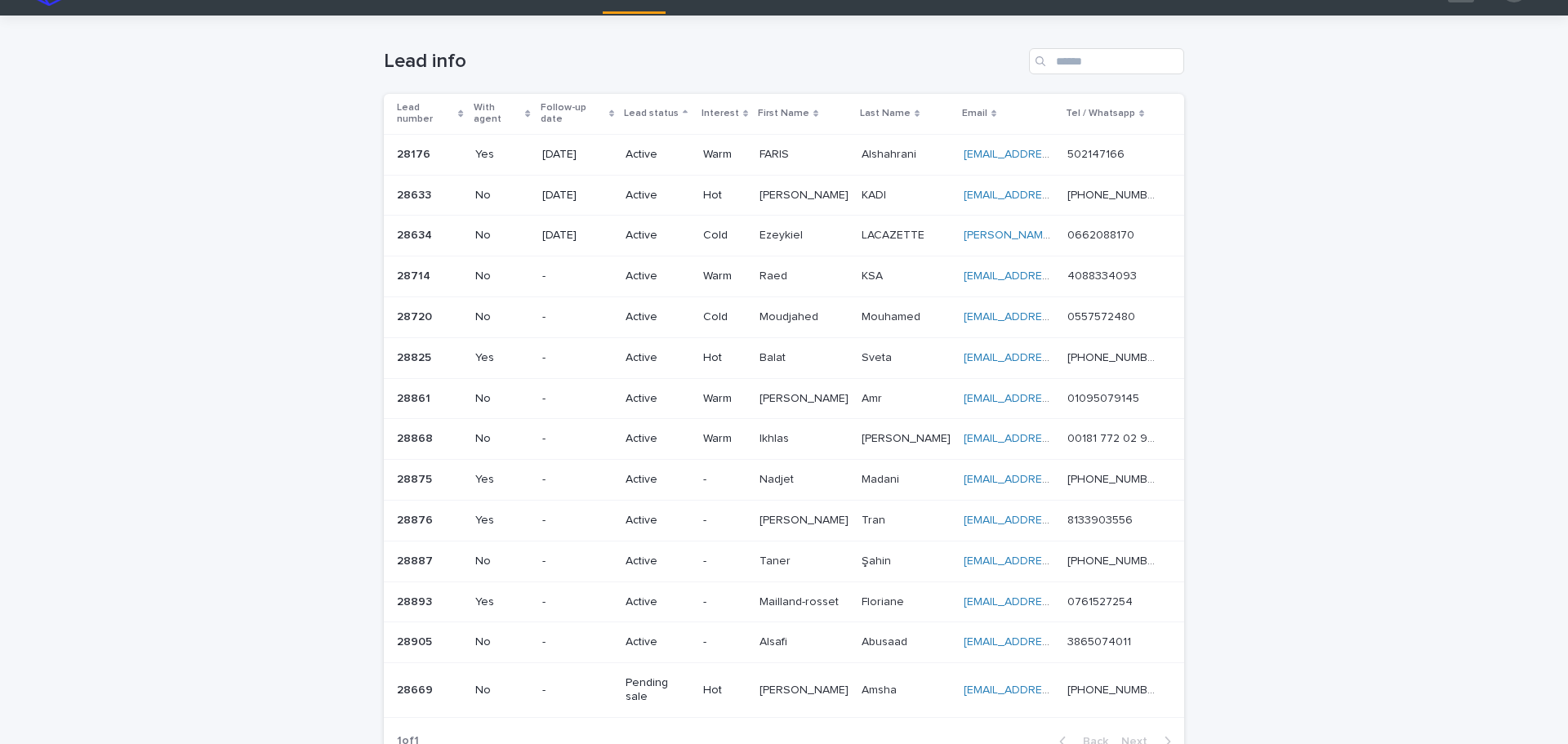 scroll, scrollTop: 0, scrollLeft: 0, axis: both 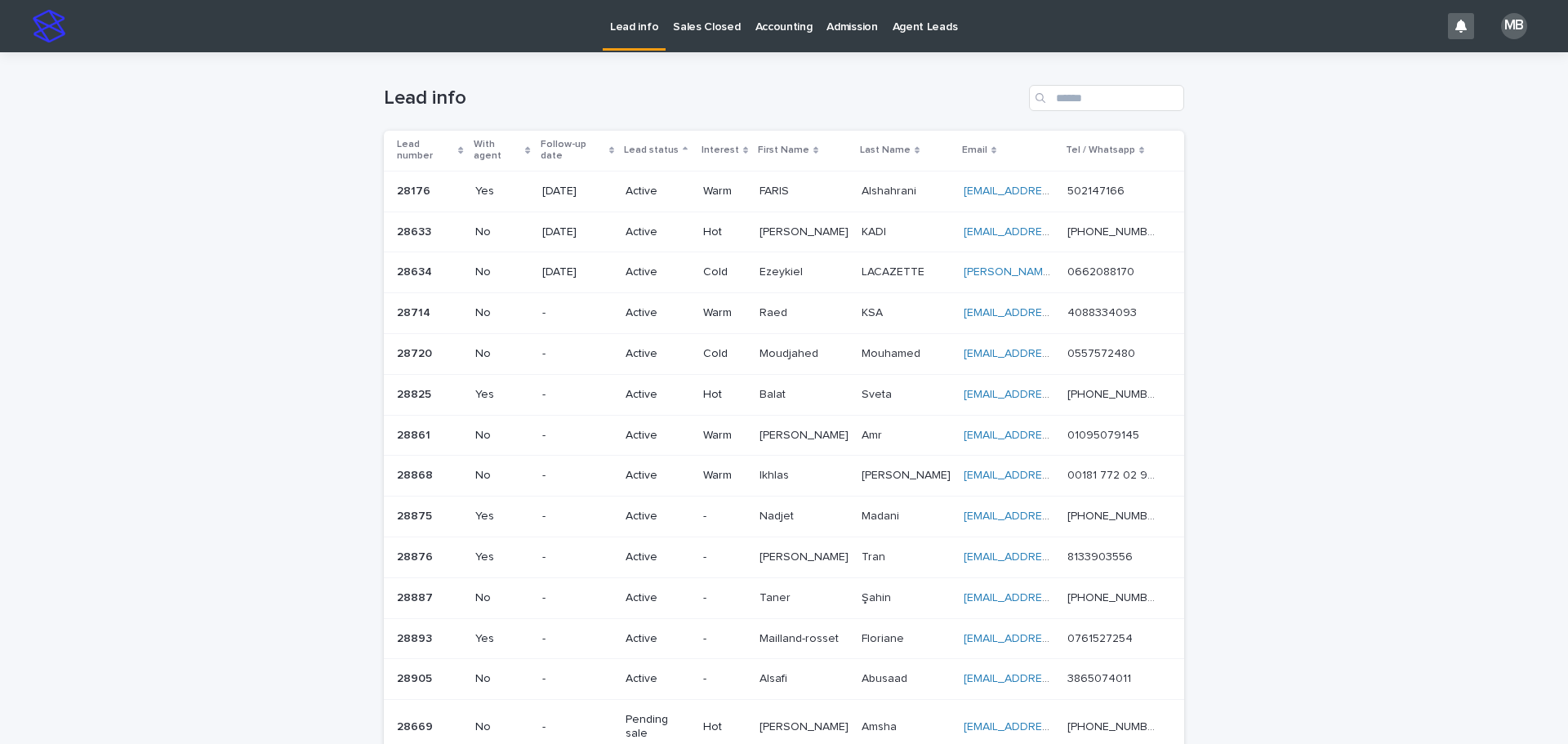 click on "Sales Closed" at bounding box center (706, 17) 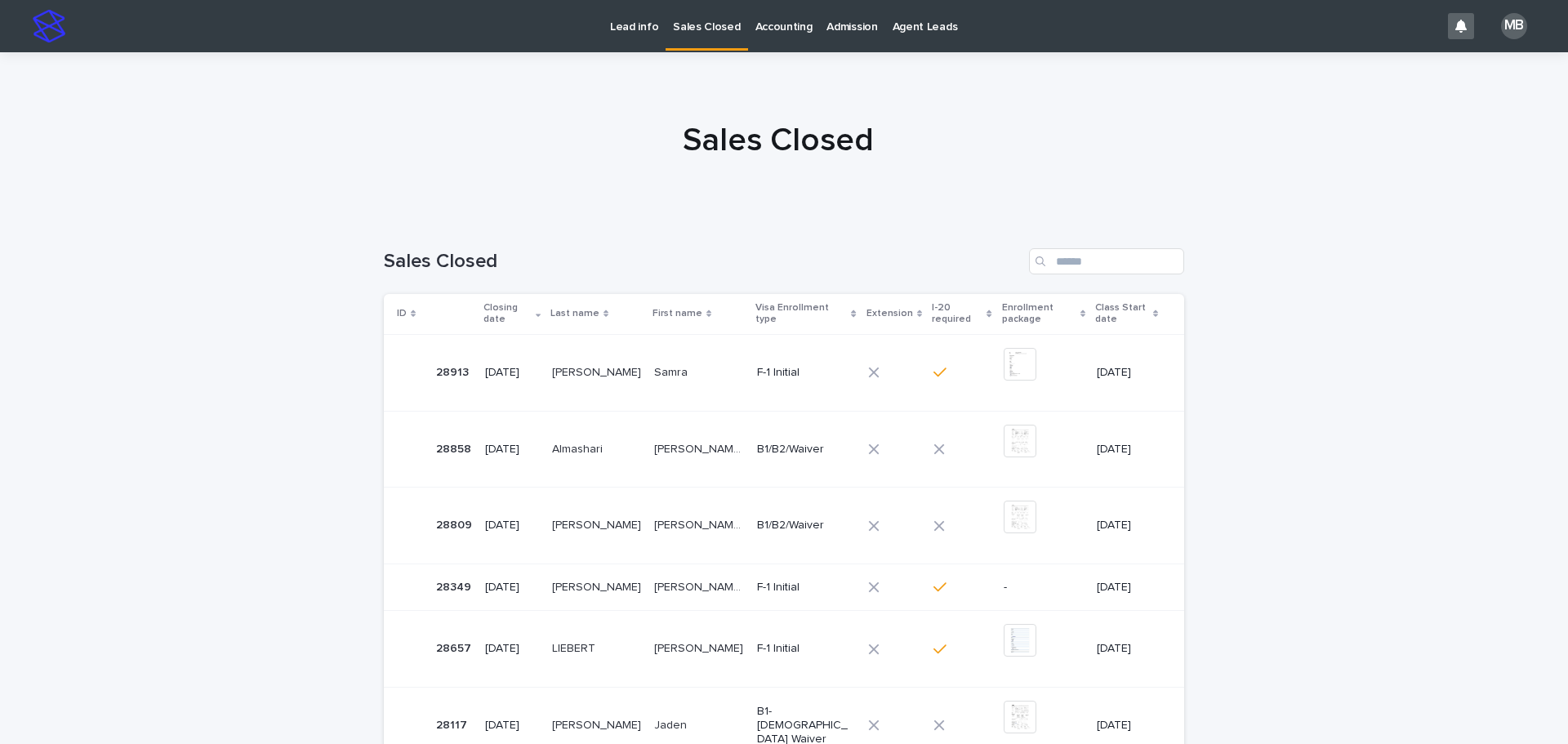 click on "Lead info" at bounding box center [634, 17] 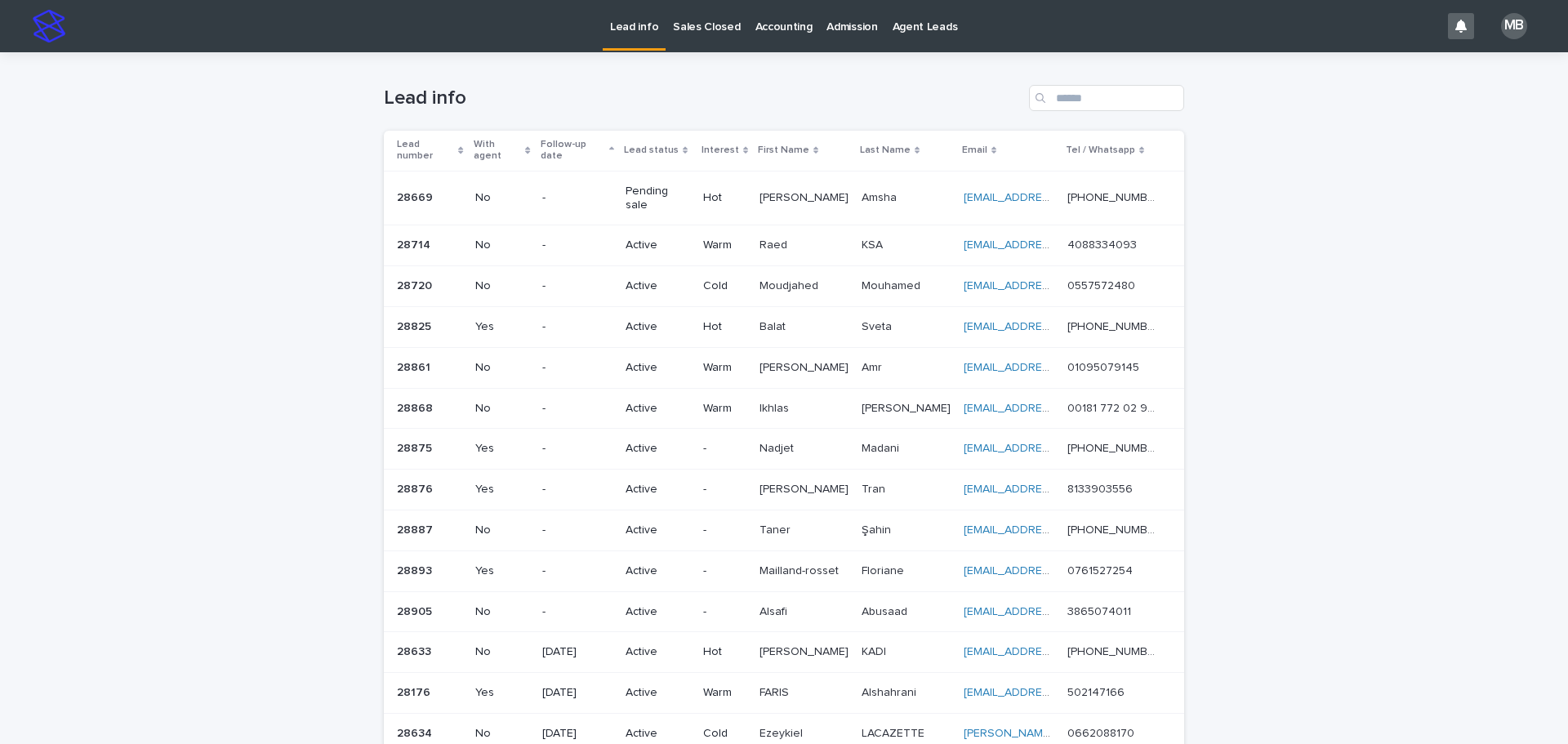click on "Lead status" at bounding box center [657, 150] 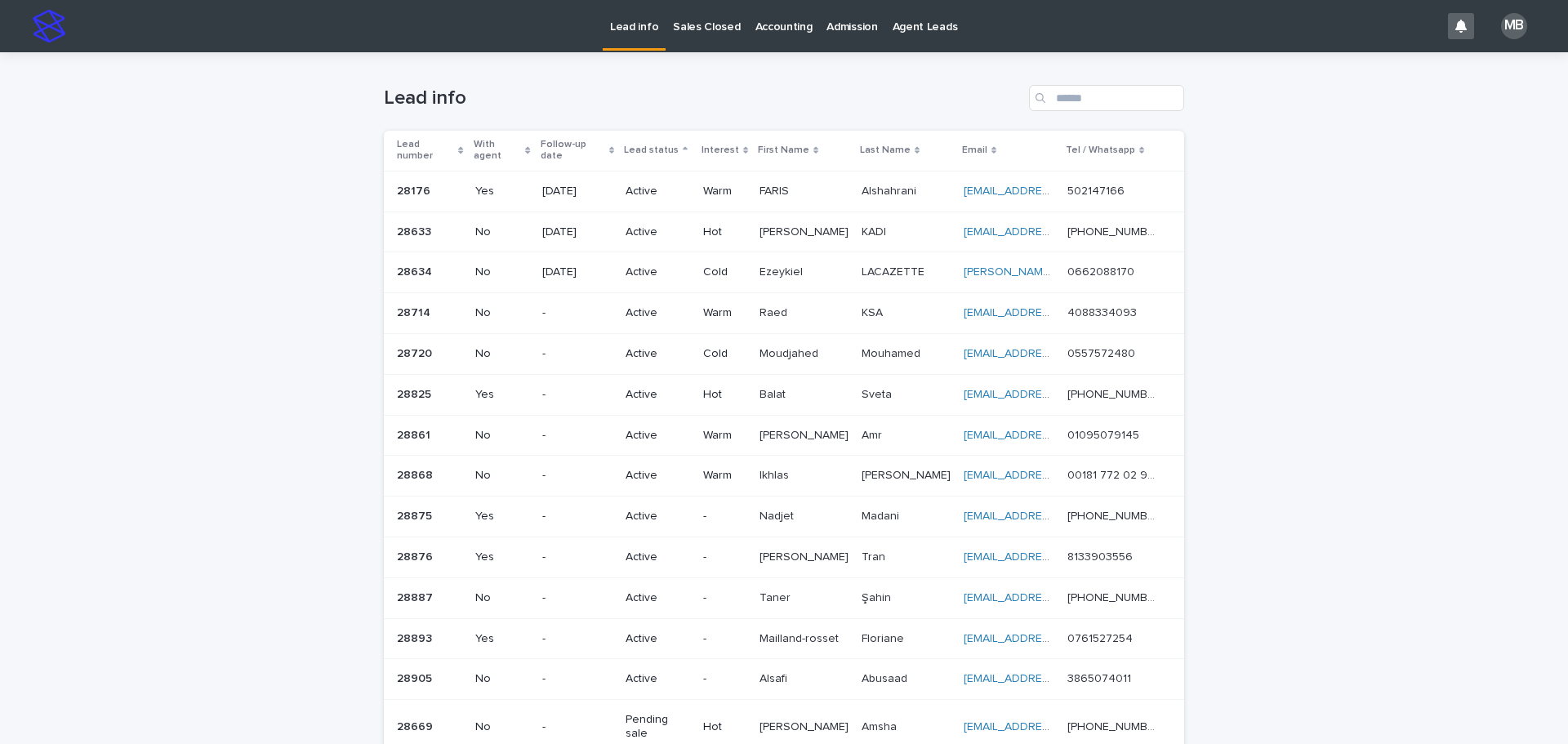 click on "Loading... Saving… Loading... Saving… Lead info Lead number With agent Follow-up date Lead status Interest First Name Last Name Email Tel / Whatsapp 28176 28176   Yes [DATE] Active Warm [PERSON_NAME]   [PERSON_NAME]   [EMAIL_ADDRESS][DOMAIN_NAME] [EMAIL_ADDRESS][DOMAIN_NAME]   502147166 502147166   28633 28633   No [DATE] Active Hot [PERSON_NAME] [PERSON_NAME] KADI   [EMAIL_ADDRESS][DOMAIN_NAME] [EMAIL_ADDRESS][DOMAIN_NAME]   [PHONE_NUMBER] [PHONE_NUMBER]   28634 28634   No [DATE] Active Cold Ezeykiel Ezeykiel   LACAZETTE LACAZETTE   [EMAIL_ADDRESS][DOMAIN_NAME] [DOMAIN_NAME][EMAIL_ADDRESS][DOMAIN_NAME]   0662088170 0662088170   28714 28714   No - Active Warm Raed Raed   KSA KSA   [EMAIL_ADDRESS][DOMAIN_NAME] [EMAIL_ADDRESS][DOMAIN_NAME]   4088334093 4088334093   28720 28720   No - Active Cold [PERSON_NAME]   [PERSON_NAME]   [EMAIL_ADDRESS][DOMAIN_NAME] [EMAIL_ADDRESS][DOMAIN_NAME]   0557572480 0557572480   28825 28825   Yes - Active Hot Balat Balat   Sveta Sveta   [EMAIL_ADDRESS][DOMAIN_NAME] [EMAIL_ADDRESS][DOMAIN_NAME]" at bounding box center [784, 473] 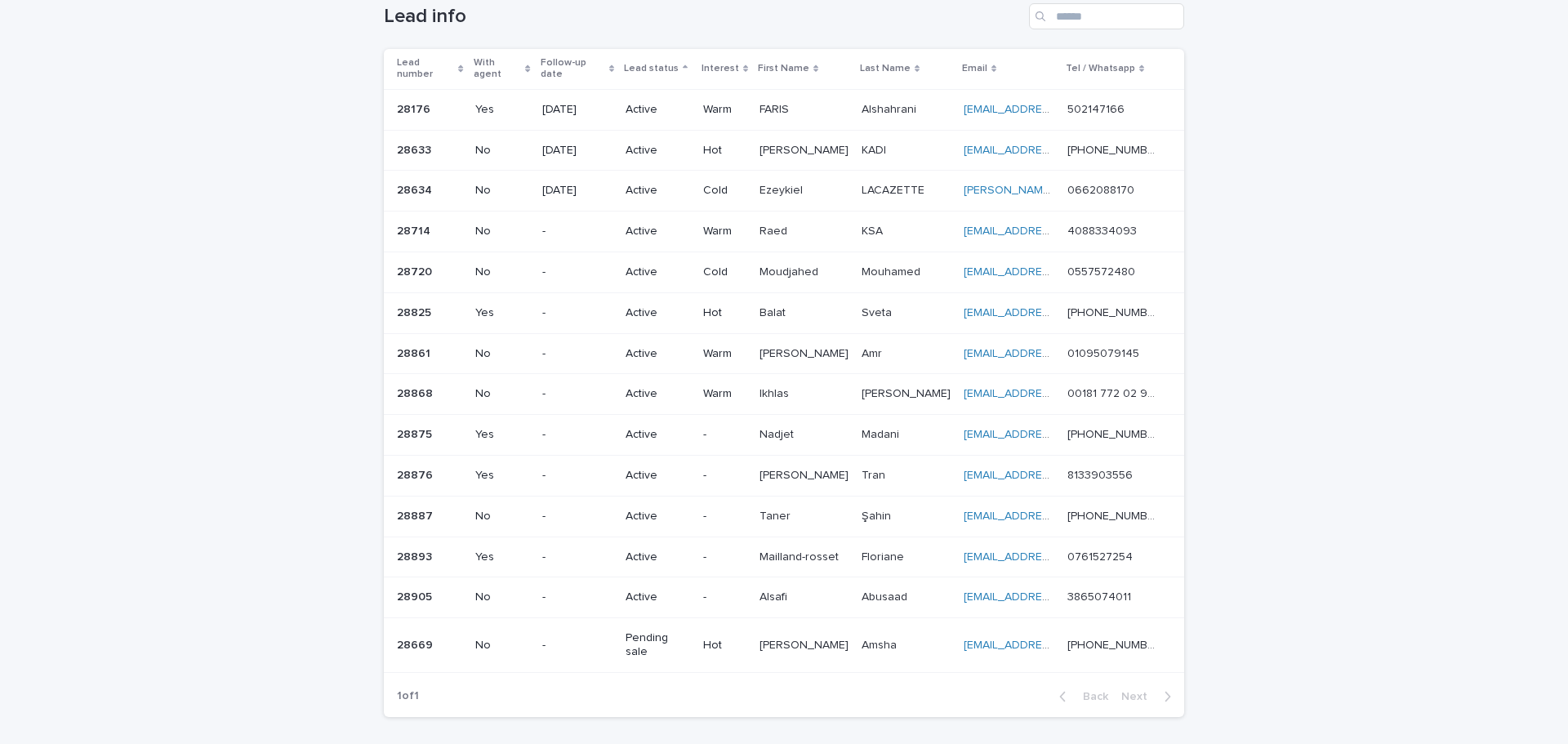 click on "Loading... Saving… Loading... Saving… Lead info Lead number With agent Follow-up date Lead status Interest First Name Last Name Email Tel / Whatsapp 28176 28176   Yes [DATE] Active Warm [PERSON_NAME]   [PERSON_NAME]   [EMAIL_ADDRESS][DOMAIN_NAME] [EMAIL_ADDRESS][DOMAIN_NAME]   502147166 502147166   28633 28633   No [DATE] Active Hot [PERSON_NAME] [PERSON_NAME] KADI   [EMAIL_ADDRESS][DOMAIN_NAME] [EMAIL_ADDRESS][DOMAIN_NAME]   [PHONE_NUMBER] [PHONE_NUMBER]   28634 28634   No [DATE] Active Cold Ezeykiel Ezeykiel   LACAZETTE LACAZETTE   [EMAIL_ADDRESS][DOMAIN_NAME] [DOMAIN_NAME][EMAIL_ADDRESS][DOMAIN_NAME]   0662088170 0662088170   28714 28714   No - Active Warm Raed Raed   KSA KSA   [EMAIL_ADDRESS][DOMAIN_NAME] [EMAIL_ADDRESS][DOMAIN_NAME]   4088334093 4088334093   28720 28720   No - Active Cold [PERSON_NAME]   [PERSON_NAME]   [EMAIL_ADDRESS][DOMAIN_NAME] [EMAIL_ADDRESS][DOMAIN_NAME]   0557572480 0557572480   28825 28825   Yes - Active Hot Balat Balat   Sveta Sveta   [EMAIL_ADDRESS][DOMAIN_NAME] [EMAIL_ADDRESS][DOMAIN_NAME]" at bounding box center [784, 391] 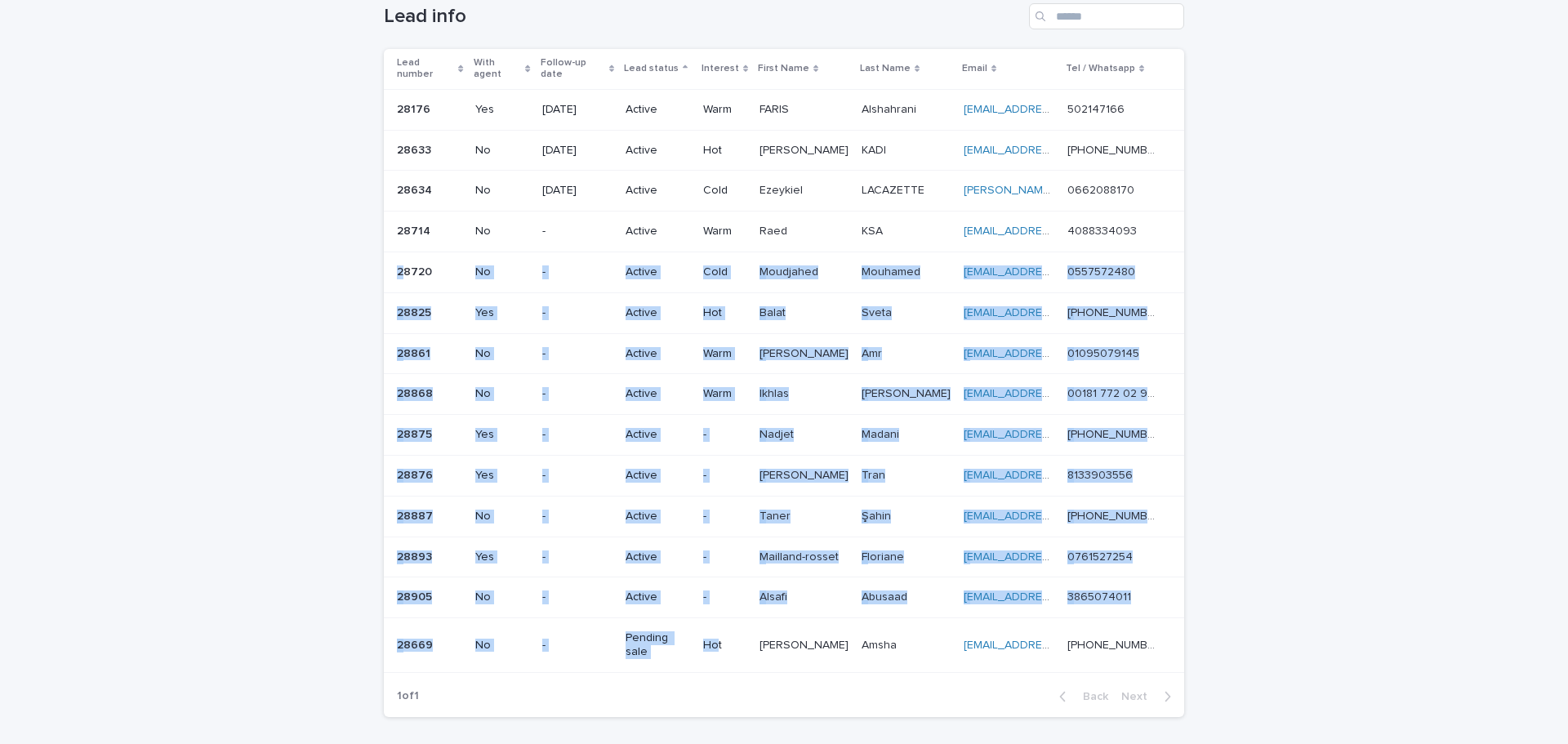 click on "Lead info Sales Closed Accounting Admission Agent Leads MB Loading... Saving… Loading... Saving… Lead info Lead number With agent Follow-up date Lead status Interest First Name Last Name Email Tel / Whatsapp 28176 28176   Yes [DATE] Active Warm [PERSON_NAME]   [PERSON_NAME]   [EMAIL_ADDRESS][DOMAIN_NAME] [EMAIL_ADDRESS][DOMAIN_NAME]   502147166 502147166   28633 28633   No [DATE] Active Hot [PERSON_NAME] [PERSON_NAME] KADI   [EMAIL_ADDRESS][DOMAIN_NAME] [EMAIL_ADDRESS][DOMAIN_NAME]   [PHONE_NUMBER] [PHONE_NUMBER]   28634 28634   No [DATE] Active Cold Ezeykiel Ezeykiel   LACAZETTE LACAZETTE   [EMAIL_ADDRESS][DOMAIN_NAME] [DOMAIN_NAME][EMAIL_ADDRESS][DOMAIN_NAME]   0662088170 0662088170   28714 28714   No - Active Warm Raed Raed   KSA KSA   [EMAIL_ADDRESS][DOMAIN_NAME] [EMAIL_ADDRESS][DOMAIN_NAME]   4088334093 4088334093   28720 28720   No - Active Cold [PERSON_NAME]   [PERSON_NAME]   [EMAIL_ADDRESS][DOMAIN_NAME] [EMAIL_ADDRESS][DOMAIN_NAME]   0557572480 0557572480   28825 28825   Yes - Active Hot Balat Balat" at bounding box center [784, 372] 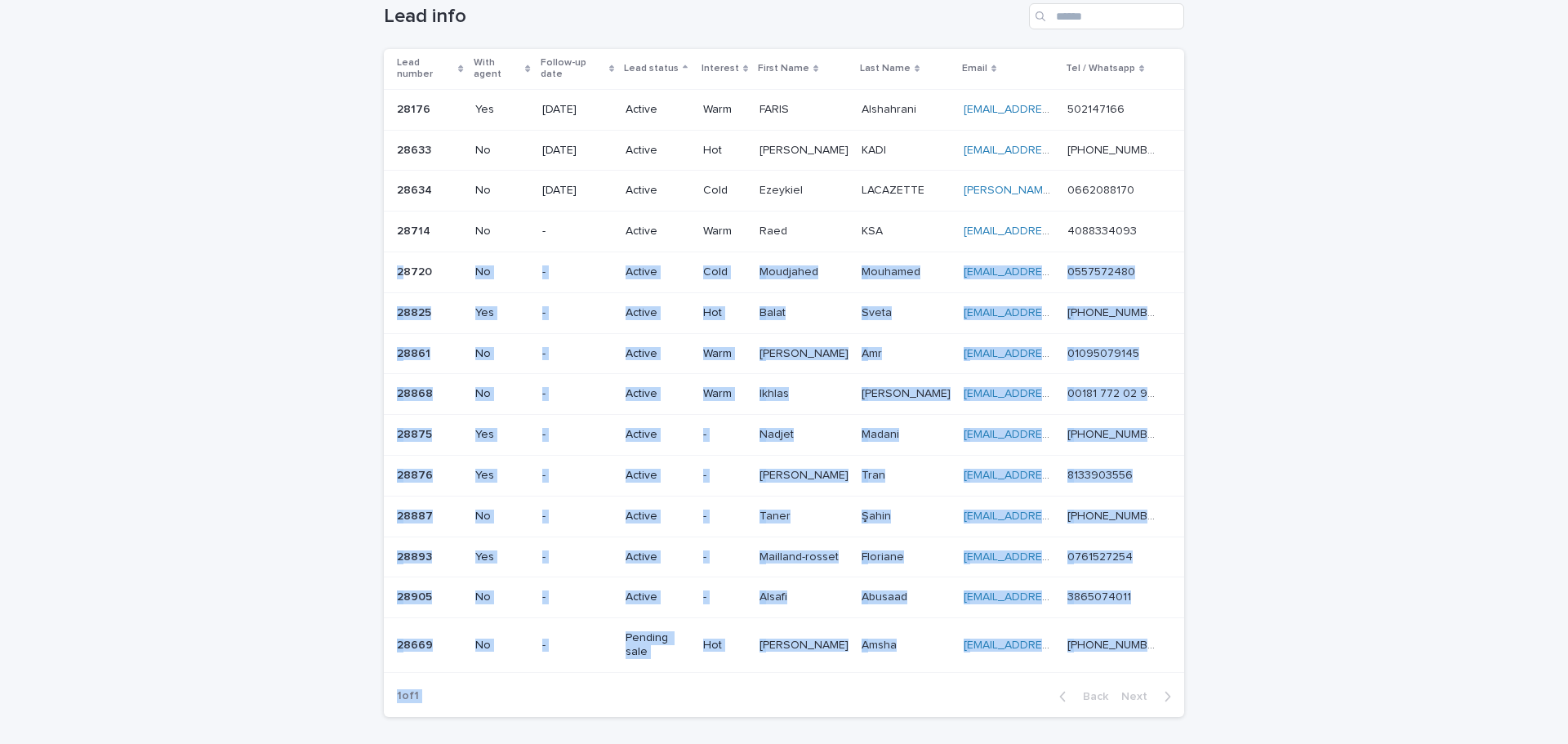 scroll, scrollTop: 170, scrollLeft: 0, axis: vertical 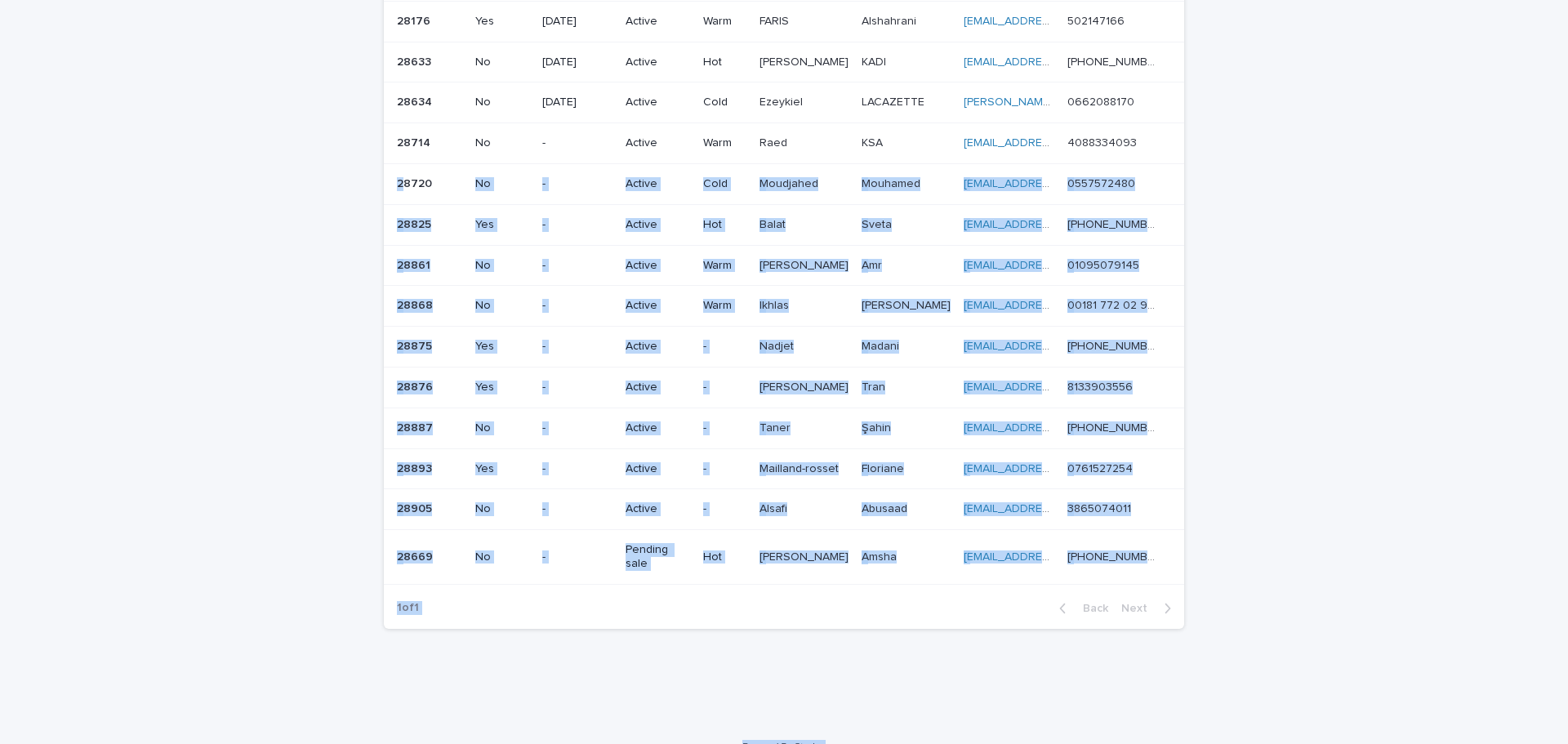 click on "Loading... Saving… Loading... Saving… Lead info Lead number With agent Follow-up date Lead status Interest First Name Last Name Email Tel / Whatsapp 28176 28176   Yes [DATE] Active Warm [PERSON_NAME]   [PERSON_NAME]   [EMAIL_ADDRESS][DOMAIN_NAME] [EMAIL_ADDRESS][DOMAIN_NAME]   502147166 502147166   28633 28633   No [DATE] Active Hot [PERSON_NAME] [PERSON_NAME] KADI   [EMAIL_ADDRESS][DOMAIN_NAME] [EMAIL_ADDRESS][DOMAIN_NAME]   [PHONE_NUMBER] [PHONE_NUMBER]   28634 28634   No [DATE] Active Cold Ezeykiel Ezeykiel   LACAZETTE LACAZETTE   [EMAIL_ADDRESS][DOMAIN_NAME] [DOMAIN_NAME][EMAIL_ADDRESS][DOMAIN_NAME]   0662088170 0662088170   28714 28714   No - Active Warm Raed Raed   KSA KSA   [EMAIL_ADDRESS][DOMAIN_NAME] [EMAIL_ADDRESS][DOMAIN_NAME]   4088334093 4088334093   28720 28720   No - Active Cold [PERSON_NAME]   [PERSON_NAME]   [EMAIL_ADDRESS][DOMAIN_NAME] [EMAIL_ADDRESS][DOMAIN_NAME]   0557572480 0557572480   28825 28825   Yes - Active Hot Balat Balat   Sveta Sveta   [EMAIL_ADDRESS][DOMAIN_NAME] [EMAIL_ADDRESS][DOMAIN_NAME]" at bounding box center [784, 303] 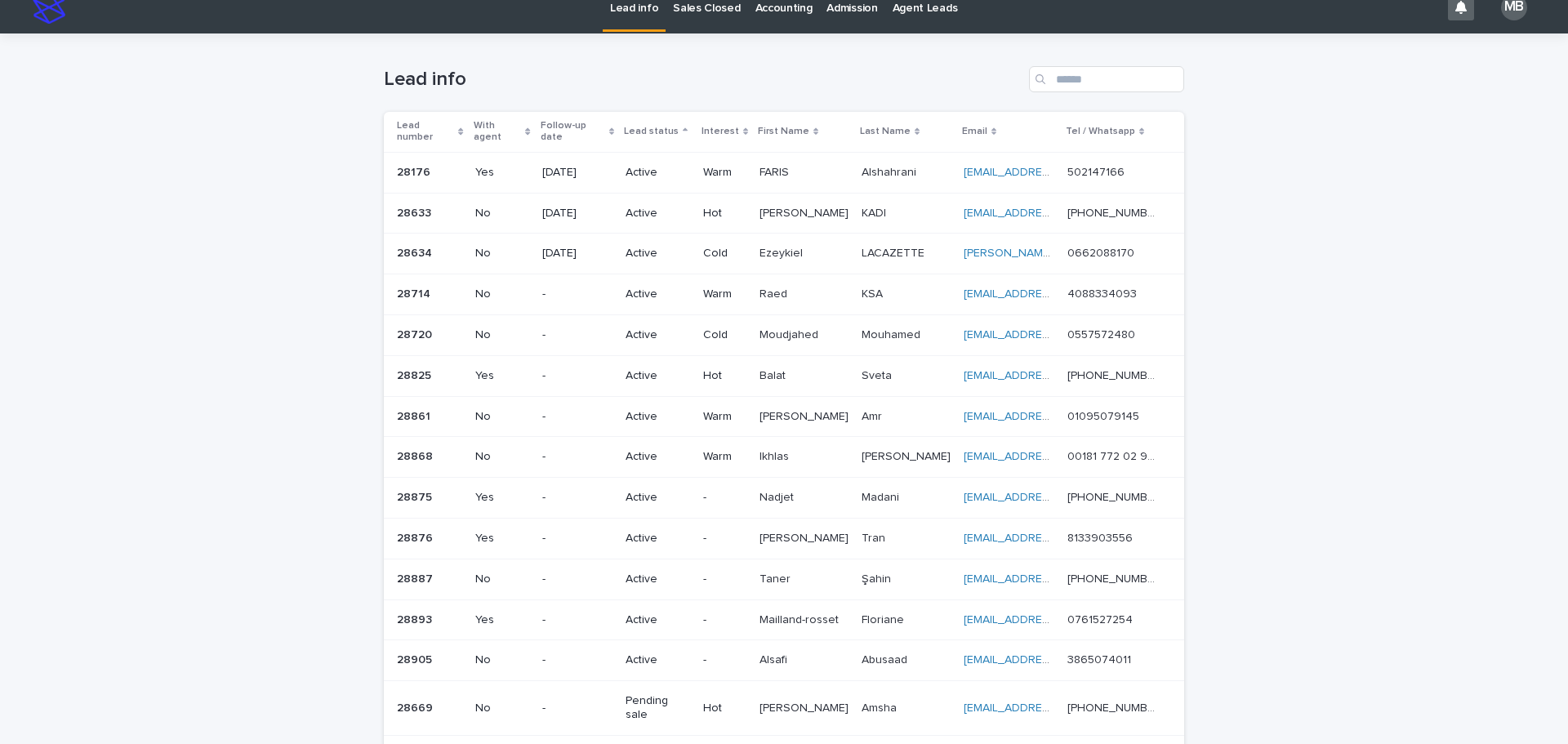 scroll, scrollTop: 7, scrollLeft: 0, axis: vertical 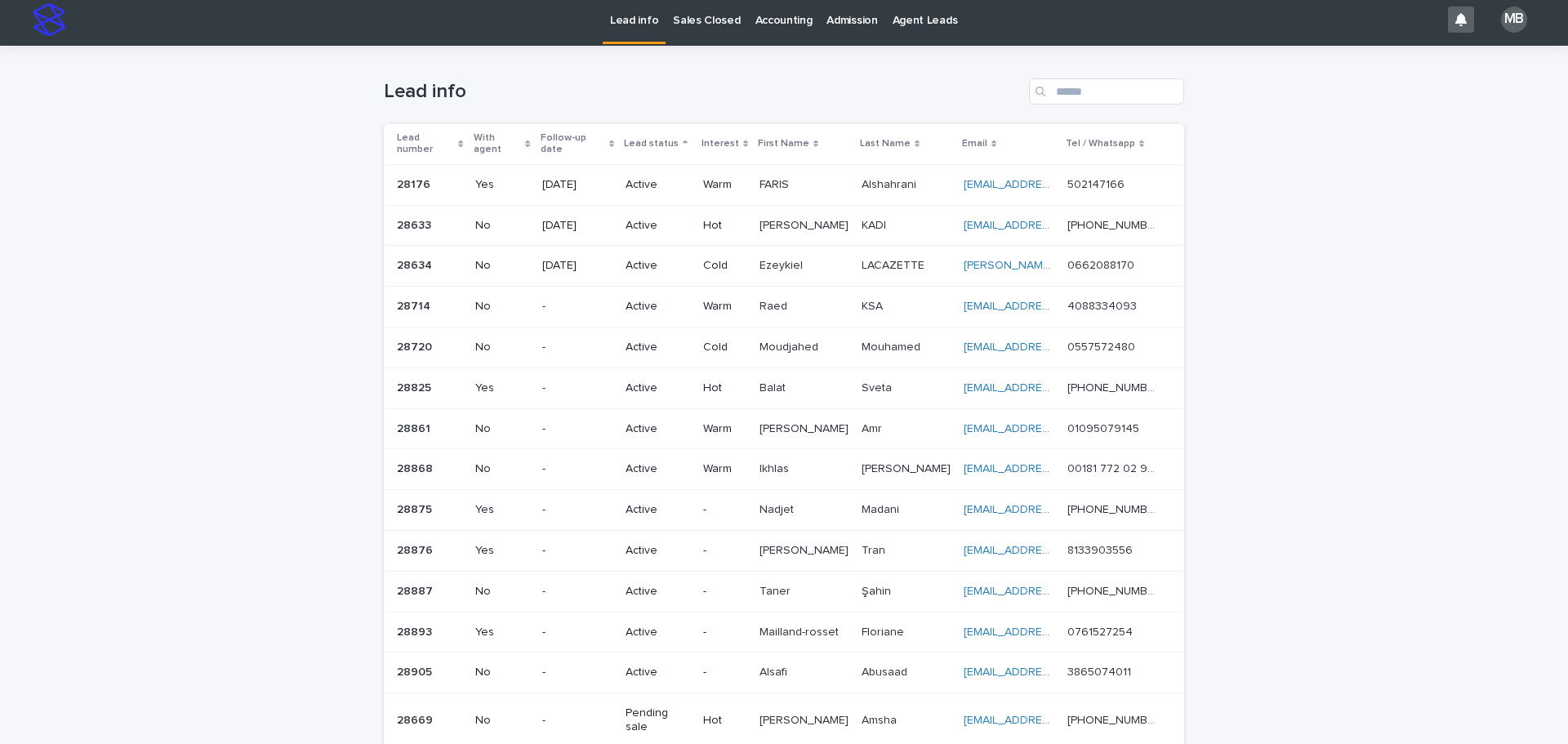 drag, startPoint x: 1448, startPoint y: 185, endPoint x: 1456, endPoint y: 183, distance: 8.246211 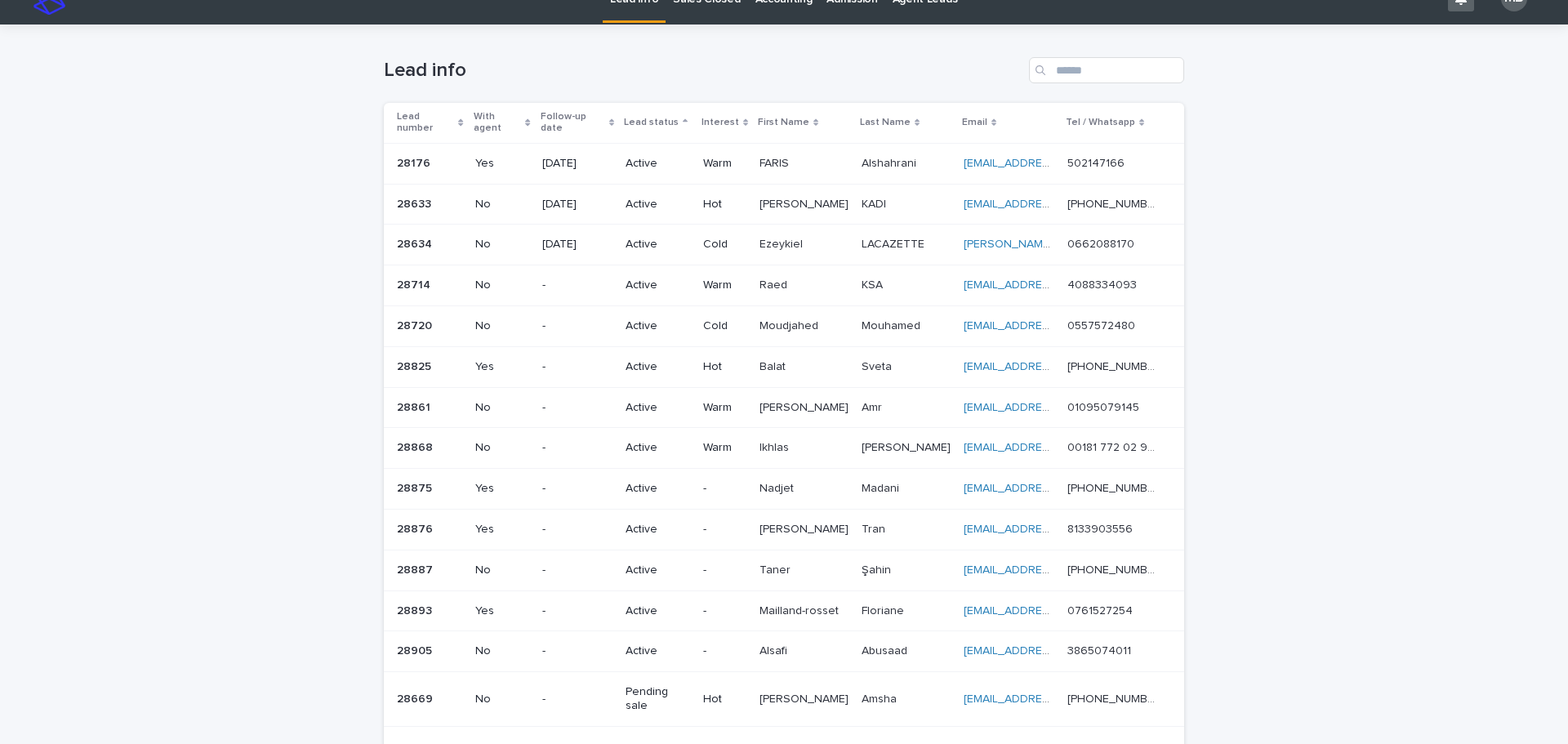 scroll, scrollTop: 29, scrollLeft: 0, axis: vertical 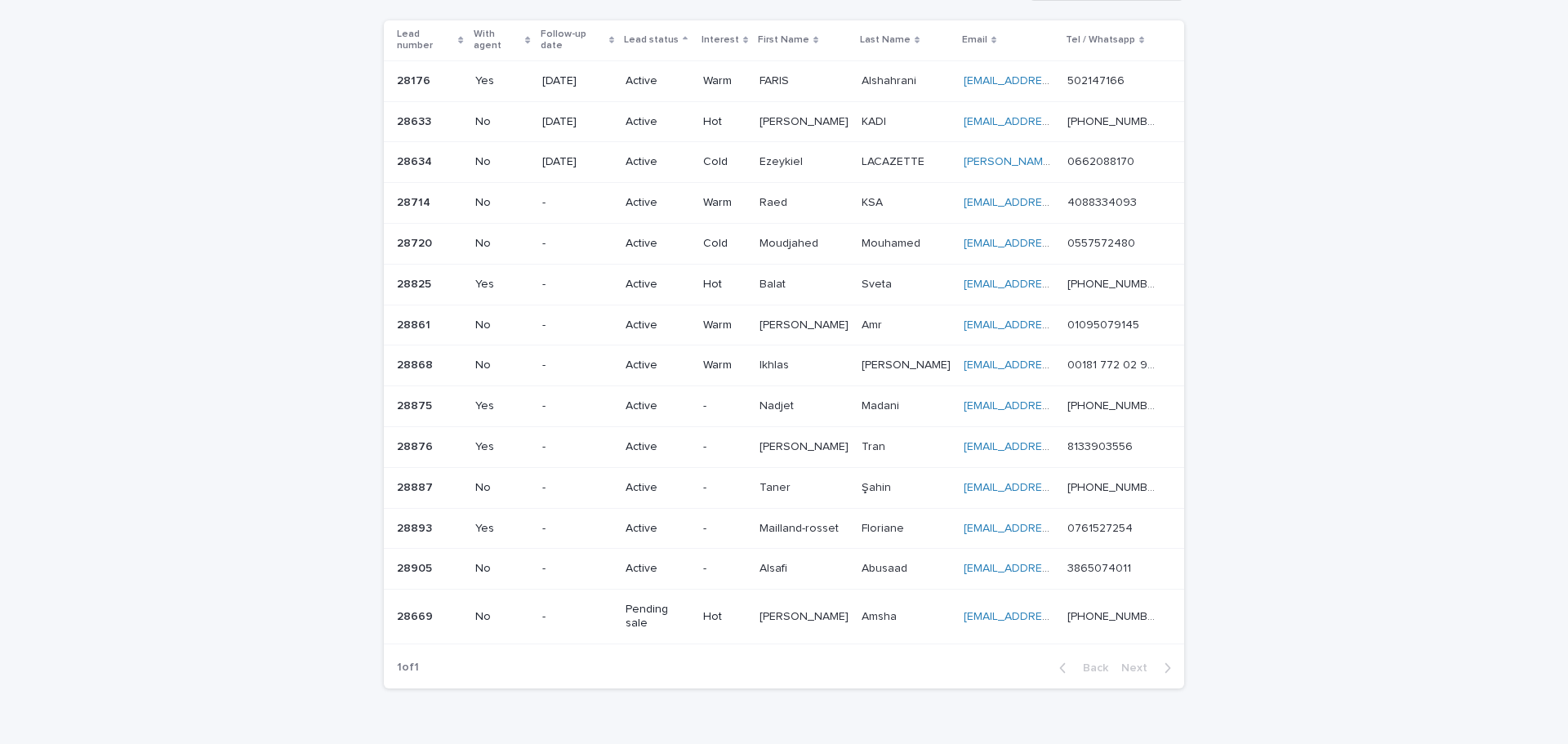 click on "Loading... Saving… Loading... Saving… Lead info Lead number With agent Follow-up date Lead status Interest First Name Last Name Email Tel / Whatsapp 28176 28176   Yes [DATE] Active Warm [PERSON_NAME]   [PERSON_NAME]   [EMAIL_ADDRESS][DOMAIN_NAME] [EMAIL_ADDRESS][DOMAIN_NAME]   502147166 502147166   28633 28633   No [DATE] Active Hot [PERSON_NAME] [PERSON_NAME] KADI   [EMAIL_ADDRESS][DOMAIN_NAME] [EMAIL_ADDRESS][DOMAIN_NAME]   [PHONE_NUMBER] [PHONE_NUMBER]   28634 28634   No [DATE] Active Cold Ezeykiel Ezeykiel   LACAZETTE LACAZETTE   [EMAIL_ADDRESS][DOMAIN_NAME] [DOMAIN_NAME][EMAIL_ADDRESS][DOMAIN_NAME]   0662088170 0662088170   28714 28714   No - Active Warm Raed Raed   KSA KSA   [EMAIL_ADDRESS][DOMAIN_NAME] [EMAIL_ADDRESS][DOMAIN_NAME]   4088334093 4088334093   28720 28720   No - Active Cold [PERSON_NAME]   [PERSON_NAME]   [EMAIL_ADDRESS][DOMAIN_NAME] [EMAIL_ADDRESS][DOMAIN_NAME]   0557572480 0557572480   28825 28825   Yes - Active Hot Balat Balat   Sveta Sveta   [EMAIL_ADDRESS][DOMAIN_NAME] [EMAIL_ADDRESS][DOMAIN_NAME]" at bounding box center [784, 363] 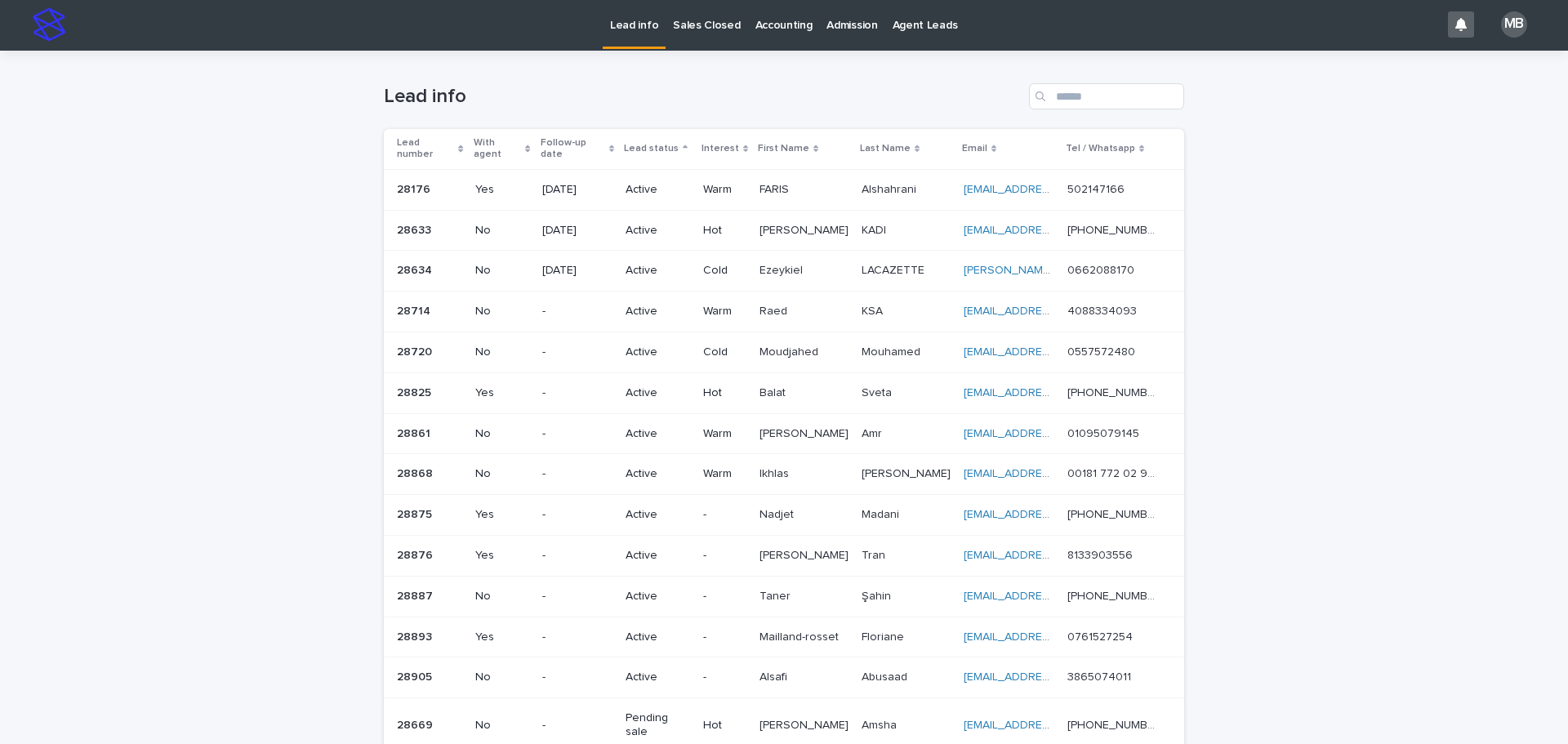 scroll, scrollTop: 0, scrollLeft: 0, axis: both 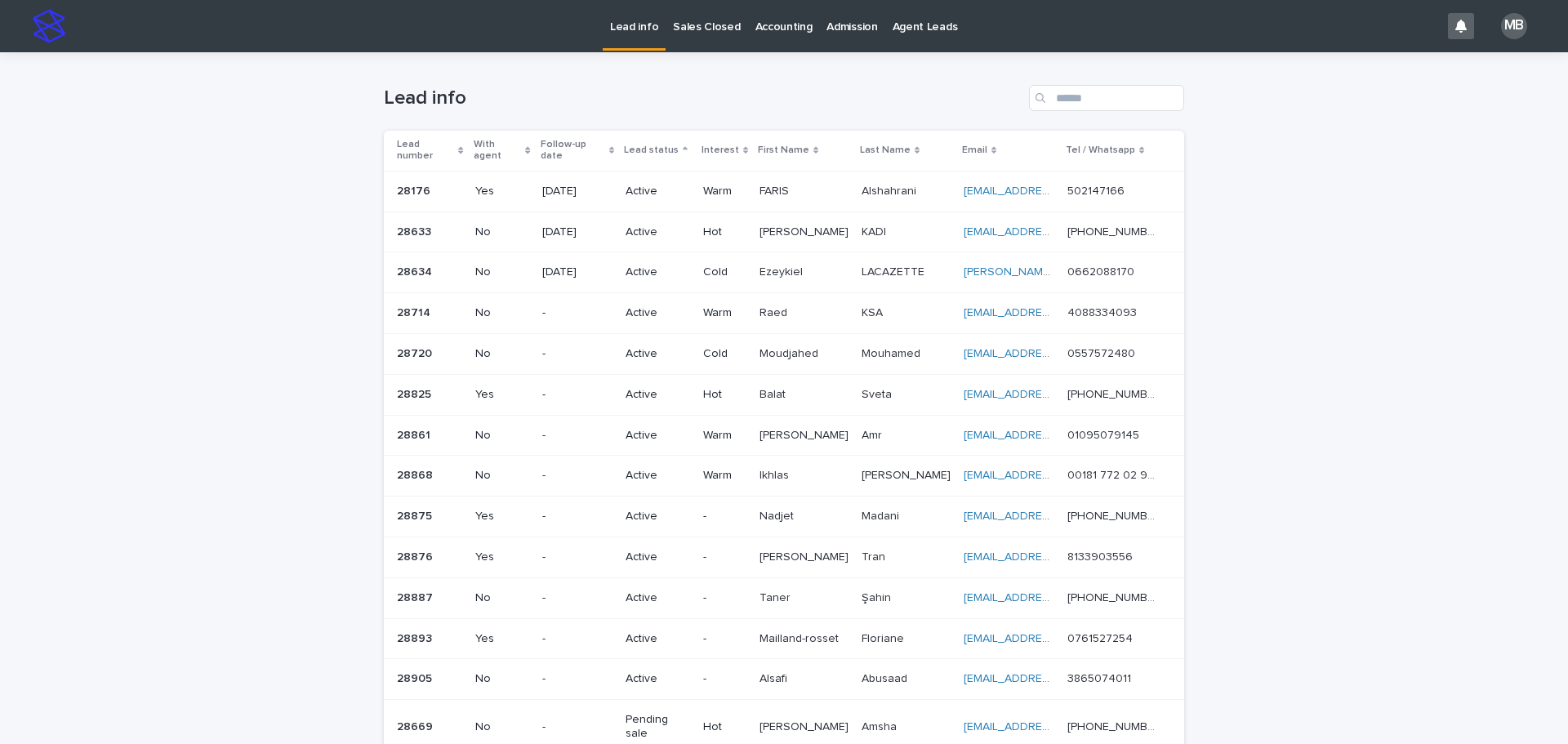 click on "Sales Closed" at bounding box center [706, 17] 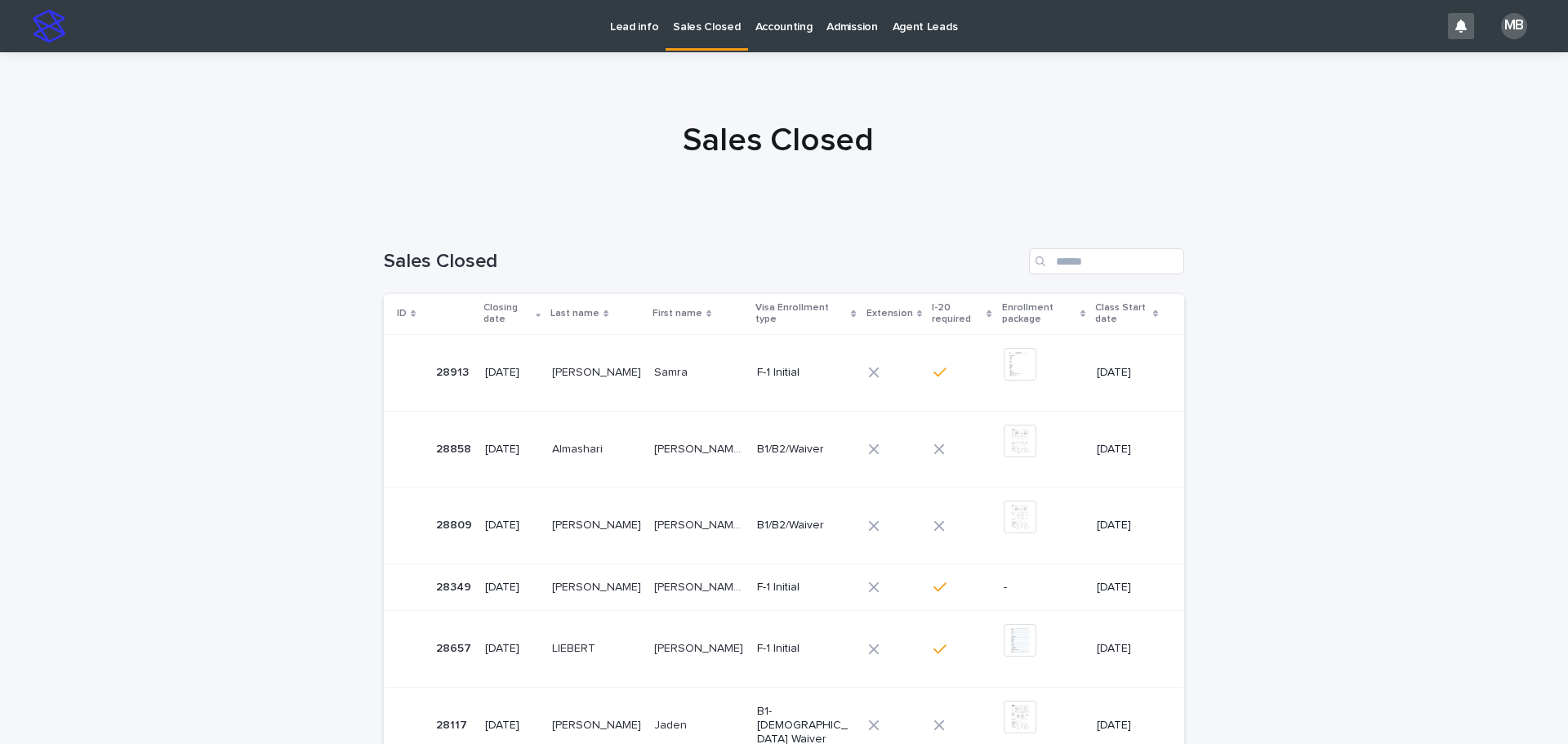 click on "Lead info" at bounding box center (634, 17) 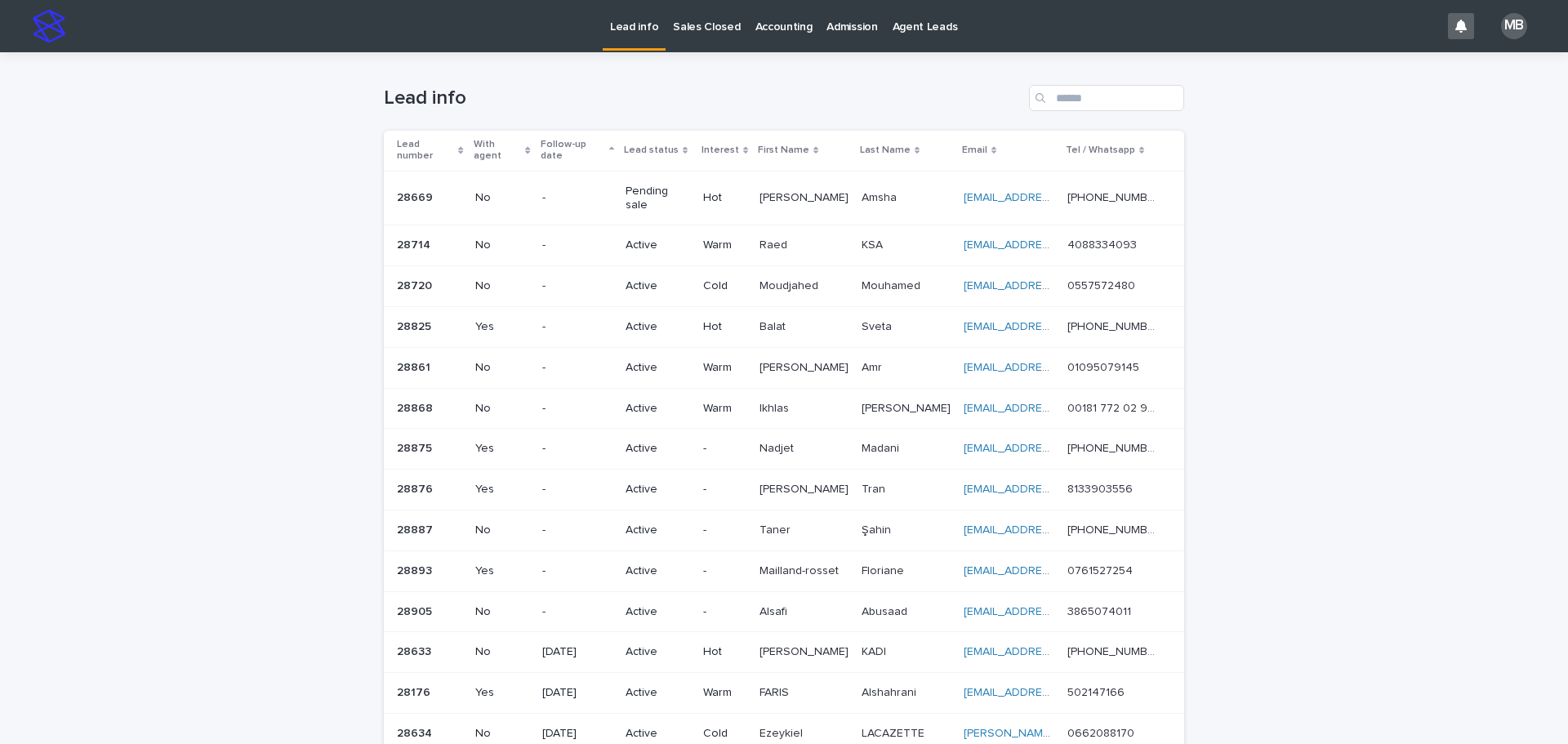 click on "Lead status" at bounding box center (657, 150) 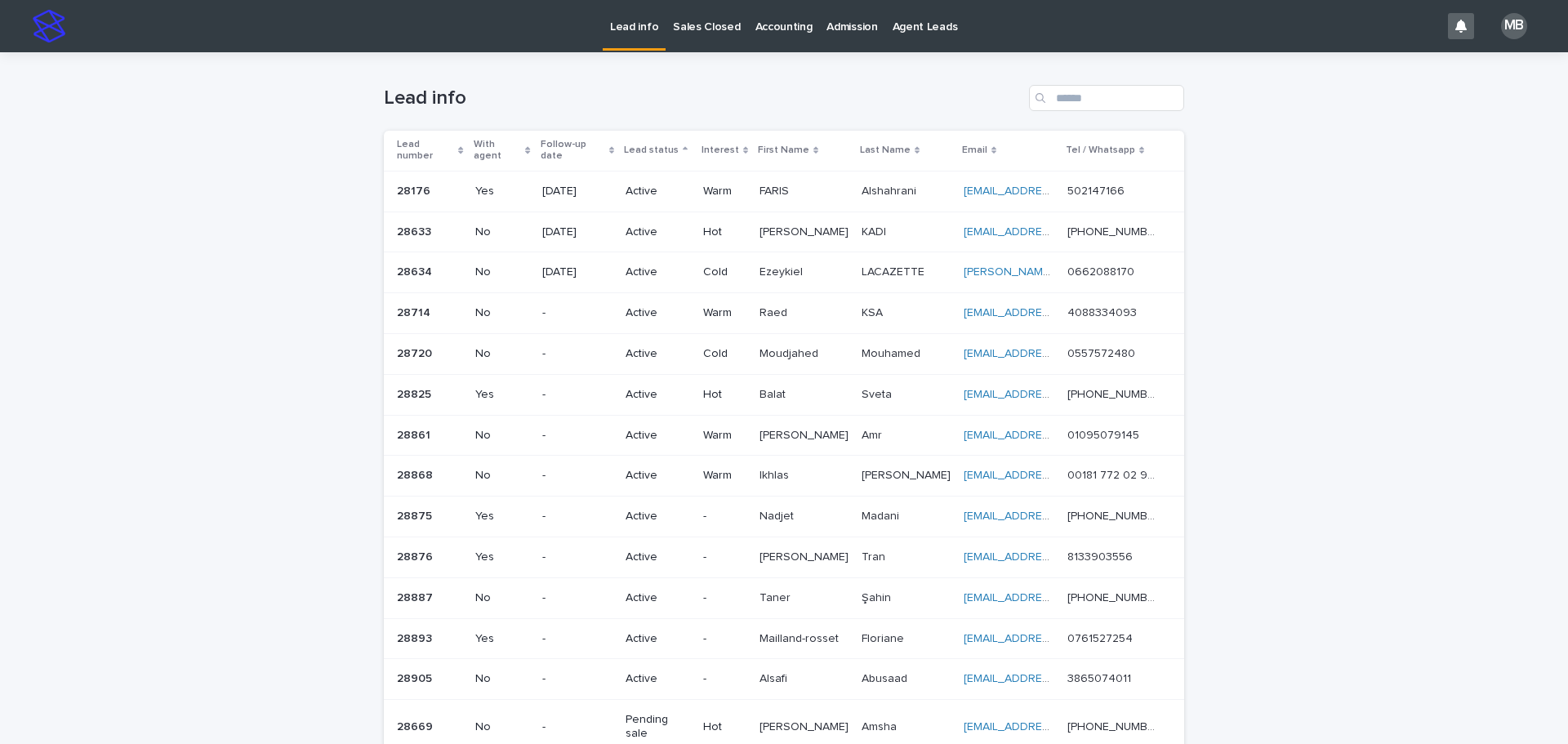 click on "Loading... Saving… Loading... Saving… Lead info Lead number With agent Follow-up date Lead status Interest First Name Last Name Email Tel / Whatsapp 28176 28176   Yes [DATE] Active Warm [PERSON_NAME]   [PERSON_NAME]   [EMAIL_ADDRESS][DOMAIN_NAME] [EMAIL_ADDRESS][DOMAIN_NAME]   502147166 502147166   28633 28633   No [DATE] Active Hot [PERSON_NAME] [PERSON_NAME] KADI   [EMAIL_ADDRESS][DOMAIN_NAME] [EMAIL_ADDRESS][DOMAIN_NAME]   [PHONE_NUMBER] [PHONE_NUMBER]   28634 28634   No [DATE] Active Cold Ezeykiel Ezeykiel   LACAZETTE LACAZETTE   [EMAIL_ADDRESS][DOMAIN_NAME] [DOMAIN_NAME][EMAIL_ADDRESS][DOMAIN_NAME]   0662088170 0662088170   28714 28714   No - Active Warm Raed Raed   KSA KSA   [EMAIL_ADDRESS][DOMAIN_NAME] [EMAIL_ADDRESS][DOMAIN_NAME]   4088334093 4088334093   28720 28720   No - Active Cold [PERSON_NAME]   [PERSON_NAME]   [EMAIL_ADDRESS][DOMAIN_NAME] [EMAIL_ADDRESS][DOMAIN_NAME]   0557572480 0557572480   28825 28825   Yes - Active Hot Balat Balat   Sveta Sveta   [EMAIL_ADDRESS][DOMAIN_NAME] [EMAIL_ADDRESS][DOMAIN_NAME]" at bounding box center [784, 473] 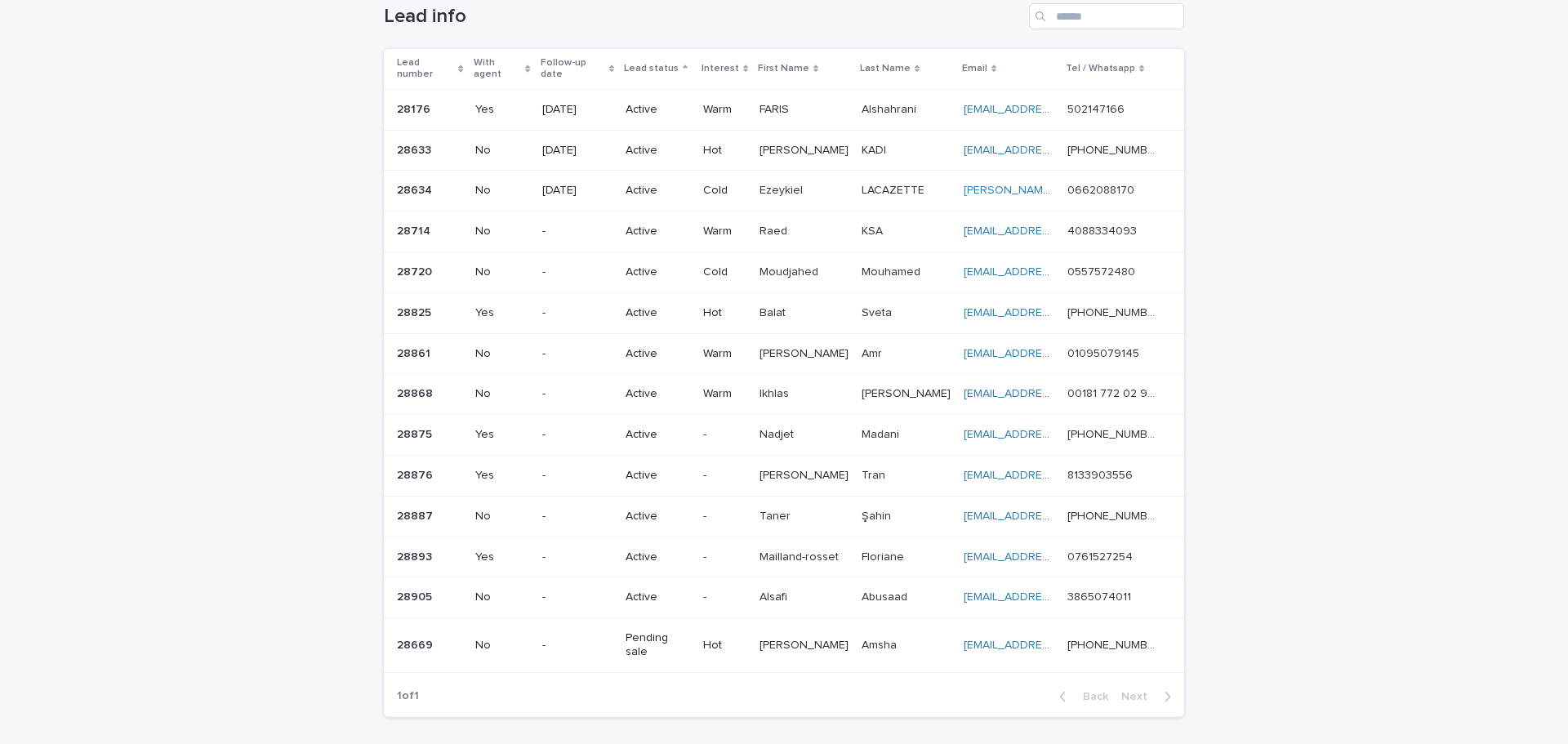 drag, startPoint x: 1263, startPoint y: 526, endPoint x: 1239, endPoint y: 533, distance: 25 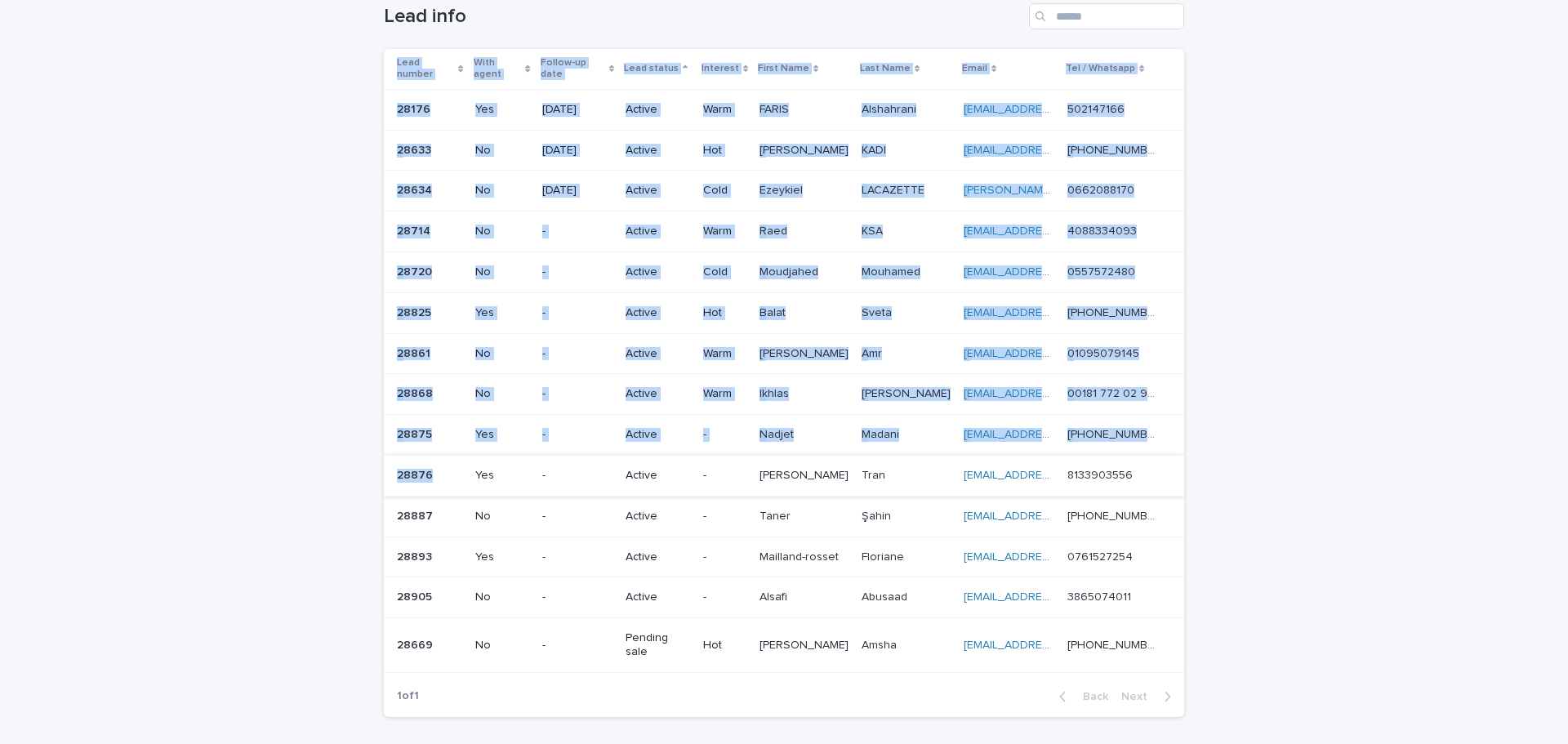 drag, startPoint x: 1292, startPoint y: 591, endPoint x: 421, endPoint y: 455, distance: 881.5537 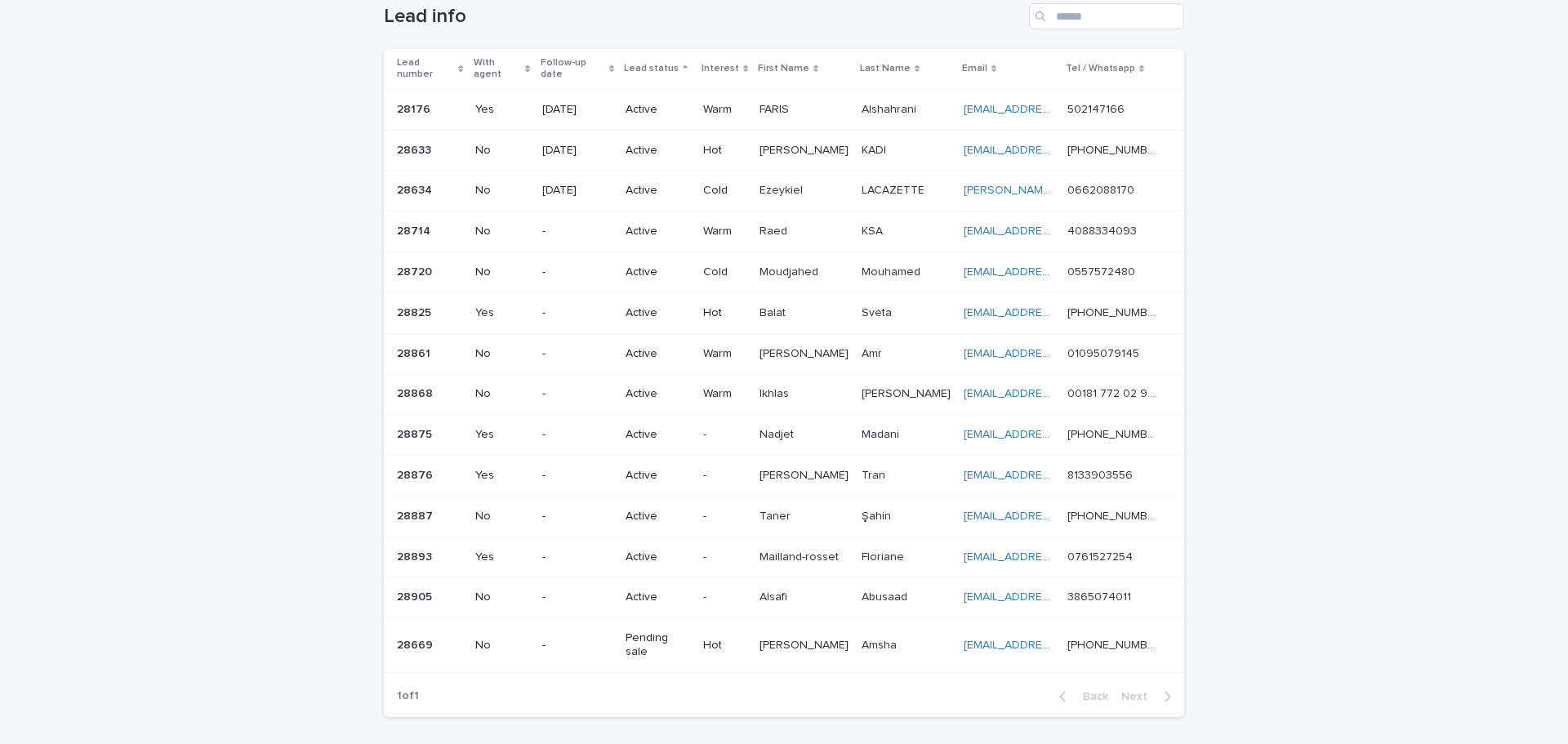 click on "Loading... Saving… Loading... Saving… Lead info Lead number With agent Follow-up date Lead status Interest First Name Last Name Email Tel / Whatsapp 28176 28176   Yes [DATE] Active Warm [PERSON_NAME]   [PERSON_NAME]   [EMAIL_ADDRESS][DOMAIN_NAME] [EMAIL_ADDRESS][DOMAIN_NAME]   502147166 502147166   28633 28633   No [DATE] Active Hot [PERSON_NAME] [PERSON_NAME] KADI   [EMAIL_ADDRESS][DOMAIN_NAME] [EMAIL_ADDRESS][DOMAIN_NAME]   [PHONE_NUMBER] [PHONE_NUMBER]   28634 28634   No [DATE] Active Cold Ezeykiel Ezeykiel   LACAZETTE LACAZETTE   [EMAIL_ADDRESS][DOMAIN_NAME] [DOMAIN_NAME][EMAIL_ADDRESS][DOMAIN_NAME]   0662088170 0662088170   28714 28714   No - Active Warm Raed Raed   KSA KSA   [EMAIL_ADDRESS][DOMAIN_NAME] [EMAIL_ADDRESS][DOMAIN_NAME]   4088334093 4088334093   28720 28720   No - Active Cold [PERSON_NAME]   [PERSON_NAME]   [EMAIL_ADDRESS][DOMAIN_NAME] [EMAIL_ADDRESS][DOMAIN_NAME]   0557572480 0557572480   28825 28825   Yes - Active Hot Balat Balat   Sveta Sveta   [EMAIL_ADDRESS][DOMAIN_NAME] [EMAIL_ADDRESS][DOMAIN_NAME]" at bounding box center (784, 391) 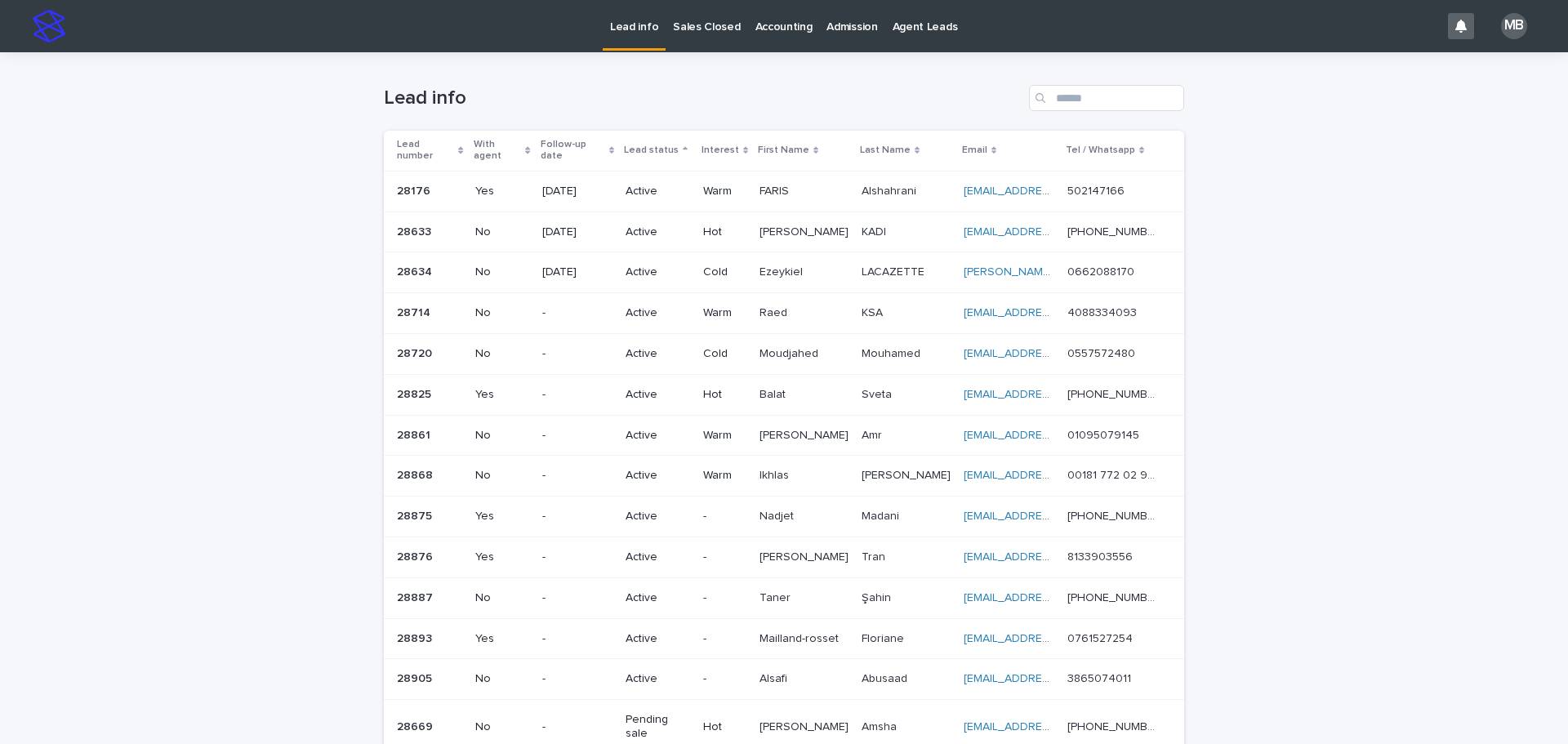 scroll, scrollTop: 82, scrollLeft: 0, axis: vertical 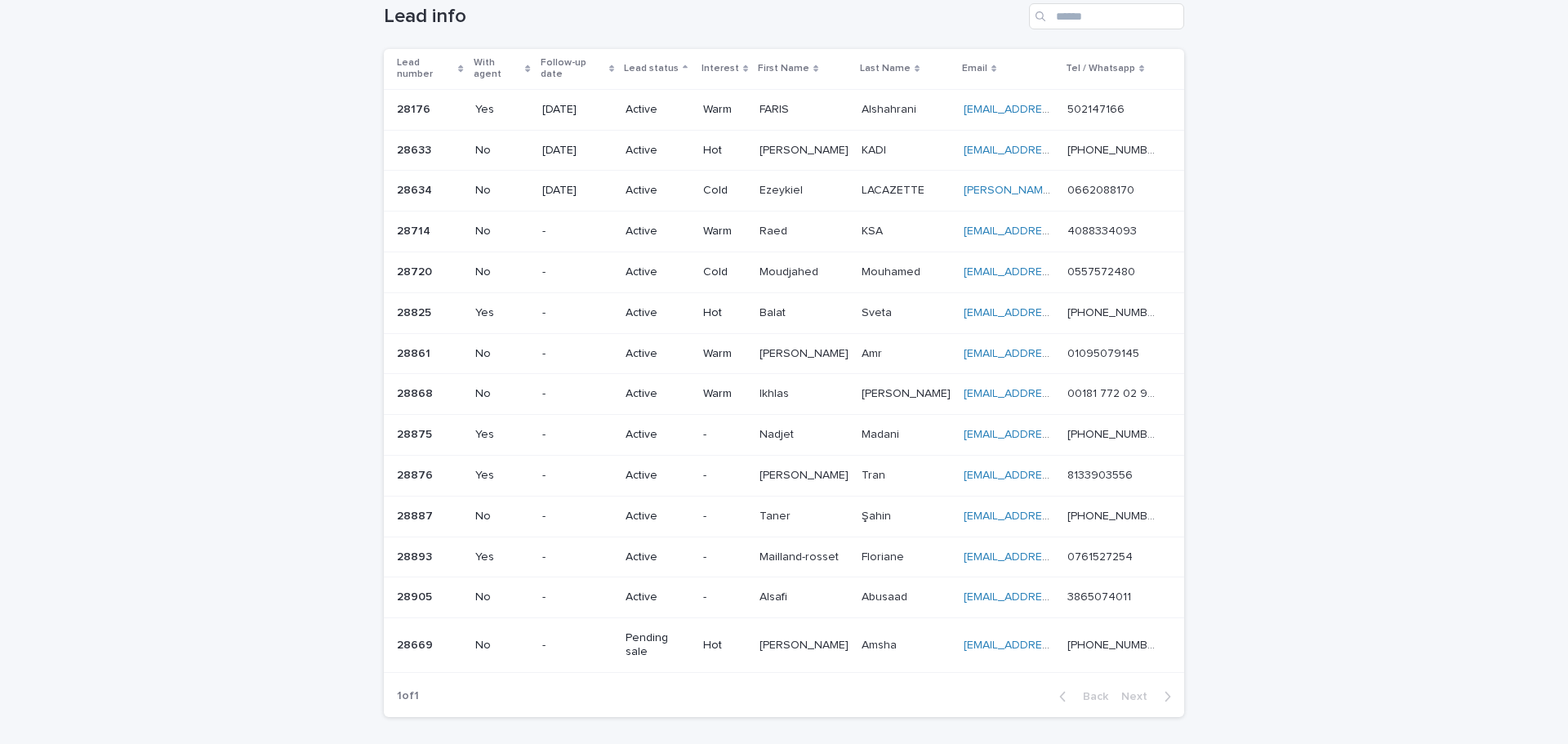 click on "Loading... Saving… Loading... Saving… Lead info Lead number With agent Follow-up date Lead status Interest First Name Last Name Email Tel / Whatsapp 28176 28176   Yes [DATE] Active Warm [PERSON_NAME]   [PERSON_NAME]   [EMAIL_ADDRESS][DOMAIN_NAME] [EMAIL_ADDRESS][DOMAIN_NAME]   502147166 502147166   28633 28633   No [DATE] Active Hot [PERSON_NAME] [PERSON_NAME] KADI   [EMAIL_ADDRESS][DOMAIN_NAME] [EMAIL_ADDRESS][DOMAIN_NAME]   [PHONE_NUMBER] [PHONE_NUMBER]   28634 28634   No [DATE] Active Cold Ezeykiel Ezeykiel   LACAZETTE LACAZETTE   [EMAIL_ADDRESS][DOMAIN_NAME] [DOMAIN_NAME][EMAIL_ADDRESS][DOMAIN_NAME]   0662088170 0662088170   28714 28714   No - Active Warm Raed Raed   KSA KSA   [EMAIL_ADDRESS][DOMAIN_NAME] [EMAIL_ADDRESS][DOMAIN_NAME]   4088334093 4088334093   28720 28720   No - Active Cold [PERSON_NAME]   [PERSON_NAME]   [EMAIL_ADDRESS][DOMAIN_NAME] [EMAIL_ADDRESS][DOMAIN_NAME]   0557572480 0557572480   28825 28825   Yes - Active Hot Balat Balat   Sveta Sveta   [EMAIL_ADDRESS][DOMAIN_NAME] [EMAIL_ADDRESS][DOMAIN_NAME]" at bounding box center (784, 391) 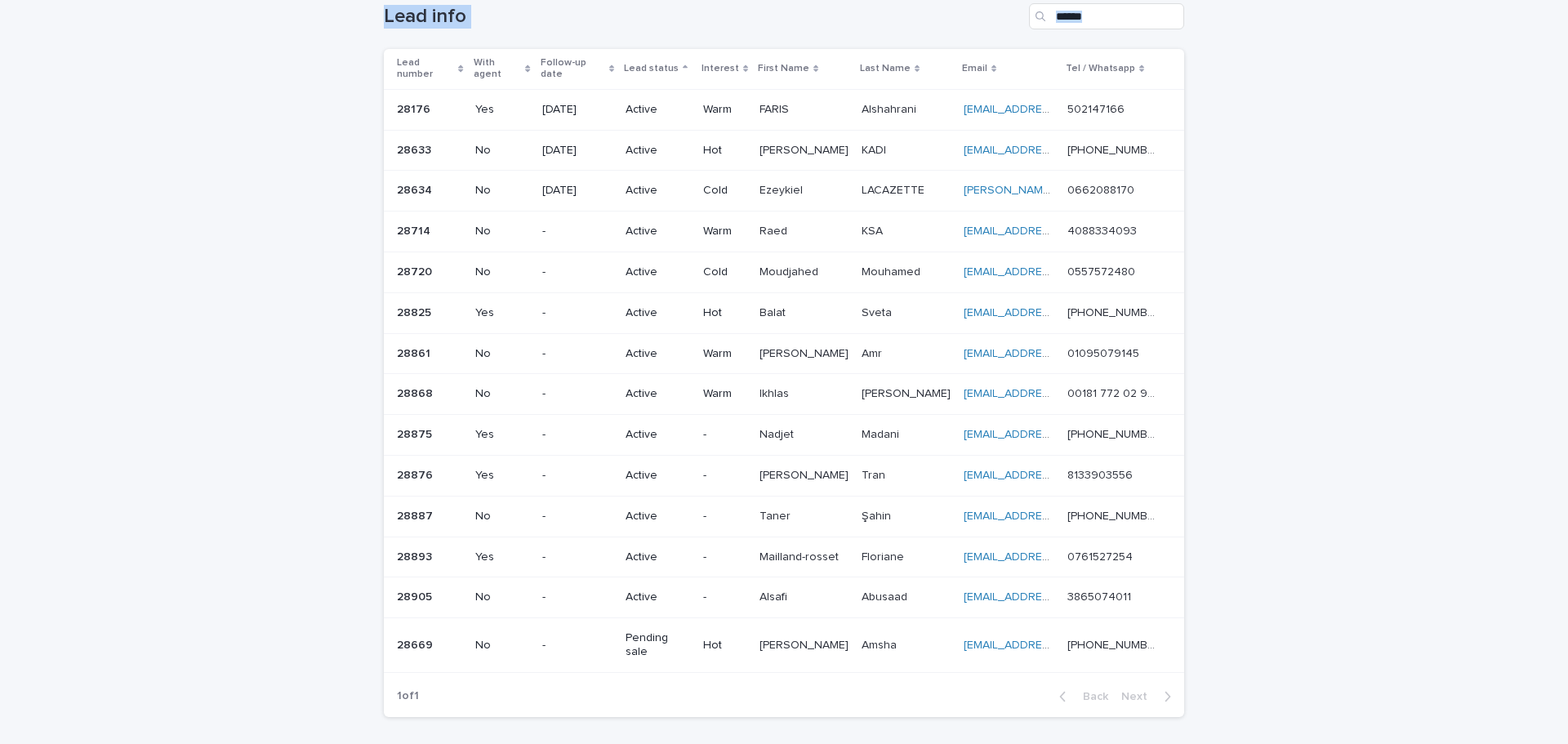 drag, startPoint x: 351, startPoint y: 10, endPoint x: 1552, endPoint y: 469, distance: 1285.7224 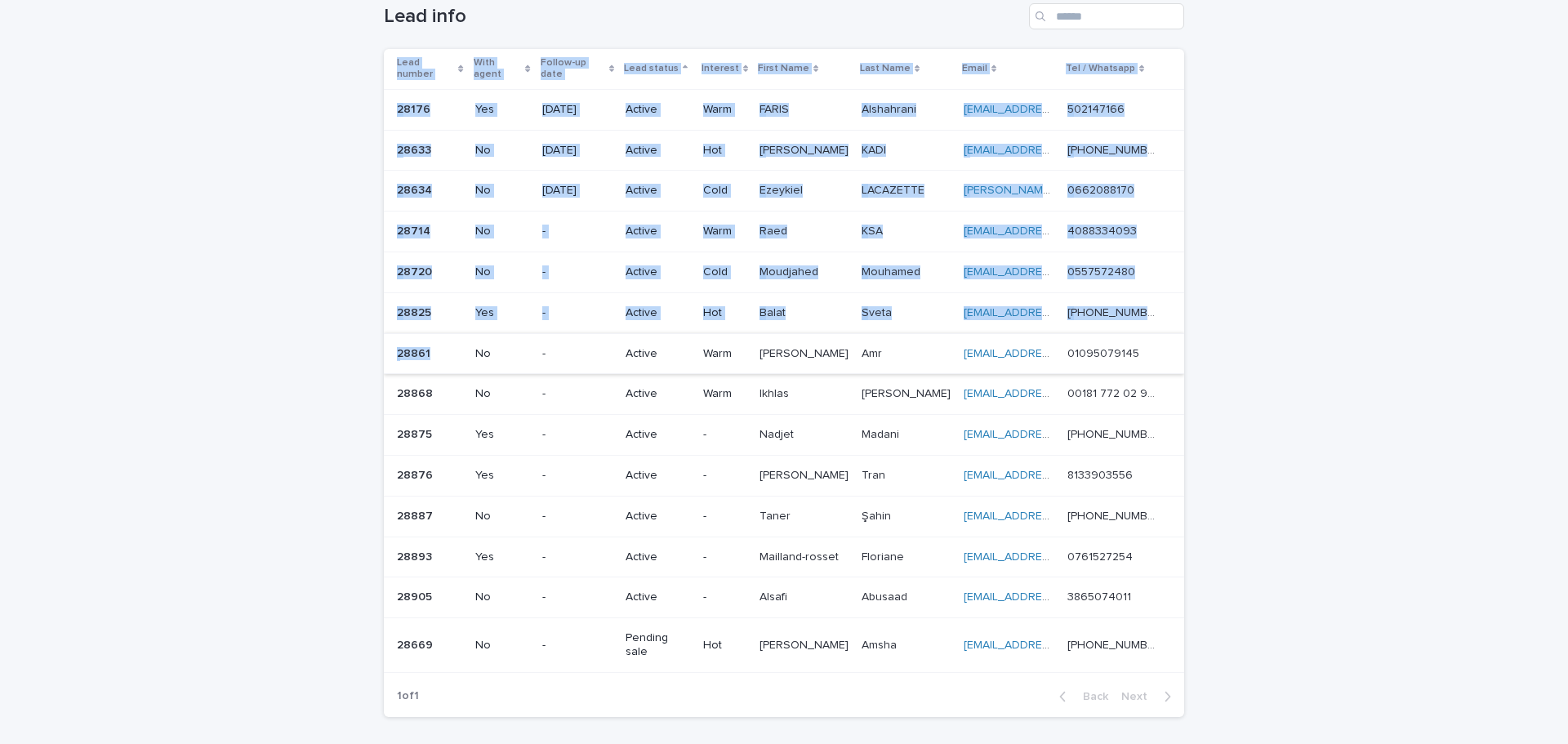 drag, startPoint x: 595, startPoint y: 412, endPoint x: 412, endPoint y: 170, distance: 303.40237 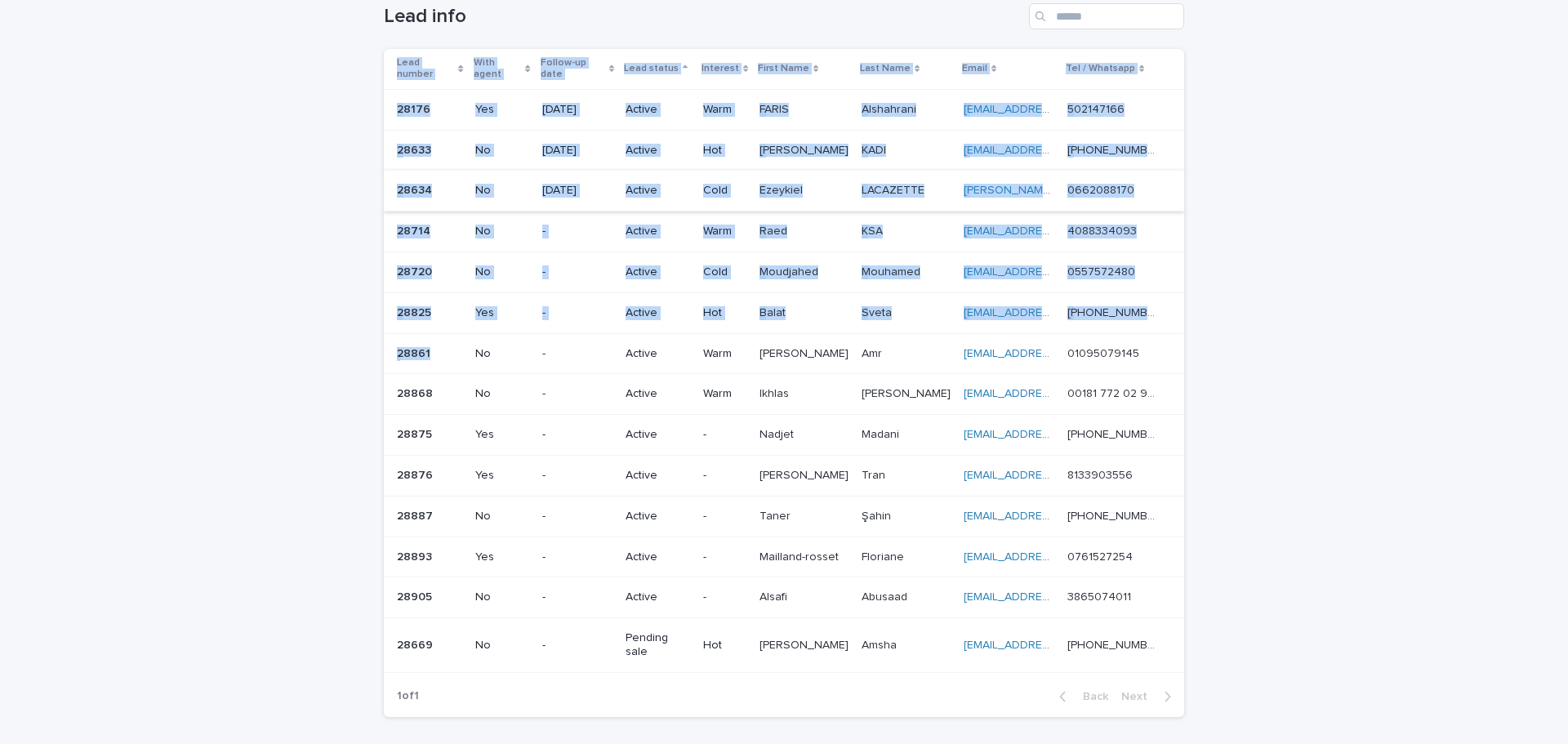 click on "Loading... Saving… Loading... Saving… Lead info Lead number With agent Follow-up date Lead status Interest First Name Last Name Email Tel / Whatsapp 28176 28176   Yes [DATE] Active Warm [PERSON_NAME]   [PERSON_NAME]   [EMAIL_ADDRESS][DOMAIN_NAME] [EMAIL_ADDRESS][DOMAIN_NAME]   502147166 502147166   28633 28633   No [DATE] Active Hot [PERSON_NAME] [PERSON_NAME] KADI   [EMAIL_ADDRESS][DOMAIN_NAME] [EMAIL_ADDRESS][DOMAIN_NAME]   [PHONE_NUMBER] [PHONE_NUMBER]   28634 28634   No [DATE] Active Cold Ezeykiel Ezeykiel   LACAZETTE LACAZETTE   [EMAIL_ADDRESS][DOMAIN_NAME] [DOMAIN_NAME][EMAIL_ADDRESS][DOMAIN_NAME]   0662088170 0662088170   28714 28714   No - Active Warm Raed Raed   KSA KSA   [EMAIL_ADDRESS][DOMAIN_NAME] [EMAIL_ADDRESS][DOMAIN_NAME]   4088334093 4088334093   28720 28720   No - Active Cold [PERSON_NAME]   [PERSON_NAME]   [EMAIL_ADDRESS][DOMAIN_NAME] [EMAIL_ADDRESS][DOMAIN_NAME]   0557572480 0557572480   28825 28825   Yes - Active Hot Balat Balat   Sveta Sveta   [EMAIL_ADDRESS][DOMAIN_NAME] [EMAIL_ADDRESS][DOMAIN_NAME]" at bounding box center (784, 391) 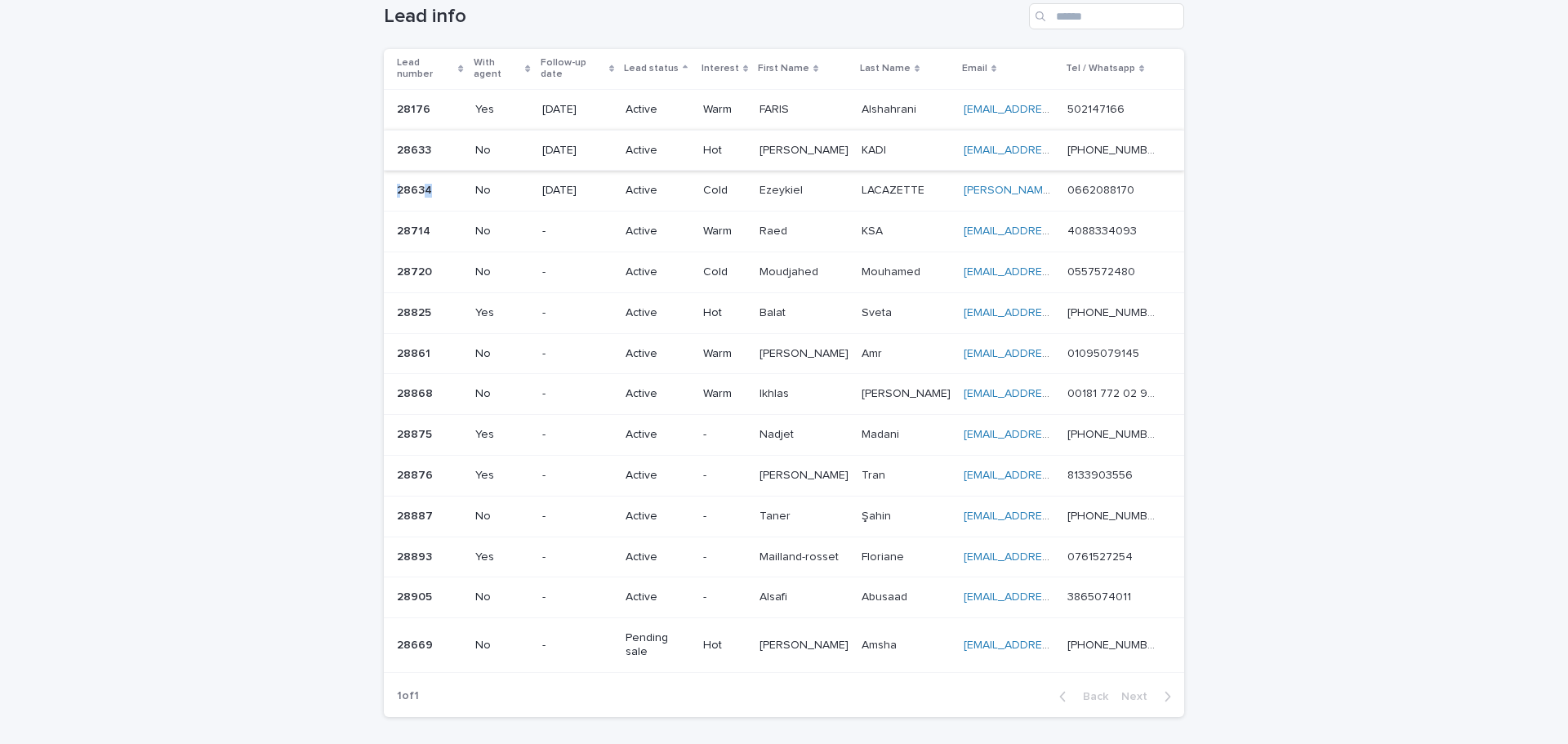 drag, startPoint x: 412, startPoint y: 170, endPoint x: 410, endPoint y: 153, distance: 17.117243 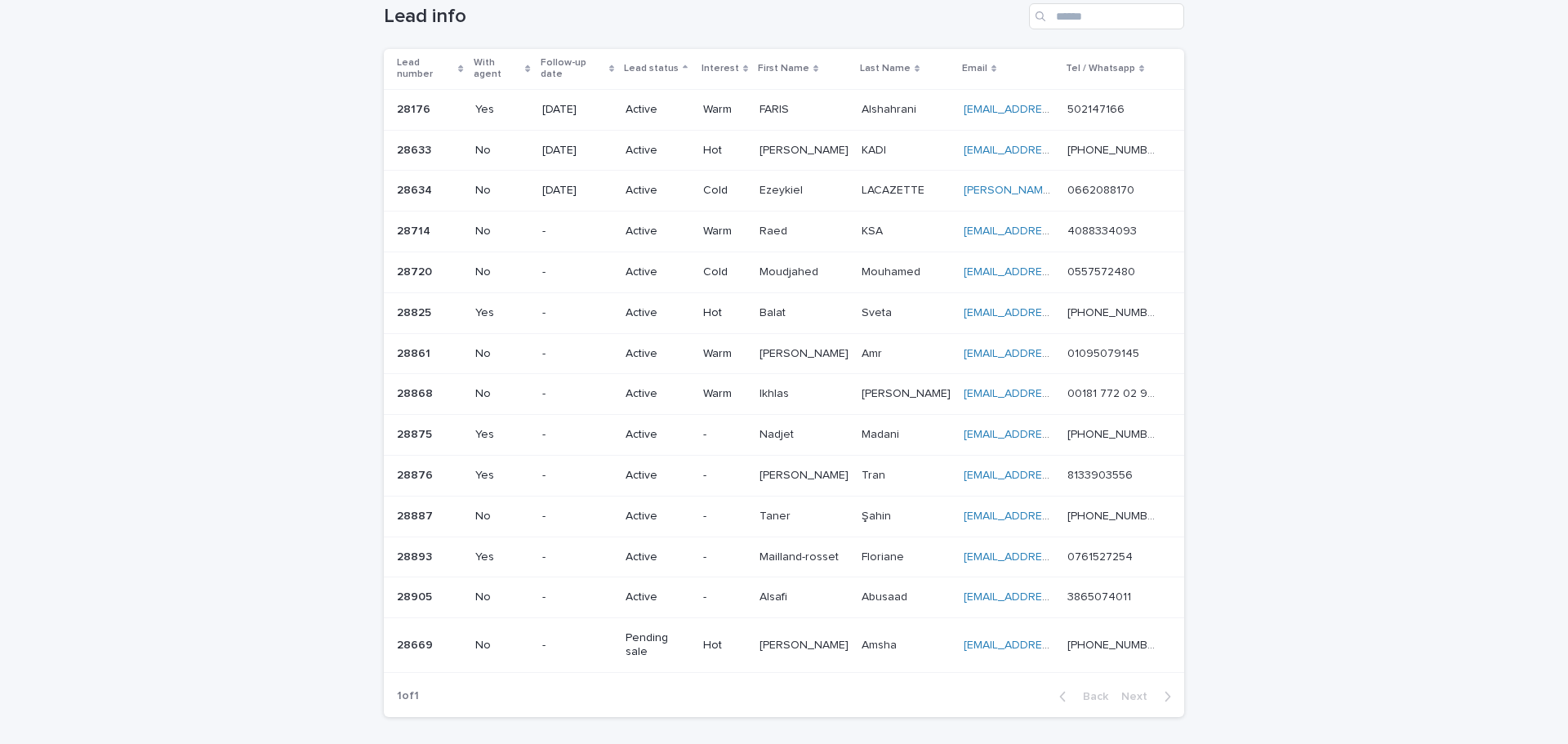 click on "Loading... Saving… Loading... Saving… Lead info Lead number With agent Follow-up date Lead status Interest First Name Last Name Email Tel / Whatsapp 28176 28176   Yes [DATE] Active Warm [PERSON_NAME]   [PERSON_NAME]   [EMAIL_ADDRESS][DOMAIN_NAME] [EMAIL_ADDRESS][DOMAIN_NAME]   502147166 502147166   28633 28633   No [DATE] Active Hot [PERSON_NAME] [PERSON_NAME] KADI   [EMAIL_ADDRESS][DOMAIN_NAME] [EMAIL_ADDRESS][DOMAIN_NAME]   [PHONE_NUMBER] [PHONE_NUMBER]   28634 28634   No [DATE] Active Cold Ezeykiel Ezeykiel   LACAZETTE LACAZETTE   [EMAIL_ADDRESS][DOMAIN_NAME] [DOMAIN_NAME][EMAIL_ADDRESS][DOMAIN_NAME]   0662088170 0662088170   28714 28714   No - Active Warm Raed Raed   KSA KSA   [EMAIL_ADDRESS][DOMAIN_NAME] [EMAIL_ADDRESS][DOMAIN_NAME]   4088334093 4088334093   28720 28720   No - Active Cold [PERSON_NAME]   [PERSON_NAME]   [EMAIL_ADDRESS][DOMAIN_NAME] [EMAIL_ADDRESS][DOMAIN_NAME]   0557572480 0557572480   28825 28825   Yes - Active Hot Balat Balat   Sveta Sveta   [EMAIL_ADDRESS][DOMAIN_NAME] [EMAIL_ADDRESS][DOMAIN_NAME]" at bounding box center [784, 391] 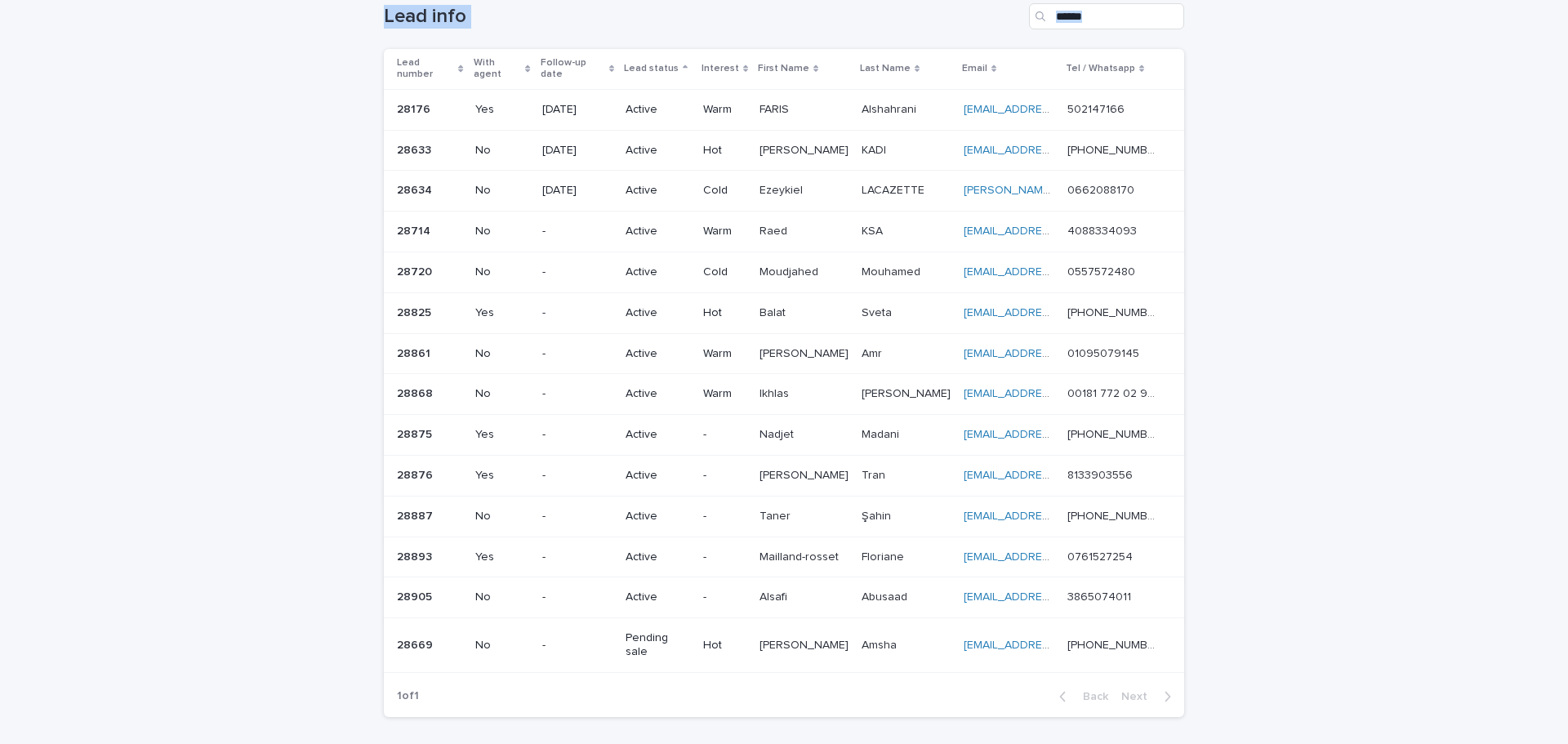 drag, startPoint x: 381, startPoint y: 17, endPoint x: 1433, endPoint y: 546, distance: 1177.5165 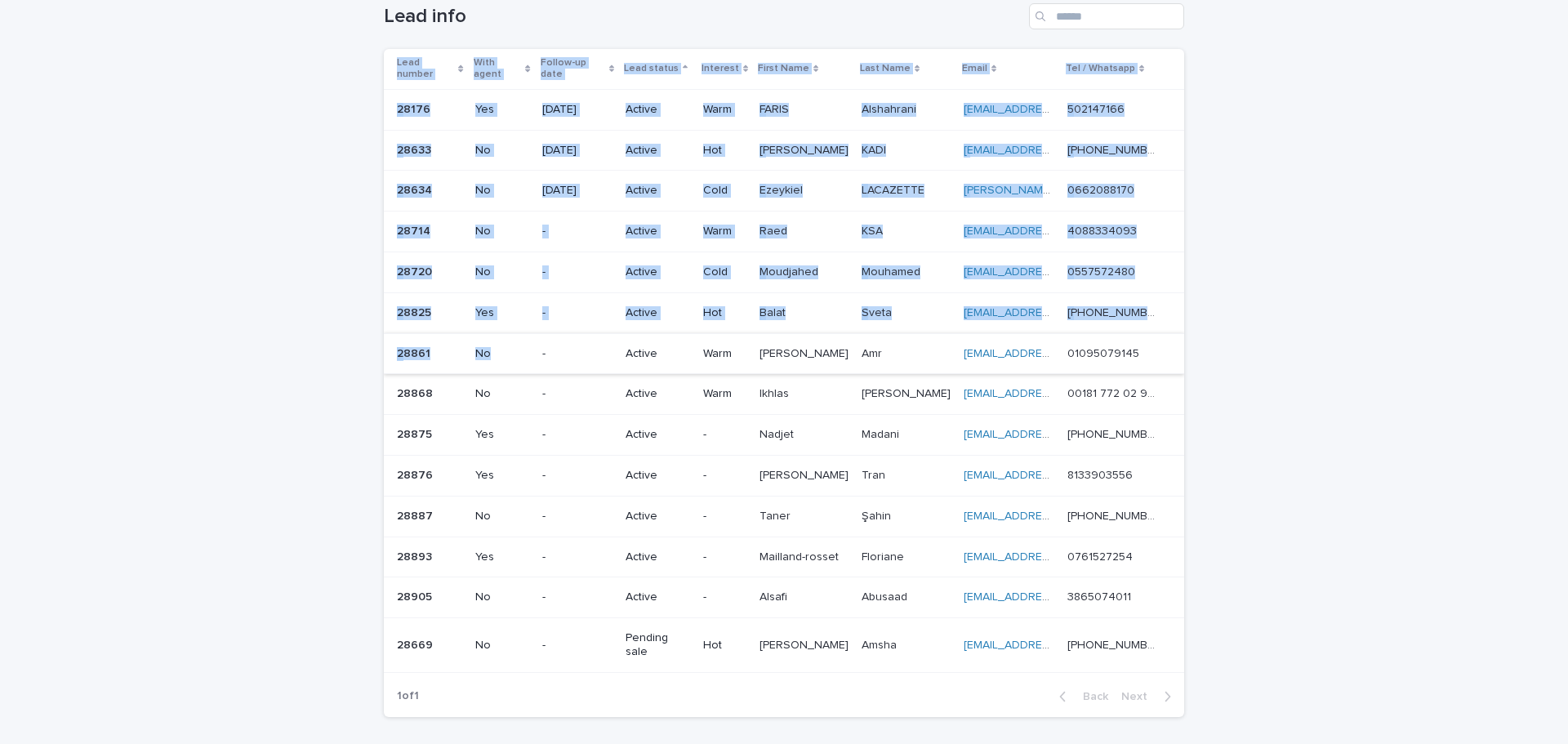 drag, startPoint x: 568, startPoint y: 344, endPoint x: 532, endPoint y: 324, distance: 41 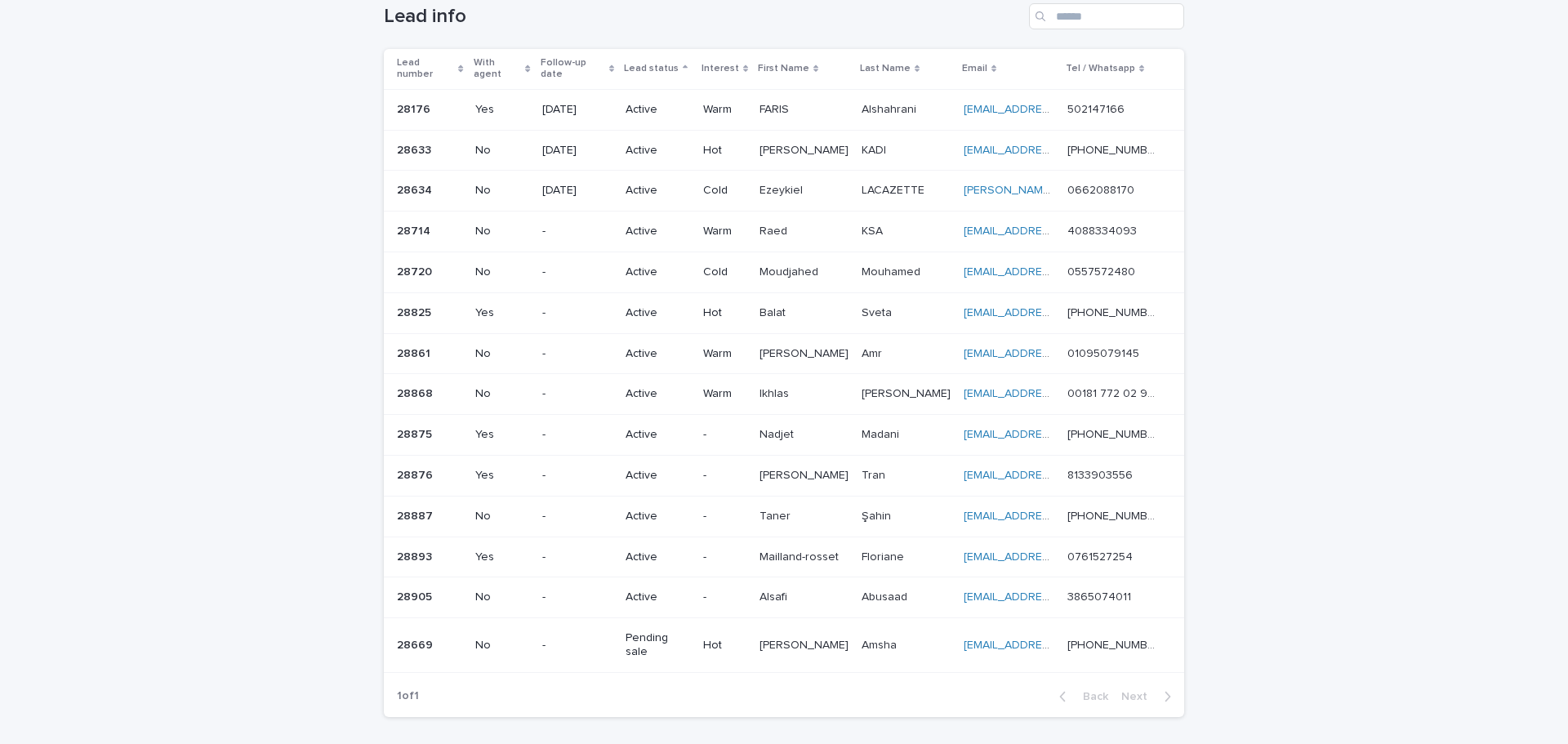 click on "Loading... Saving… Loading... Saving… Lead info Lead number With agent Follow-up date Lead status Interest First Name Last Name Email Tel / Whatsapp 28176 28176   Yes [DATE] Active Warm [PERSON_NAME]   [PERSON_NAME]   [EMAIL_ADDRESS][DOMAIN_NAME] [EMAIL_ADDRESS][DOMAIN_NAME]   502147166 502147166   28633 28633   No [DATE] Active Hot [PERSON_NAME] [PERSON_NAME] KADI   [EMAIL_ADDRESS][DOMAIN_NAME] [EMAIL_ADDRESS][DOMAIN_NAME]   [PHONE_NUMBER] [PHONE_NUMBER]   28634 28634   No [DATE] Active Cold Ezeykiel Ezeykiel   LACAZETTE LACAZETTE   [EMAIL_ADDRESS][DOMAIN_NAME] [DOMAIN_NAME][EMAIL_ADDRESS][DOMAIN_NAME]   0662088170 0662088170   28714 28714   No - Active Warm Raed Raed   KSA KSA   [EMAIL_ADDRESS][DOMAIN_NAME] [EMAIL_ADDRESS][DOMAIN_NAME]   4088334093 4088334093   28720 28720   No - Active Cold [PERSON_NAME]   [PERSON_NAME]   [EMAIL_ADDRESS][DOMAIN_NAME] [EMAIL_ADDRESS][DOMAIN_NAME]   0557572480 0557572480   28825 28825   Yes - Active Hot Balat Balat   Sveta Sveta   [EMAIL_ADDRESS][DOMAIN_NAME] [EMAIL_ADDRESS][DOMAIN_NAME]" at bounding box center (784, 391) 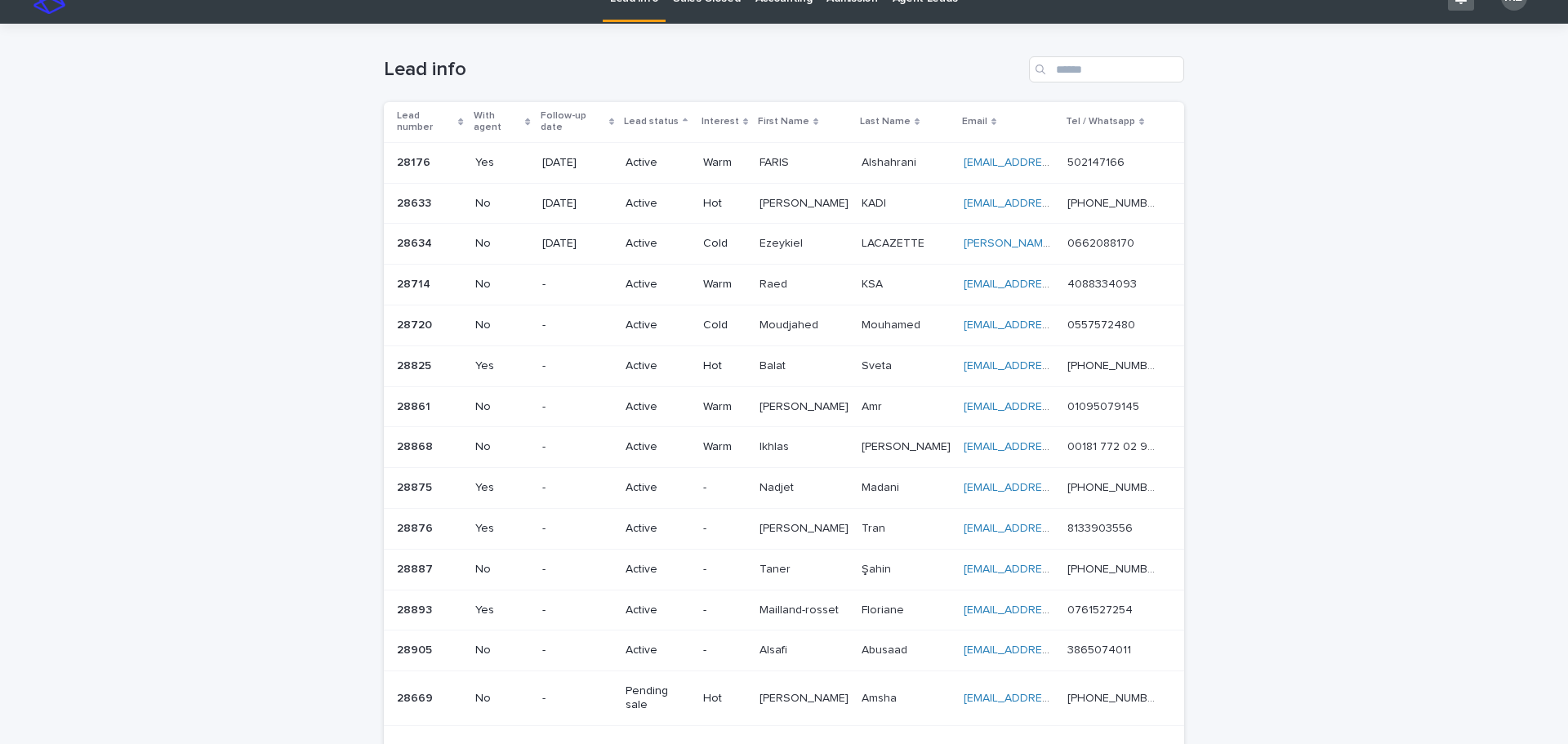 scroll, scrollTop: 0, scrollLeft: 0, axis: both 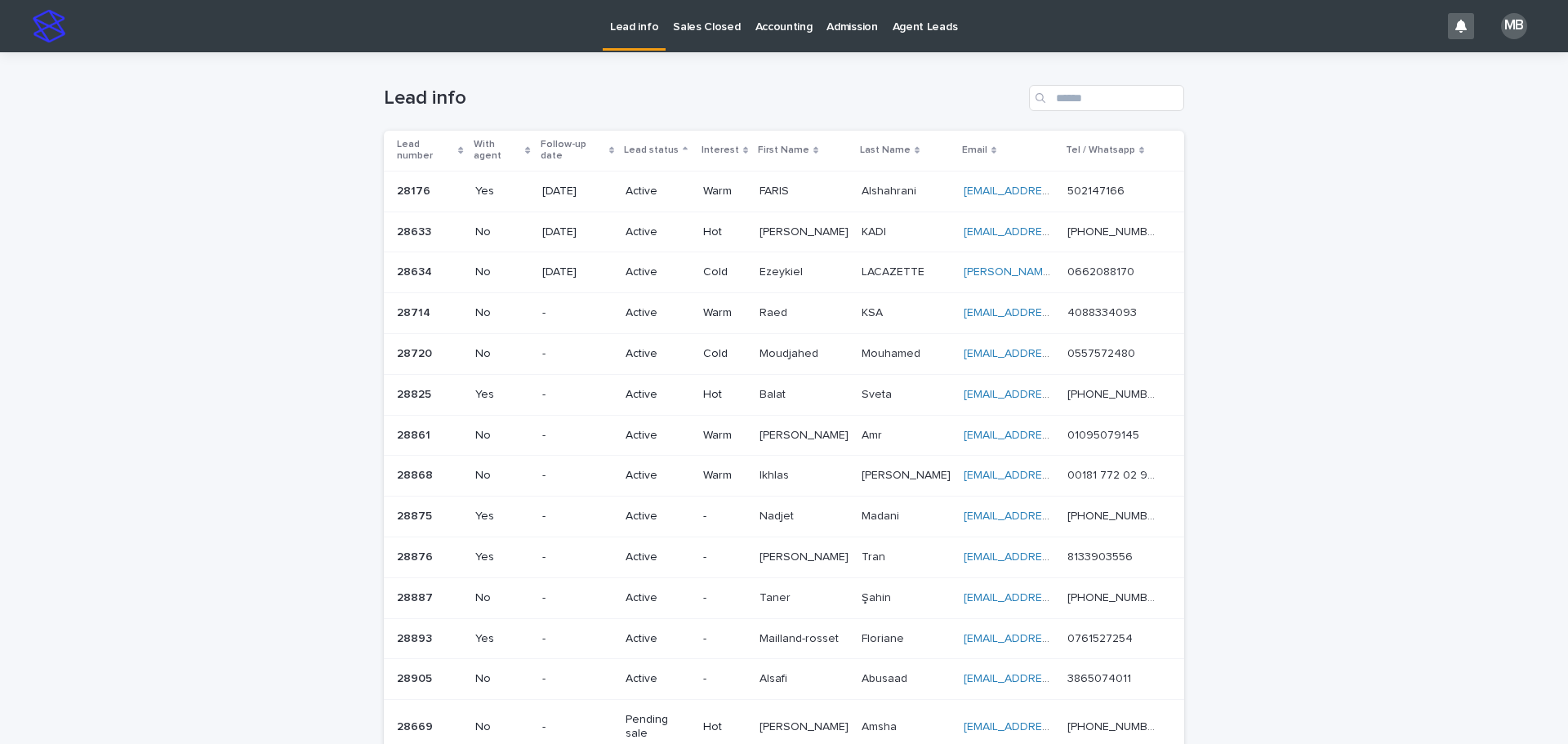 click on "Loading... Saving… Loading... Saving… Lead info Lead number With agent Follow-up date Lead status Interest First Name Last Name Email Tel / Whatsapp 28176 28176   Yes [DATE] Active Warm [PERSON_NAME]   [PERSON_NAME]   [EMAIL_ADDRESS][DOMAIN_NAME] [EMAIL_ADDRESS][DOMAIN_NAME]   502147166 502147166   28633 28633   No [DATE] Active Hot [PERSON_NAME] [PERSON_NAME] KADI   [EMAIL_ADDRESS][DOMAIN_NAME] [EMAIL_ADDRESS][DOMAIN_NAME]   [PHONE_NUMBER] [PHONE_NUMBER]   28634 28634   No [DATE] Active Cold Ezeykiel Ezeykiel   LACAZETTE LACAZETTE   [EMAIL_ADDRESS][DOMAIN_NAME] [DOMAIN_NAME][EMAIL_ADDRESS][DOMAIN_NAME]   0662088170 0662088170   28714 28714   No - Active Warm Raed Raed   KSA KSA   [EMAIL_ADDRESS][DOMAIN_NAME] [EMAIL_ADDRESS][DOMAIN_NAME]   4088334093 4088334093   28720 28720   No - Active Cold [PERSON_NAME]   [PERSON_NAME]   [EMAIL_ADDRESS][DOMAIN_NAME] [EMAIL_ADDRESS][DOMAIN_NAME]   0557572480 0557572480   28825 28825   Yes - Active Hot Balat Balat   Sveta Sveta   [EMAIL_ADDRESS][DOMAIN_NAME] [EMAIL_ADDRESS][DOMAIN_NAME]" at bounding box center (784, 473) 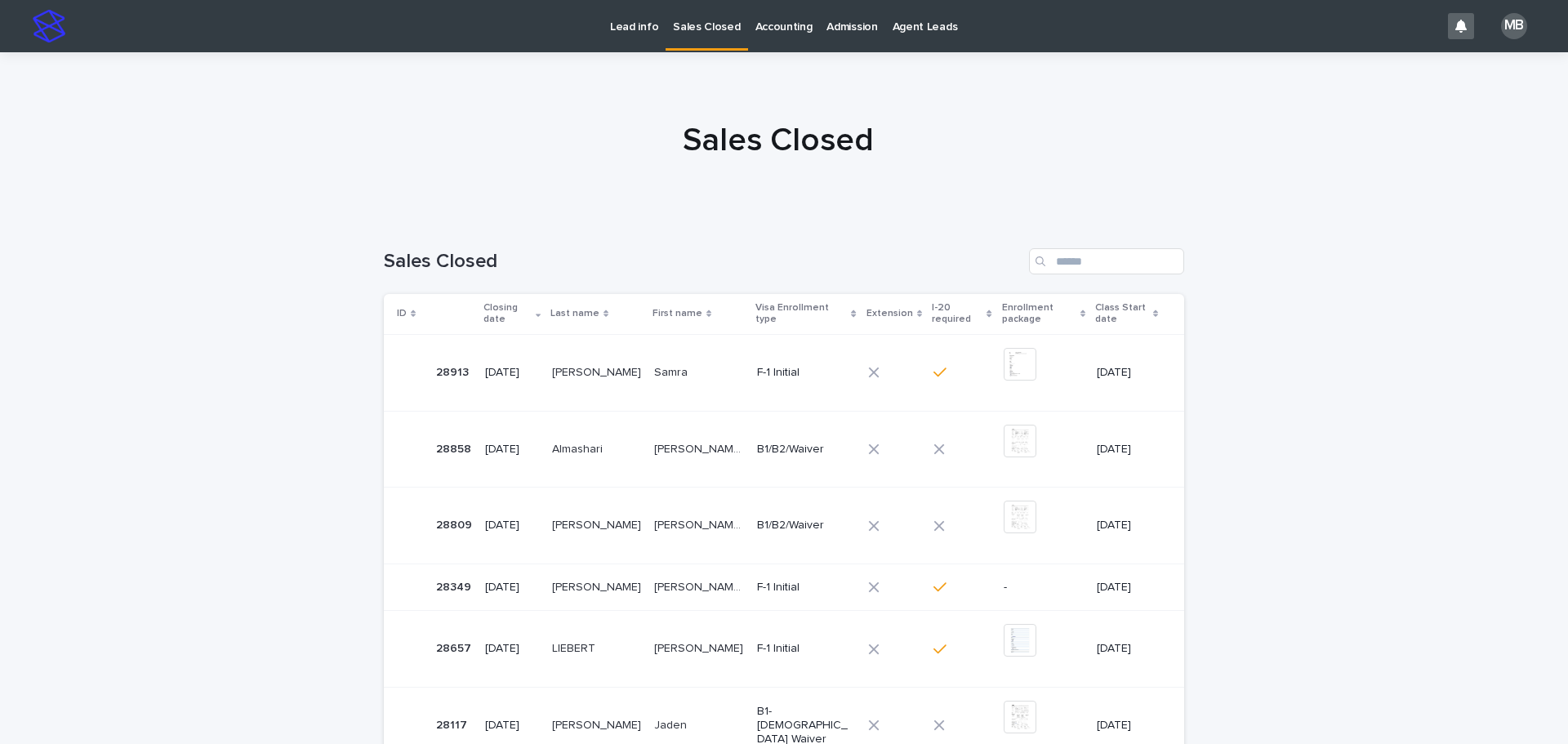 click on "Lead info" at bounding box center [634, 17] 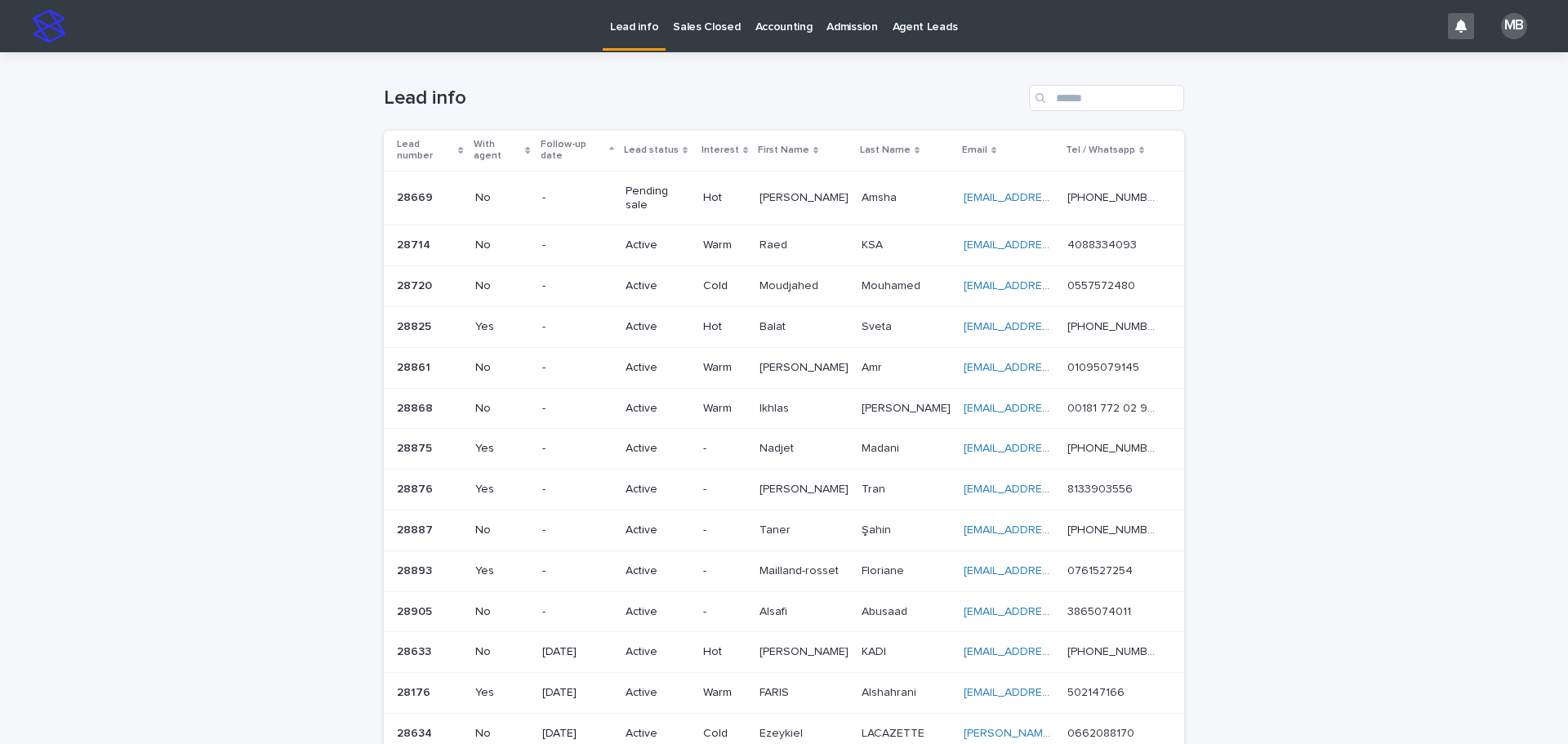 click on "Lead status" at bounding box center (657, 150) 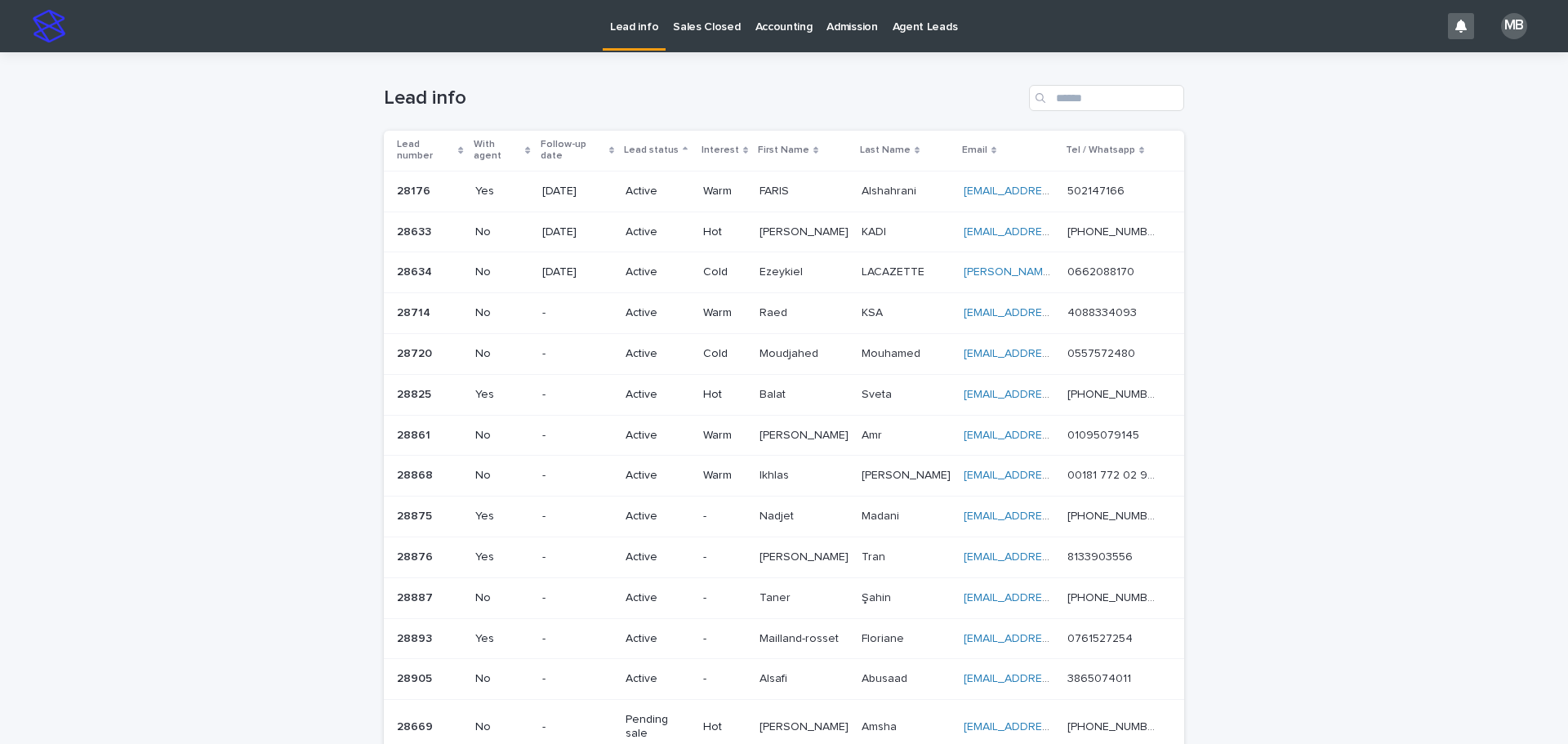 click on "Loading... Saving… Loading... Saving… Lead info Lead number With agent Follow-up date Lead status Interest First Name Last Name Email Tel / Whatsapp 28176 28176   Yes [DATE] Active Warm [PERSON_NAME]   [PERSON_NAME]   [EMAIL_ADDRESS][DOMAIN_NAME] [EMAIL_ADDRESS][DOMAIN_NAME]   502147166 502147166   28633 28633   No [DATE] Active Hot [PERSON_NAME] [PERSON_NAME] KADI   [EMAIL_ADDRESS][DOMAIN_NAME] [EMAIL_ADDRESS][DOMAIN_NAME]   [PHONE_NUMBER] [PHONE_NUMBER]   28634 28634   No [DATE] Active Cold Ezeykiel Ezeykiel   LACAZETTE LACAZETTE   [EMAIL_ADDRESS][DOMAIN_NAME] [DOMAIN_NAME][EMAIL_ADDRESS][DOMAIN_NAME]   0662088170 0662088170   28714 28714   No - Active Warm Raed Raed   KSA KSA   [EMAIL_ADDRESS][DOMAIN_NAME] [EMAIL_ADDRESS][DOMAIN_NAME]   4088334093 4088334093   28720 28720   No - Active Cold [PERSON_NAME]   [PERSON_NAME]   [EMAIL_ADDRESS][DOMAIN_NAME] [EMAIL_ADDRESS][DOMAIN_NAME]   0557572480 0557572480   28825 28825   Yes - Active Hot Balat Balat   Sveta Sveta   [EMAIL_ADDRESS][DOMAIN_NAME] [EMAIL_ADDRESS][DOMAIN_NAME]" at bounding box center (784, 473) 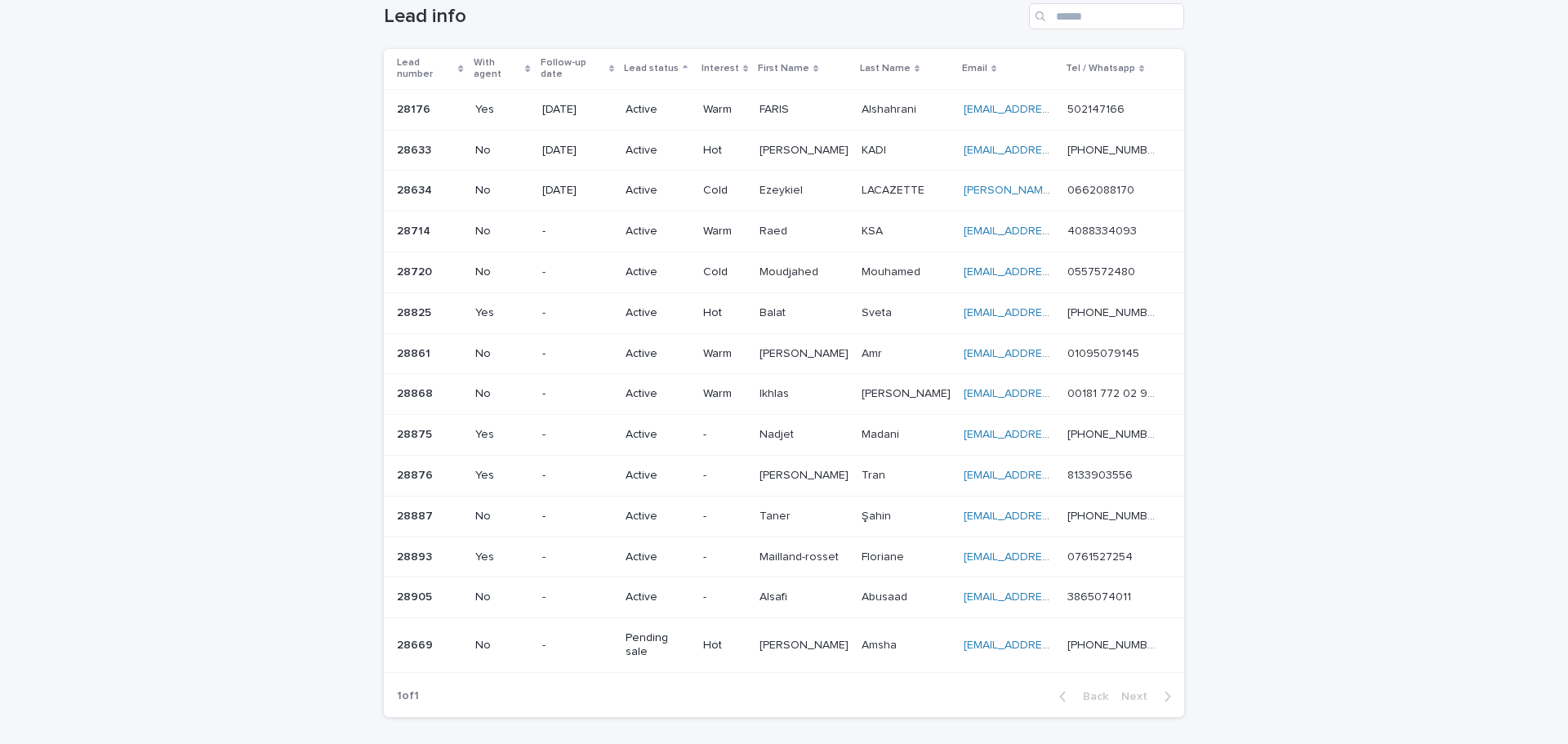 click on "Loading... Saving… Loading... Saving… Lead info Lead number With agent Follow-up date Lead status Interest First Name Last Name Email Tel / Whatsapp 28176 28176   Yes [DATE] Active Warm [PERSON_NAME]   [PERSON_NAME]   [EMAIL_ADDRESS][DOMAIN_NAME] [EMAIL_ADDRESS][DOMAIN_NAME]   502147166 502147166   28633 28633   No [DATE] Active Hot [PERSON_NAME] [PERSON_NAME] KADI   [EMAIL_ADDRESS][DOMAIN_NAME] [EMAIL_ADDRESS][DOMAIN_NAME]   [PHONE_NUMBER] [PHONE_NUMBER]   28634 28634   No [DATE] Active Cold Ezeykiel Ezeykiel   LACAZETTE LACAZETTE   [EMAIL_ADDRESS][DOMAIN_NAME] [DOMAIN_NAME][EMAIL_ADDRESS][DOMAIN_NAME]   0662088170 0662088170   28714 28714   No - Active Warm Raed Raed   KSA KSA   [EMAIL_ADDRESS][DOMAIN_NAME] [EMAIL_ADDRESS][DOMAIN_NAME]   4088334093 4088334093   28720 28720   No - Active Cold [PERSON_NAME]   [PERSON_NAME]   [EMAIL_ADDRESS][DOMAIN_NAME] [EMAIL_ADDRESS][DOMAIN_NAME]   0557572480 0557572480   28825 28825   Yes - Active Hot Balat Balat   Sveta Sveta   [EMAIL_ADDRESS][DOMAIN_NAME] [EMAIL_ADDRESS][DOMAIN_NAME]" at bounding box center [784, 391] 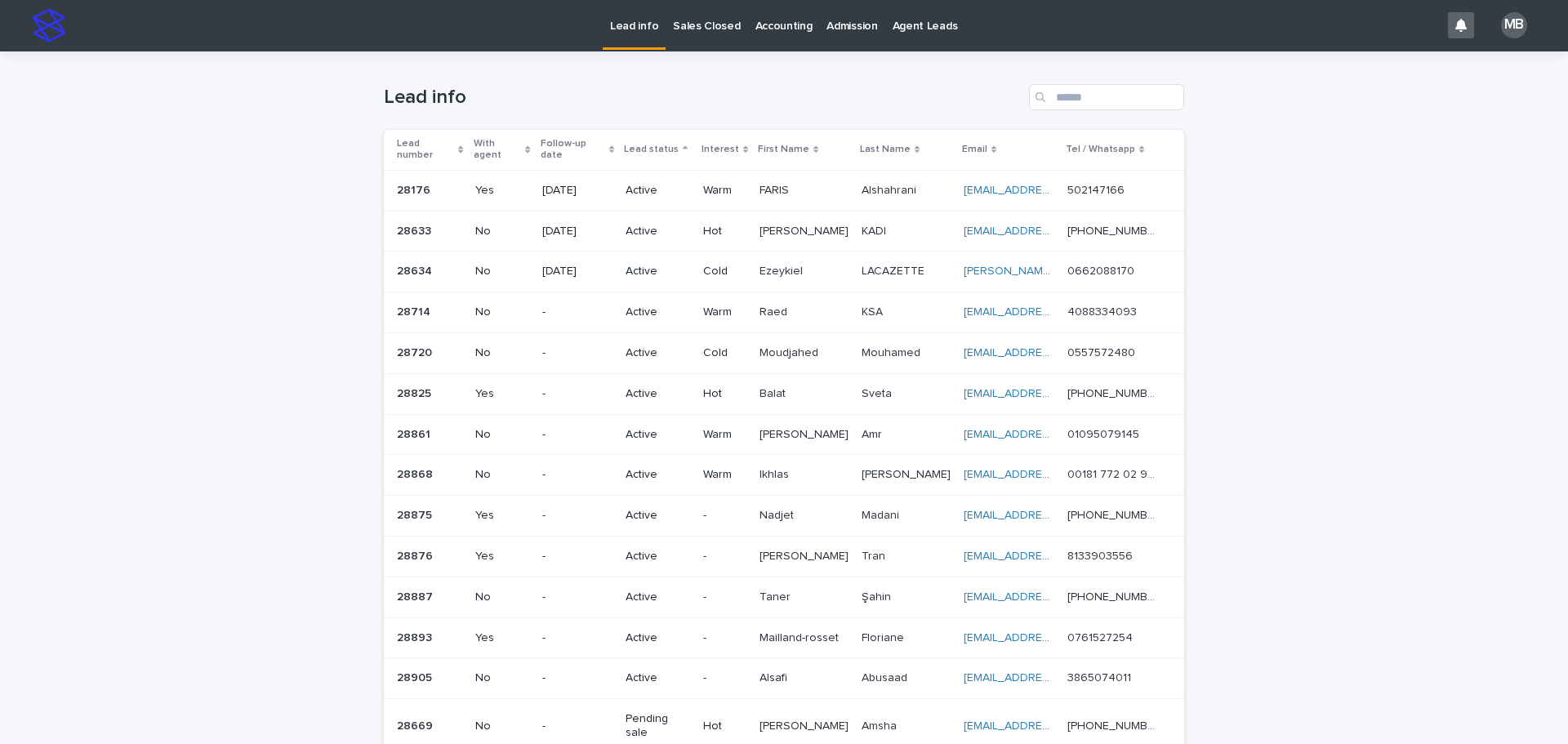 scroll, scrollTop: 0, scrollLeft: 0, axis: both 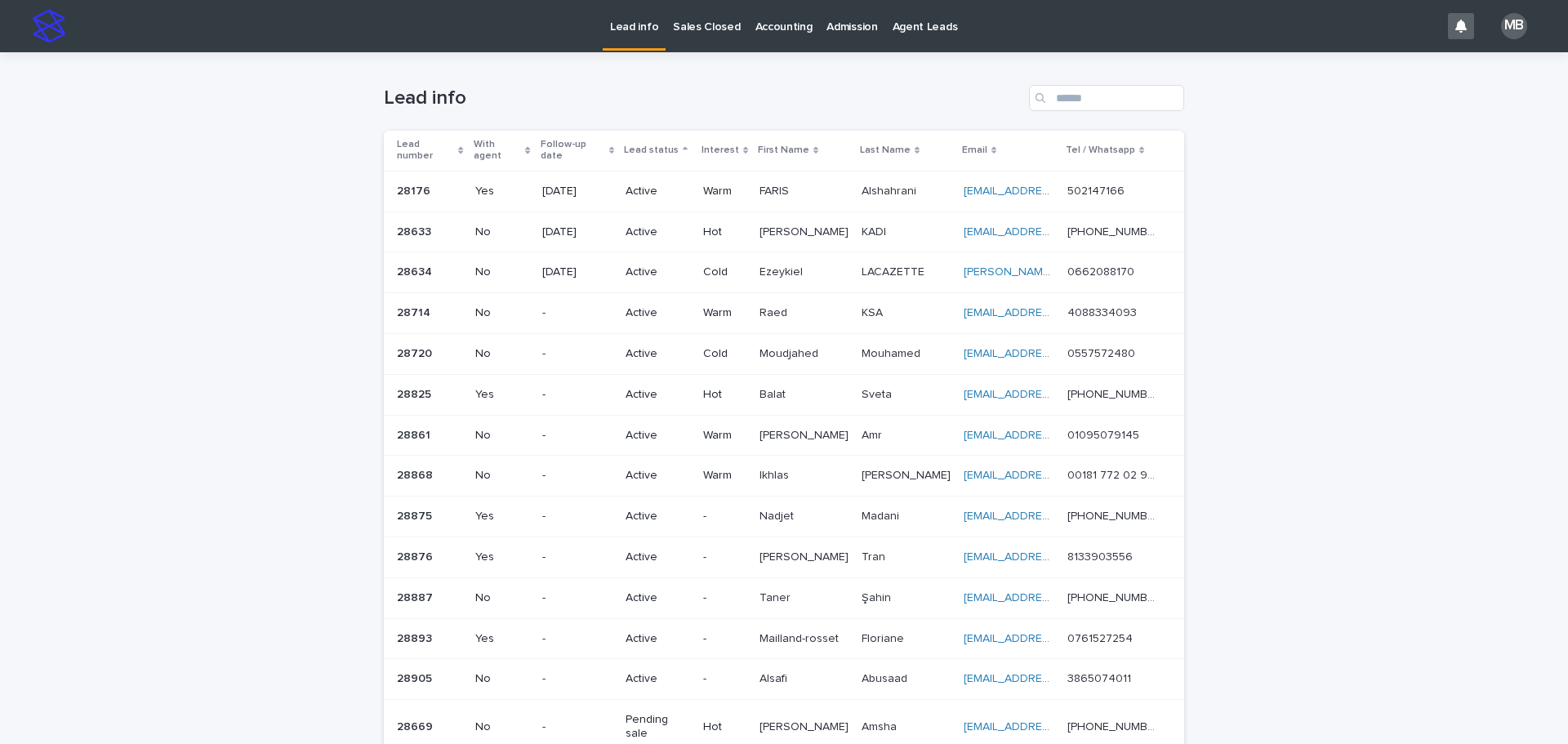 click on "Sales Closed" at bounding box center [706, 17] 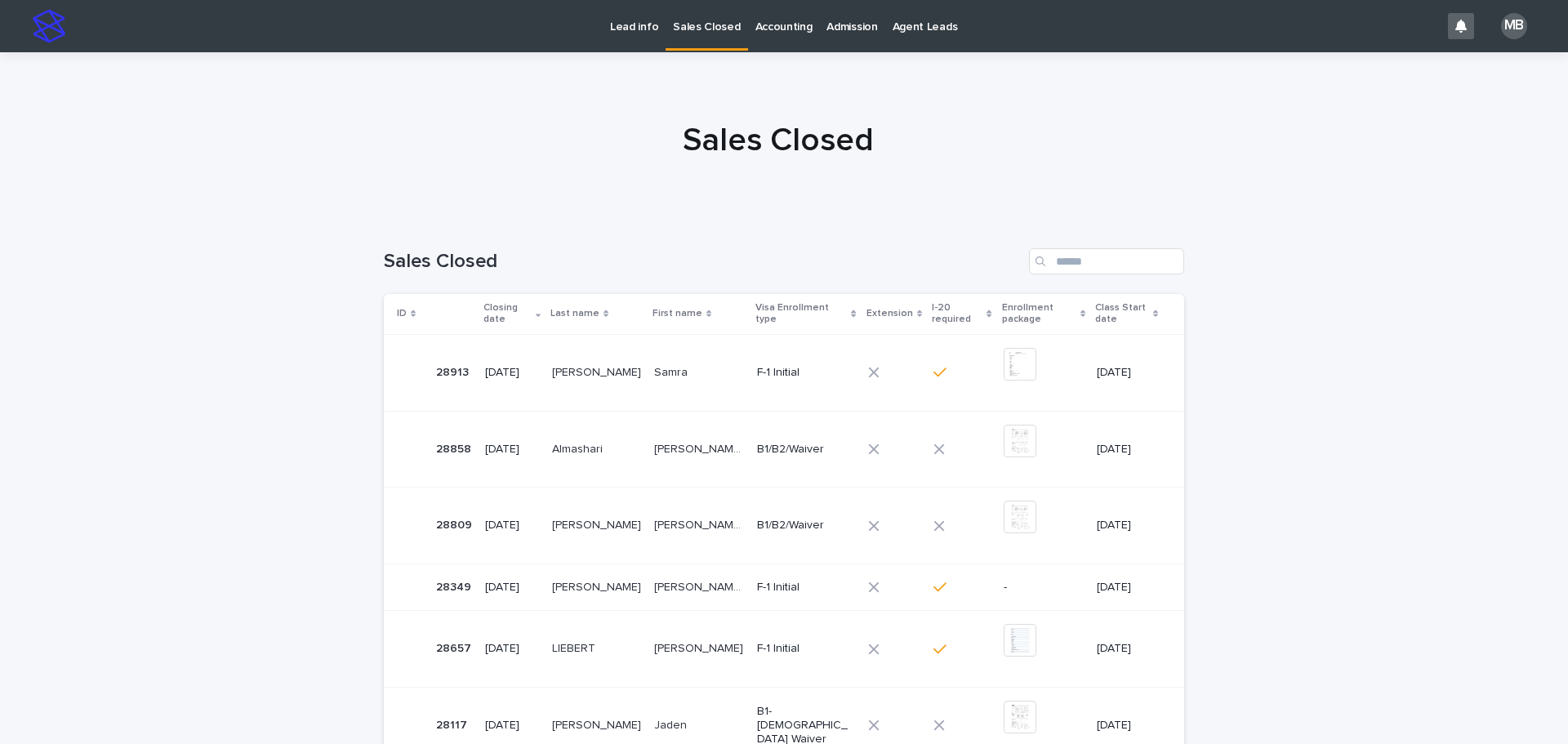 click on "Lead info" at bounding box center [634, 17] 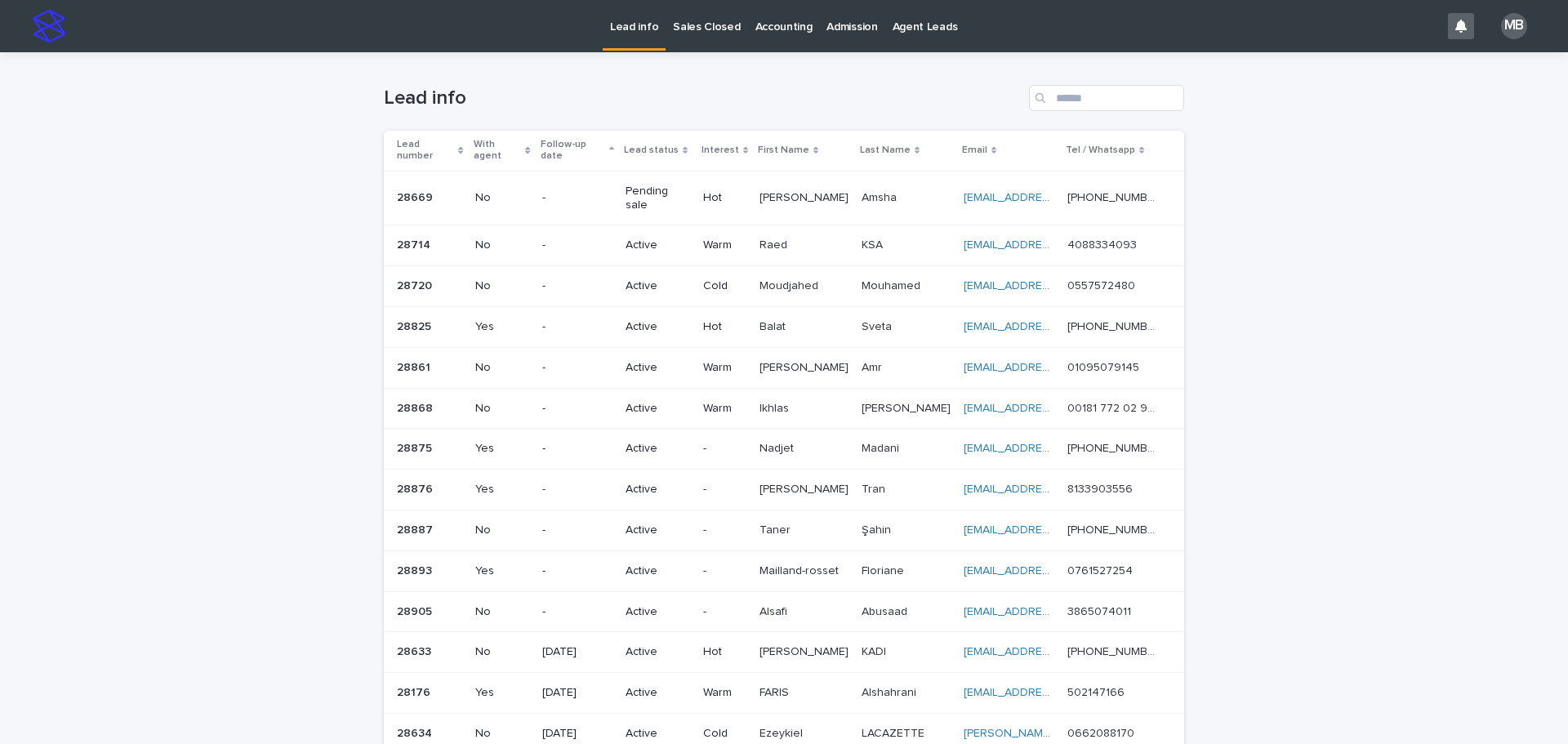 click on "Lead info Sales Closed Accounting Admission Agent Leads MB Loading... Saving… Loading... Saving… Lead info Lead number With agent Follow-up date Lead status Interest First Name Last Name Email Tel / Whatsapp 28669 28669   No - Pending sale Hot [PERSON_NAME] [PERSON_NAME]   Amsha Amsha   [EMAIL_ADDRESS][DOMAIN_NAME] [EMAIL_ADDRESS][DOMAIN_NAME]   [PHONE_NUMBER] [PHONE_NUMBER]   28714 28714   No - Active Warm Raed Raed   KSA KSA   [EMAIL_ADDRESS][DOMAIN_NAME] [EMAIL_ADDRESS][DOMAIN_NAME]   4088334093 4088334093   28720 28720   No - Active Cold [PERSON_NAME]   [PERSON_NAME]   [EMAIL_ADDRESS][DOMAIN_NAME] [EMAIL_ADDRESS][DOMAIN_NAME]   0557572480 0557572480   28825 28825   Yes - Active Hot Balat Balat   Sveta Sveta   [EMAIL_ADDRESS][DOMAIN_NAME] [EMAIL_ADDRESS][DOMAIN_NAME]   [PHONE_NUMBER] [PHONE_NUMBER]   28861 28861   No - Active Warm [PERSON_NAME] [PERSON_NAME]   Amr Amr   [EMAIL_ADDRESS][DOMAIN_NAME] [EMAIL_ADDRESS][DOMAIN_NAME]   01095079145 01095079145   28868 28868   No - Active Warm Ikhlas [PERSON_NAME]     00181 772 02 903" at bounding box center [784, 470] 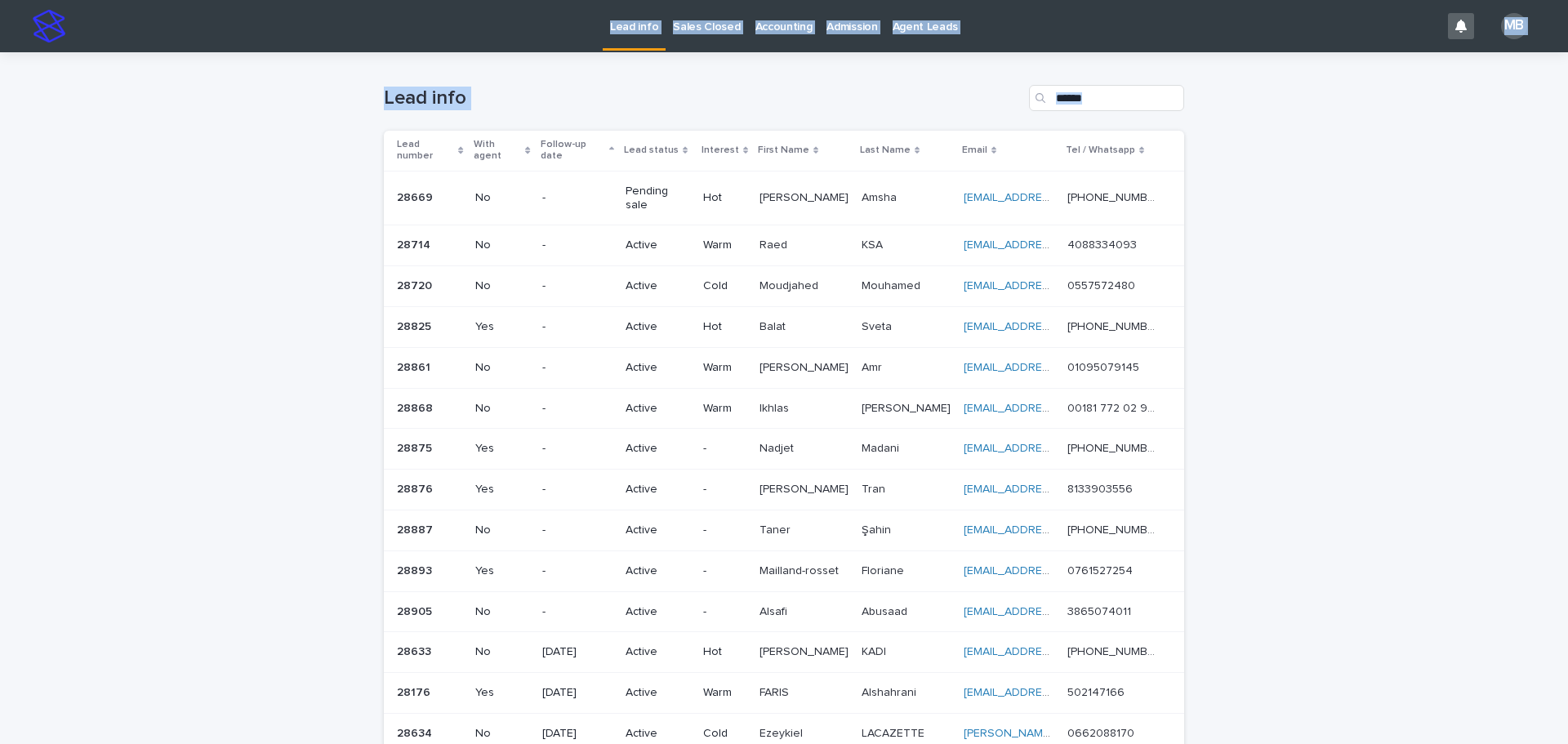 click on "Loading... Saving… Loading... Saving… Lead info Lead number With agent Follow-up date Lead status Interest First Name Last Name Email Tel / Whatsapp 28669 28669   No - Pending sale Hot [PERSON_NAME] [PERSON_NAME]   Amsha Amsha   [EMAIL_ADDRESS][DOMAIN_NAME] [EMAIL_ADDRESS][DOMAIN_NAME]   [PHONE_NUMBER] [PHONE_NUMBER]   28714 28714   No - Active Warm Raed Raed   KSA KSA   [EMAIL_ADDRESS][DOMAIN_NAME] [EMAIL_ADDRESS][DOMAIN_NAME]   4088334093 4088334093   28720 28720   No - Active Cold [PERSON_NAME]   [PERSON_NAME]   [EMAIL_ADDRESS][DOMAIN_NAME] [EMAIL_ADDRESS][DOMAIN_NAME]   0557572480 0557572480   28825 28825   Yes - Active Hot Balat Balat   Sveta Sveta   [EMAIL_ADDRESS][DOMAIN_NAME] [EMAIL_ADDRESS][DOMAIN_NAME]   [PHONE_NUMBER] [PHONE_NUMBER]   28861 28861   No - Active Warm [PERSON_NAME] [PERSON_NAME]   Amr Amr   [EMAIL_ADDRESS][DOMAIN_NAME] [EMAIL_ADDRESS][DOMAIN_NAME]   01095079145 01095079145   28868 28868   No - Active Warm Ikhlas [PERSON_NAME] Shamieh   [EMAIL_ADDRESS][PERSON_NAME][DOMAIN_NAME] [DOMAIN_NAME][EMAIL_ADDRESS][PERSON_NAME][DOMAIN_NAME]   00181 772 02 903   28875" at bounding box center (784, 473) 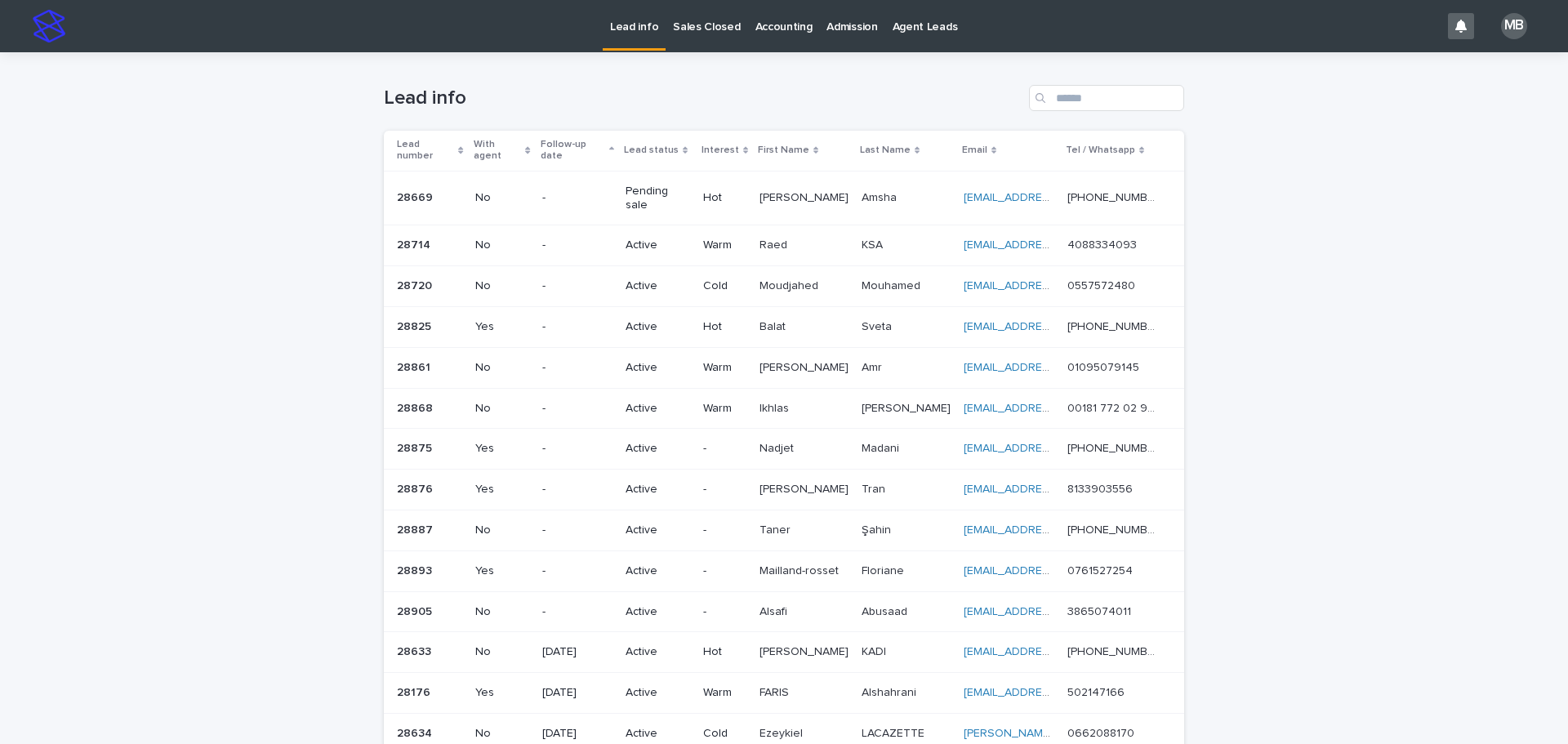 click on "Lead status" at bounding box center [657, 150] 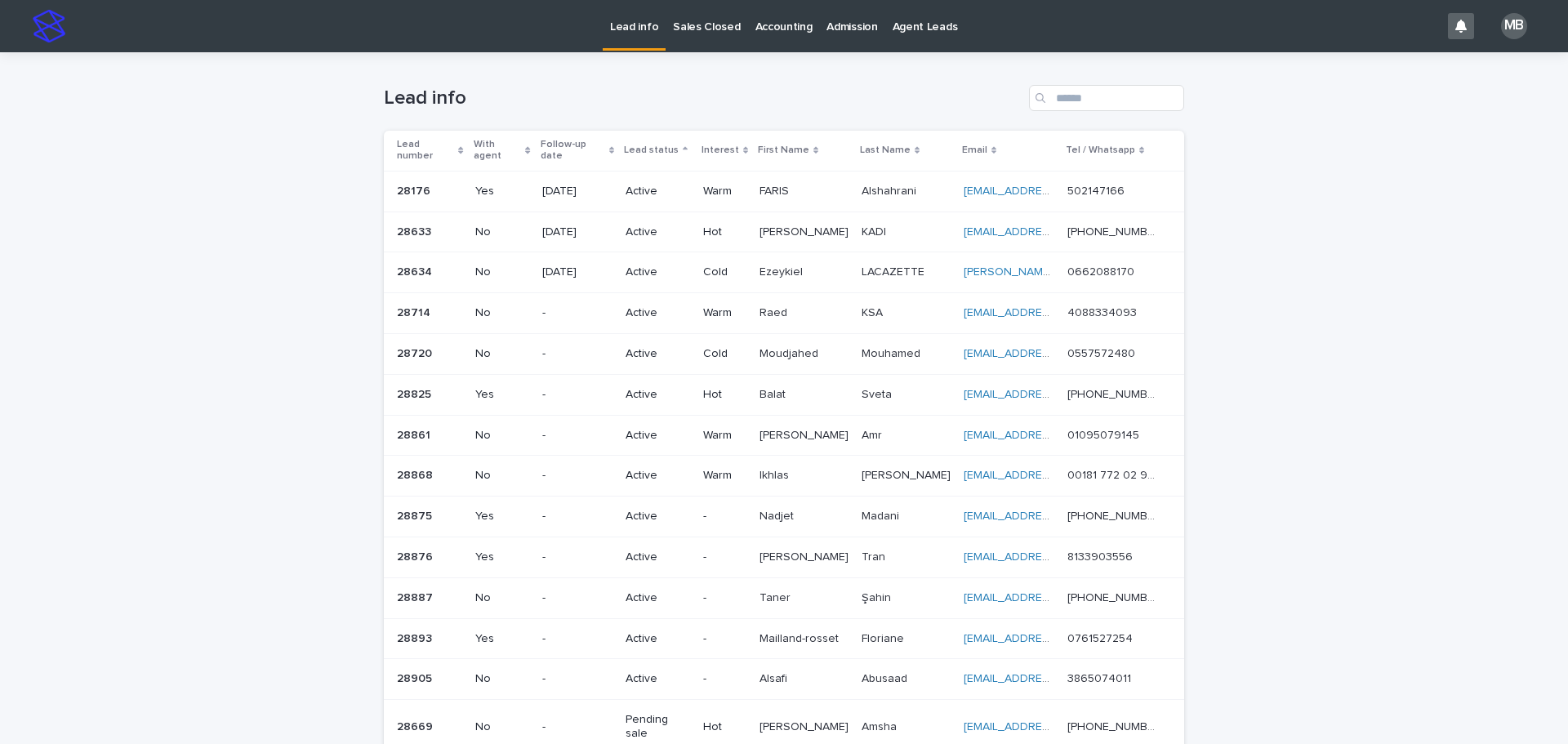 click on "Loading... Saving… Loading... Saving… Lead info Lead number With agent Follow-up date Lead status Interest First Name Last Name Email Tel / Whatsapp 28176 28176   Yes [DATE] Active Warm [PERSON_NAME]   [PERSON_NAME]   [EMAIL_ADDRESS][DOMAIN_NAME] [EMAIL_ADDRESS][DOMAIN_NAME]   502147166 502147166   28633 28633   No [DATE] Active Hot [PERSON_NAME] [PERSON_NAME] KADI   [EMAIL_ADDRESS][DOMAIN_NAME] [EMAIL_ADDRESS][DOMAIN_NAME]   [PHONE_NUMBER] [PHONE_NUMBER]   28634 28634   No [DATE] Active Cold Ezeykiel Ezeykiel   LACAZETTE LACAZETTE   [EMAIL_ADDRESS][DOMAIN_NAME] [DOMAIN_NAME][EMAIL_ADDRESS][DOMAIN_NAME]   0662088170 0662088170   28714 28714   No - Active Warm Raed Raed   KSA KSA   [EMAIL_ADDRESS][DOMAIN_NAME] [EMAIL_ADDRESS][DOMAIN_NAME]   4088334093 4088334093   28720 28720   No - Active Cold [PERSON_NAME]   [PERSON_NAME]   [EMAIL_ADDRESS][DOMAIN_NAME] [EMAIL_ADDRESS][DOMAIN_NAME]   0557572480 0557572480   28825 28825   Yes - Active Hot Balat Balat   Sveta Sveta   [EMAIL_ADDRESS][DOMAIN_NAME] [EMAIL_ADDRESS][DOMAIN_NAME]" at bounding box center [784, 473] 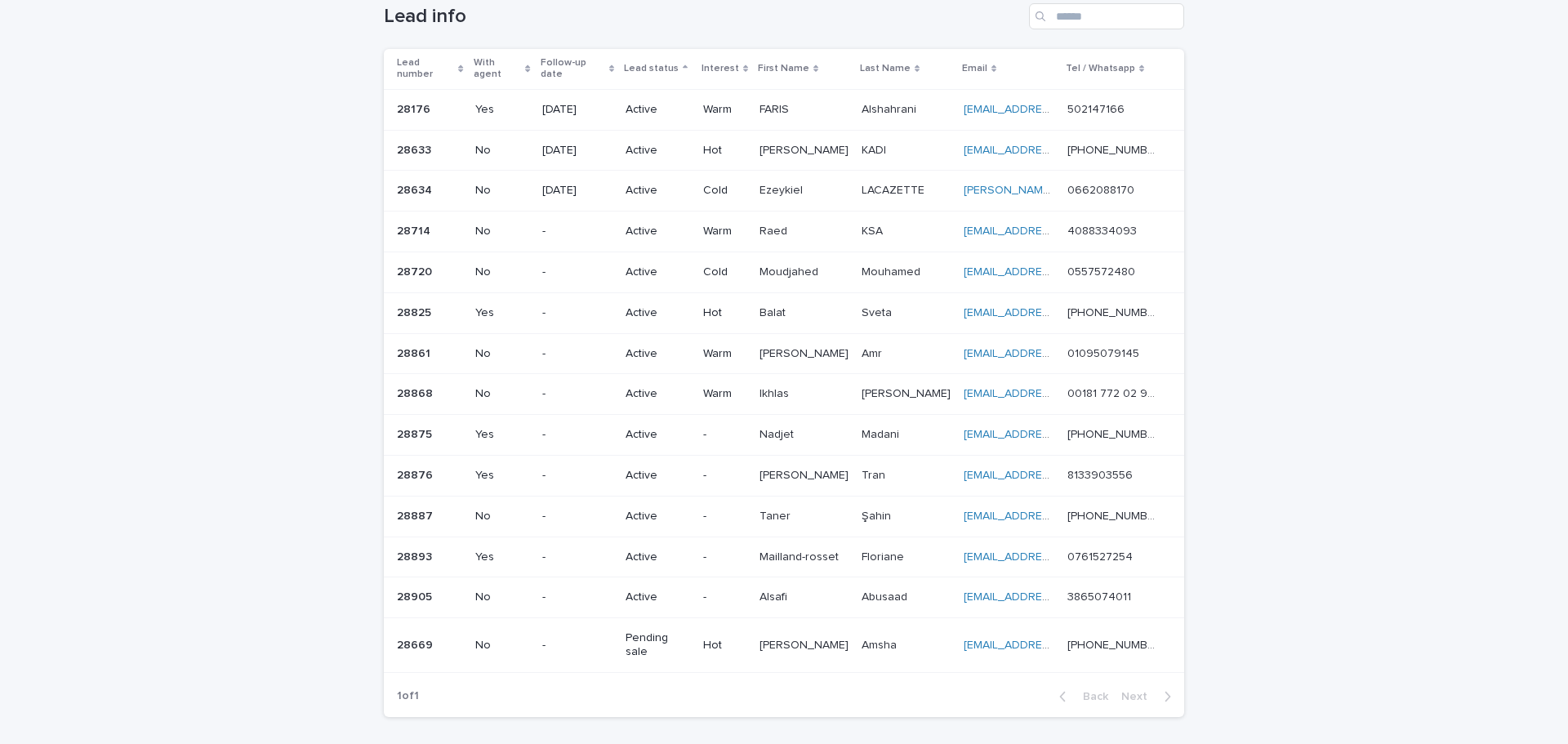 scroll, scrollTop: 0, scrollLeft: 0, axis: both 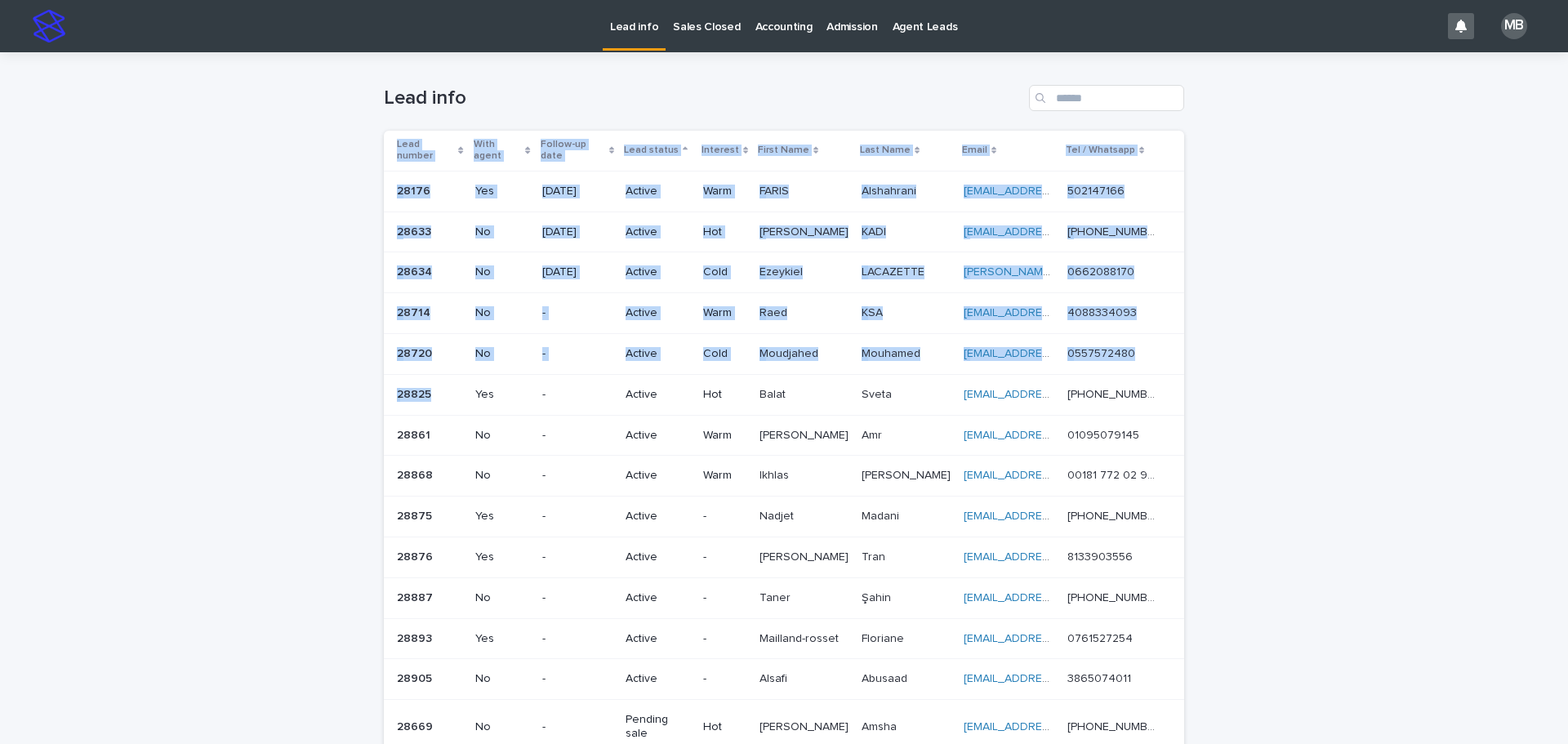 drag, startPoint x: 1267, startPoint y: 661, endPoint x: 330, endPoint y: 350, distance: 987.2639 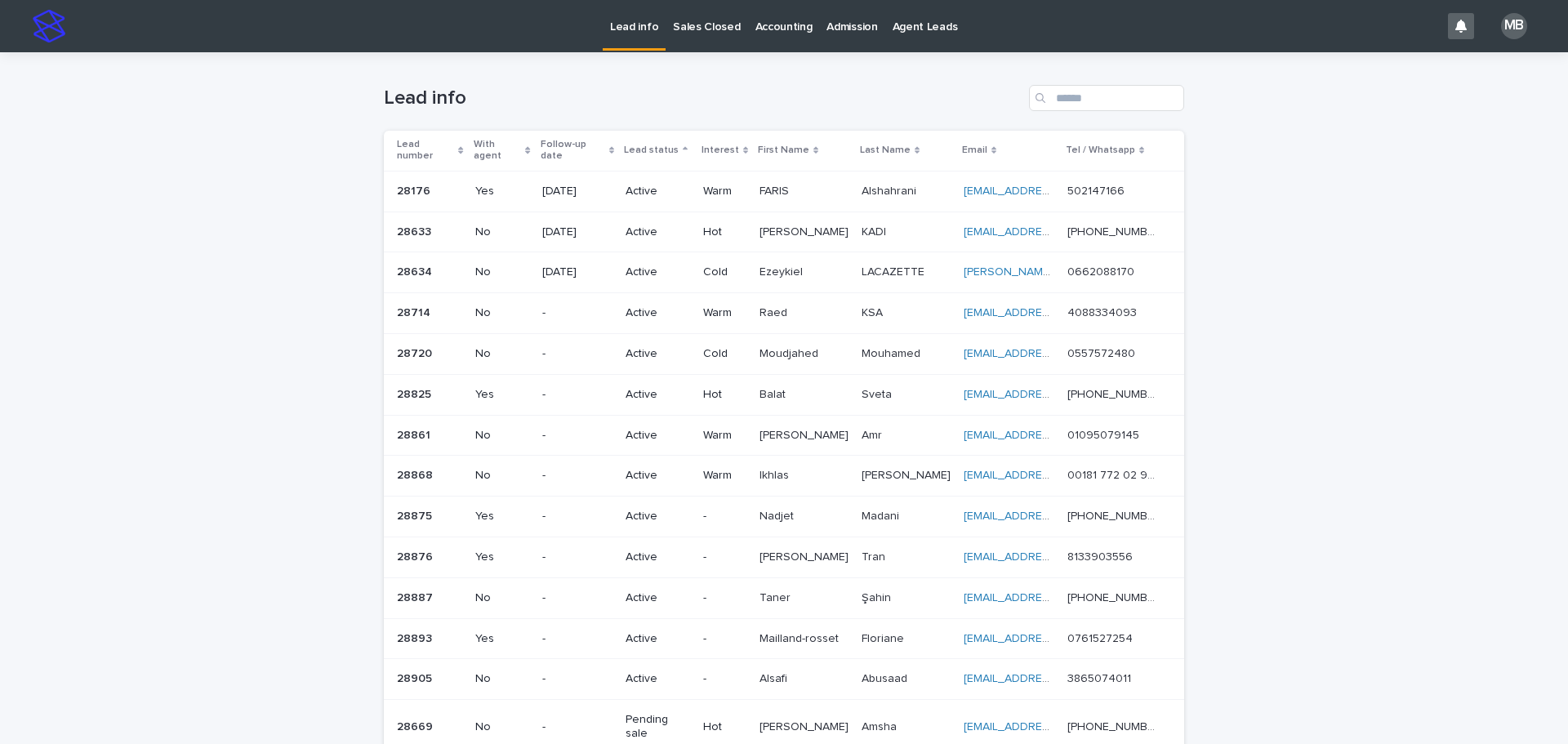 click on "Loading... Saving… Loading... Saving… Lead info Lead number With agent Follow-up date Lead status Interest First Name Last Name Email Tel / Whatsapp 28176 28176   Yes [DATE] Active Warm [PERSON_NAME]   [PERSON_NAME]   [EMAIL_ADDRESS][DOMAIN_NAME] [EMAIL_ADDRESS][DOMAIN_NAME]   502147166 502147166   28633 28633   No [DATE] Active Hot [PERSON_NAME] [PERSON_NAME] KADI   [EMAIL_ADDRESS][DOMAIN_NAME] [EMAIL_ADDRESS][DOMAIN_NAME]   [PHONE_NUMBER] [PHONE_NUMBER]   28634 28634   No [DATE] Active Cold Ezeykiel Ezeykiel   LACAZETTE LACAZETTE   [EMAIL_ADDRESS][DOMAIN_NAME] [DOMAIN_NAME][EMAIL_ADDRESS][DOMAIN_NAME]   0662088170 0662088170   28714 28714   No - Active Warm Raed Raed   KSA KSA   [EMAIL_ADDRESS][DOMAIN_NAME] [EMAIL_ADDRESS][DOMAIN_NAME]   4088334093 4088334093   28720 28720   No - Active Cold [PERSON_NAME]   [PERSON_NAME]   [EMAIL_ADDRESS][DOMAIN_NAME] [EMAIL_ADDRESS][DOMAIN_NAME]   0557572480 0557572480   28825 28825   Yes - Active Hot Balat Balat   Sveta Sveta   [EMAIL_ADDRESS][DOMAIN_NAME] [EMAIL_ADDRESS][DOMAIN_NAME]" at bounding box center [784, 473] 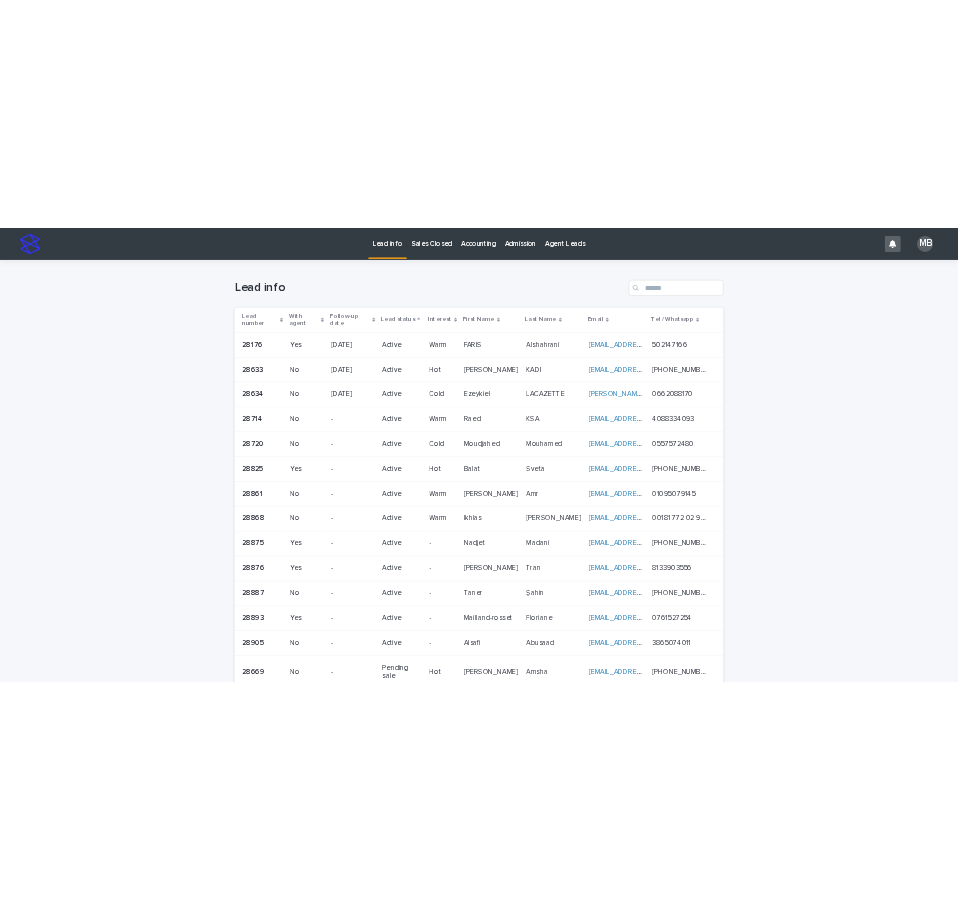 scroll, scrollTop: 100, scrollLeft: 0, axis: vertical 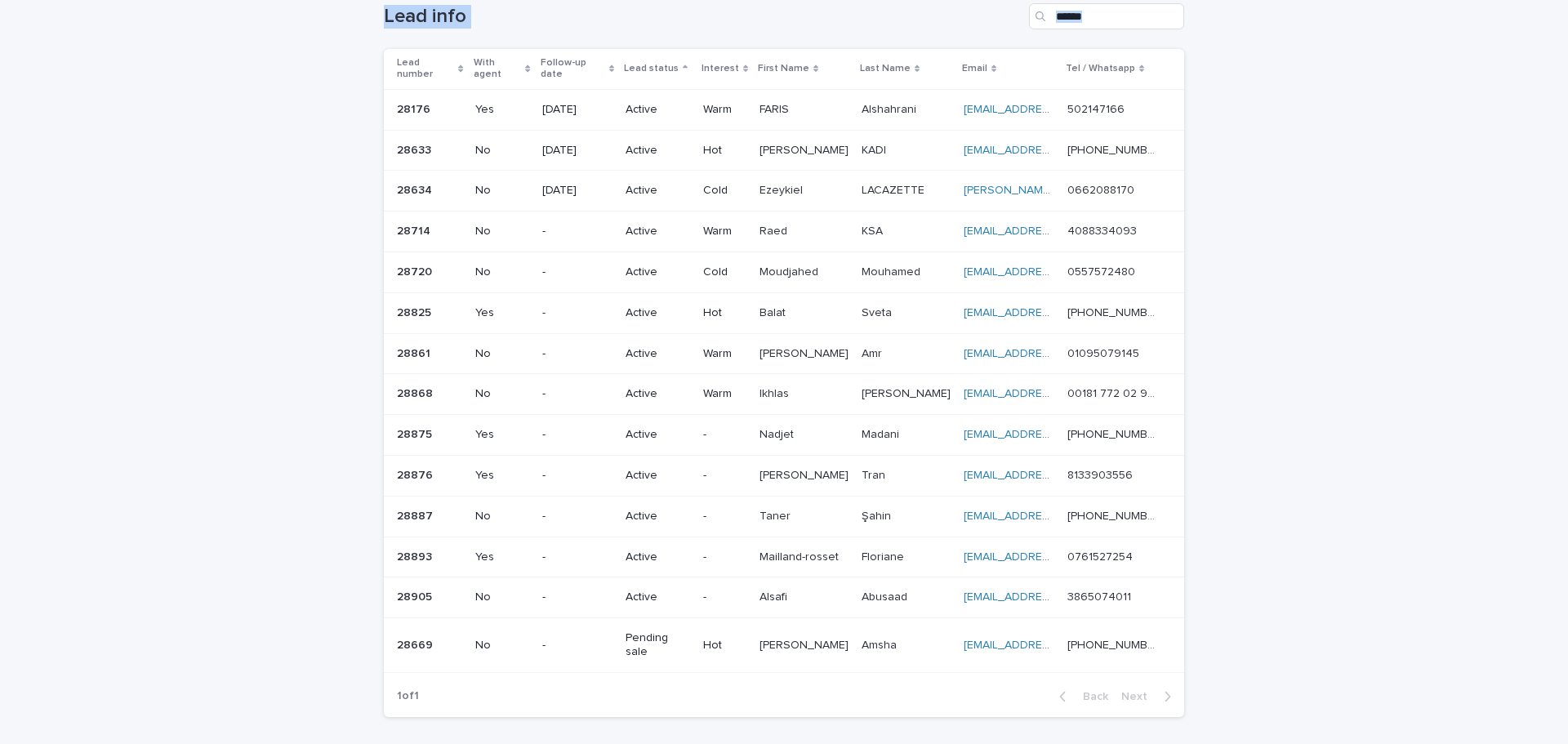 drag, startPoint x: 1395, startPoint y: 394, endPoint x: 1517, endPoint y: 445, distance: 132.23086 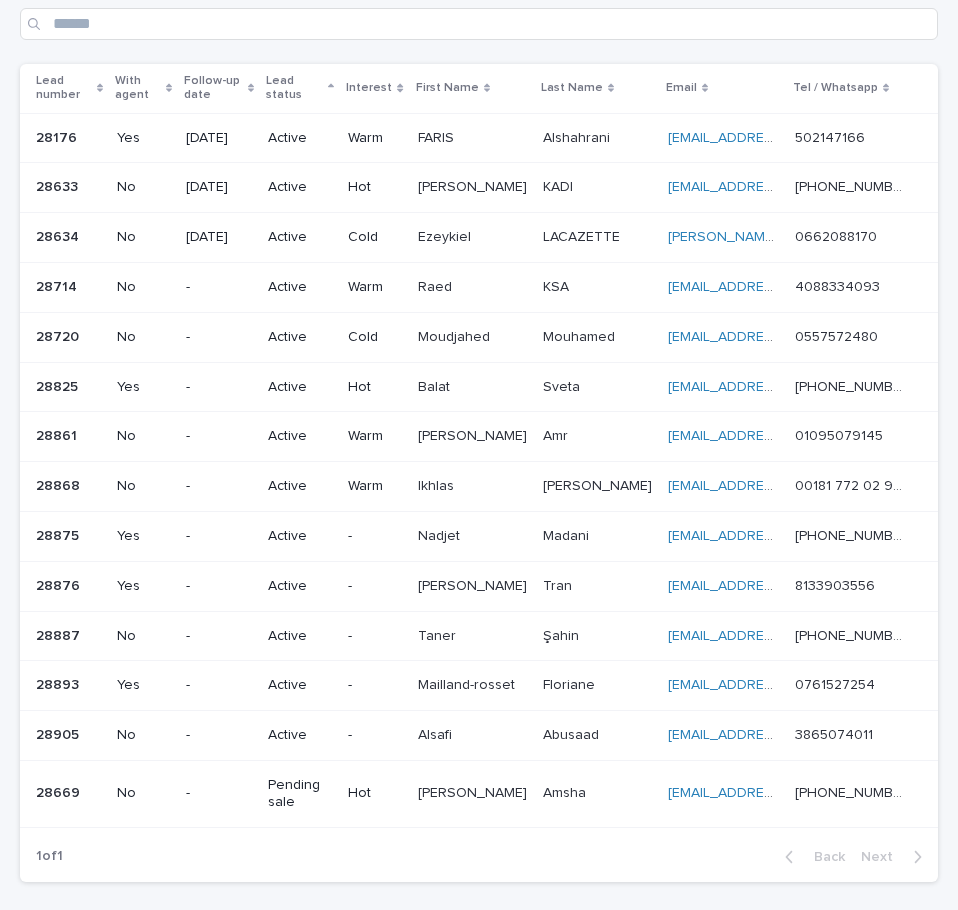 scroll, scrollTop: 149, scrollLeft: 0, axis: vertical 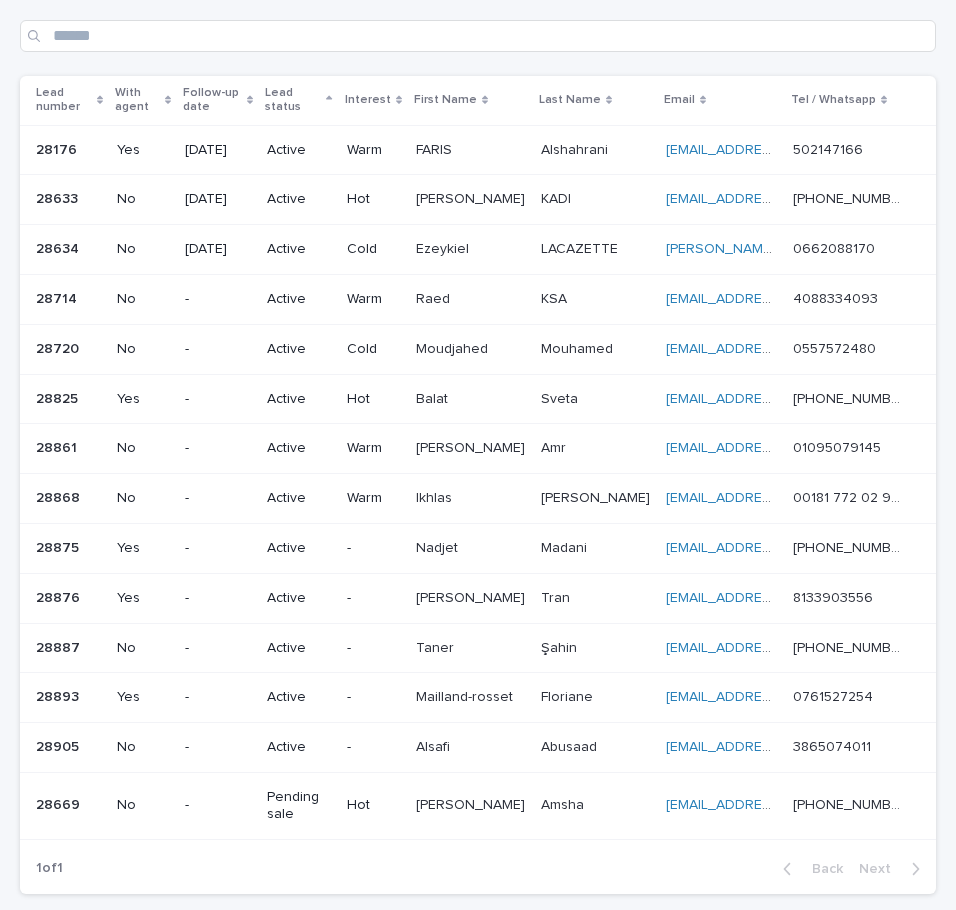 click on "Lead info" at bounding box center (478, 5) 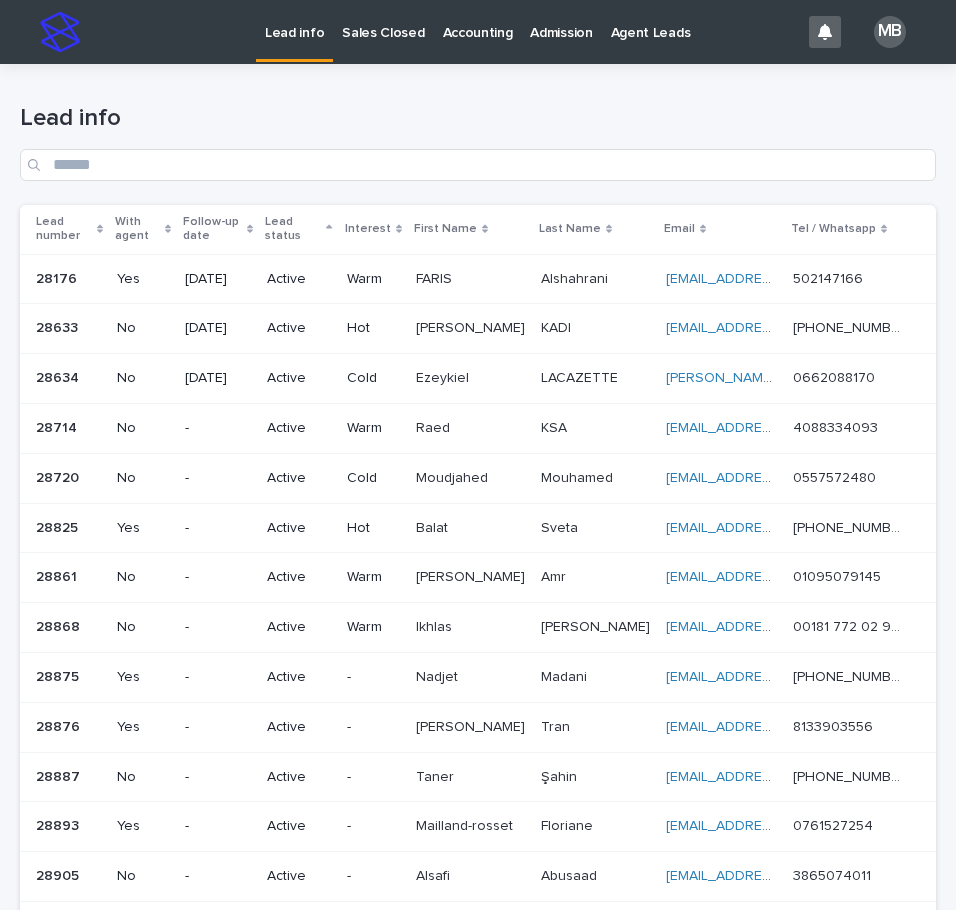 click on "Sales Closed" at bounding box center [383, 21] 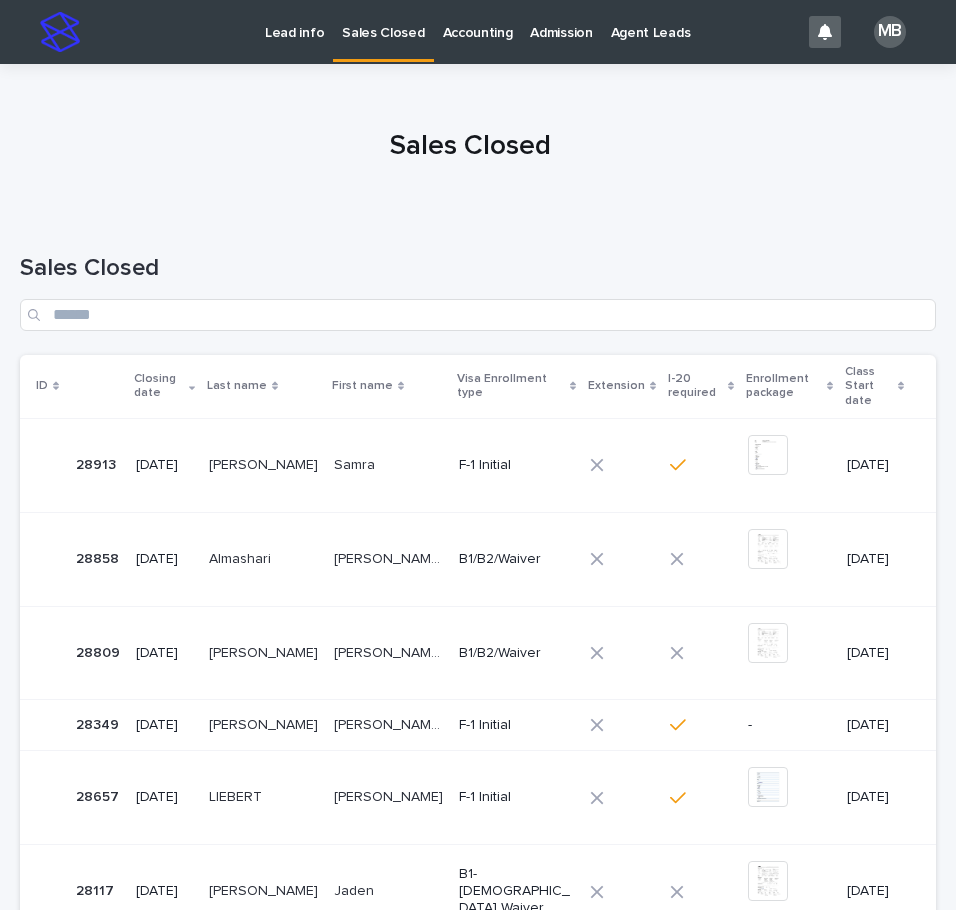 click at bounding box center (470, 138) 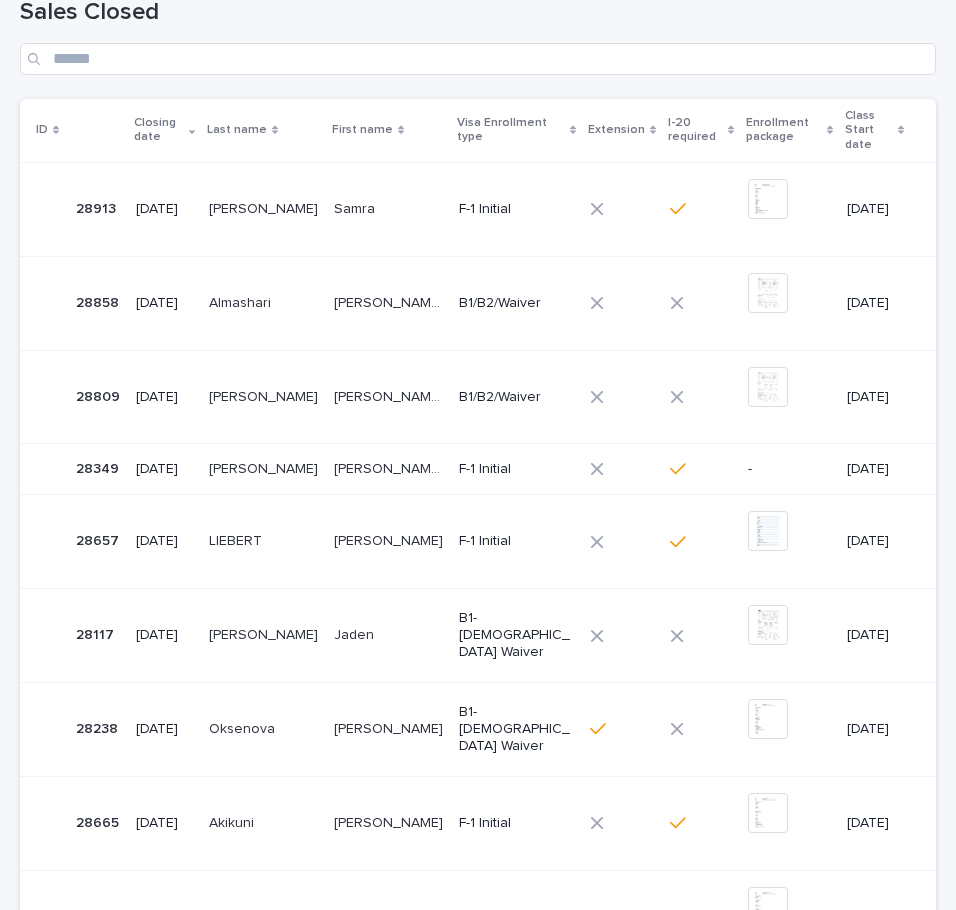 scroll, scrollTop: 300, scrollLeft: 0, axis: vertical 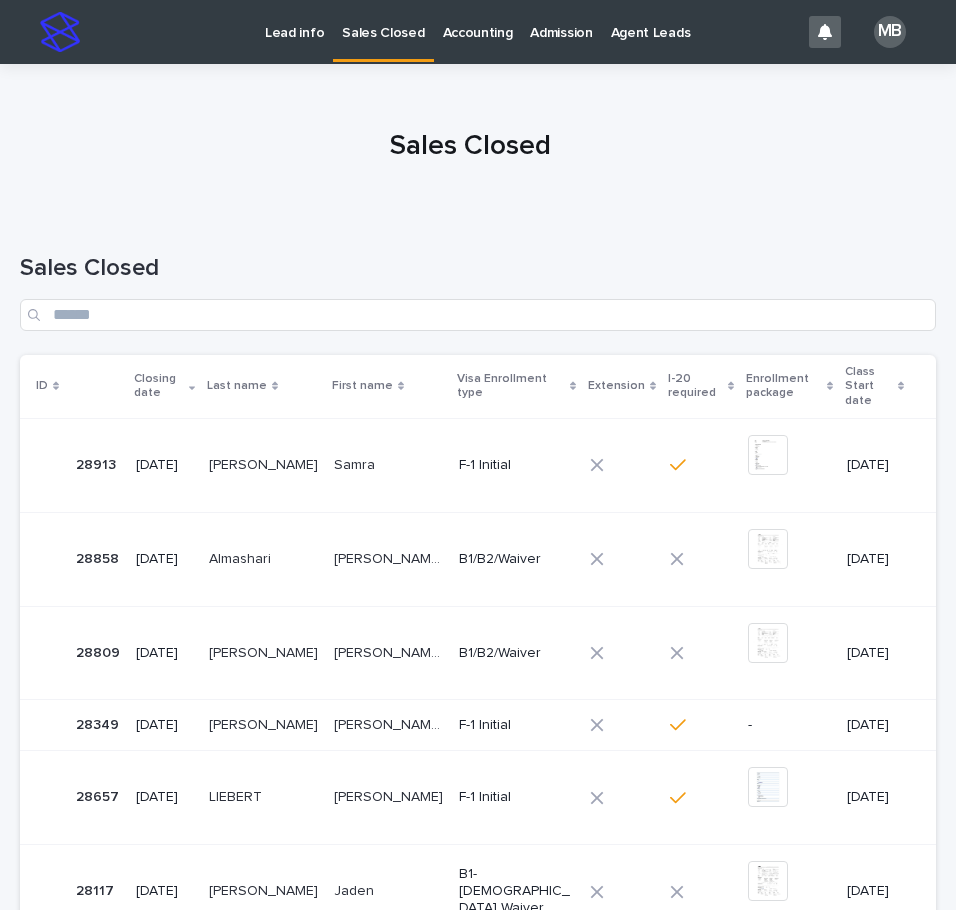click on "Lead info" at bounding box center (294, 31) 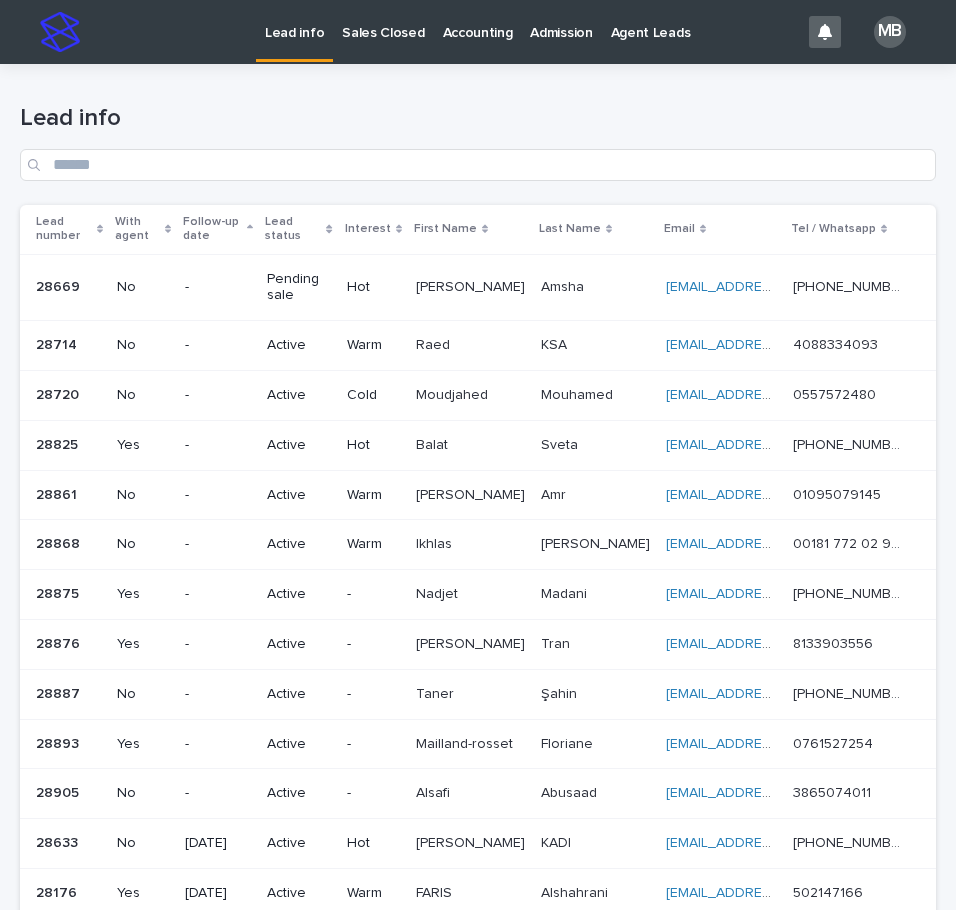 click on "Sales Closed" at bounding box center [383, 21] 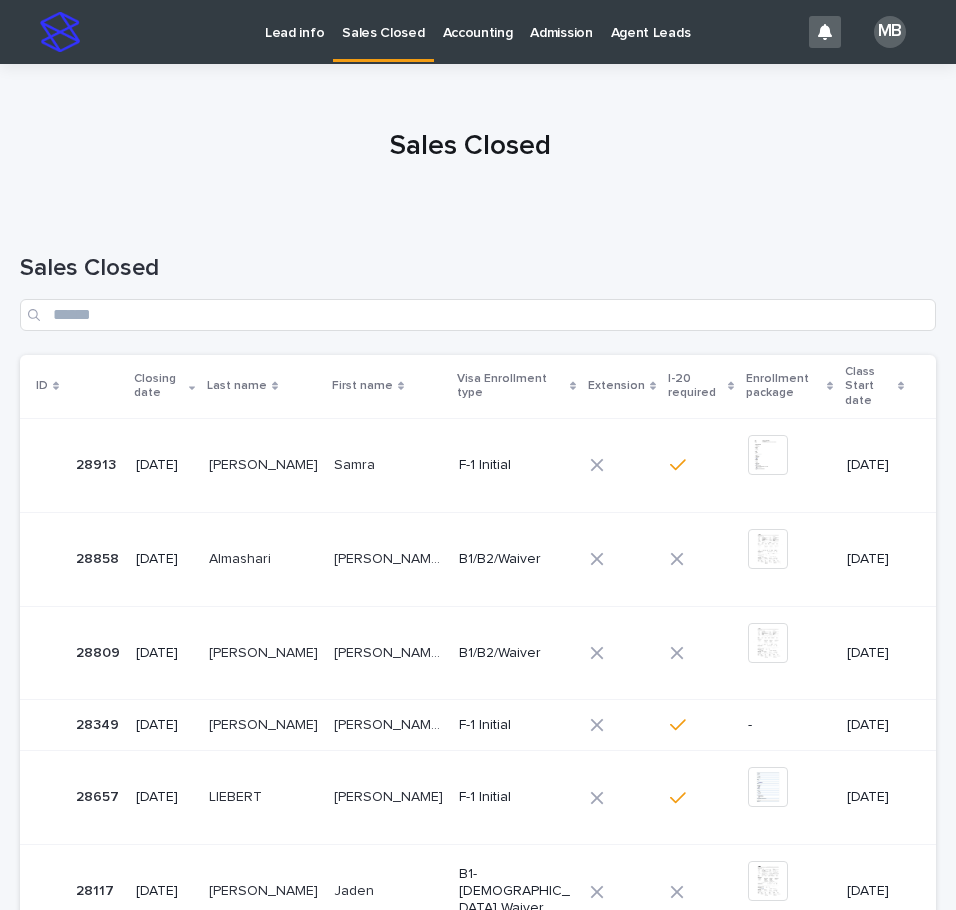 click at bounding box center (470, 138) 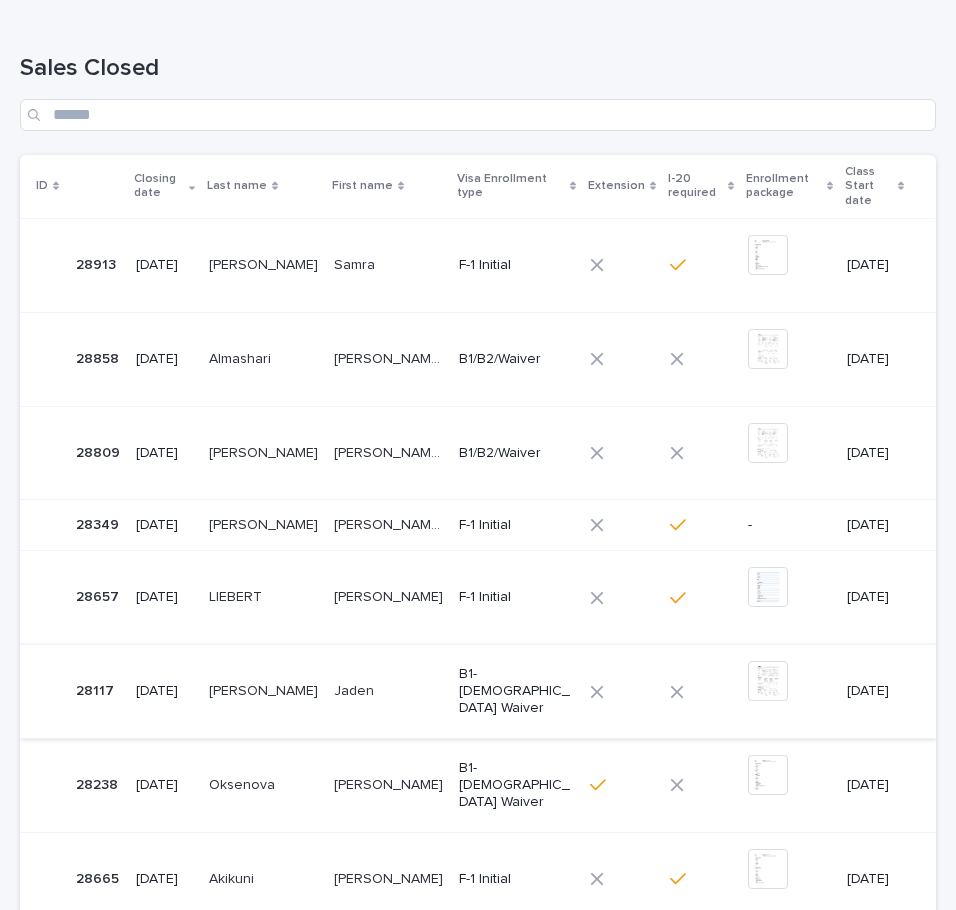 scroll, scrollTop: 0, scrollLeft: 0, axis: both 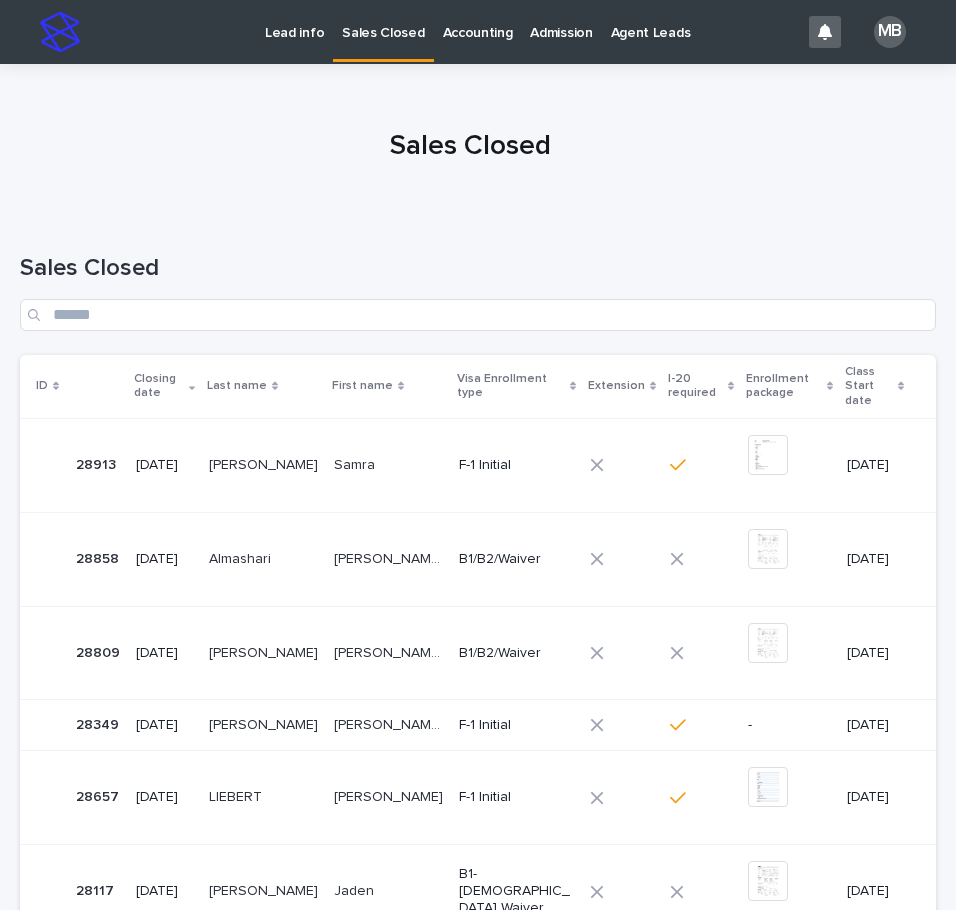 click on "Lead info" at bounding box center [294, 21] 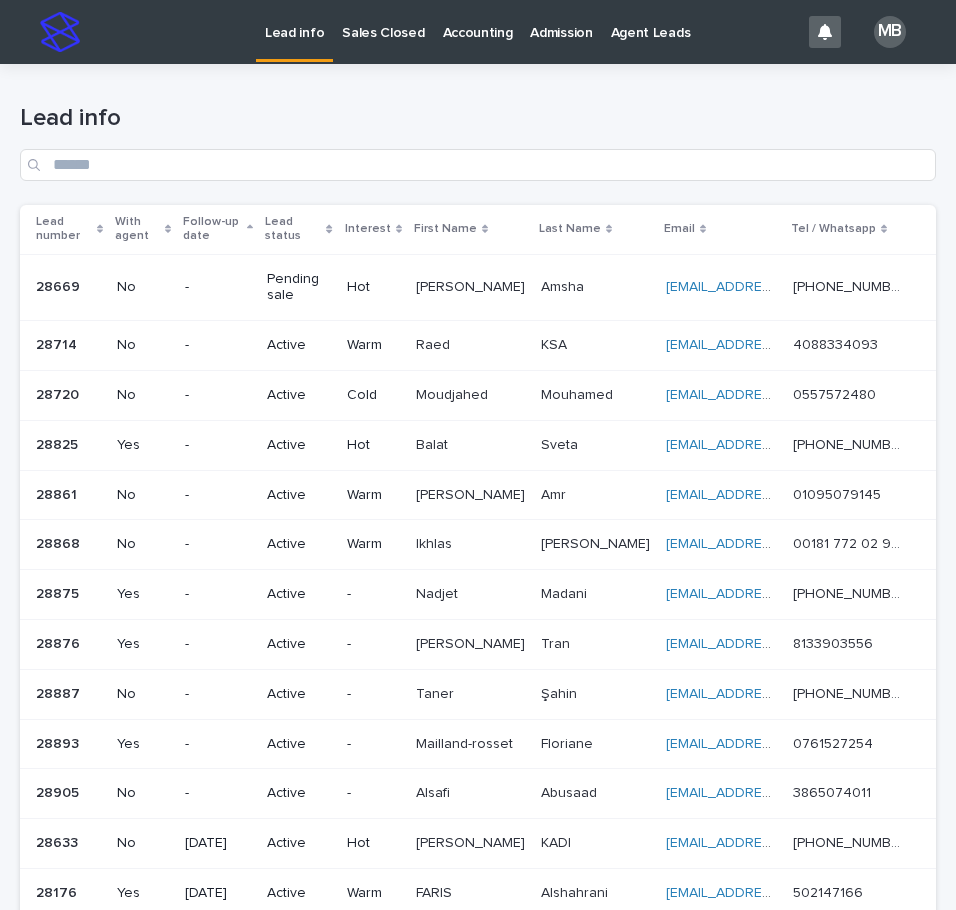 click on "Lead status" at bounding box center (299, 229) 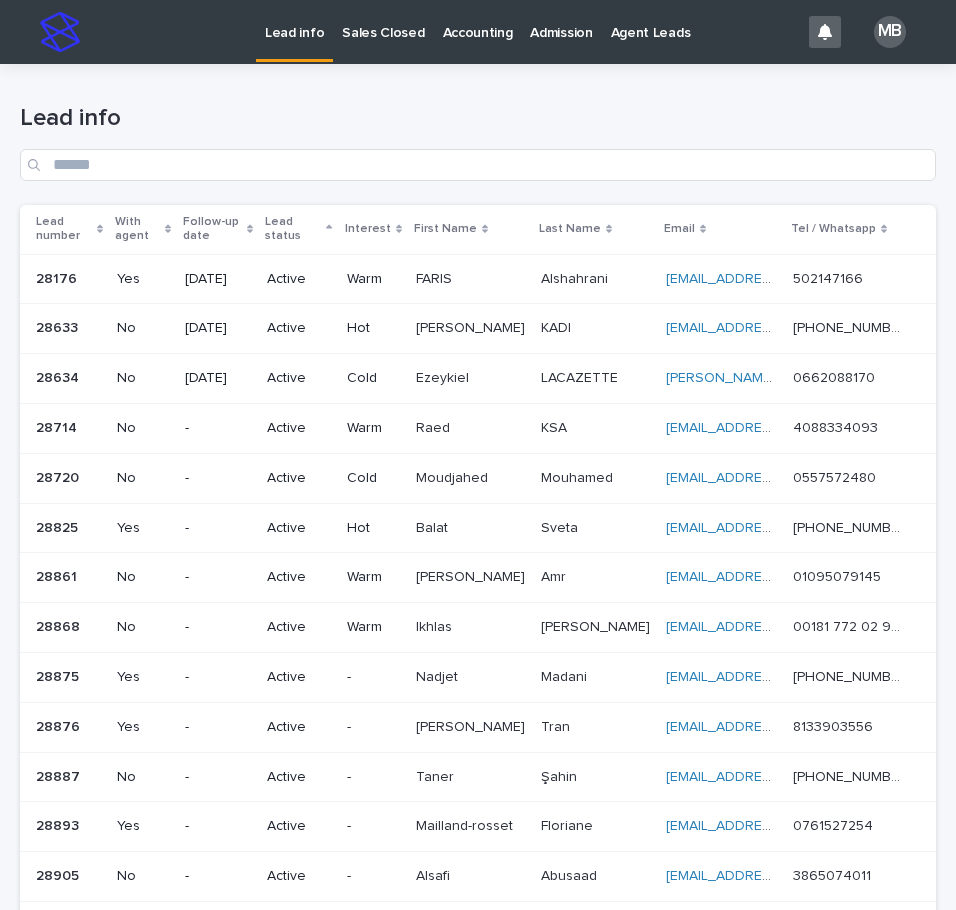 click on "Lead info" at bounding box center [478, 118] 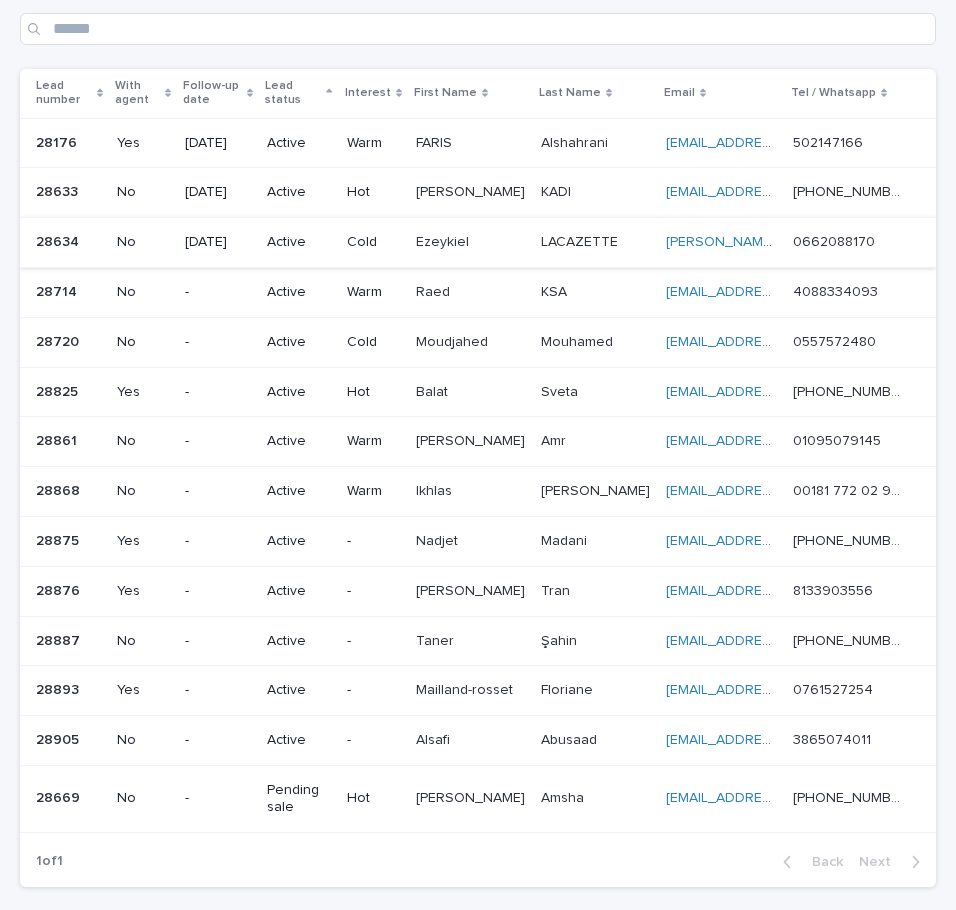scroll, scrollTop: 100, scrollLeft: 0, axis: vertical 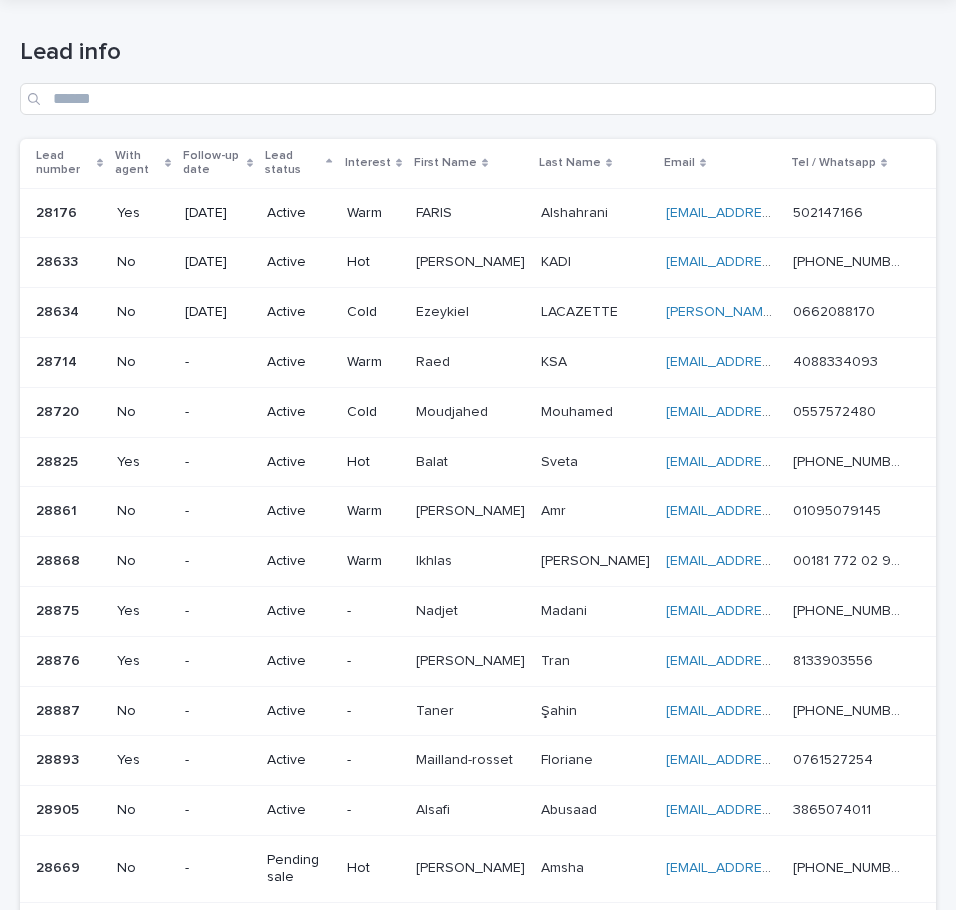click on "Lead info" at bounding box center (478, 52) 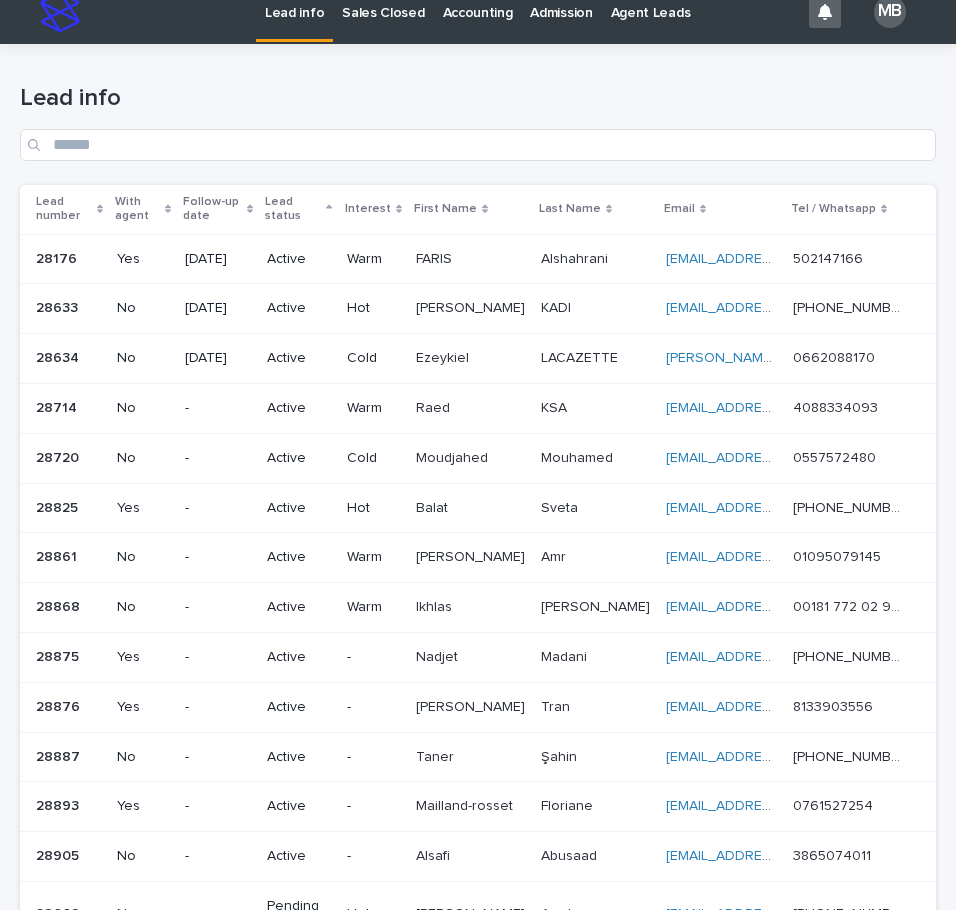 scroll, scrollTop: 0, scrollLeft: 0, axis: both 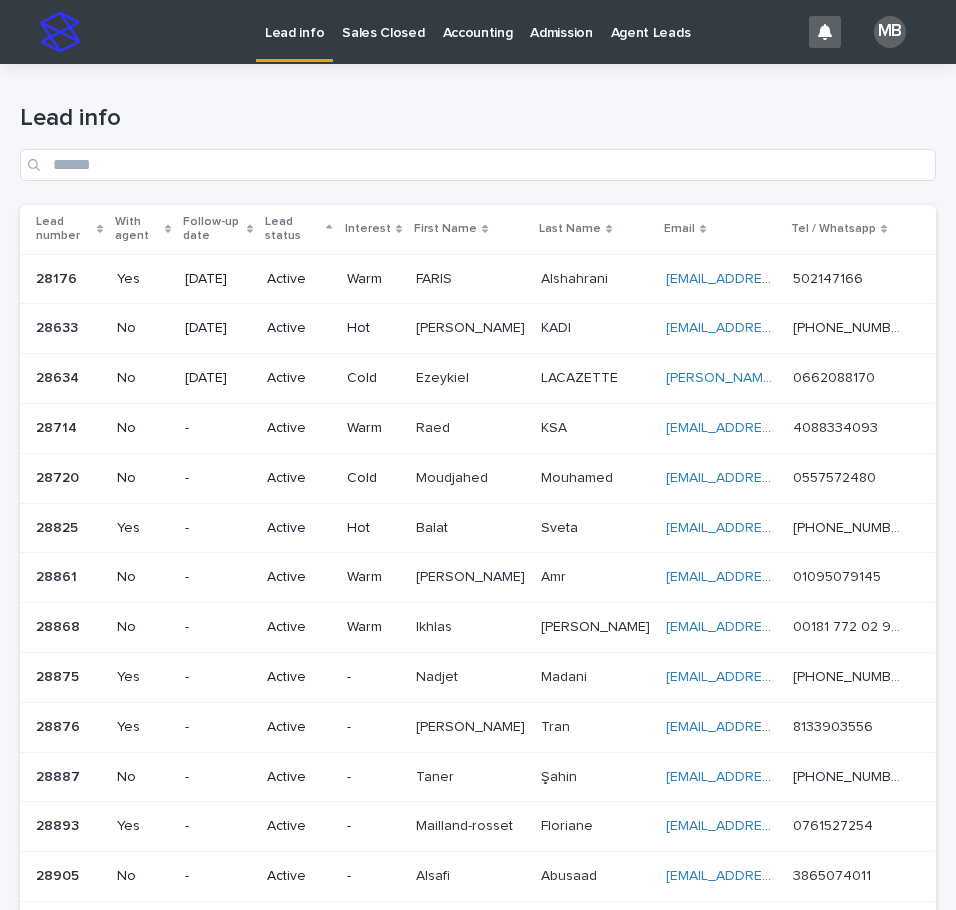 click on "Sales Closed" at bounding box center [383, 21] 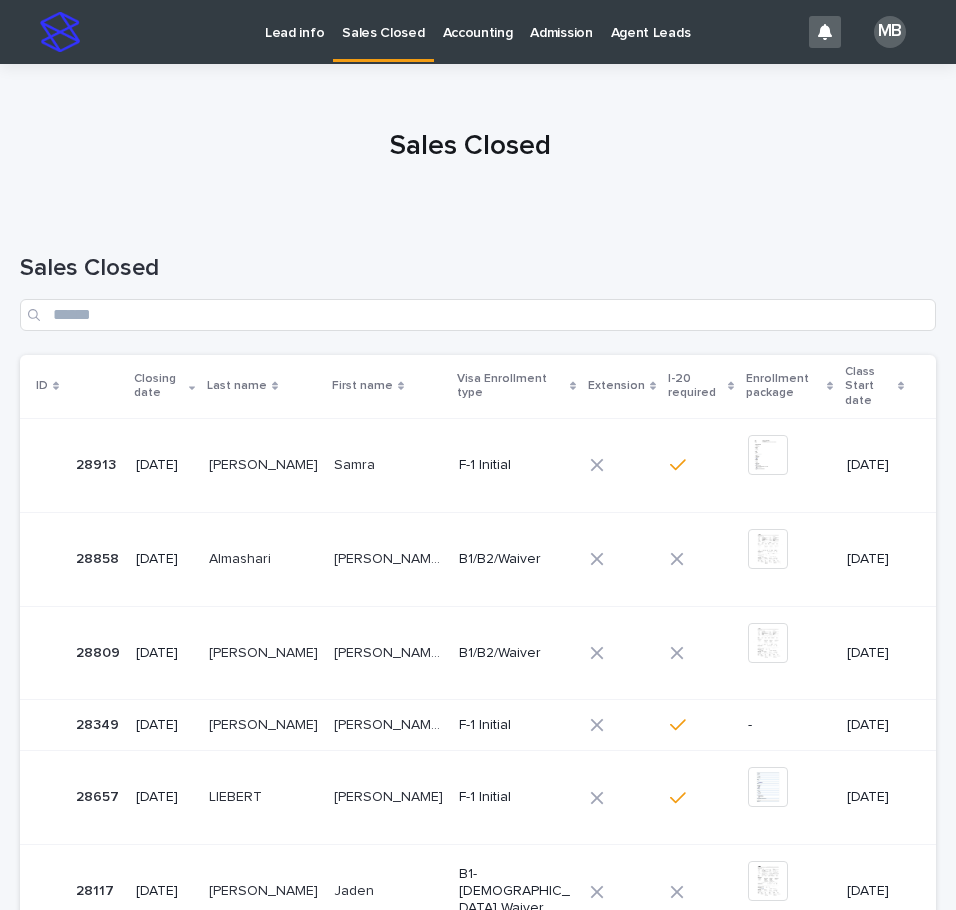click on "Lead info" at bounding box center (294, 31) 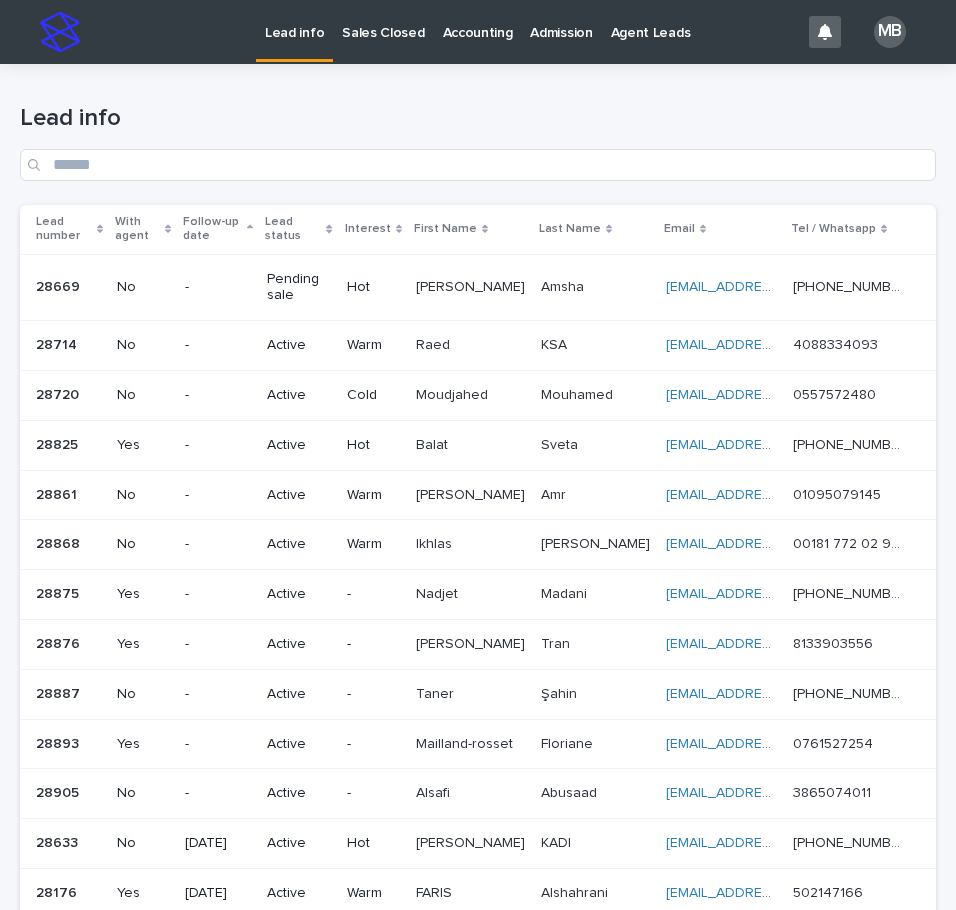 click on "Lead info" at bounding box center [478, 118] 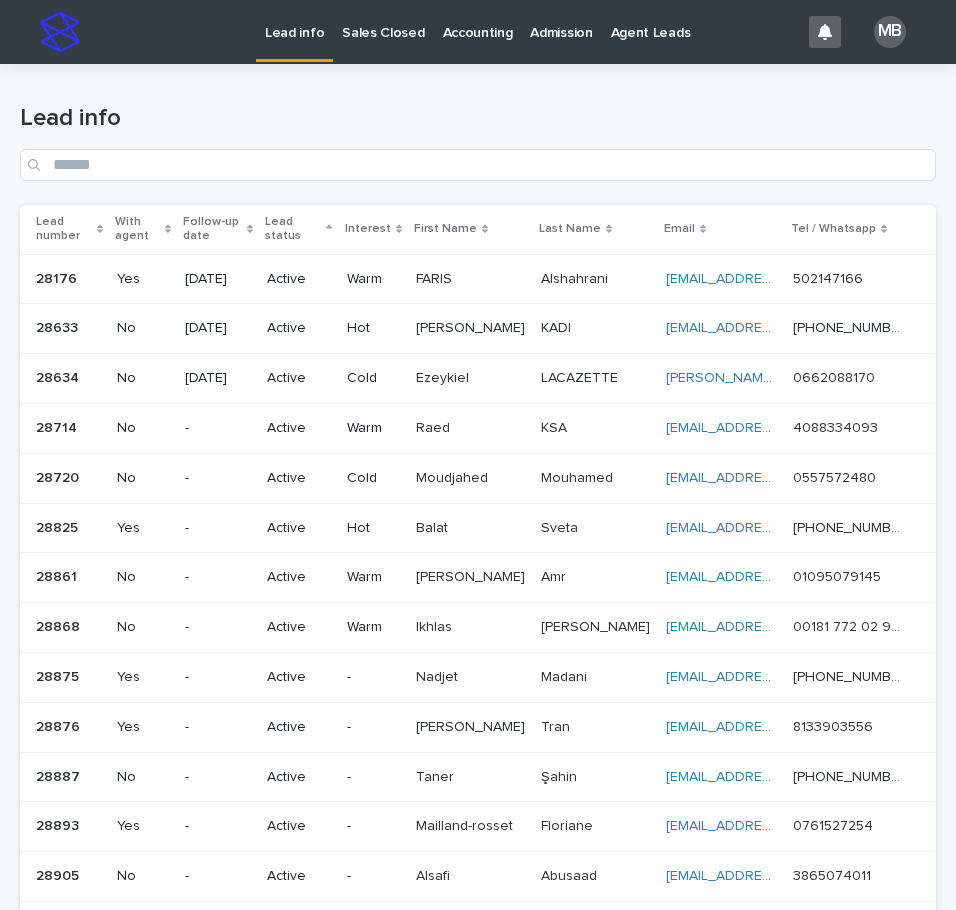 click on "Lead info" at bounding box center [478, 134] 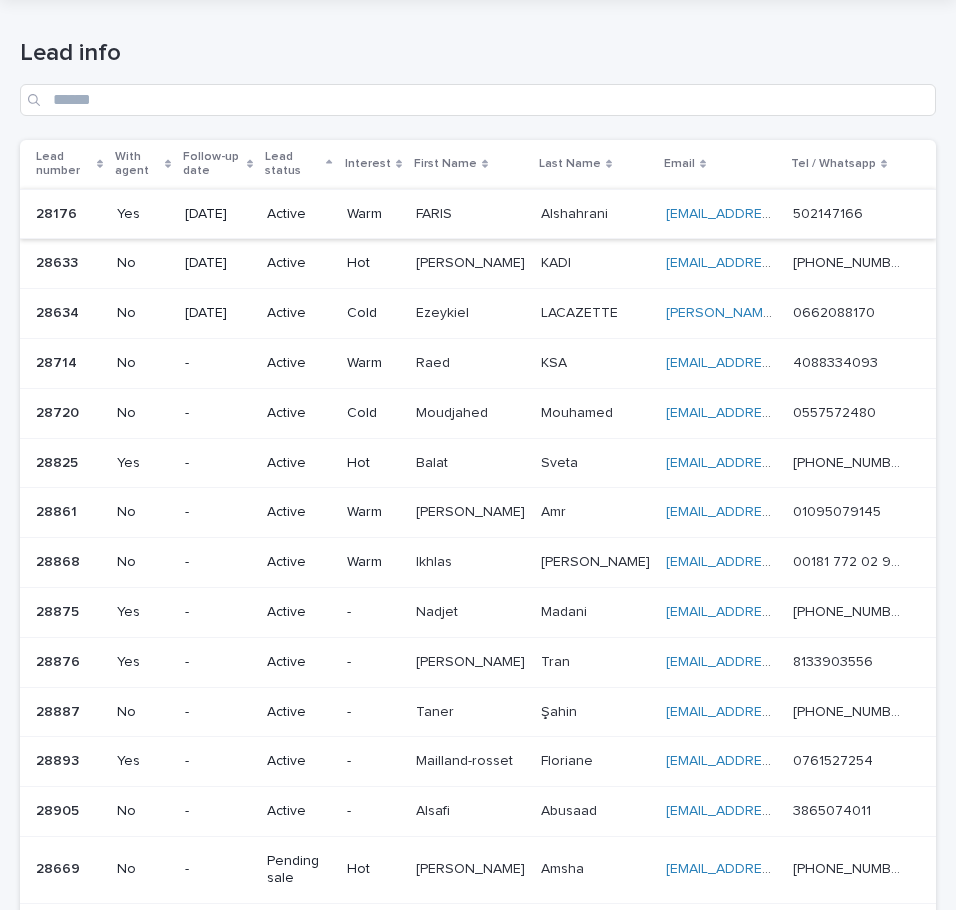 scroll, scrollTop: 100, scrollLeft: 0, axis: vertical 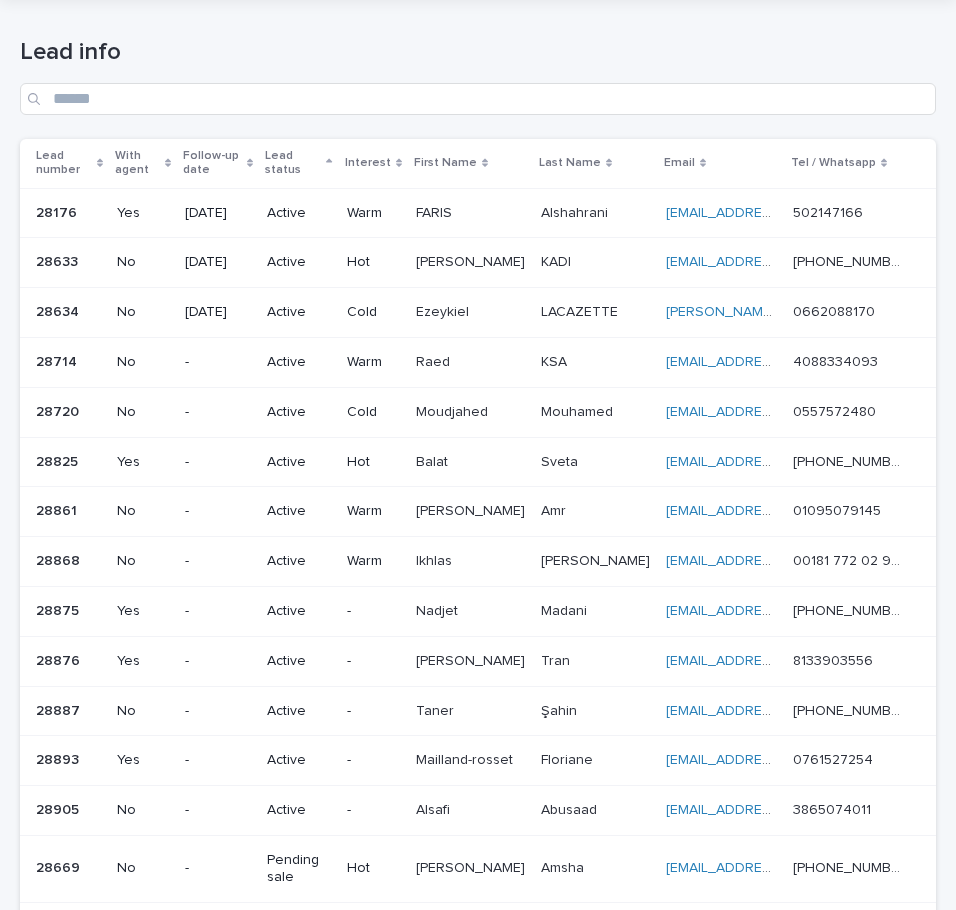 click on "Lead info" at bounding box center [478, 68] 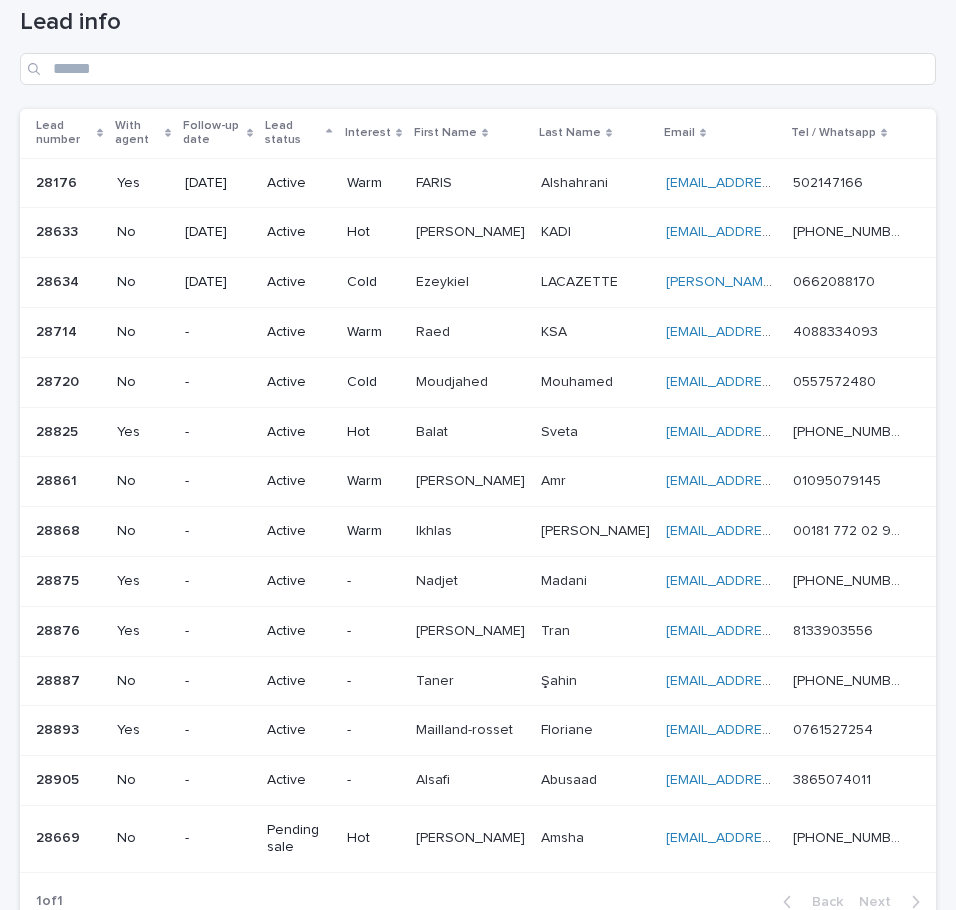 scroll, scrollTop: 97, scrollLeft: 0, axis: vertical 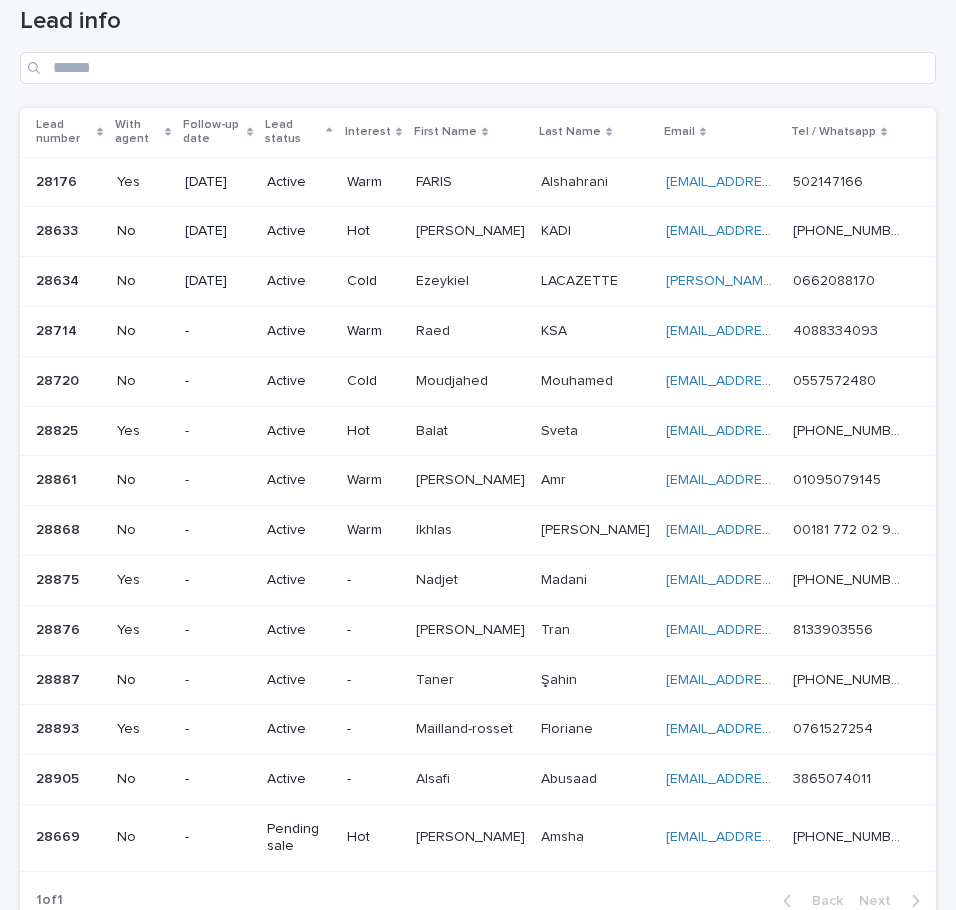 click on "Loading... Saving… Loading... Saving… Lead info Lead number With agent Follow-up date Lead status Interest First Name Last Name Email Tel / Whatsapp 28176 28176   Yes [DATE] Active Warm [PERSON_NAME]   [PERSON_NAME]   [EMAIL_ADDRESS][DOMAIN_NAME] [EMAIL_ADDRESS][DOMAIN_NAME]   502147166 502147166   28633 28633   No [DATE] Active Hot [PERSON_NAME] [PERSON_NAME] KADI   [EMAIL_ADDRESS][DOMAIN_NAME] [EMAIL_ADDRESS][DOMAIN_NAME]   [PHONE_NUMBER] [PHONE_NUMBER]   28634 28634   No [DATE] Active Cold Ezeykiel Ezeykiel   LACAZETTE LACAZETTE   [EMAIL_ADDRESS][DOMAIN_NAME] [DOMAIN_NAME][EMAIL_ADDRESS][DOMAIN_NAME]   0662088170 0662088170   28714 28714   No - Active Warm Raed Raed   KSA KSA   [EMAIL_ADDRESS][DOMAIN_NAME] [EMAIL_ADDRESS][DOMAIN_NAME]   4088334093 4088334093   28720 28720   No - Active Cold [PERSON_NAME]   [PERSON_NAME]   [EMAIL_ADDRESS][DOMAIN_NAME] [EMAIL_ADDRESS][DOMAIN_NAME]   0557572480 0557572480   28825 28825   Yes - Active Hot Balat Balat   Sveta Sveta   [EMAIL_ADDRESS][DOMAIN_NAME] [EMAIL_ADDRESS][DOMAIN_NAME]" at bounding box center [478, 504] 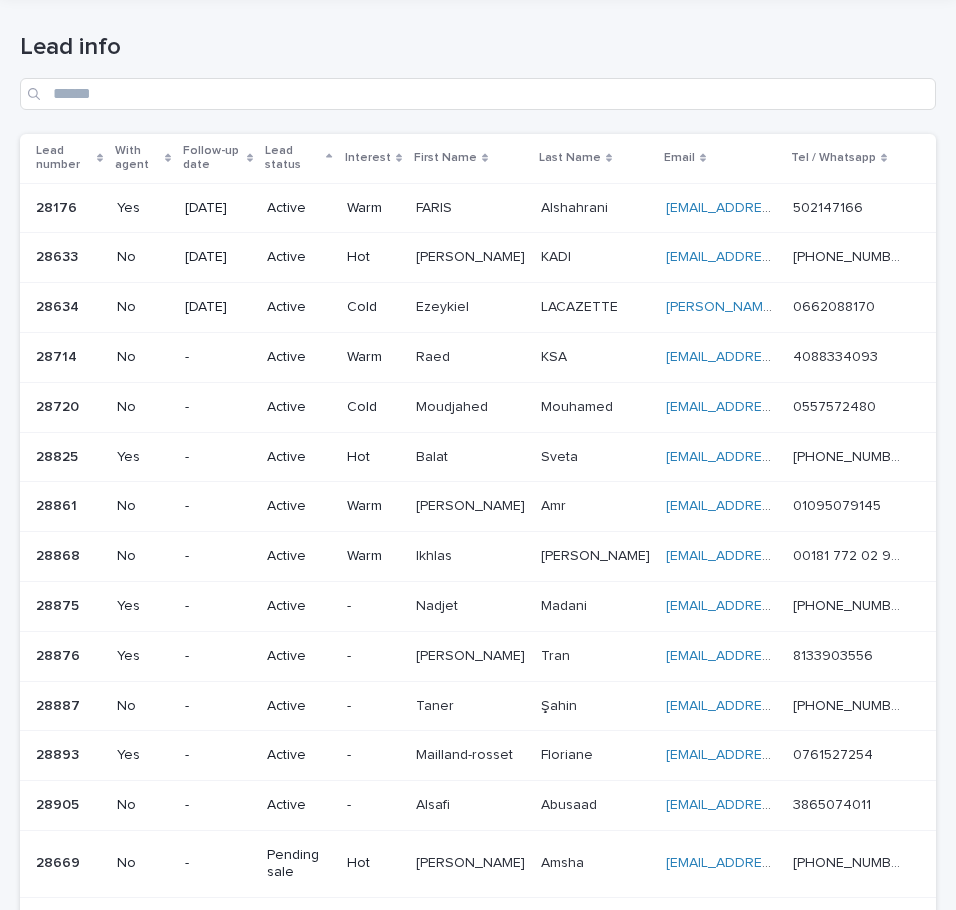 scroll, scrollTop: 70, scrollLeft: 0, axis: vertical 